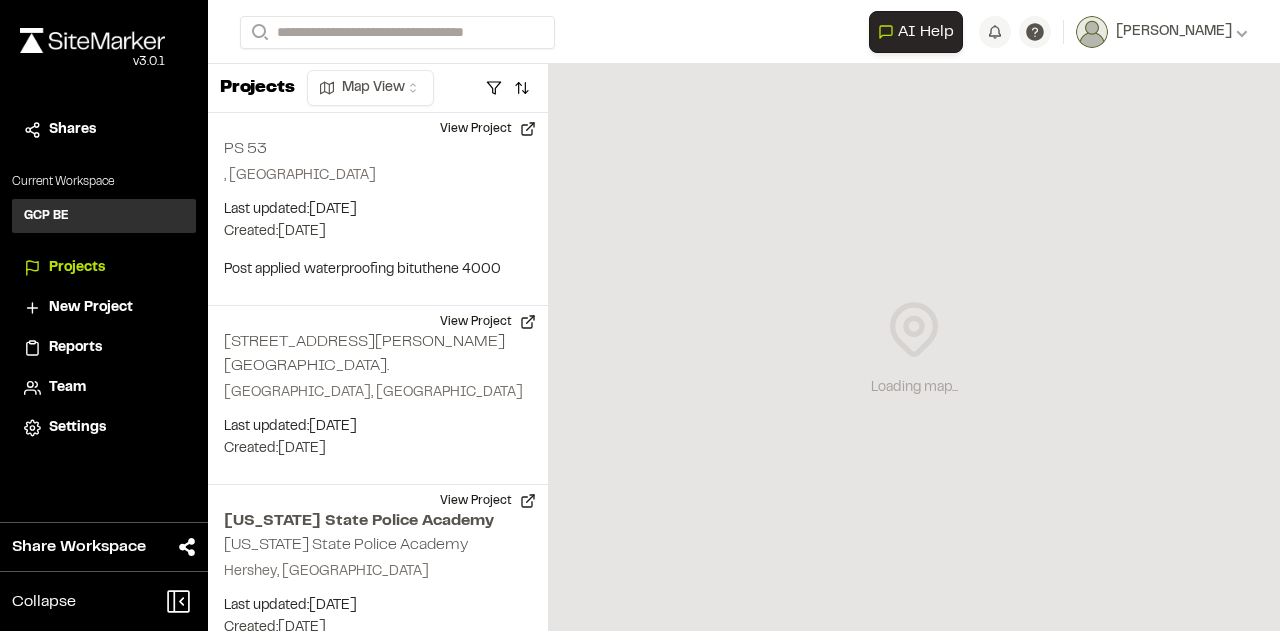 scroll, scrollTop: 0, scrollLeft: 0, axis: both 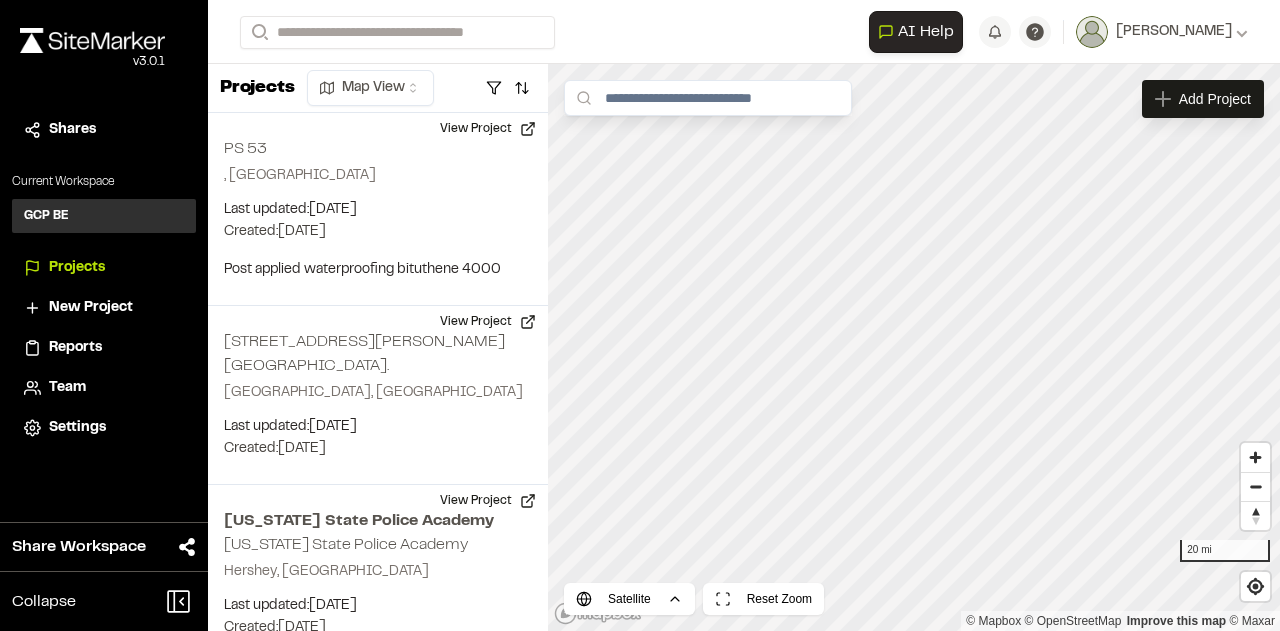 click on "New Project" at bounding box center (91, 308) 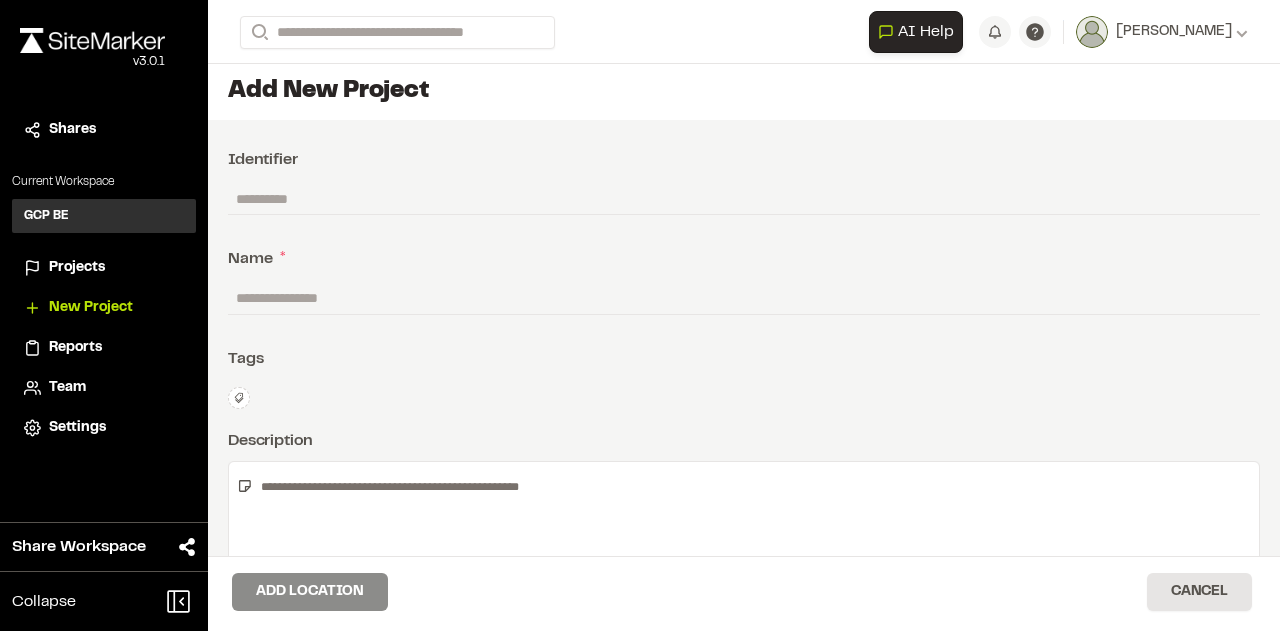 click at bounding box center (744, 298) 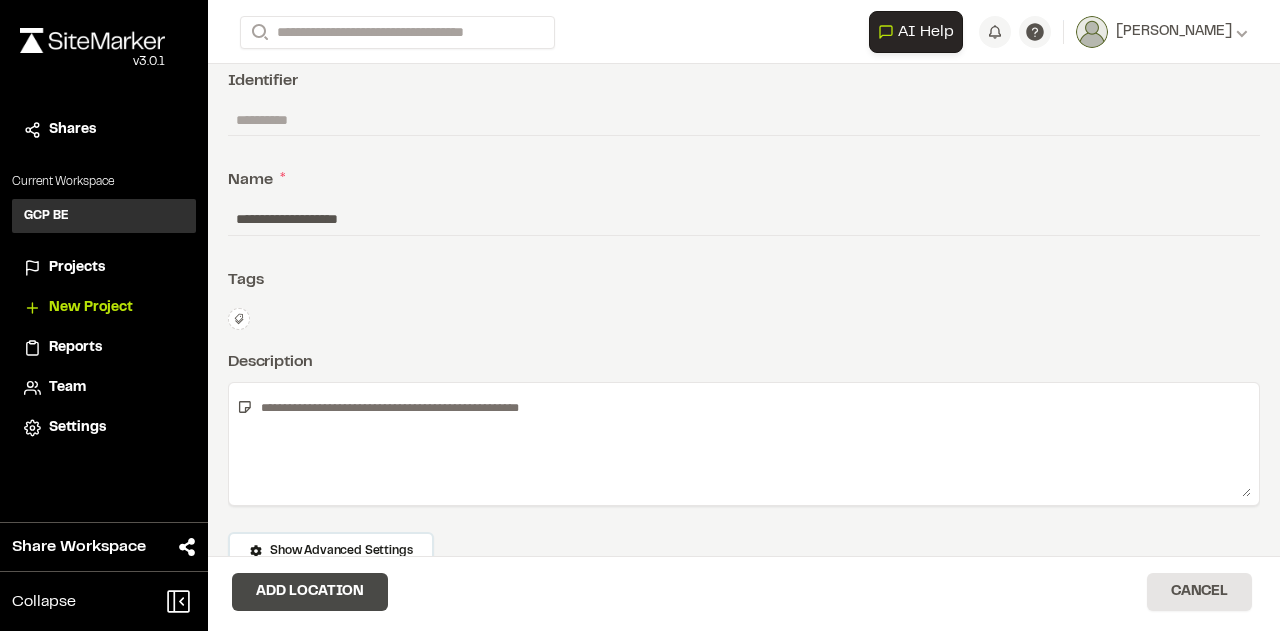type on "**********" 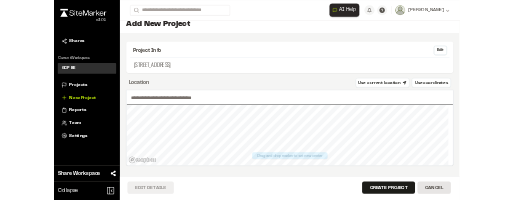 scroll, scrollTop: 16, scrollLeft: 0, axis: vertical 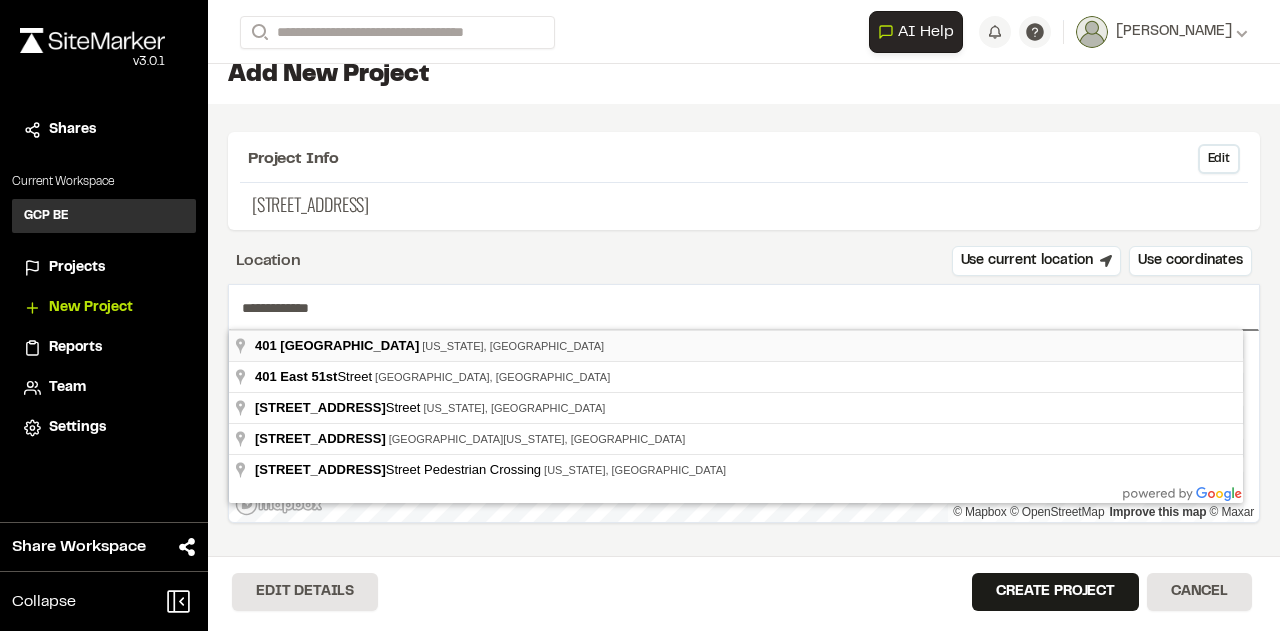 type on "**********" 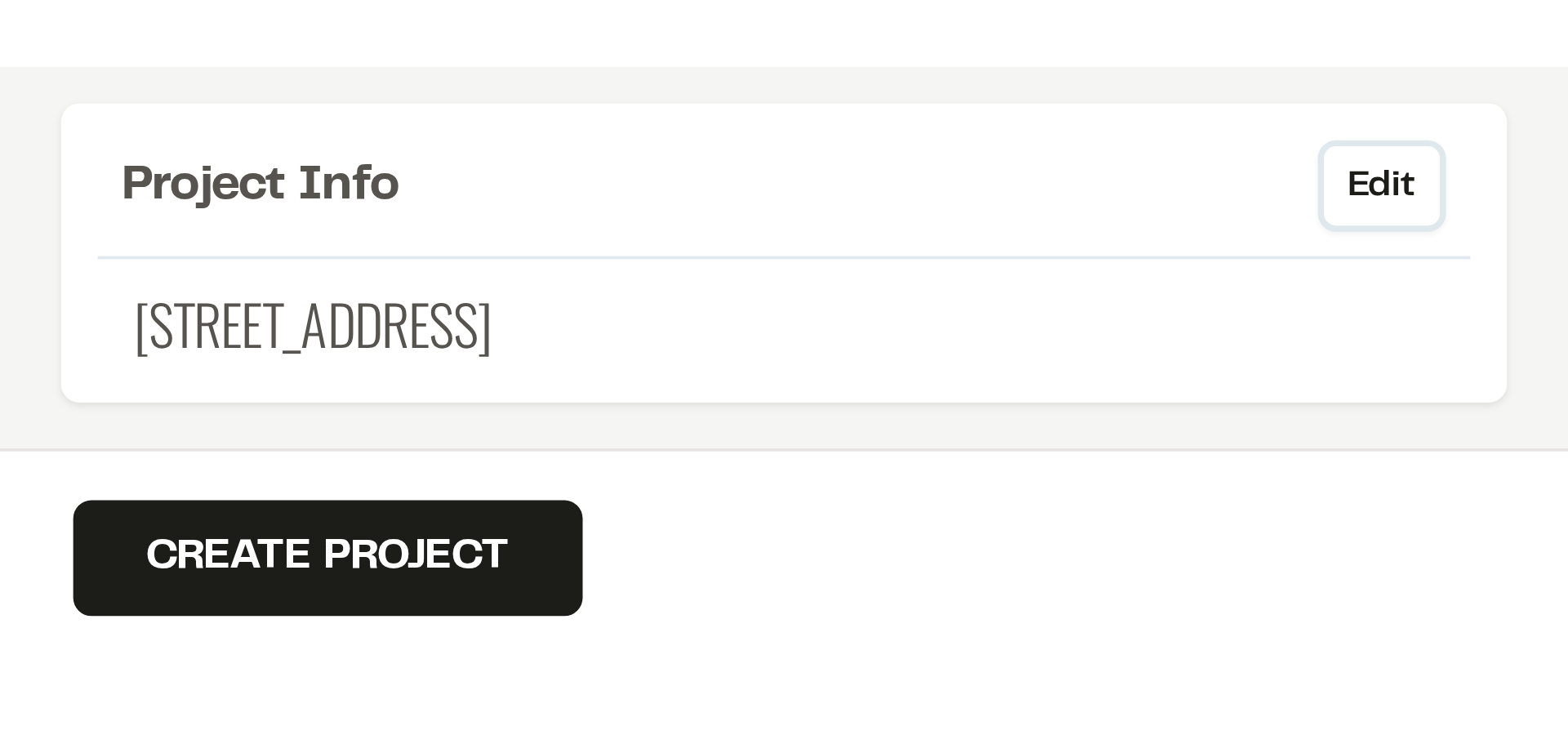 scroll, scrollTop: 0, scrollLeft: 0, axis: both 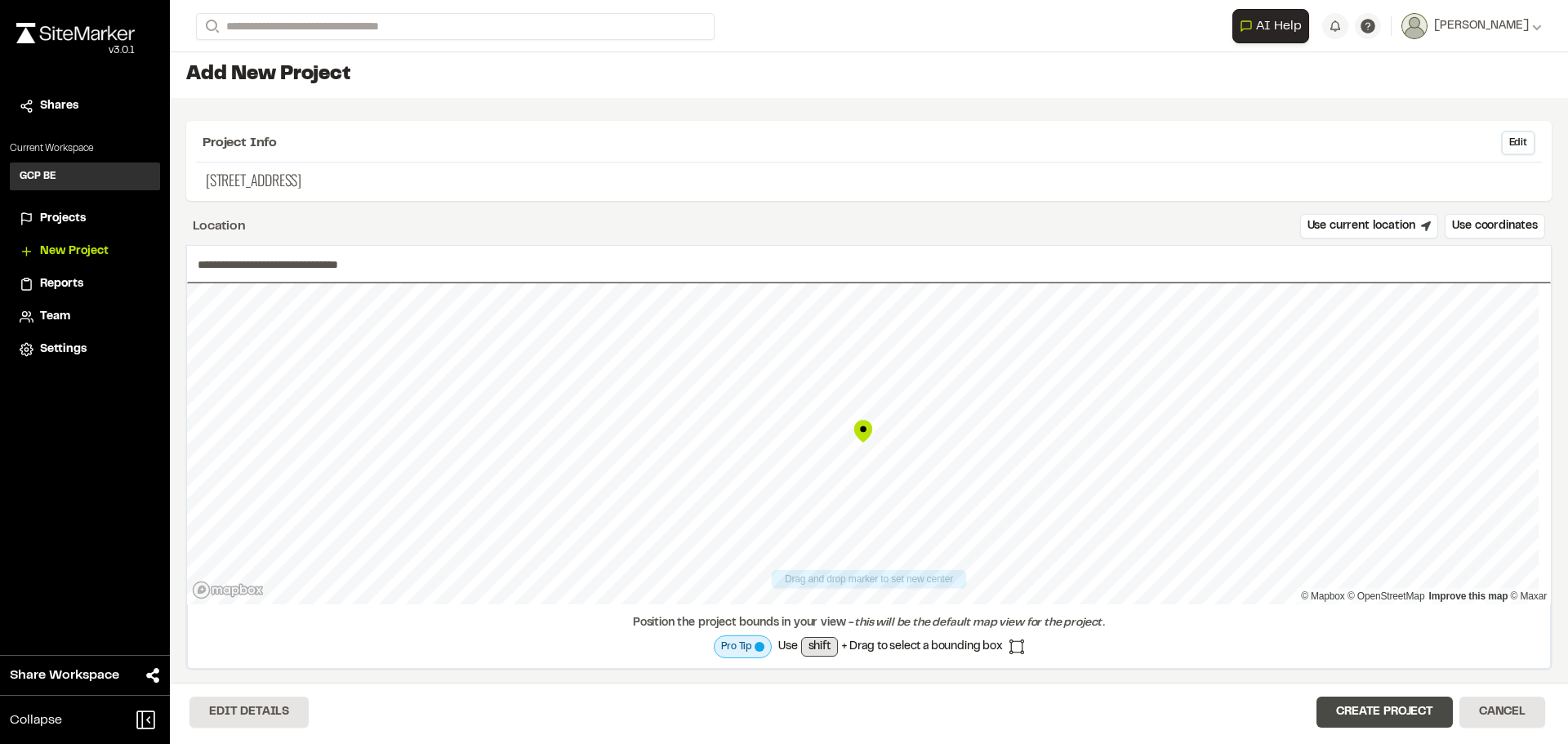 click on "Create Project" at bounding box center (1384, 712) 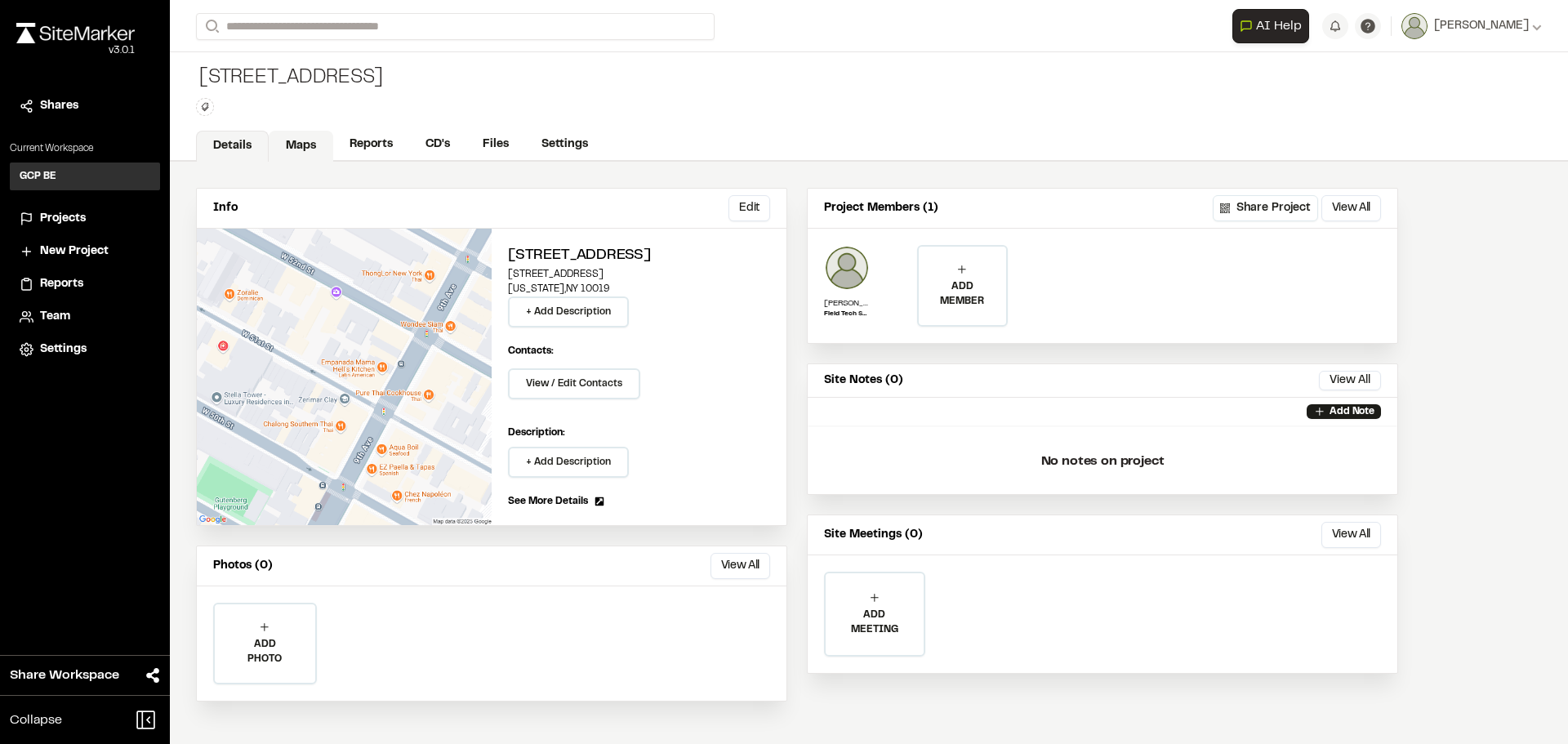 click on "Maps" at bounding box center [301, 146] 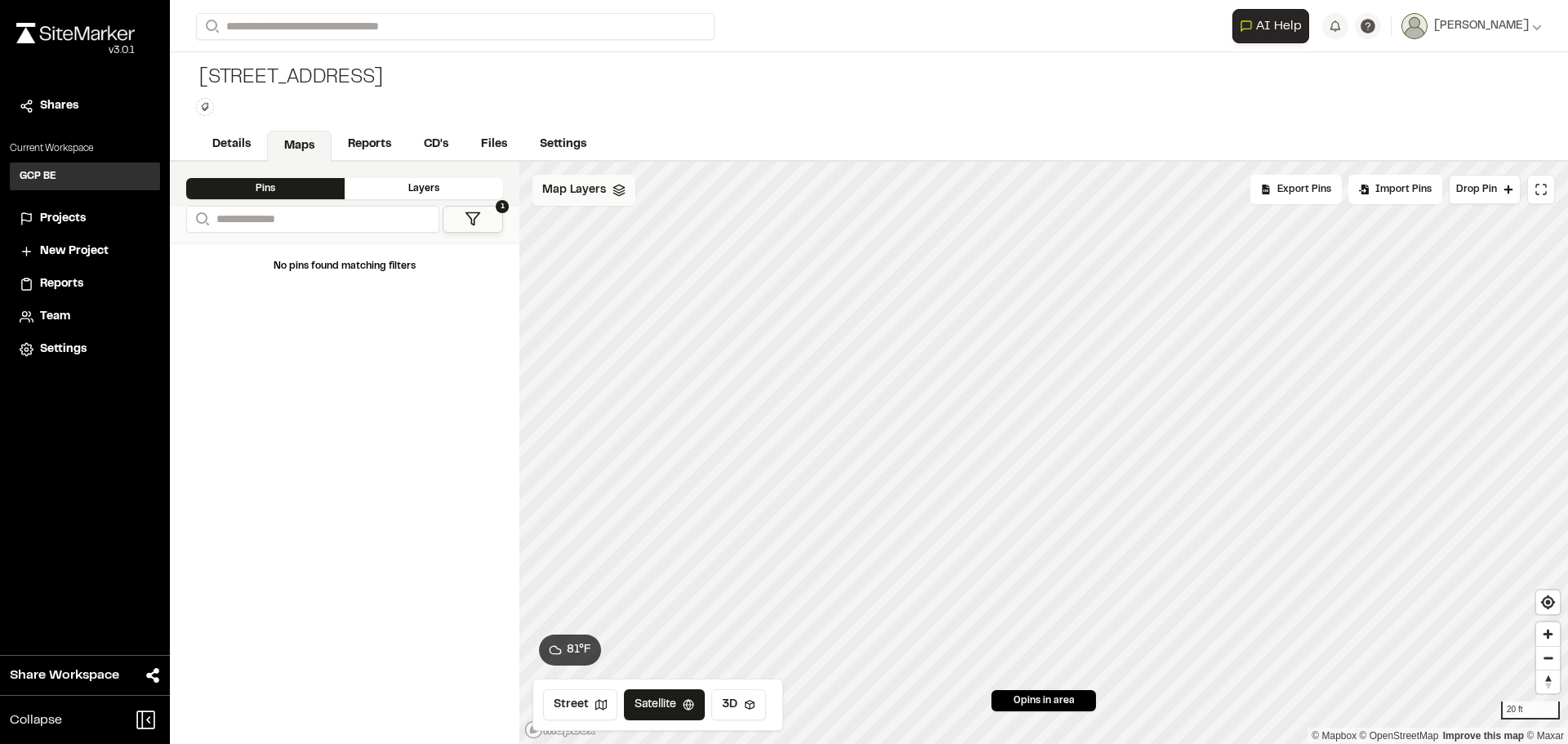 click 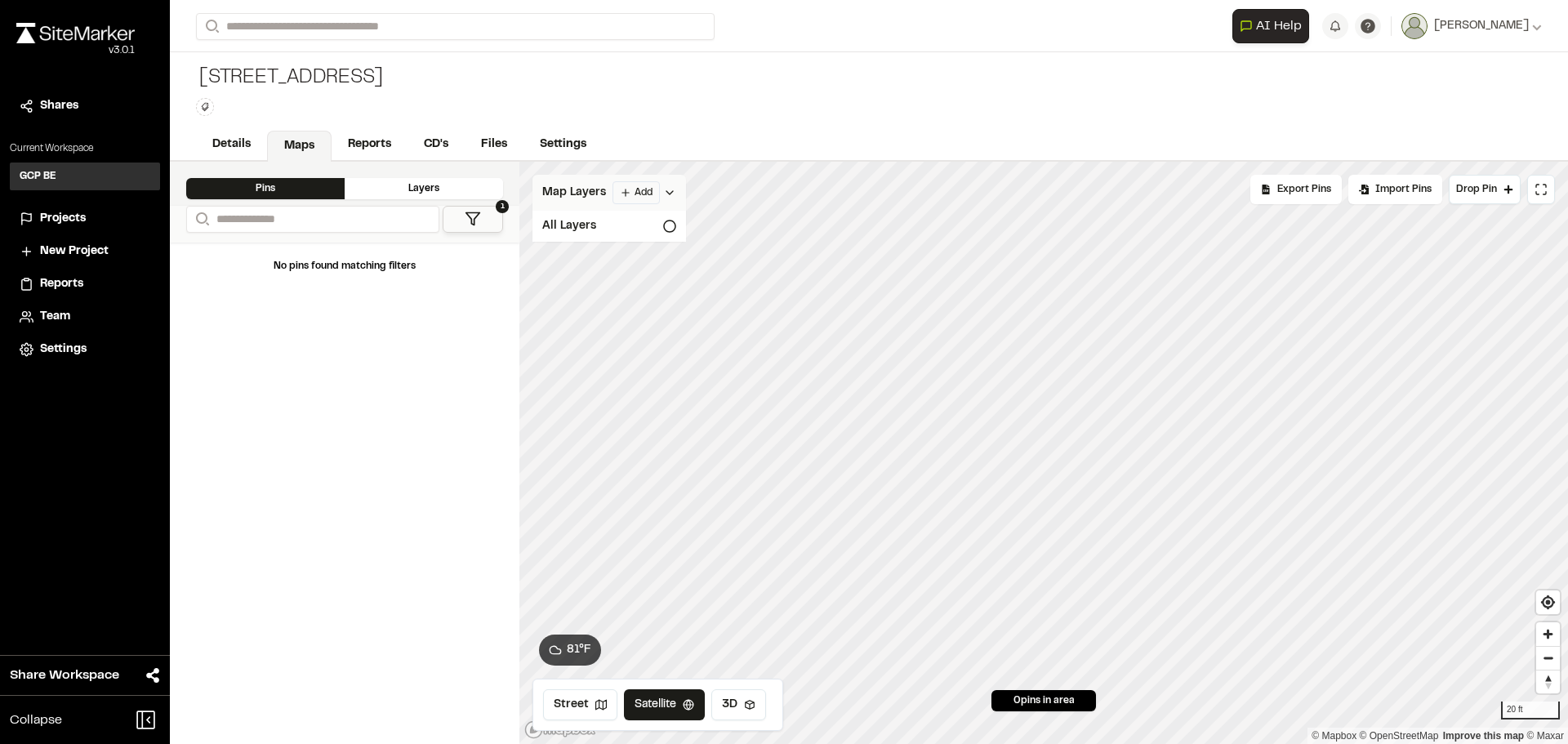 click on "Map Layers" at bounding box center [574, 193] 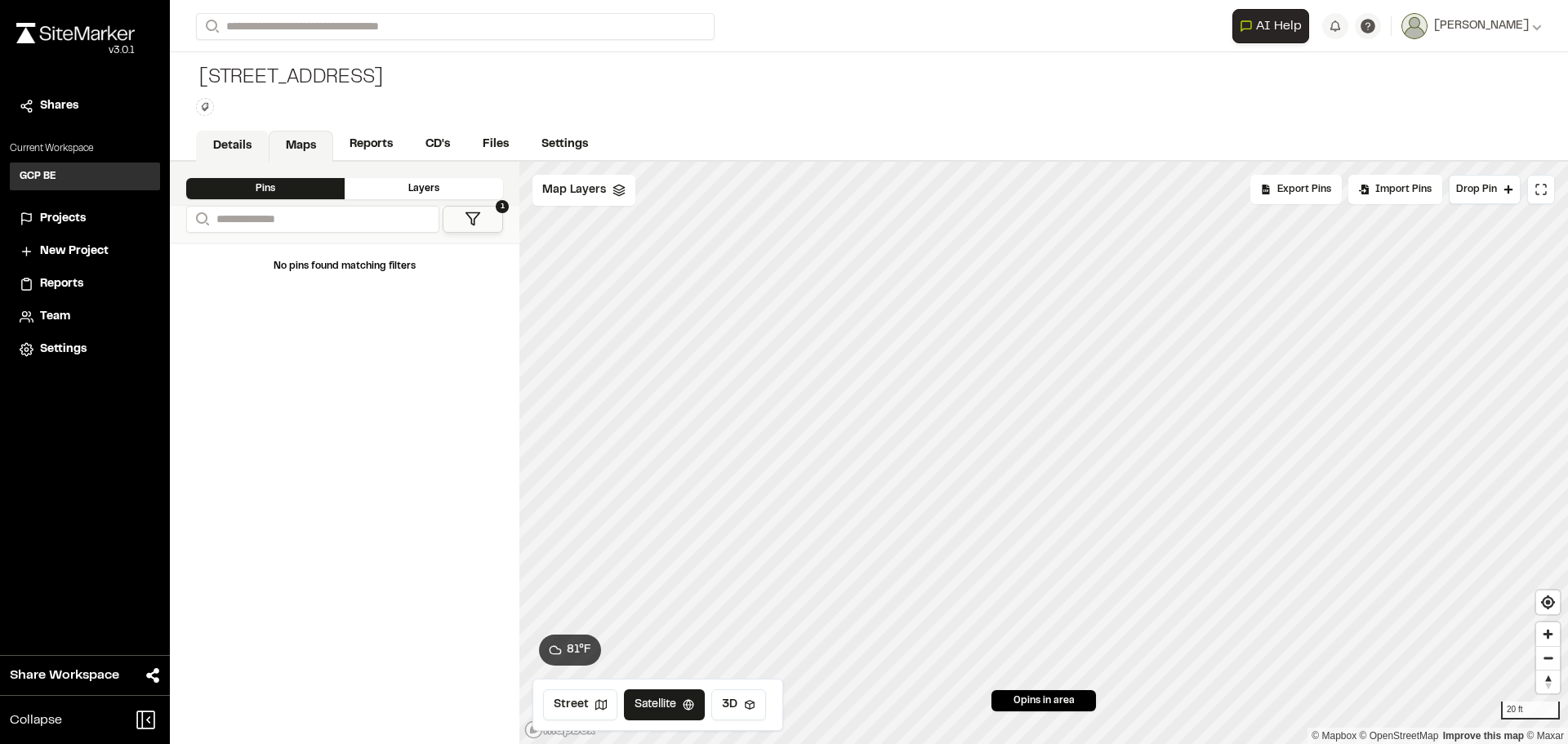 click on "Details" at bounding box center (232, 146) 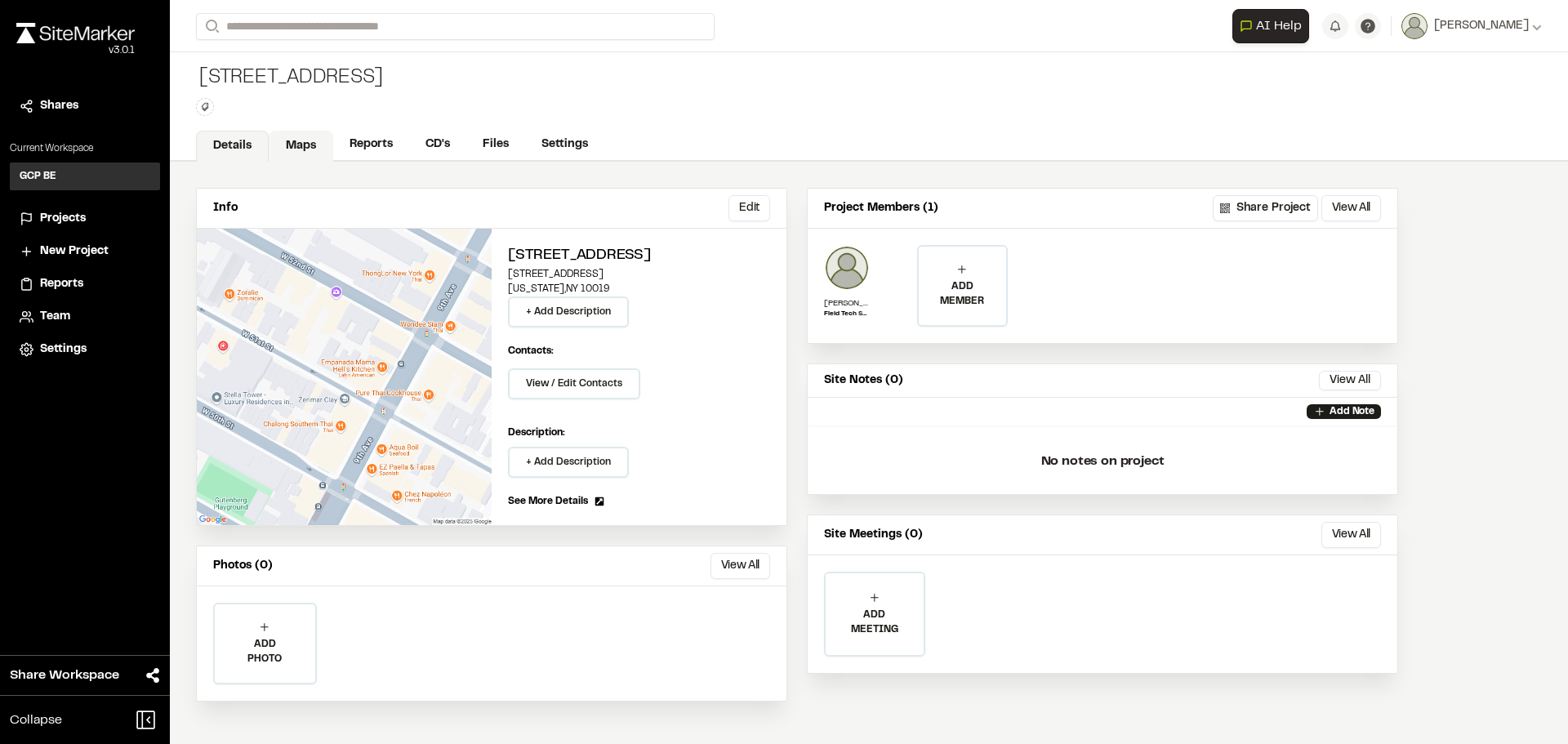 click on "Maps" at bounding box center (301, 146) 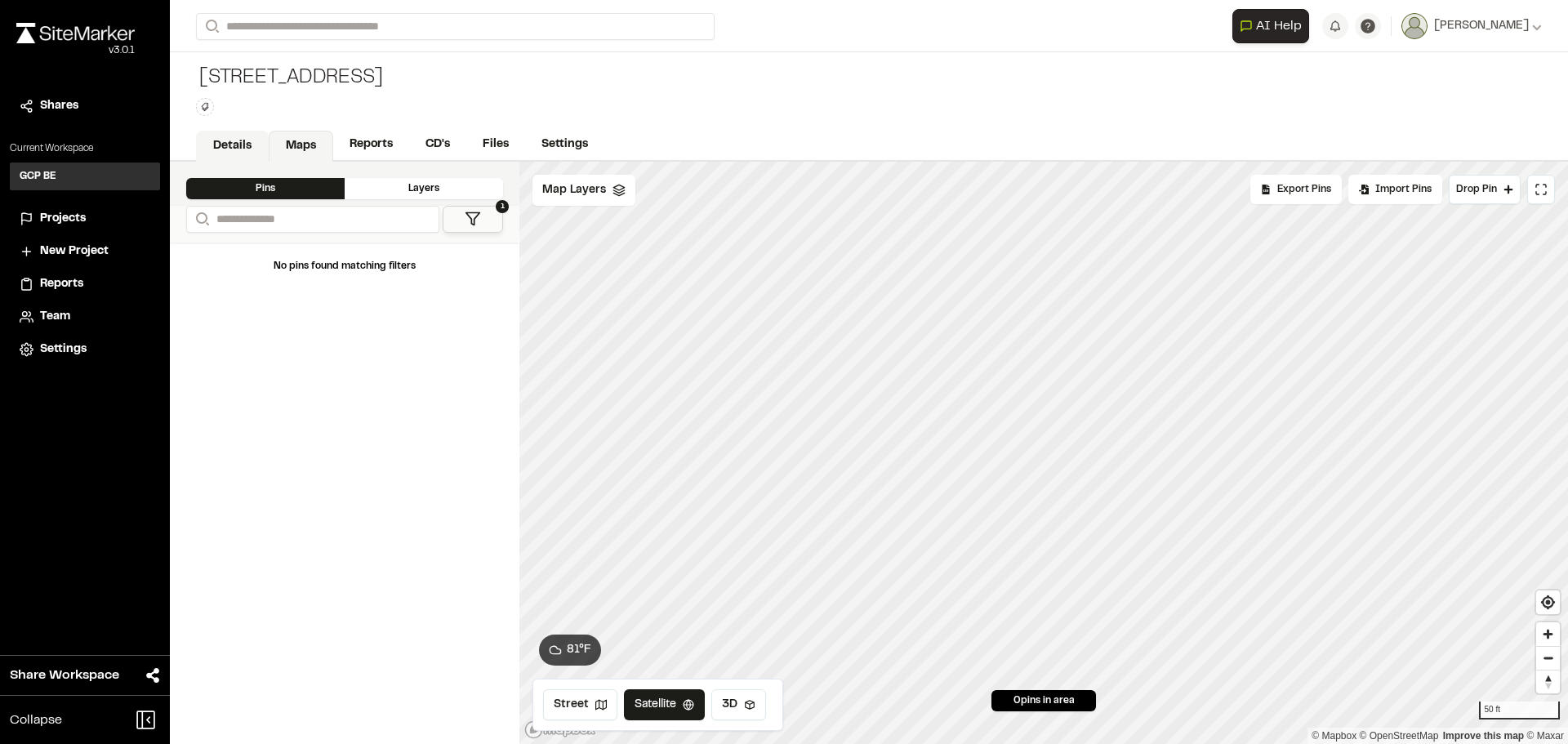 click on "Details" at bounding box center [232, 146] 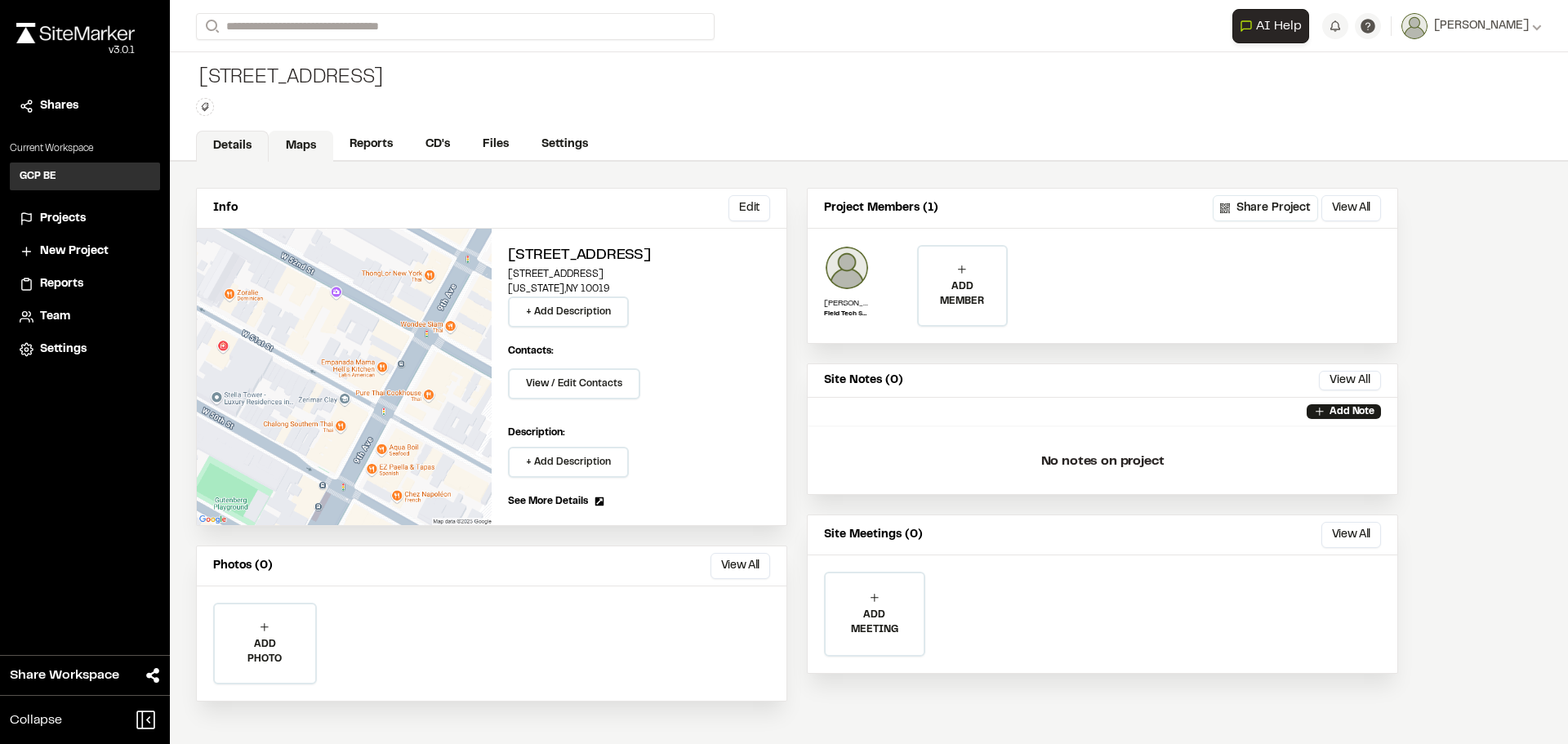 click on "Maps" at bounding box center [301, 146] 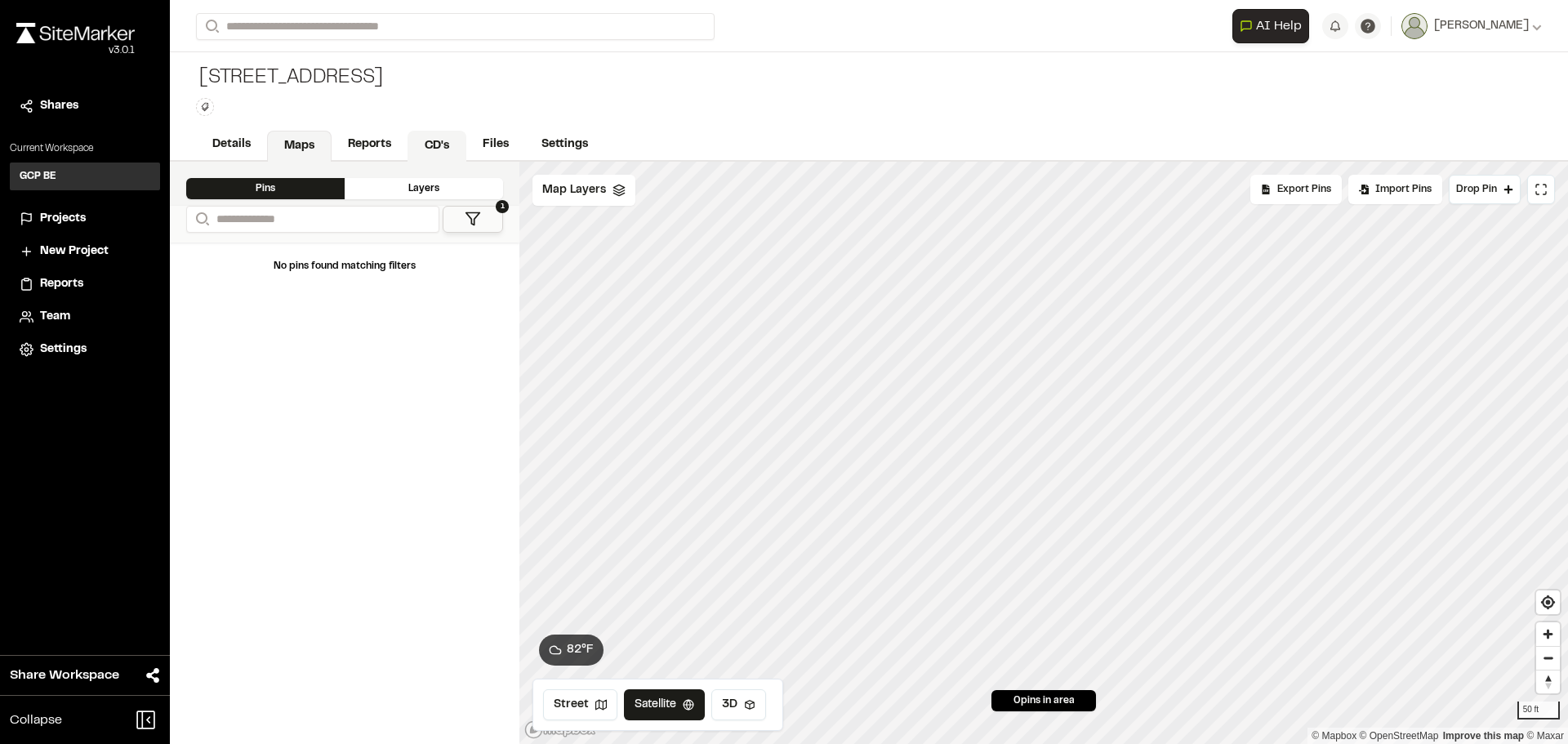 click on "CD's" at bounding box center [437, 146] 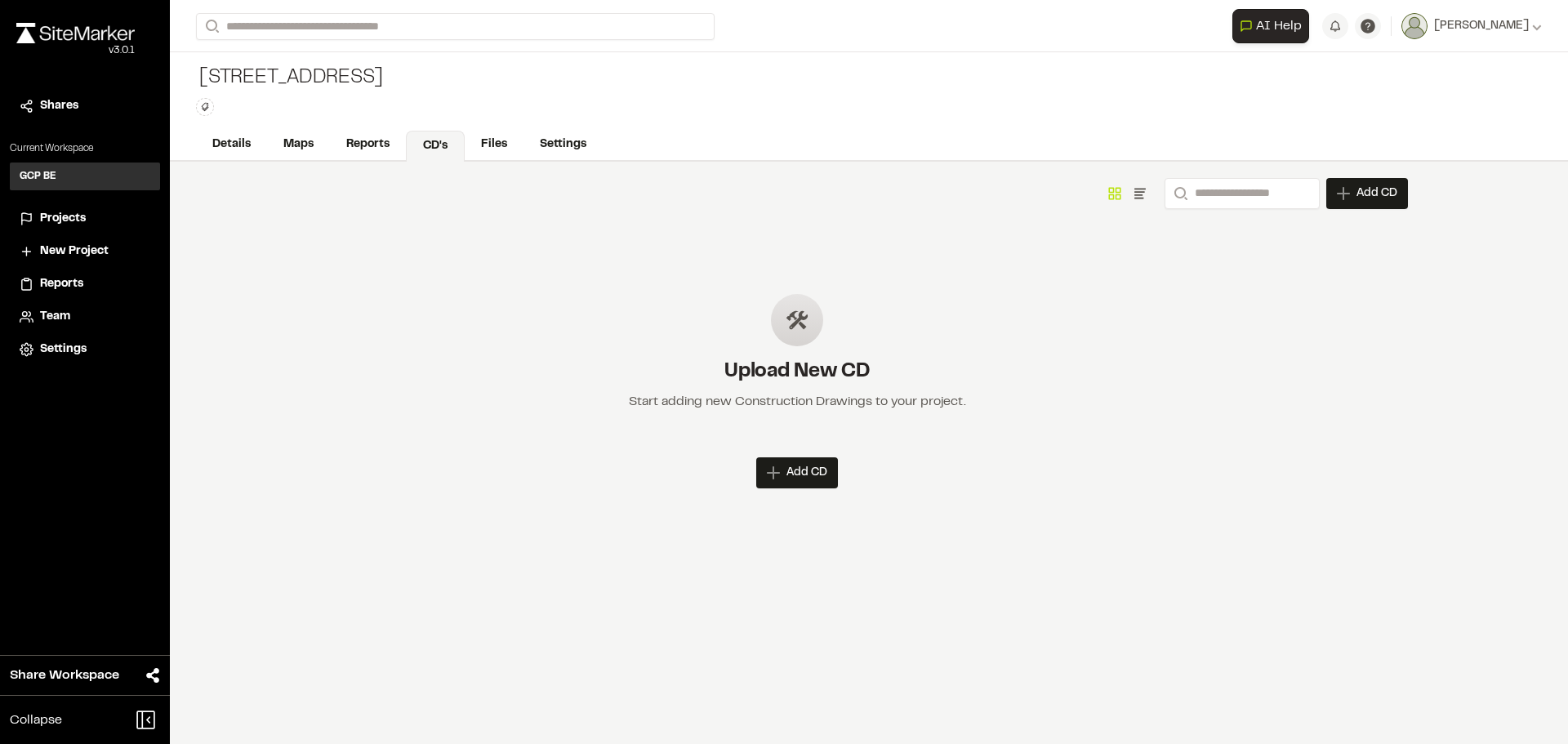 click on "Add CD" at bounding box center (807, 473) 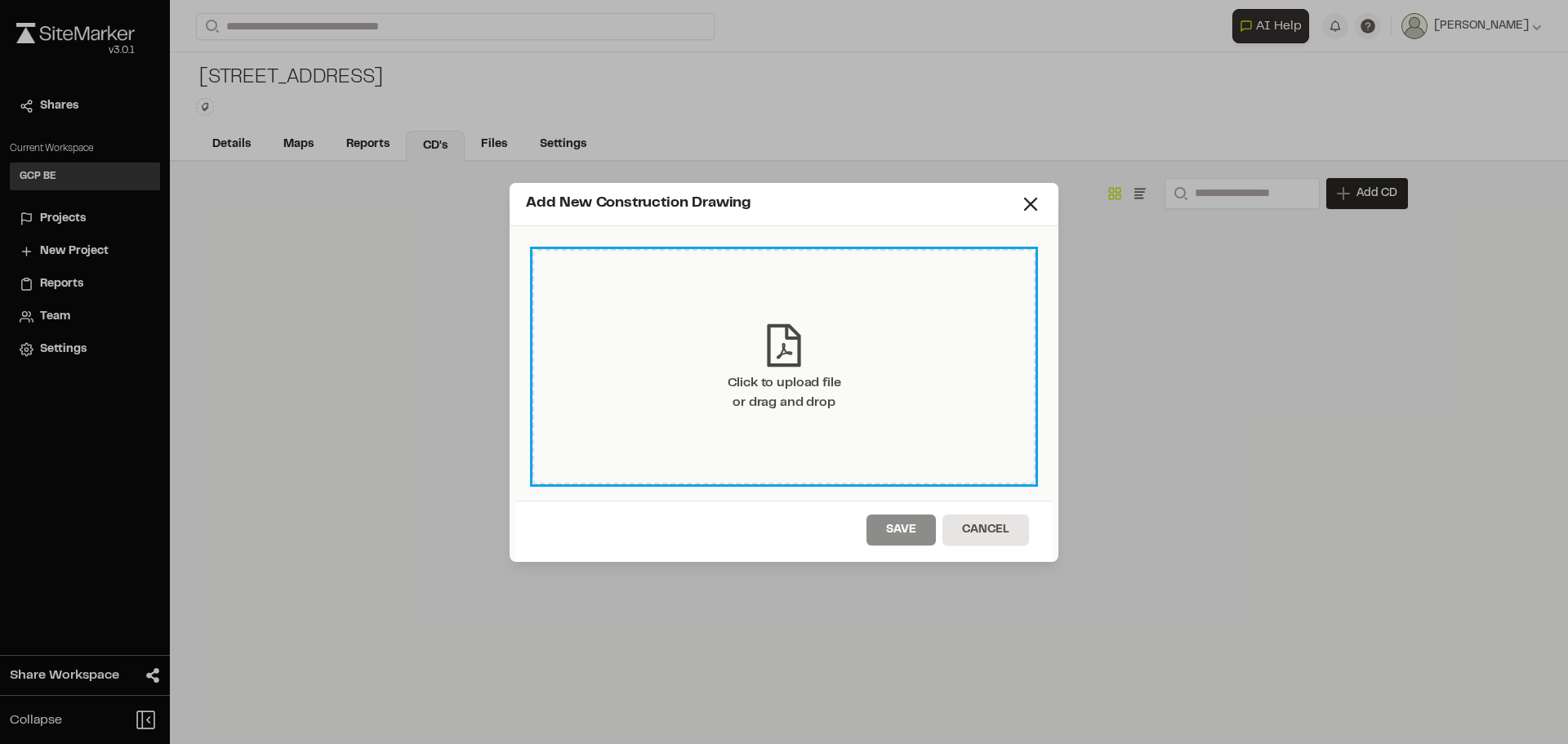 click on "Click to upload file or drag and drop" at bounding box center (784, 367) 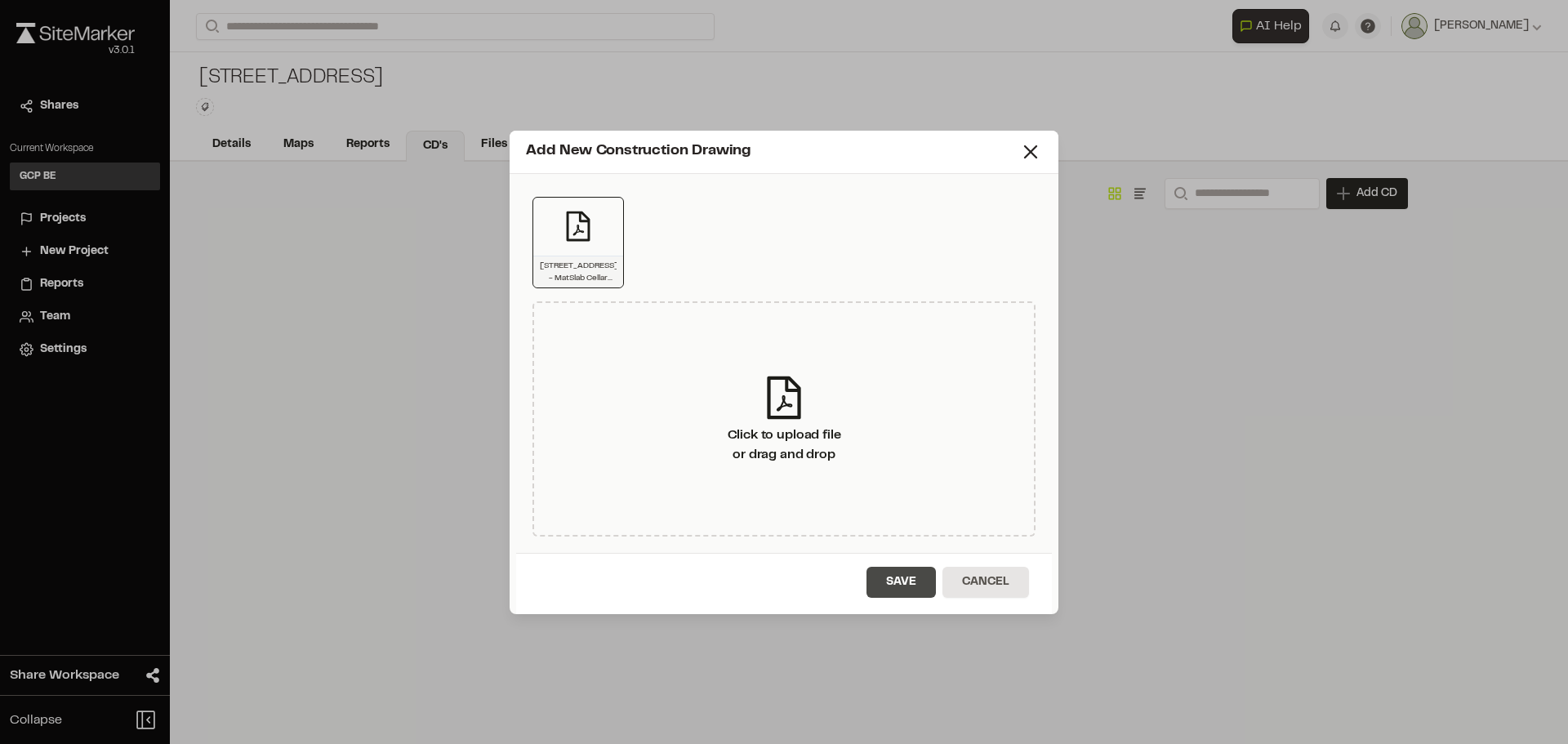 click on "Save" at bounding box center [901, 582] 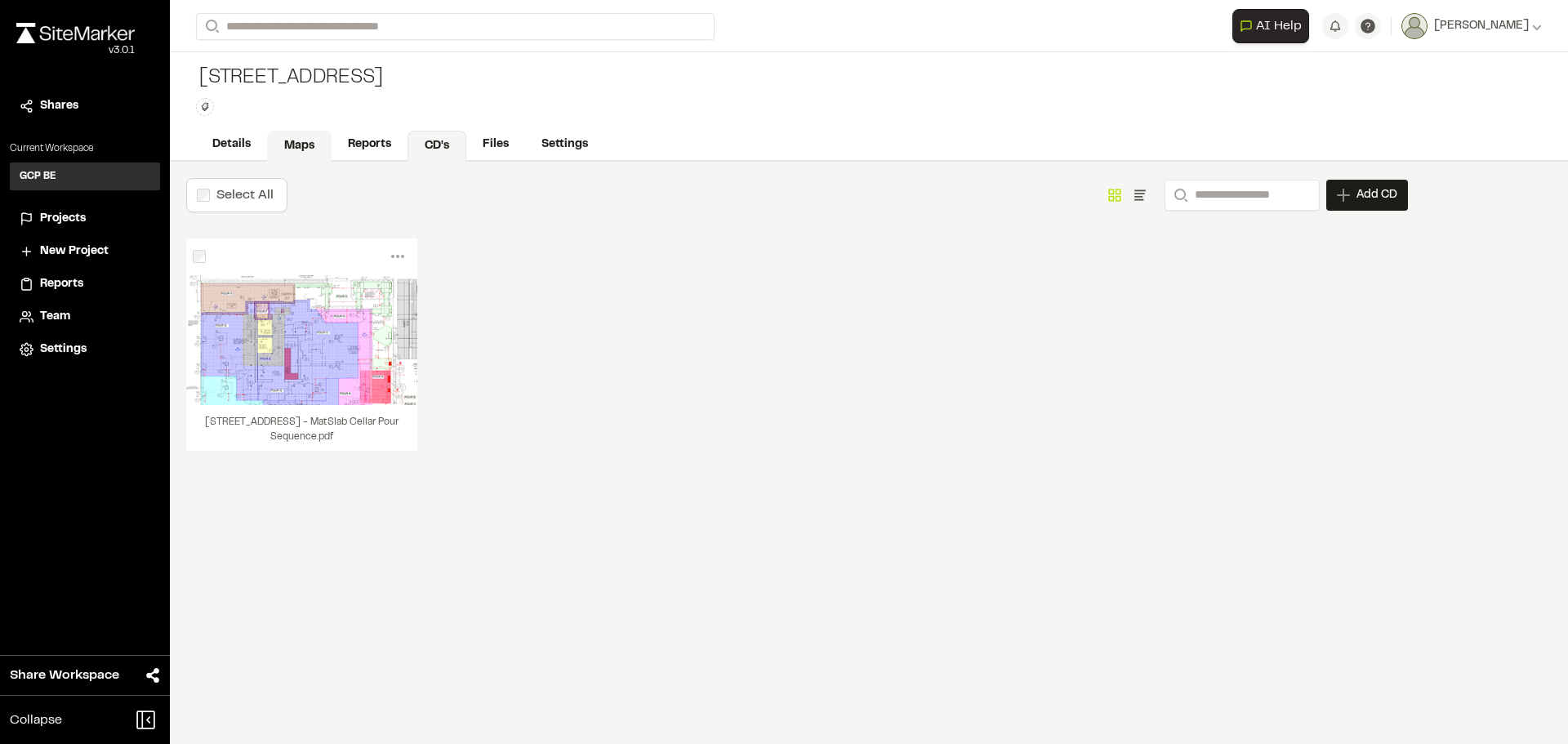 click on "Maps" at bounding box center [299, 146] 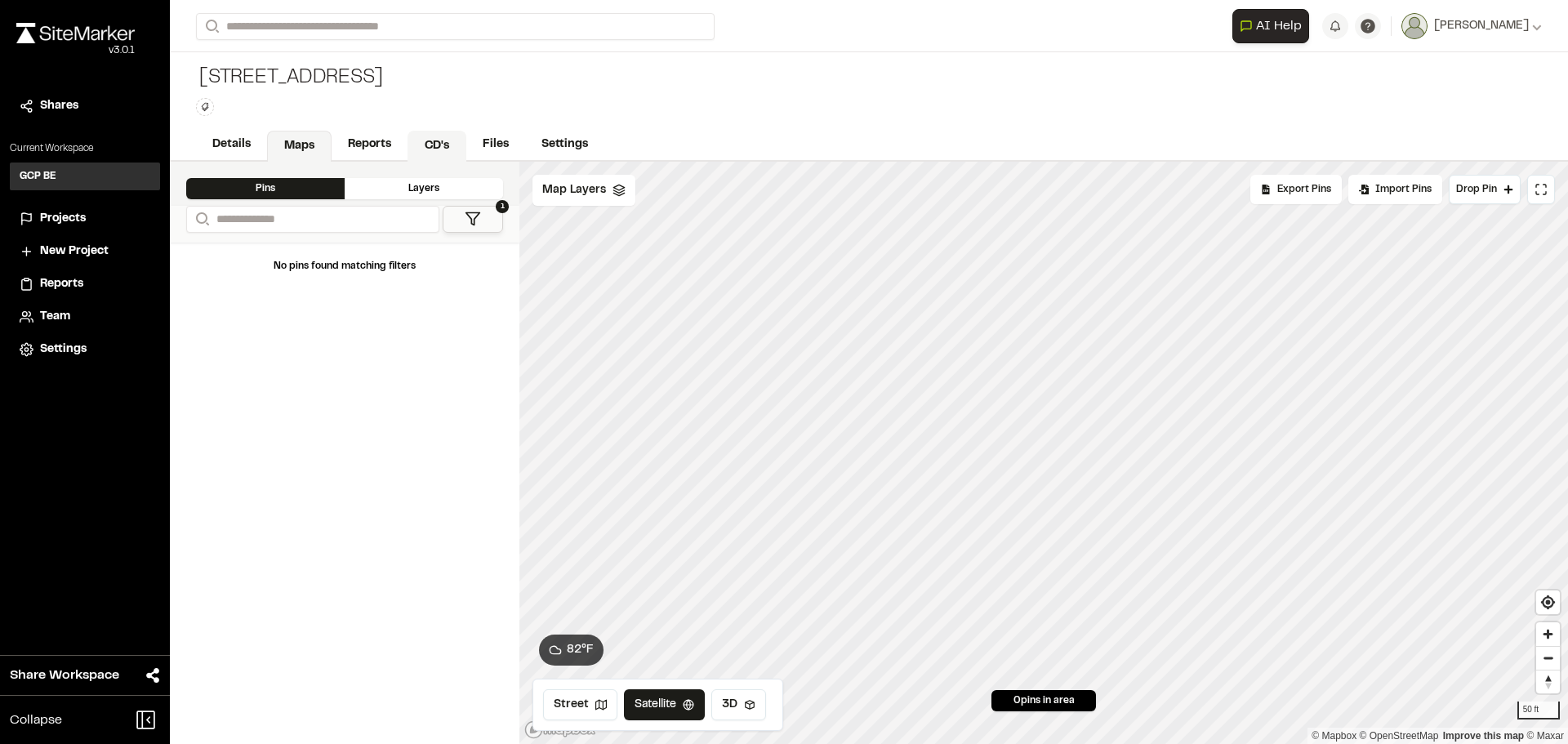 click on "CD's" at bounding box center (437, 146) 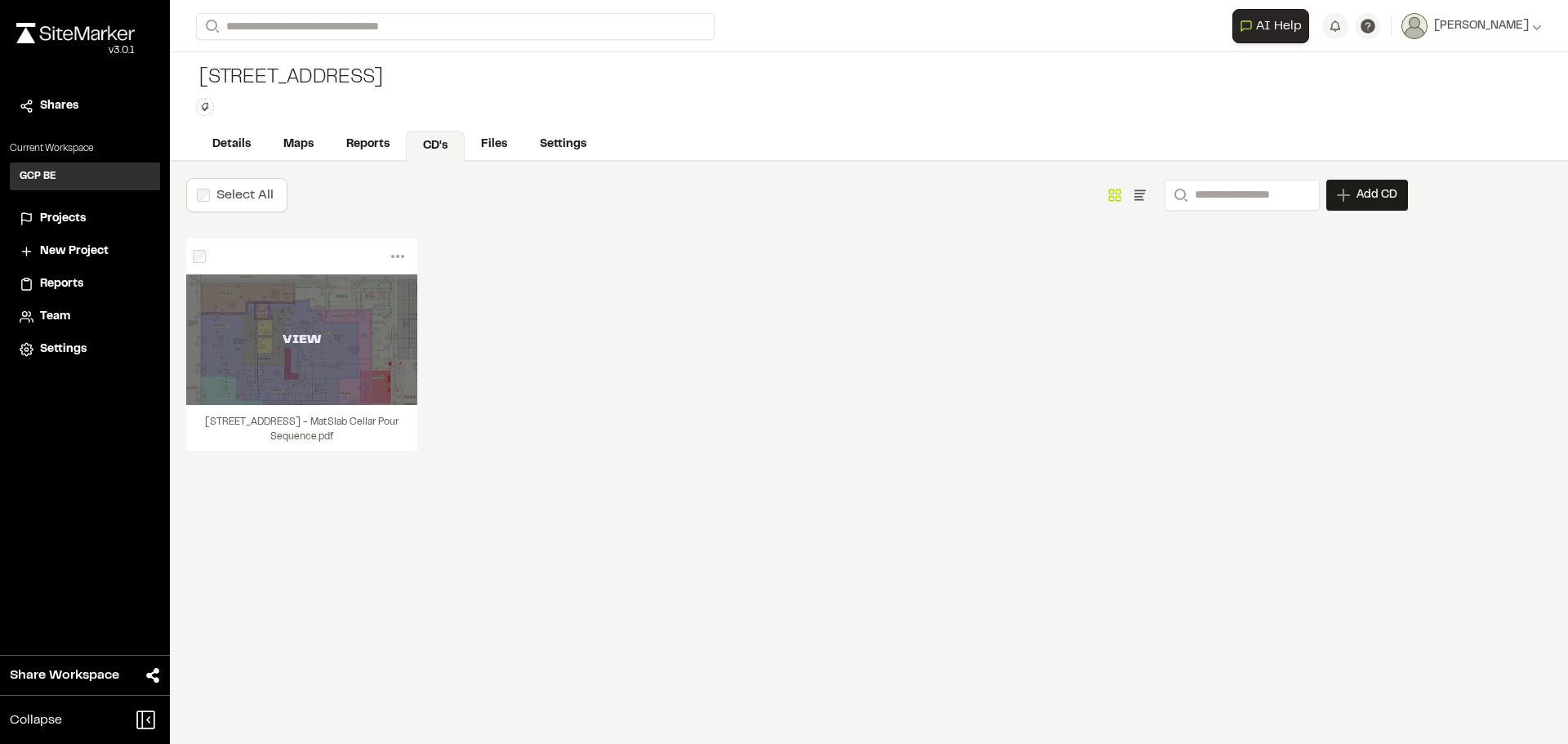 click on "VIEW" at bounding box center (301, 340) 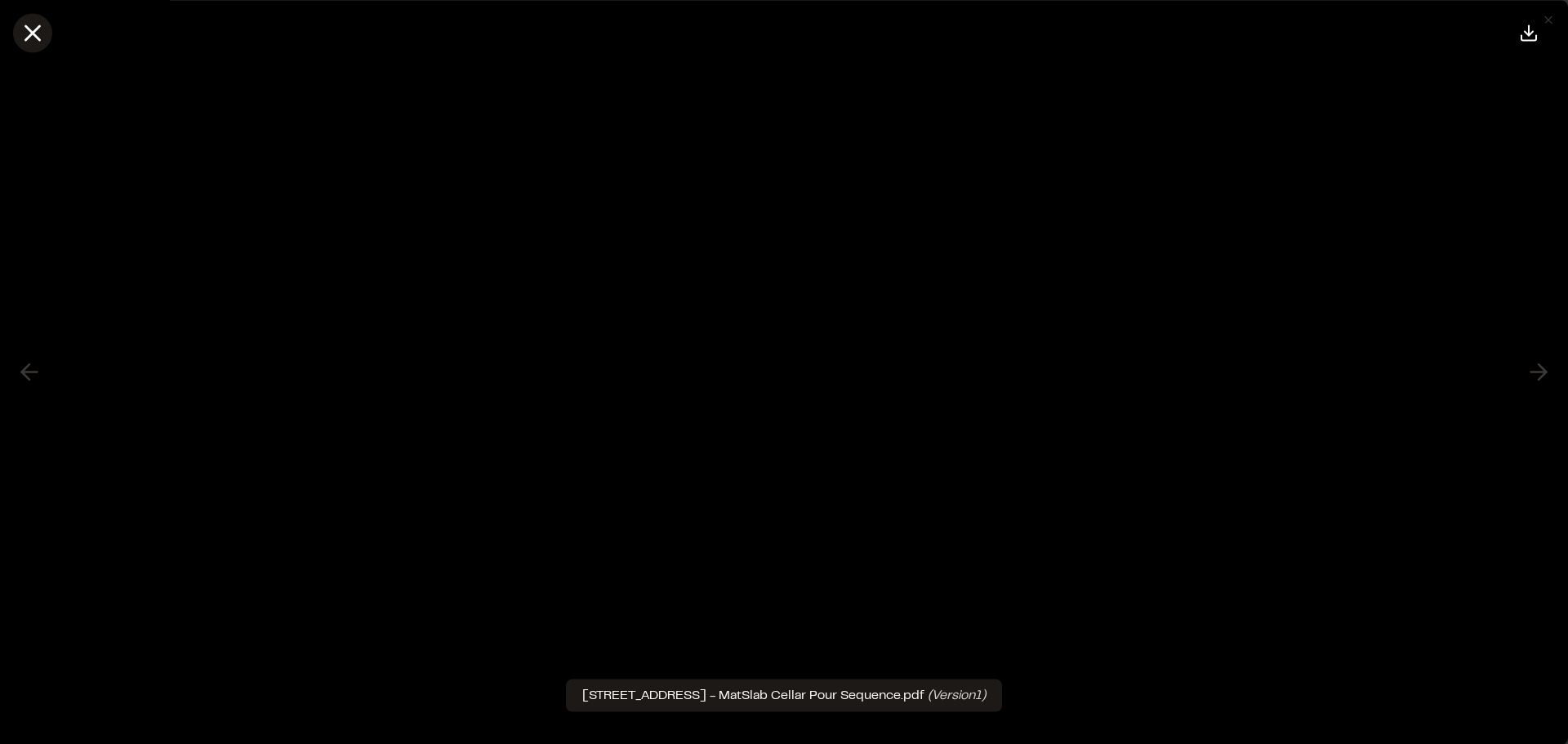 click 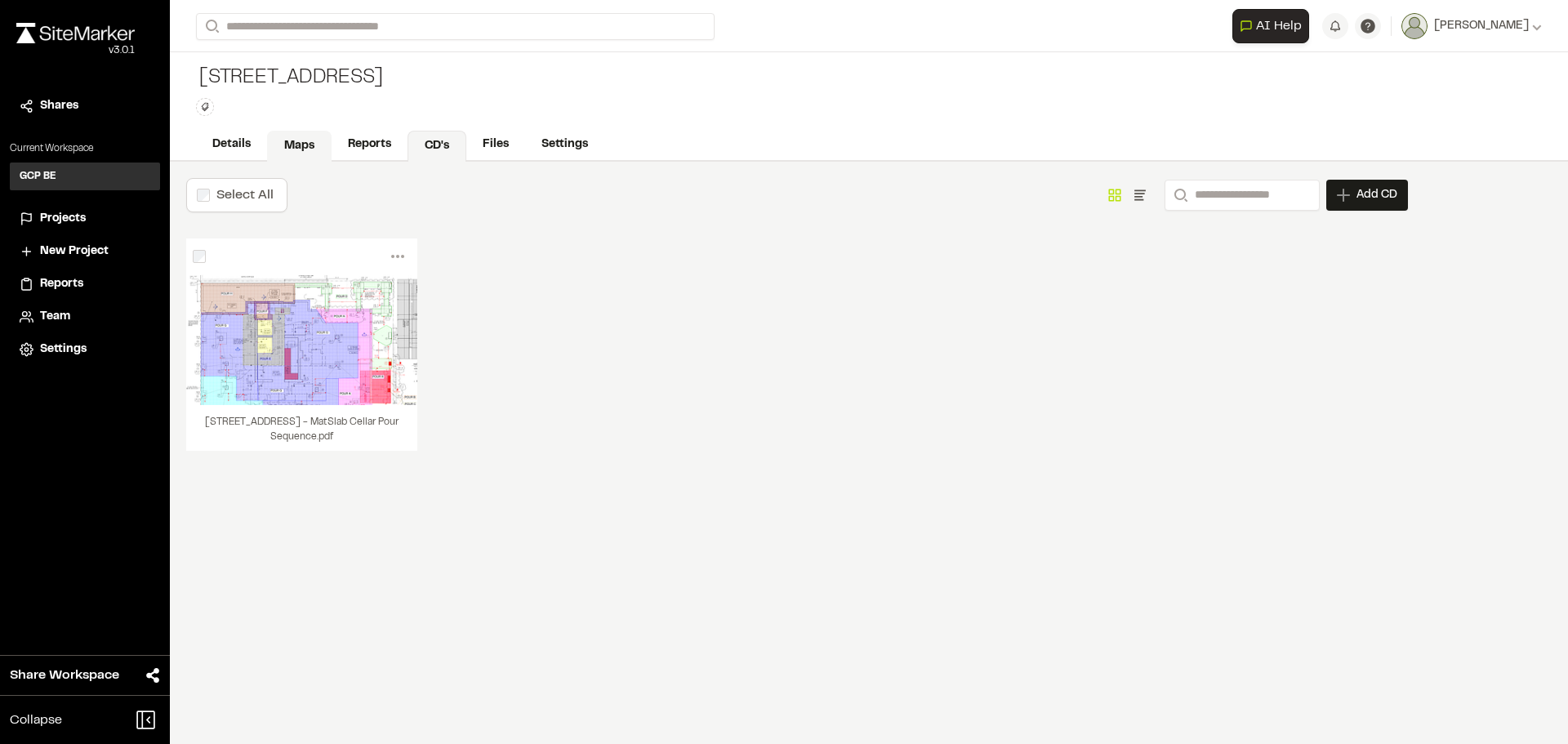 click on "Maps" at bounding box center [299, 146] 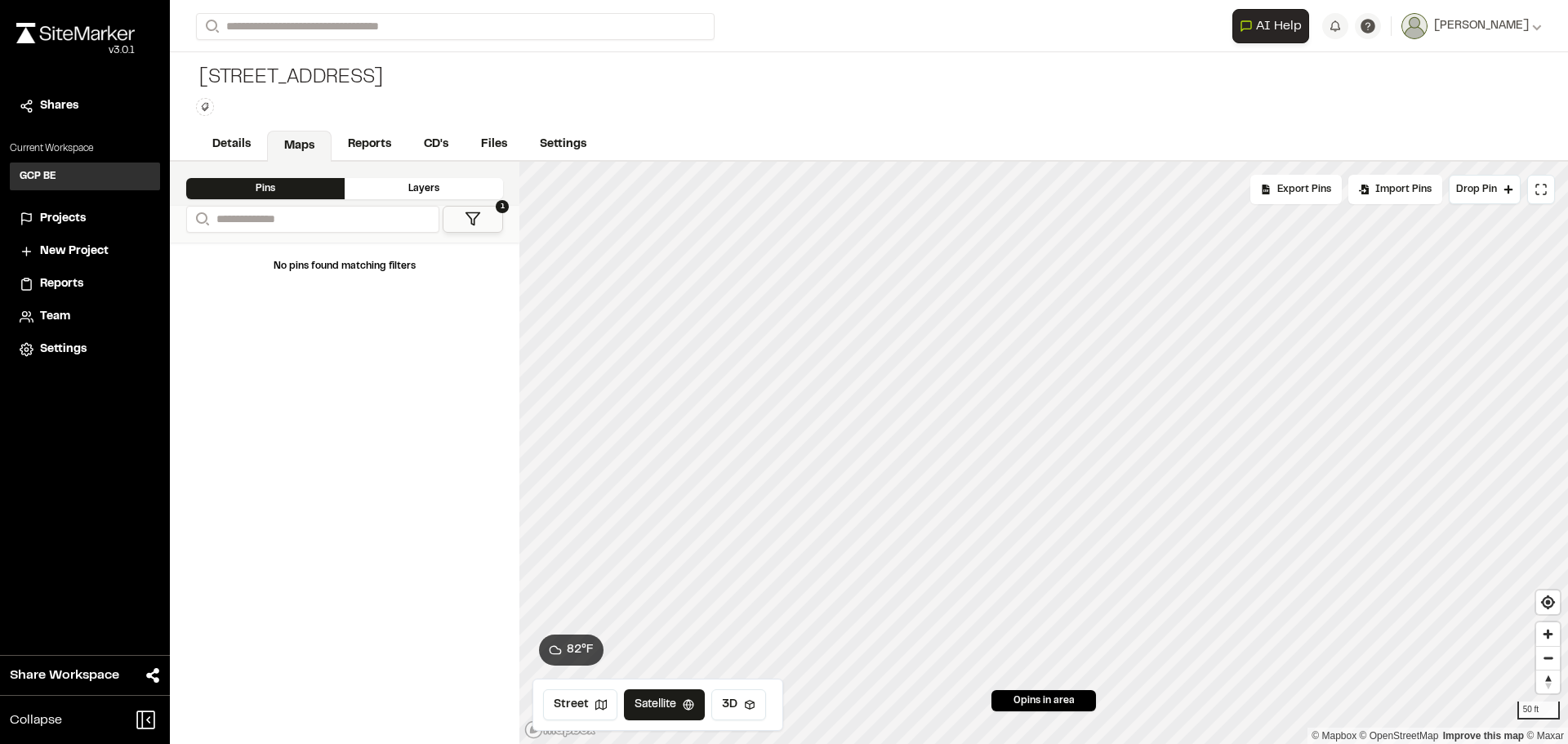 click 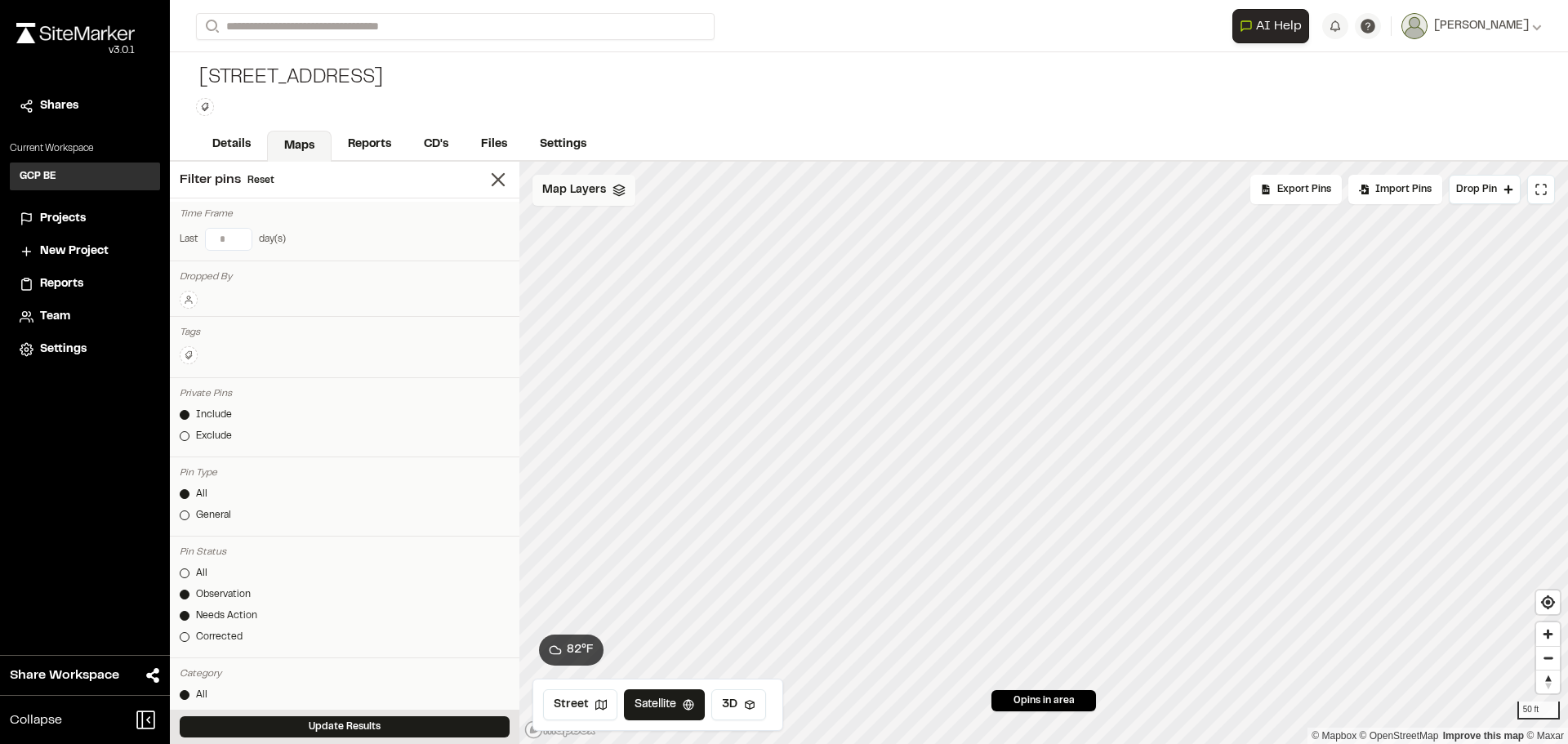 click on "Map Layers" at bounding box center [574, 190] 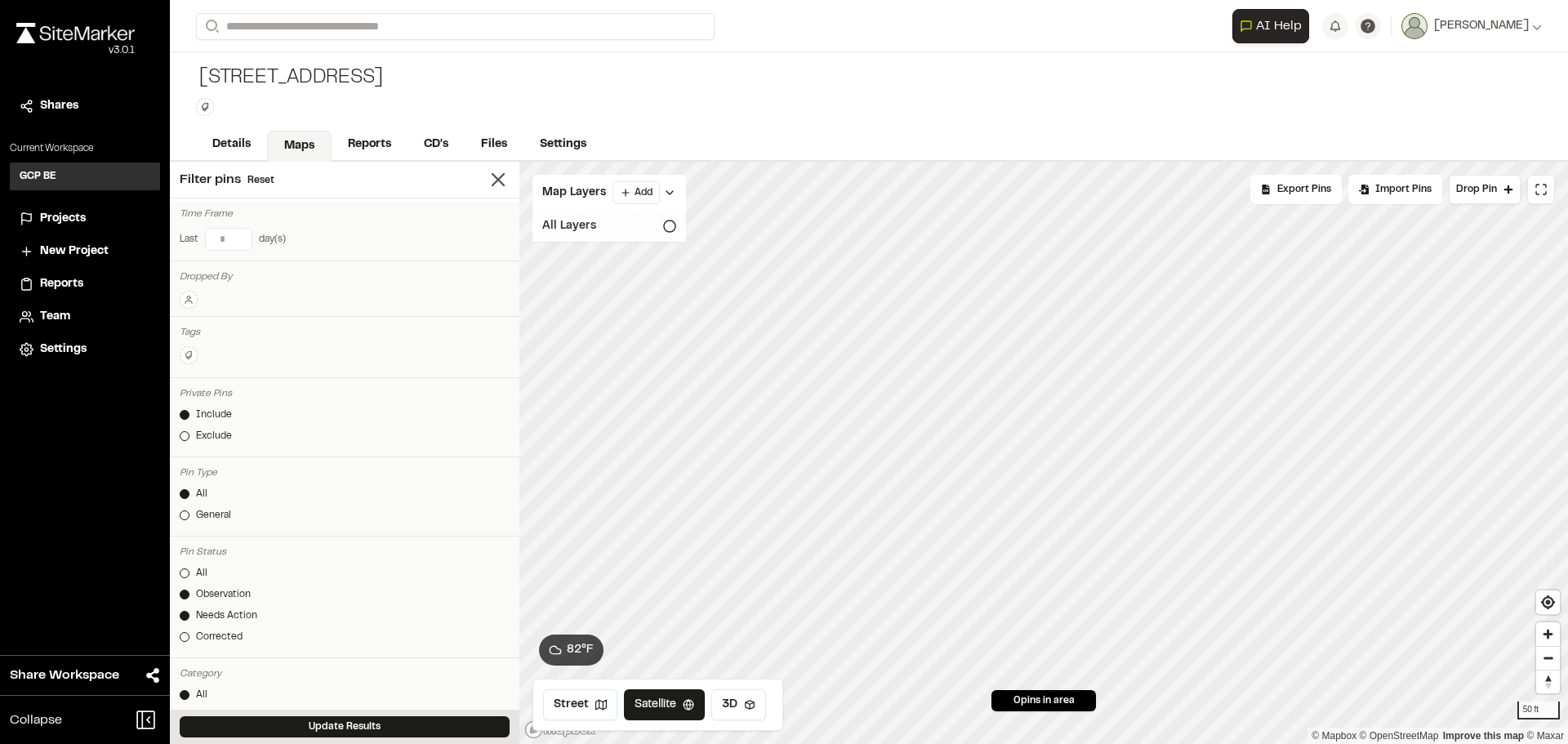 click on "All Layers" at bounding box center [609, 226] 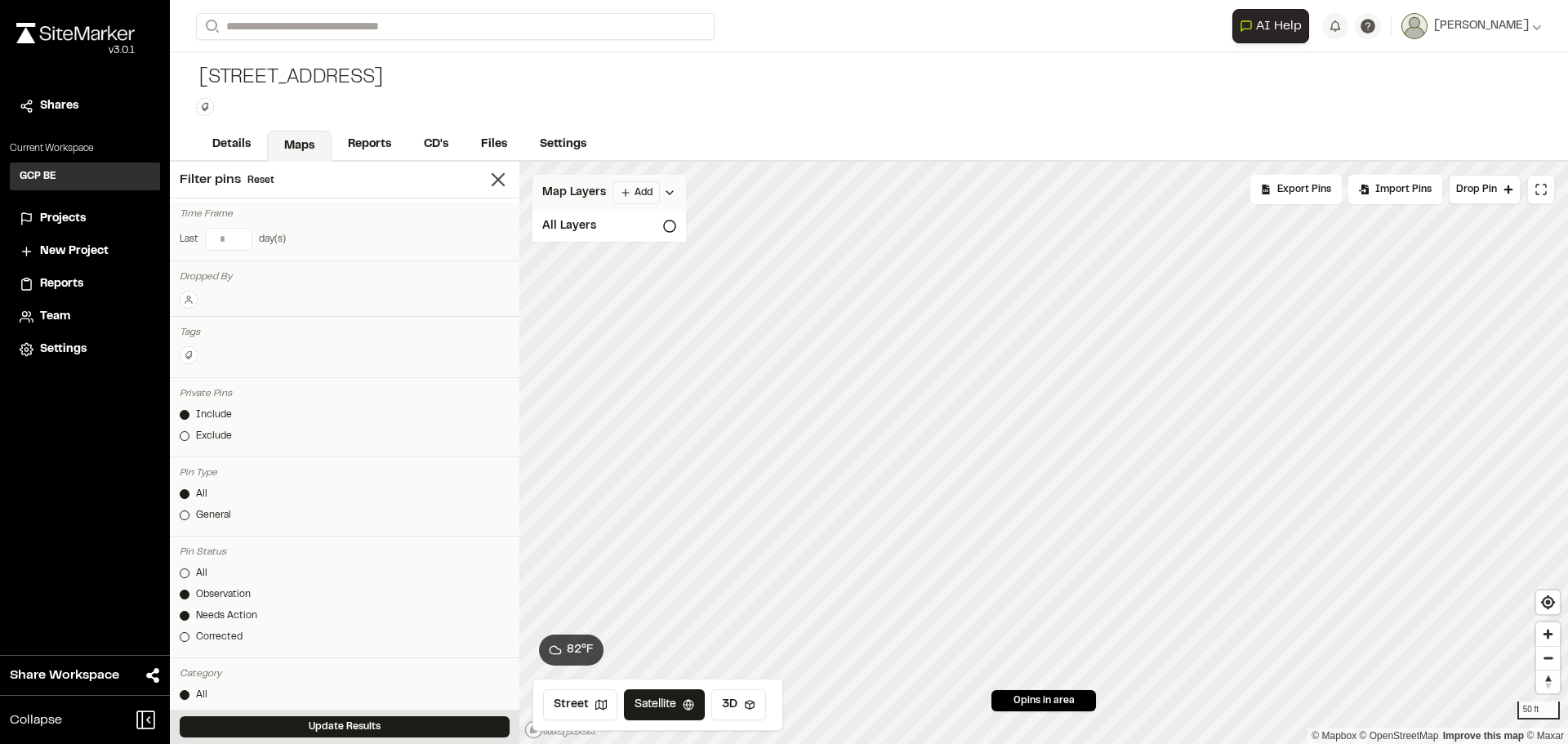 click on "**********" at bounding box center [784, 372] 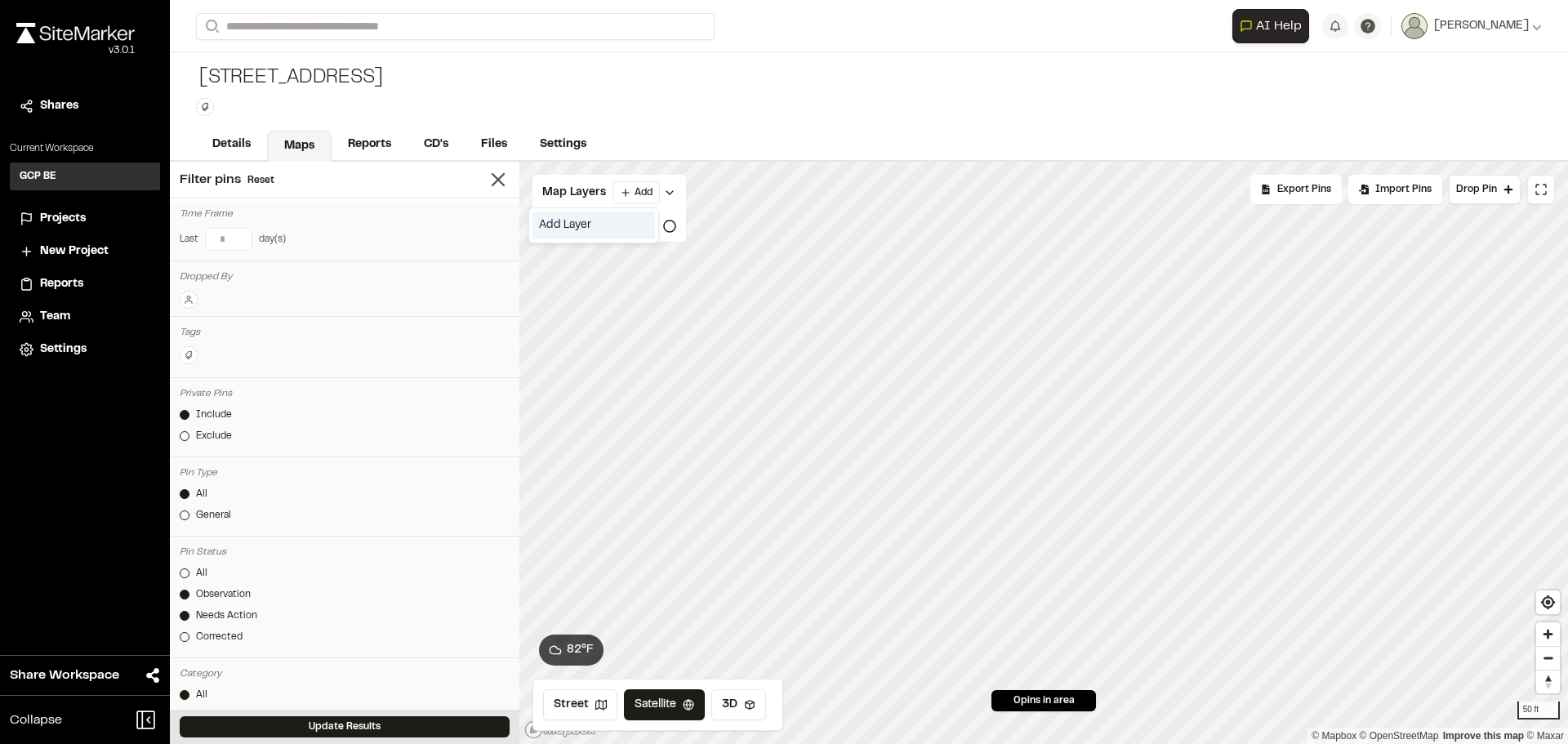 click on "Add Layer" at bounding box center [594, 225] 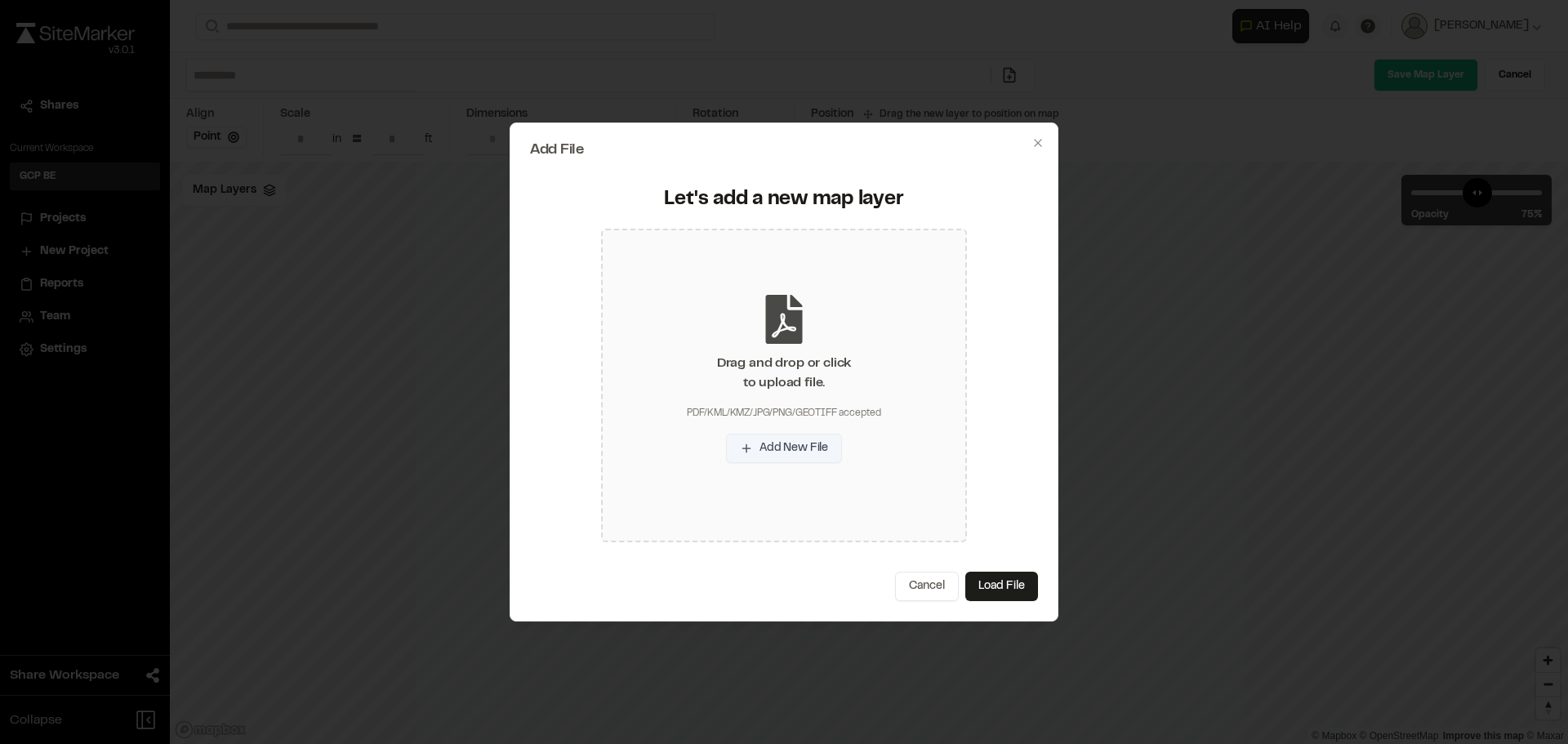 click on "Add New File" at bounding box center (784, 448) 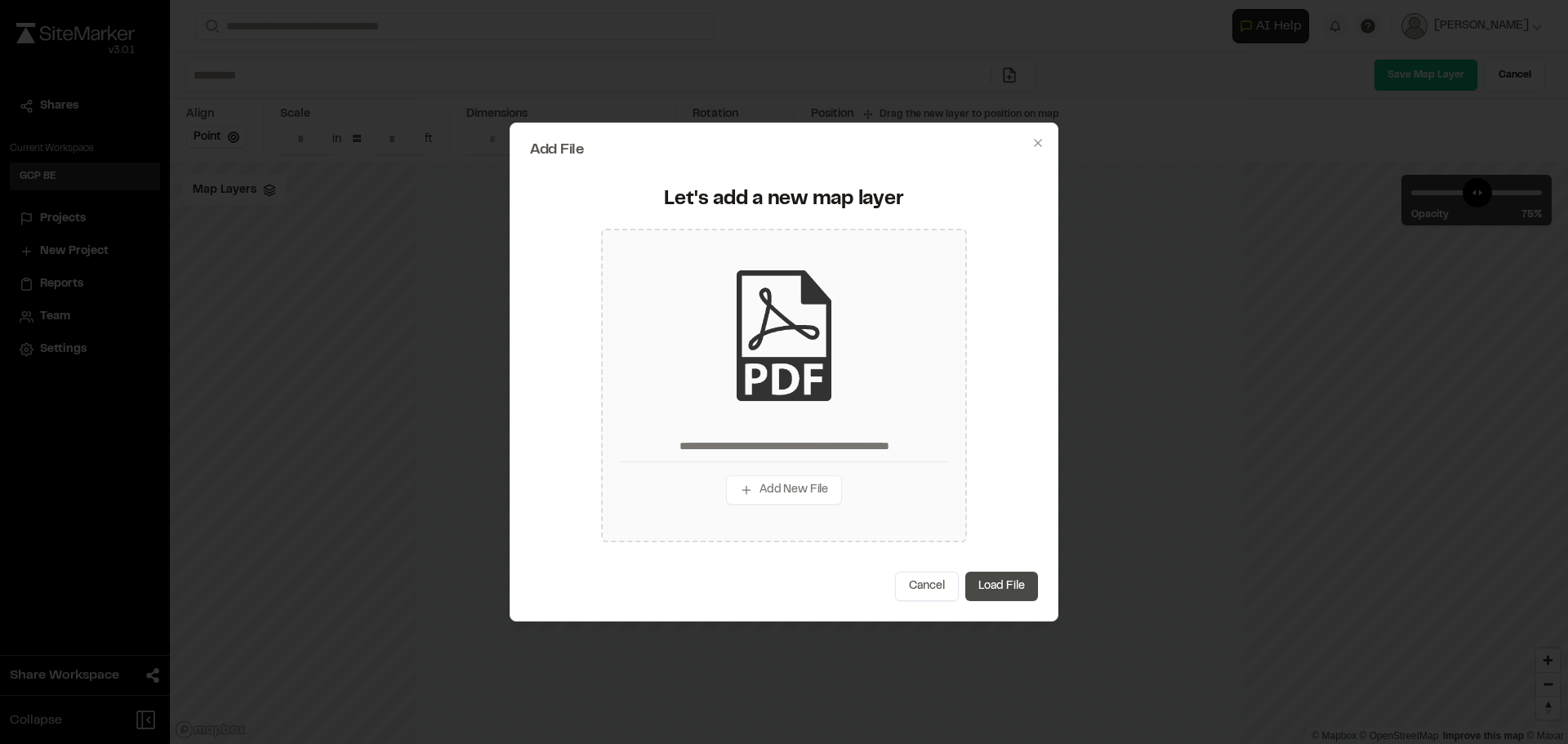 click on "Load File" at bounding box center [1001, 586] 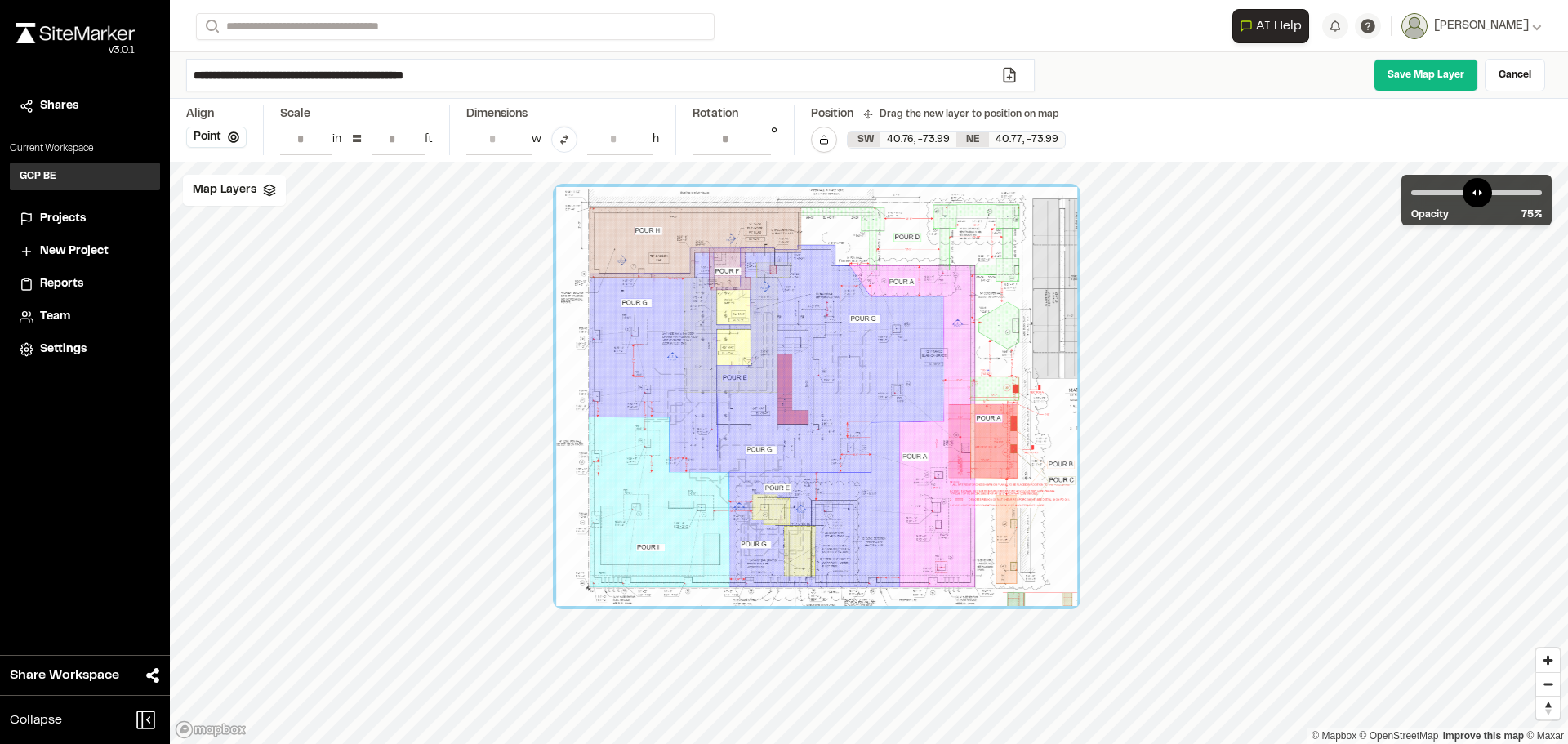 drag, startPoint x: 928, startPoint y: 498, endPoint x: 872, endPoint y: 445, distance: 77.10383 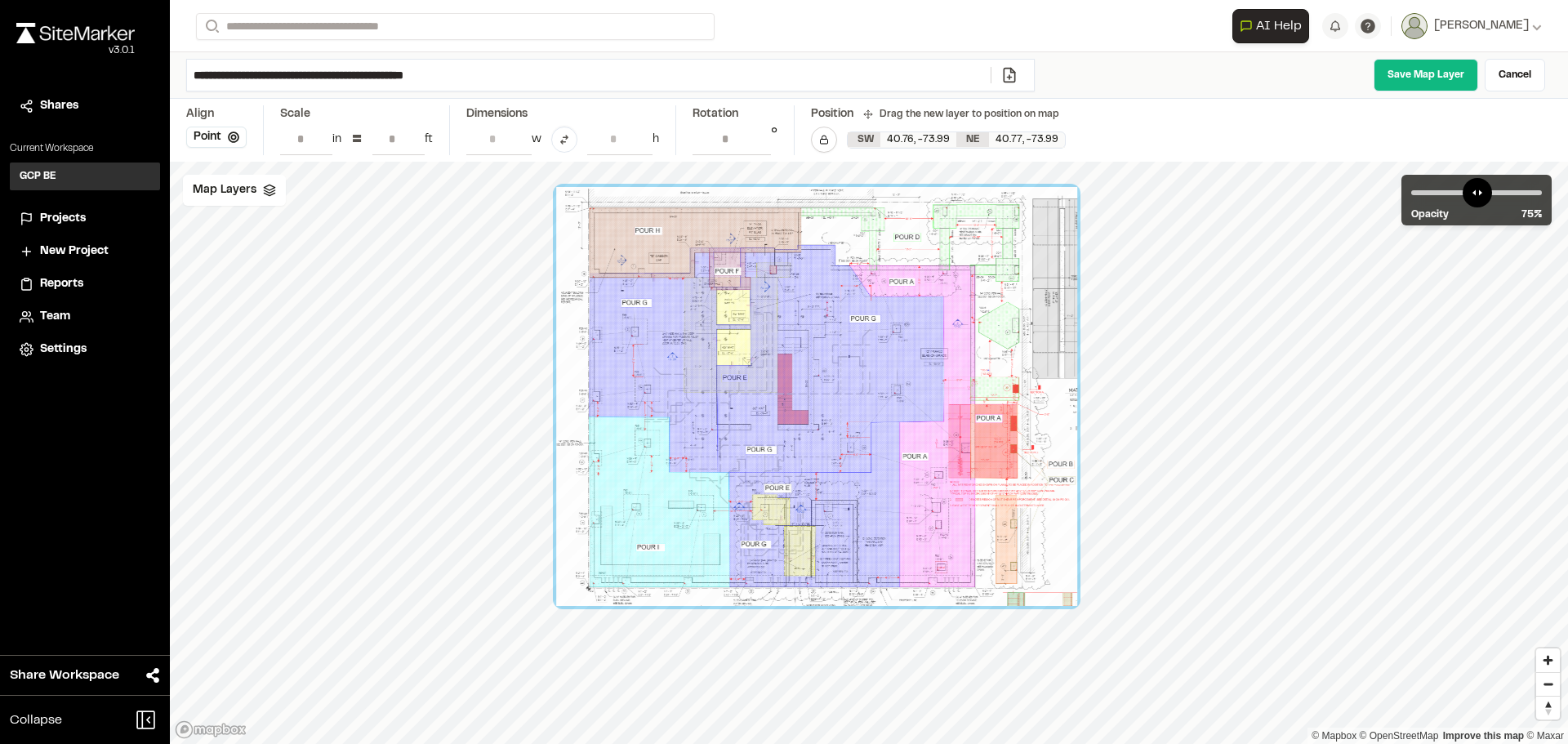 click at bounding box center (817, 396) 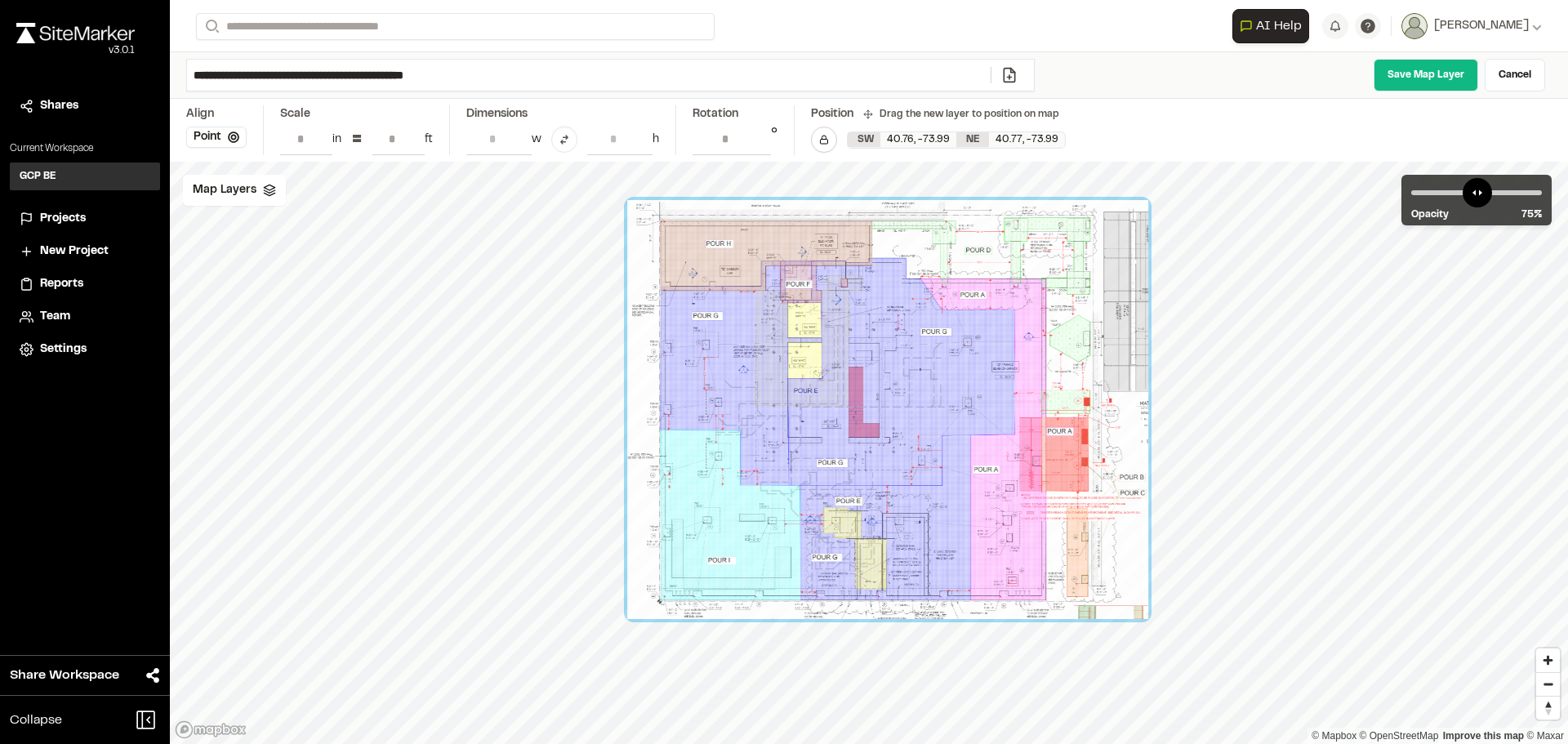 drag, startPoint x: 875, startPoint y: 429, endPoint x: 947, endPoint y: 442, distance: 73.1642 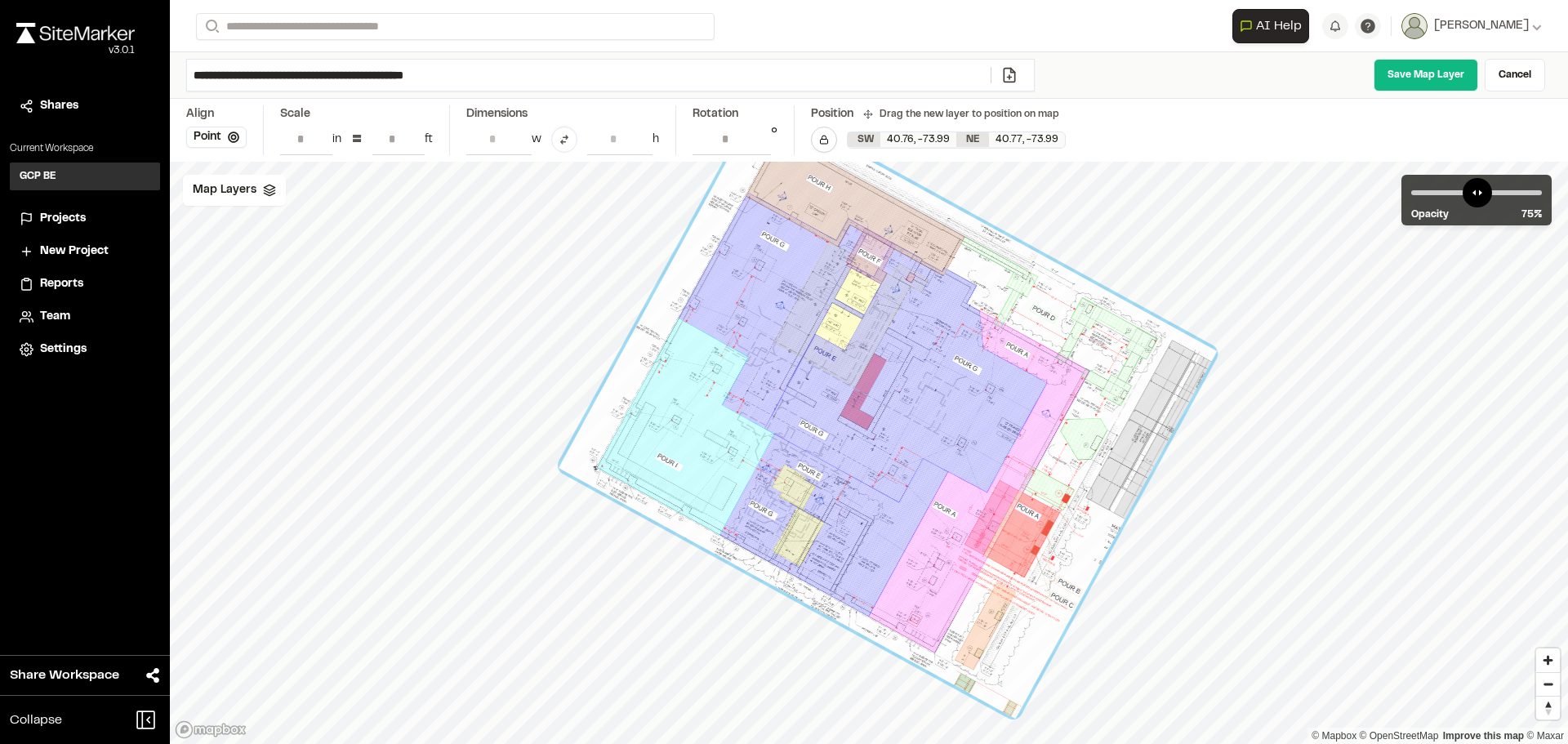 type on "*****" 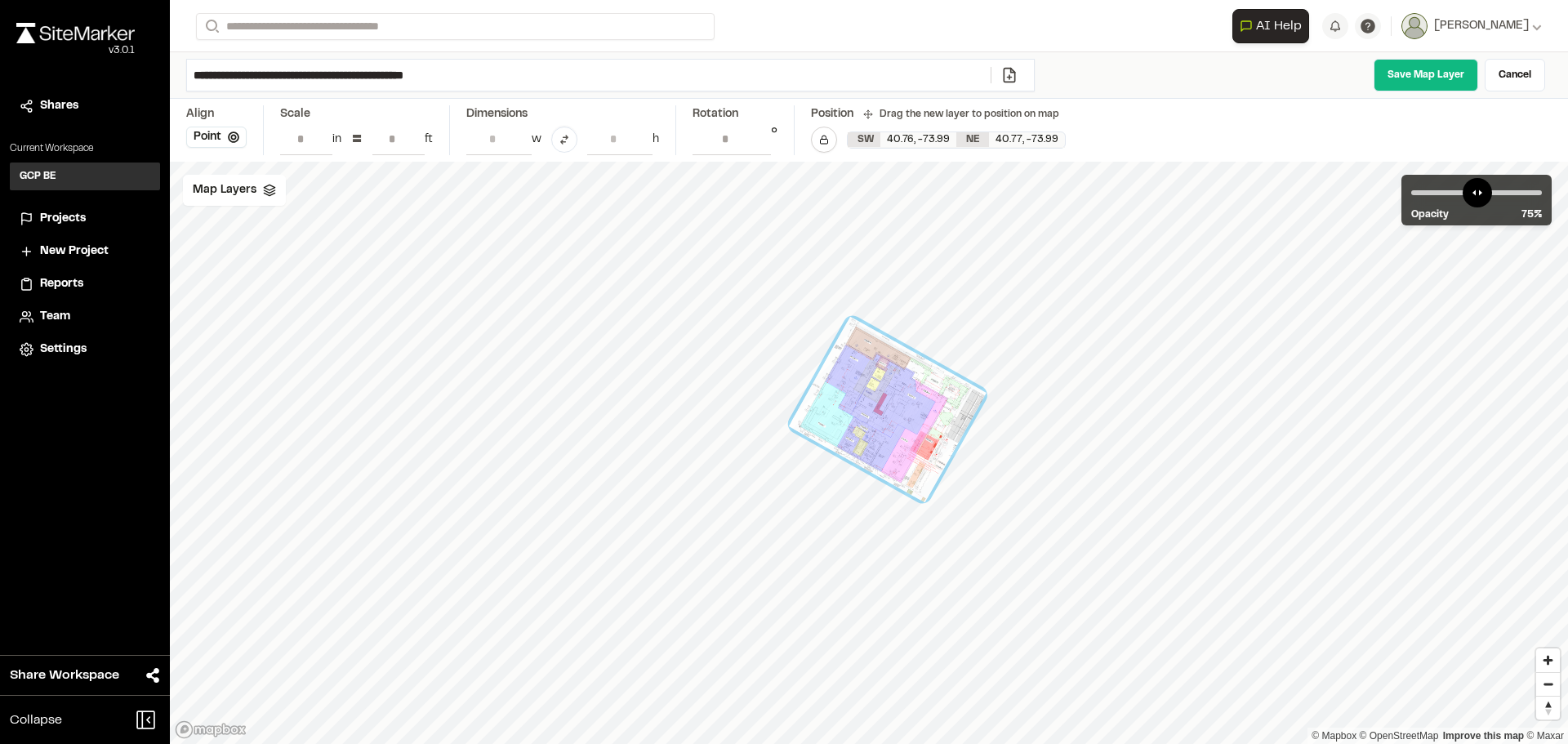 click on "*" at bounding box center (399, 139) 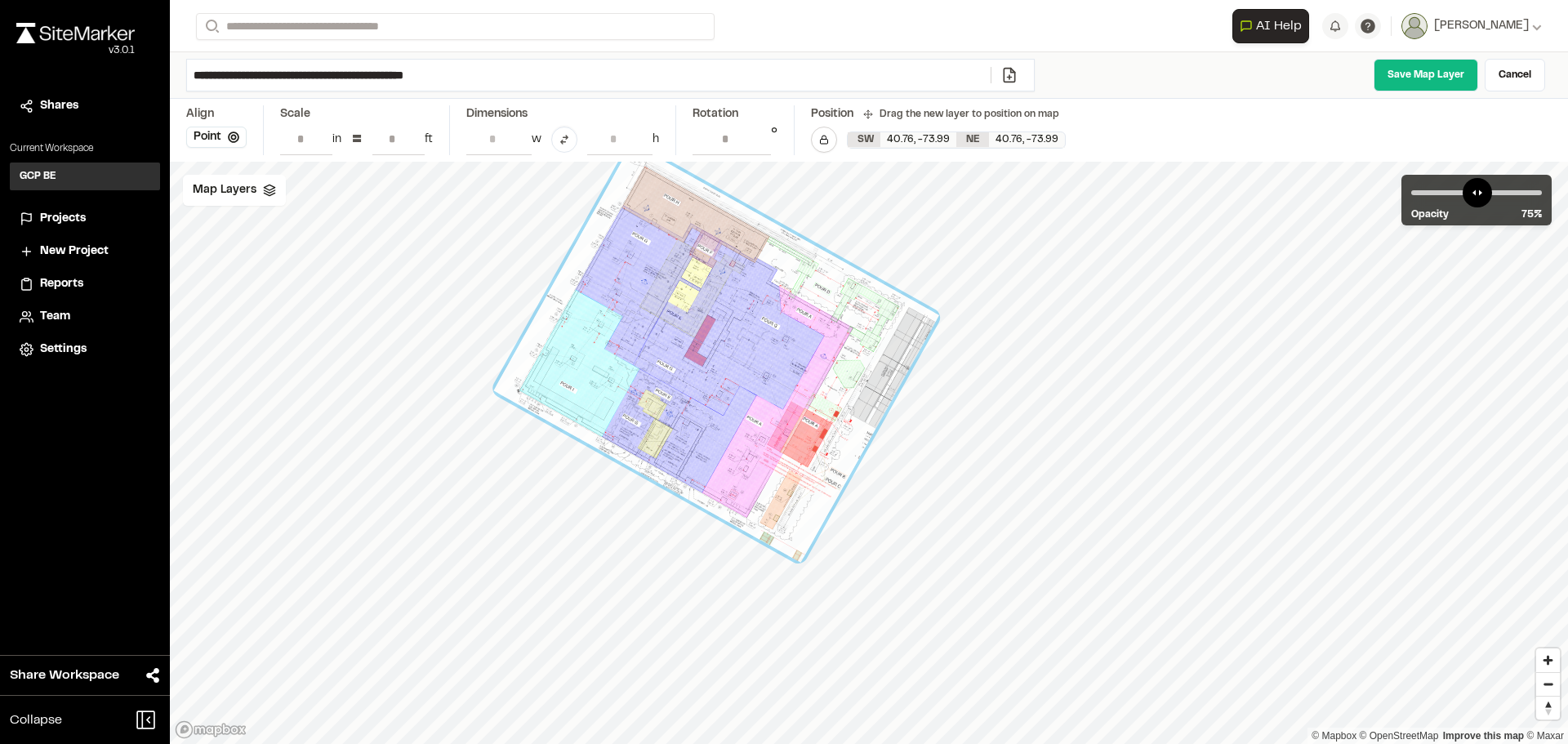 drag, startPoint x: 857, startPoint y: 424, endPoint x: 742, endPoint y: 430, distance: 115.15642 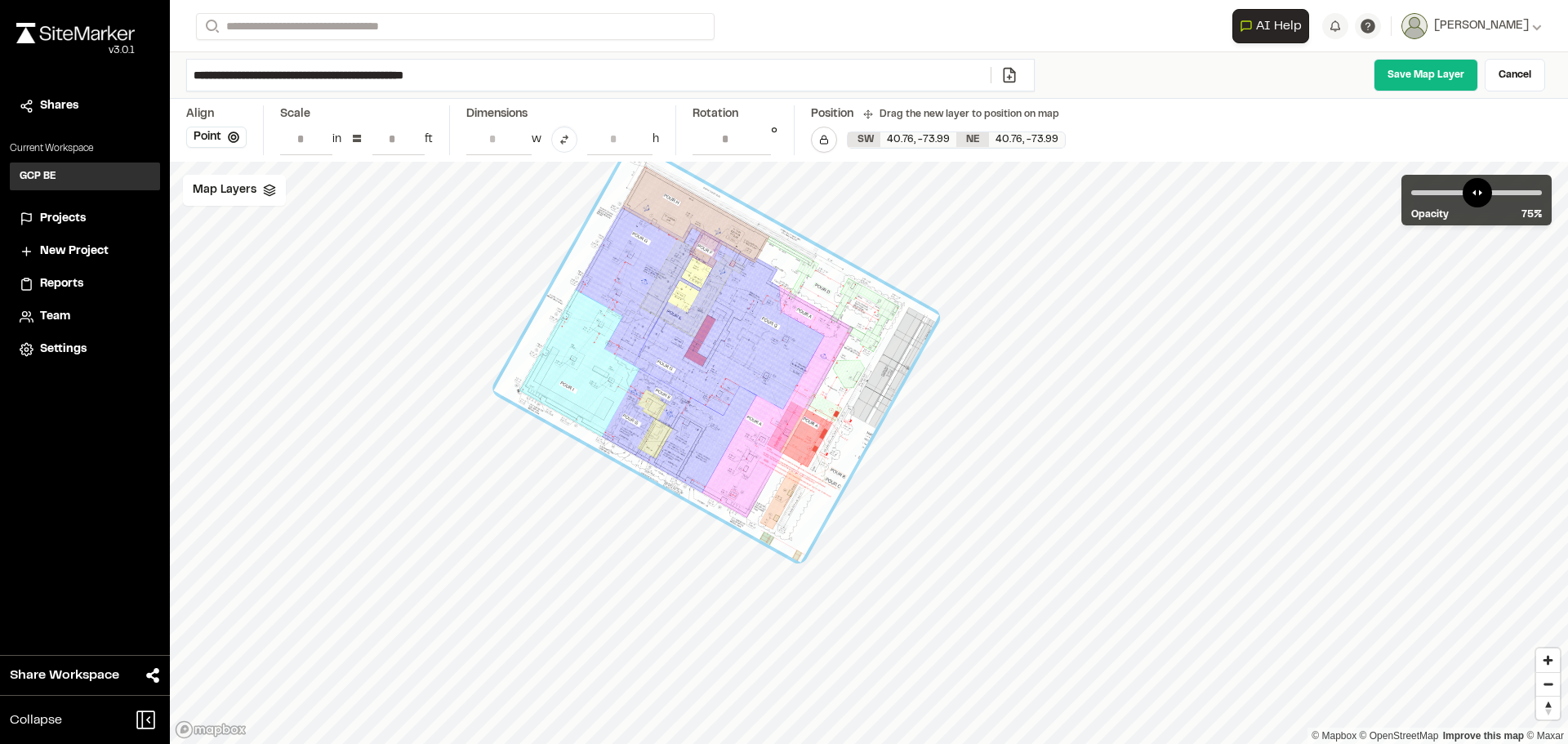 click at bounding box center (716, 354) 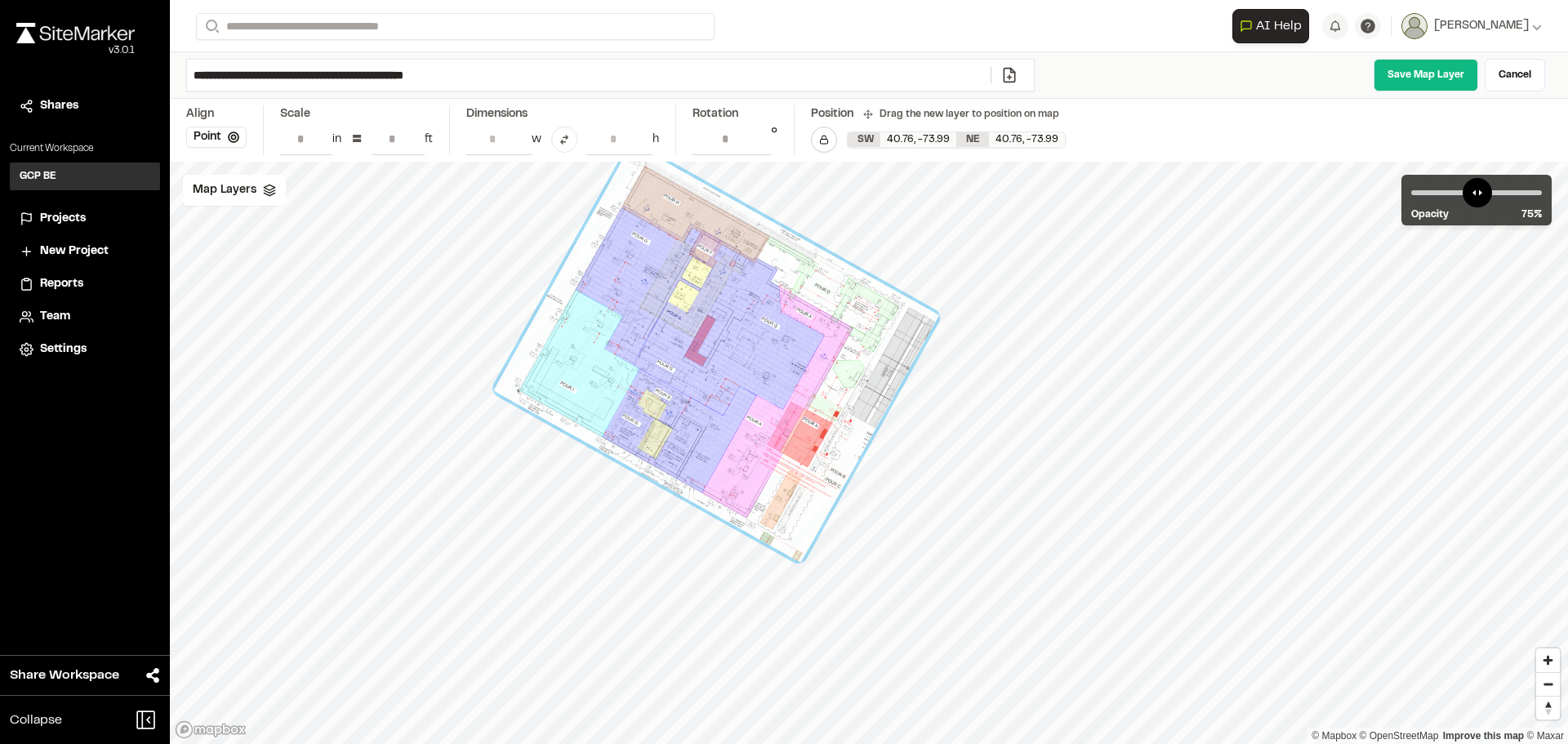 click on "*" at bounding box center [399, 139] 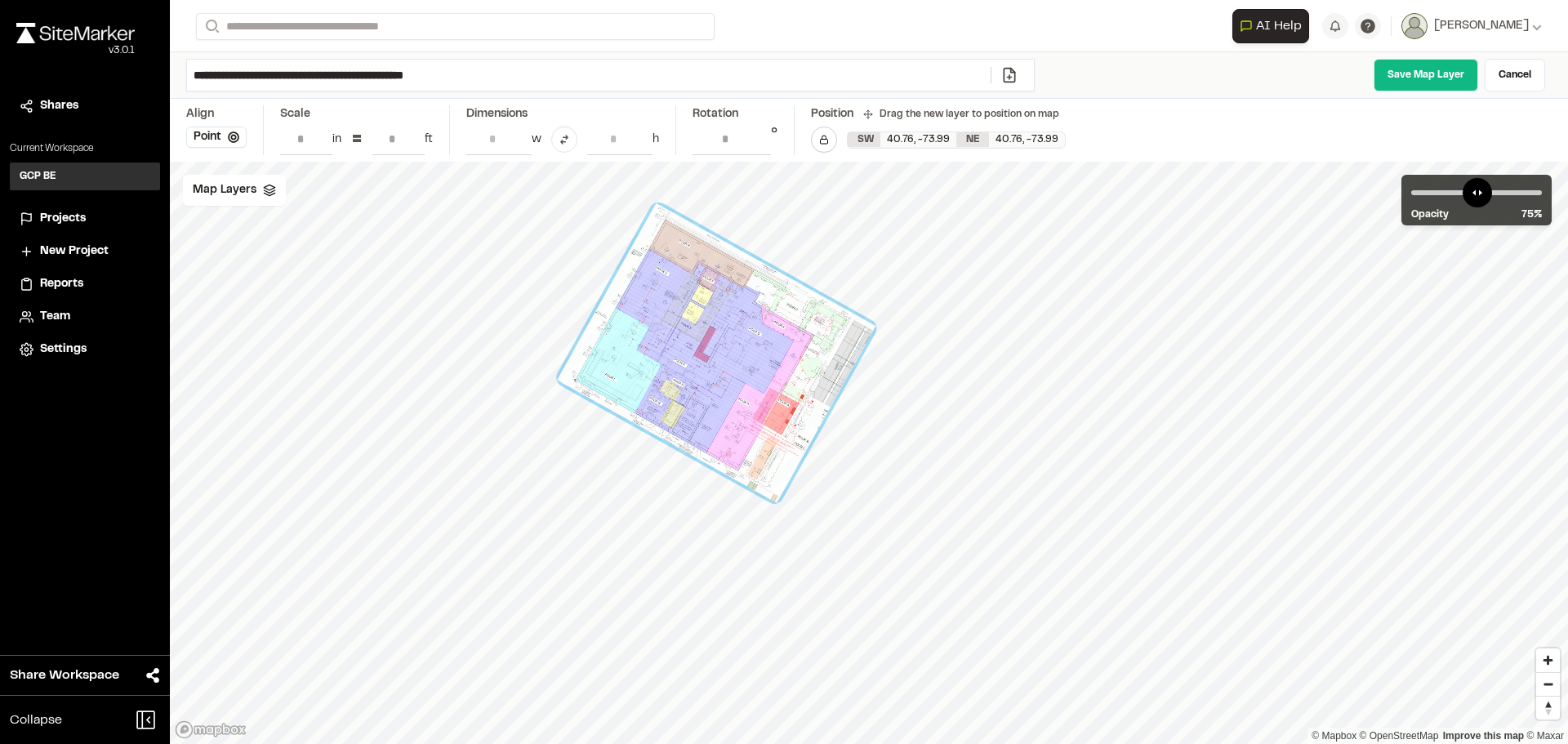 click on "*" at bounding box center (399, 139) 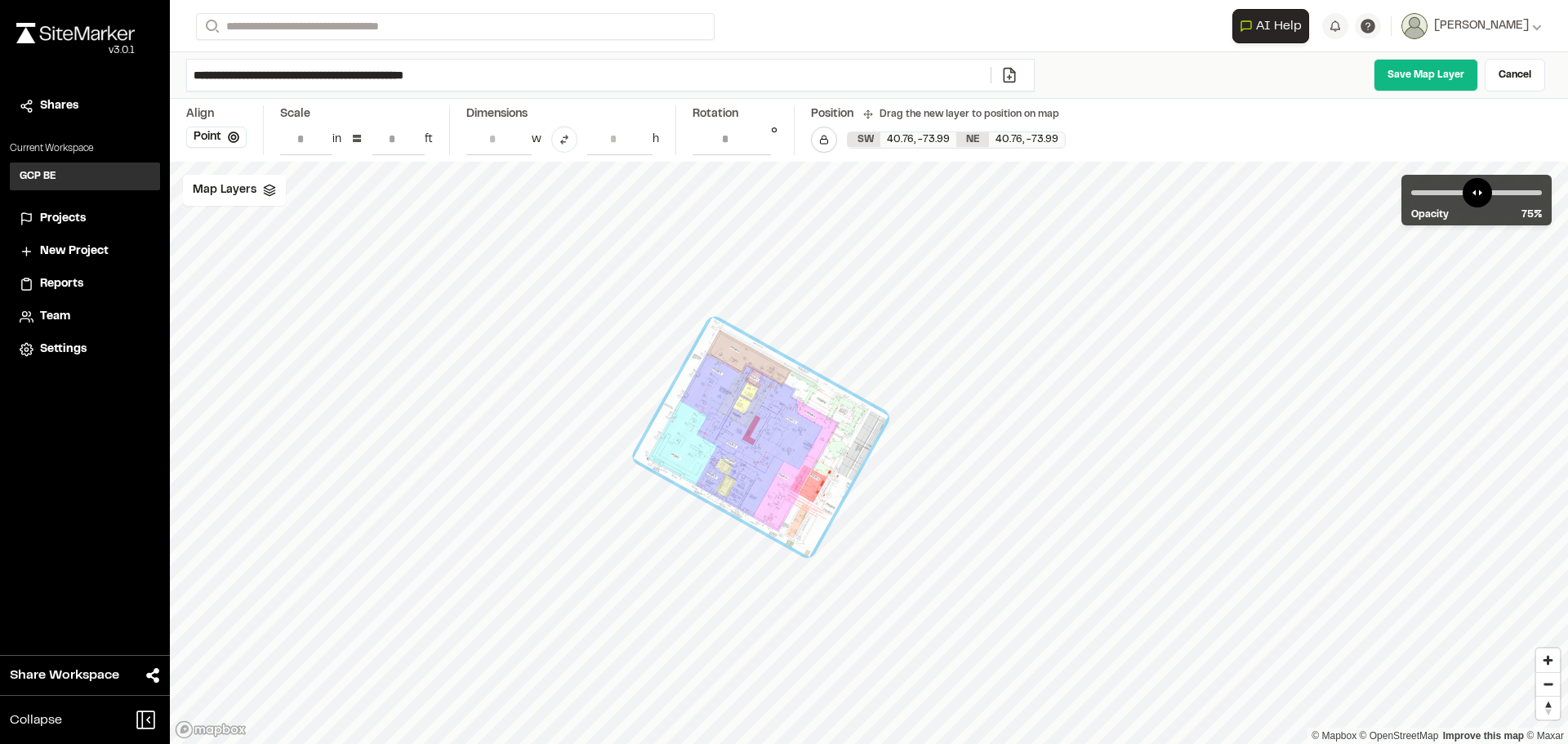 drag, startPoint x: 705, startPoint y: 404, endPoint x: 740, endPoint y: 479, distance: 82.7647 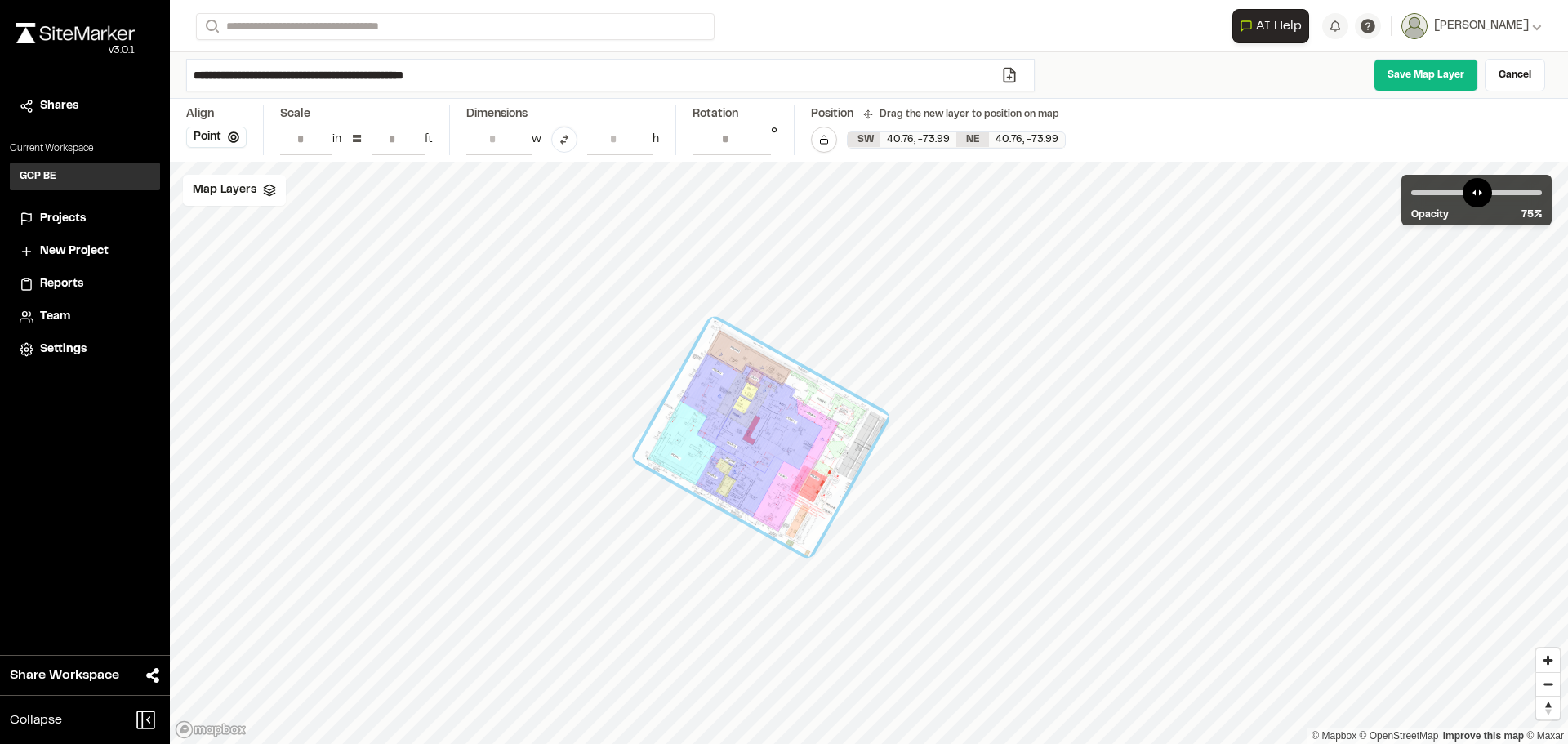click at bounding box center [760, 437] 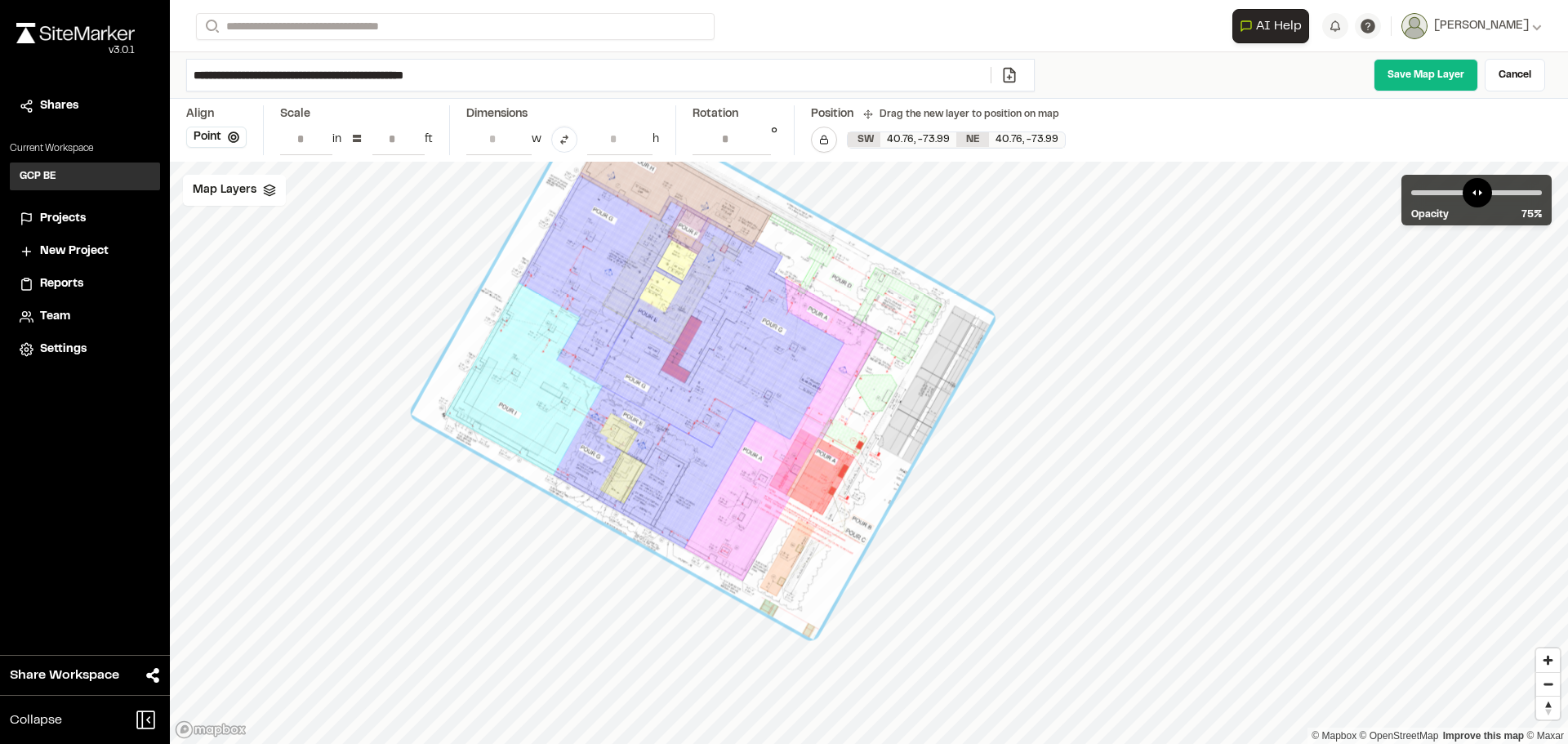 drag, startPoint x: 764, startPoint y: 514, endPoint x: 773, endPoint y: 515, distance: 9.05539 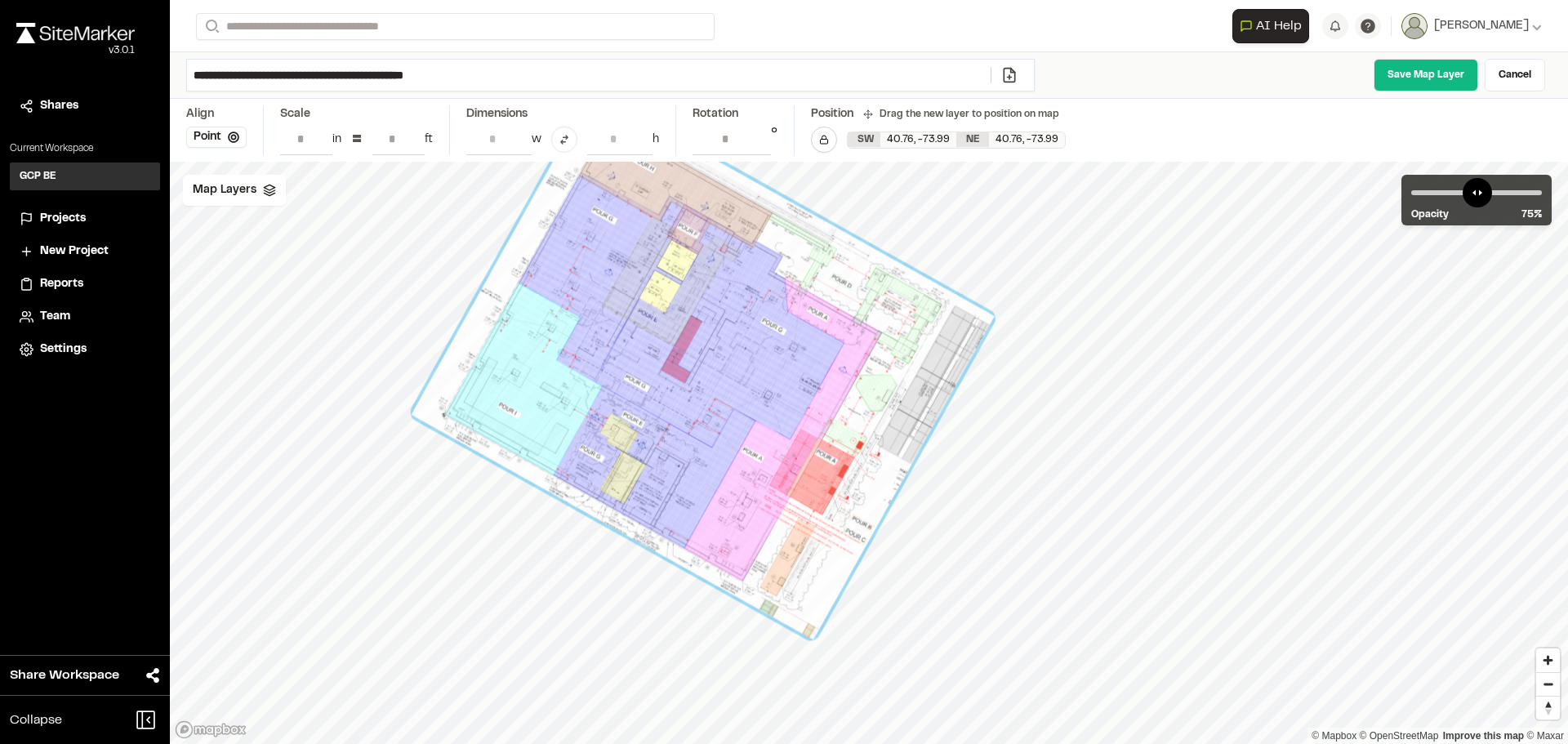 click at bounding box center (703, 365) 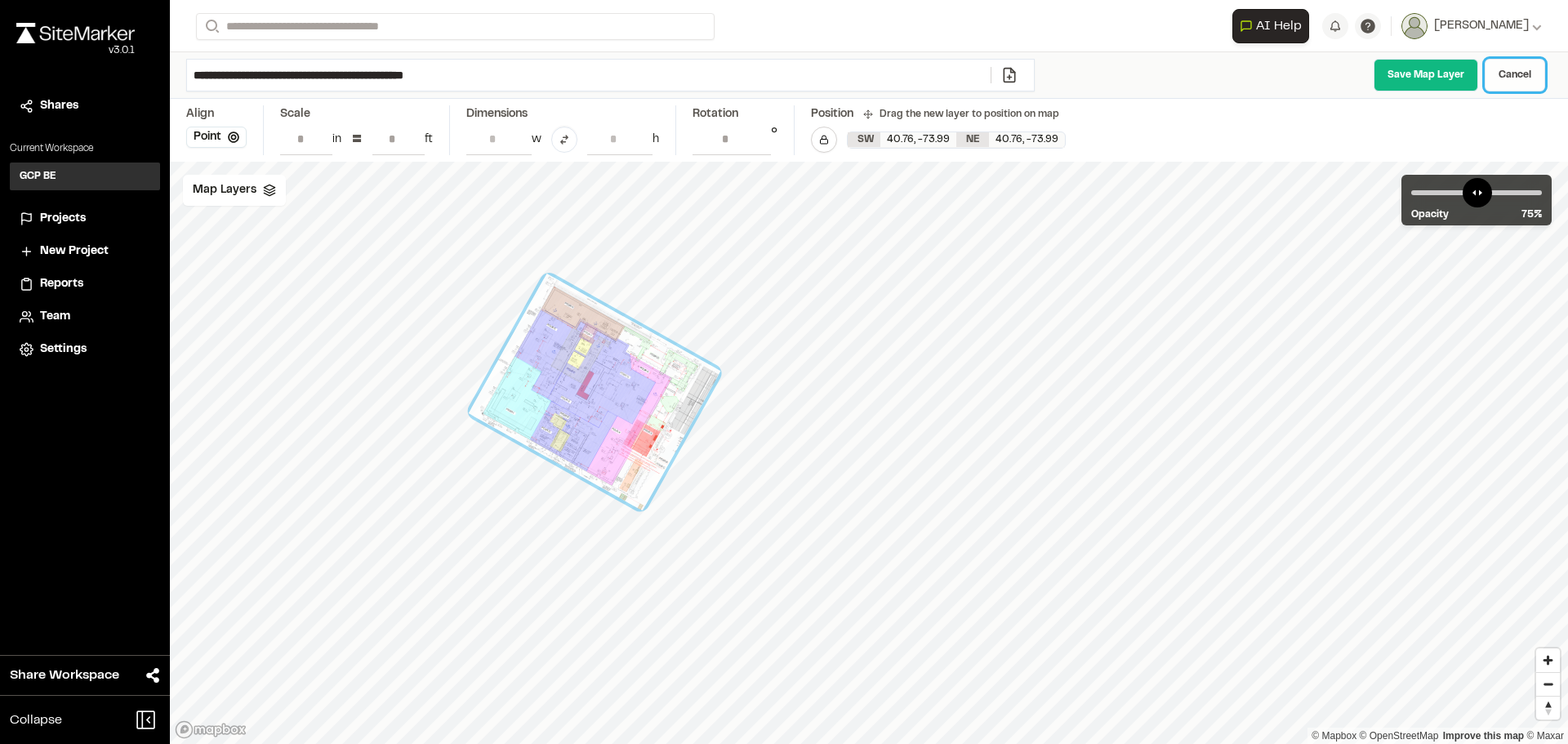 click on "Cancel" at bounding box center [1515, 75] 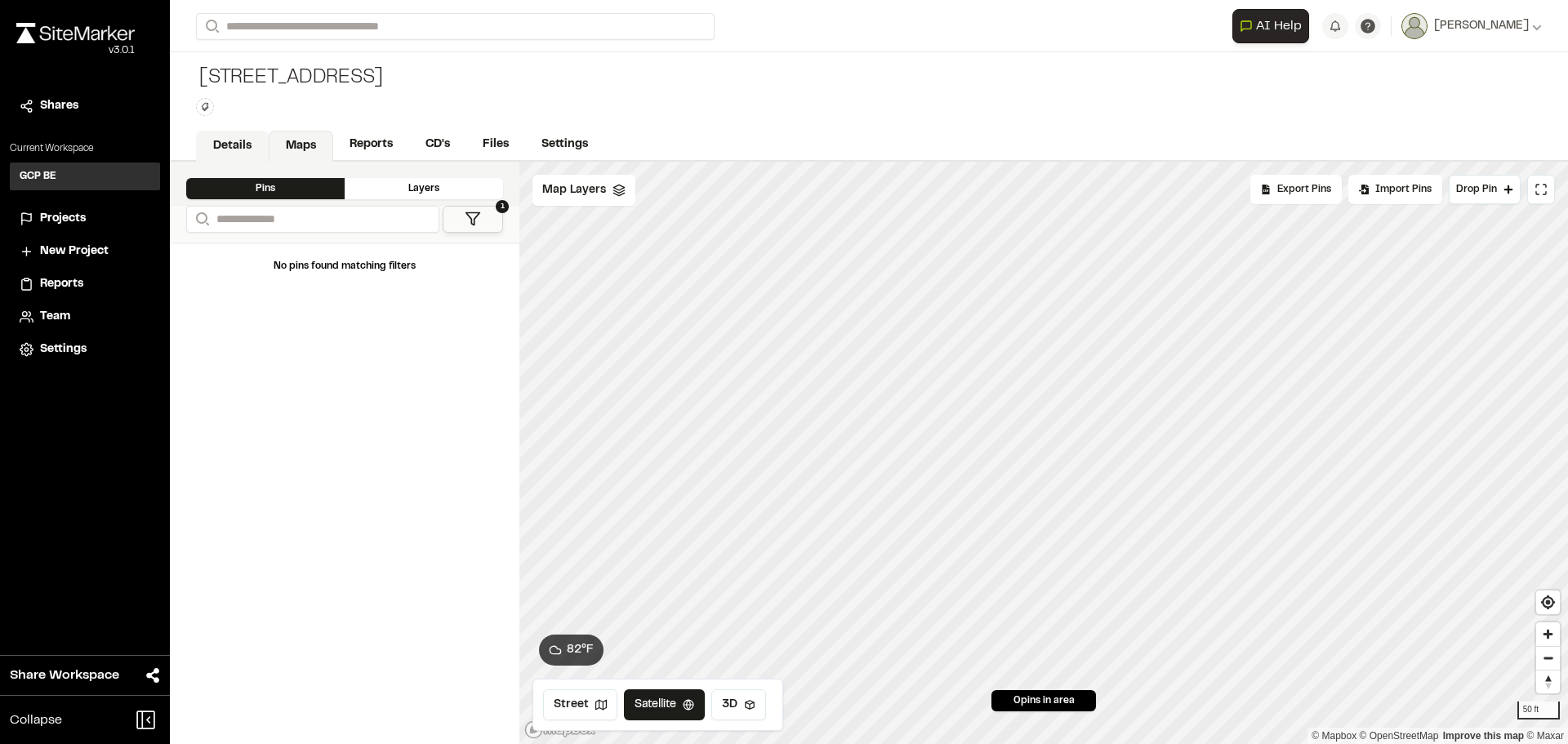 click on "Details" at bounding box center [232, 146] 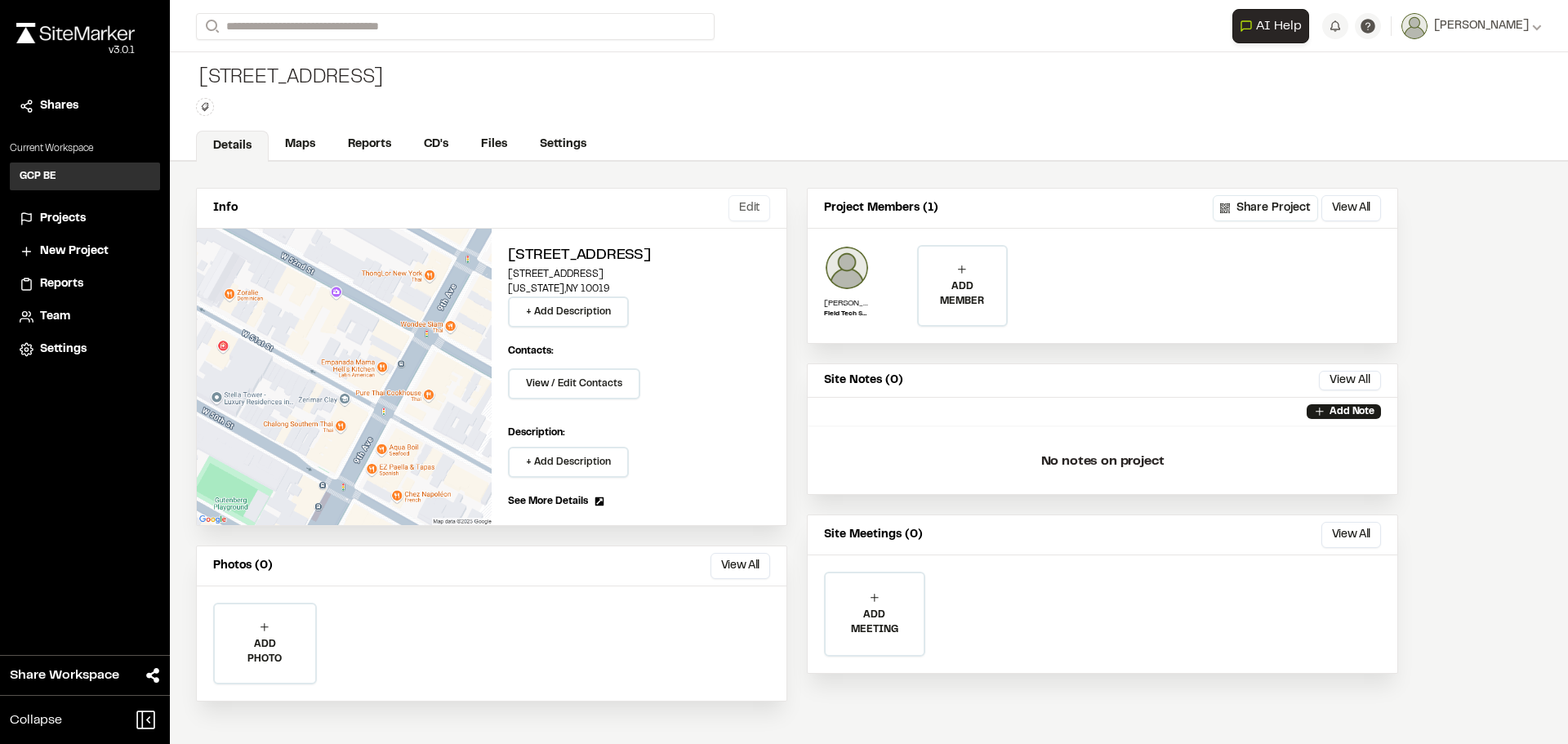 click on "Edit" at bounding box center (749, 208) 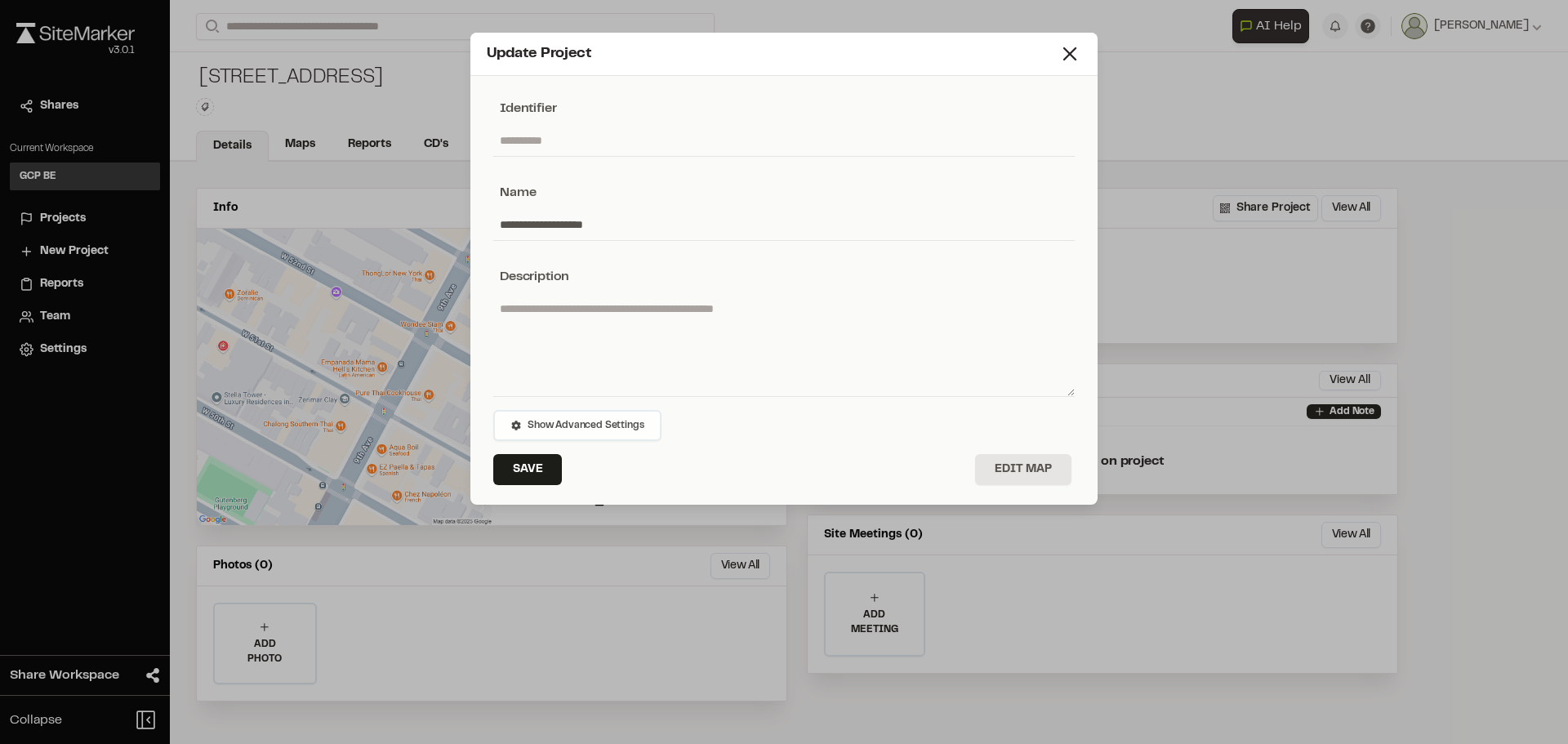 click on "Show Advanced Settings" at bounding box center [586, 425] 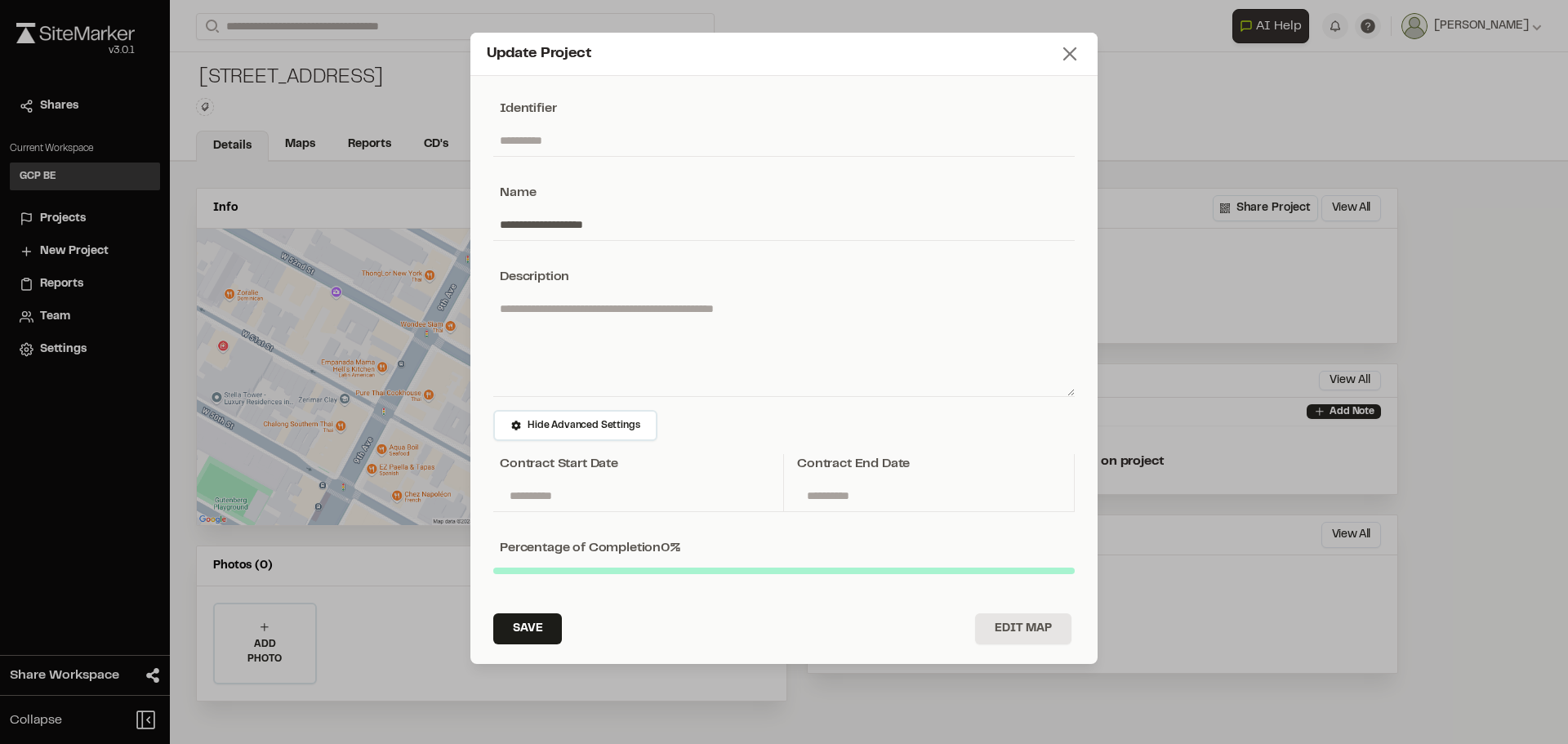 click 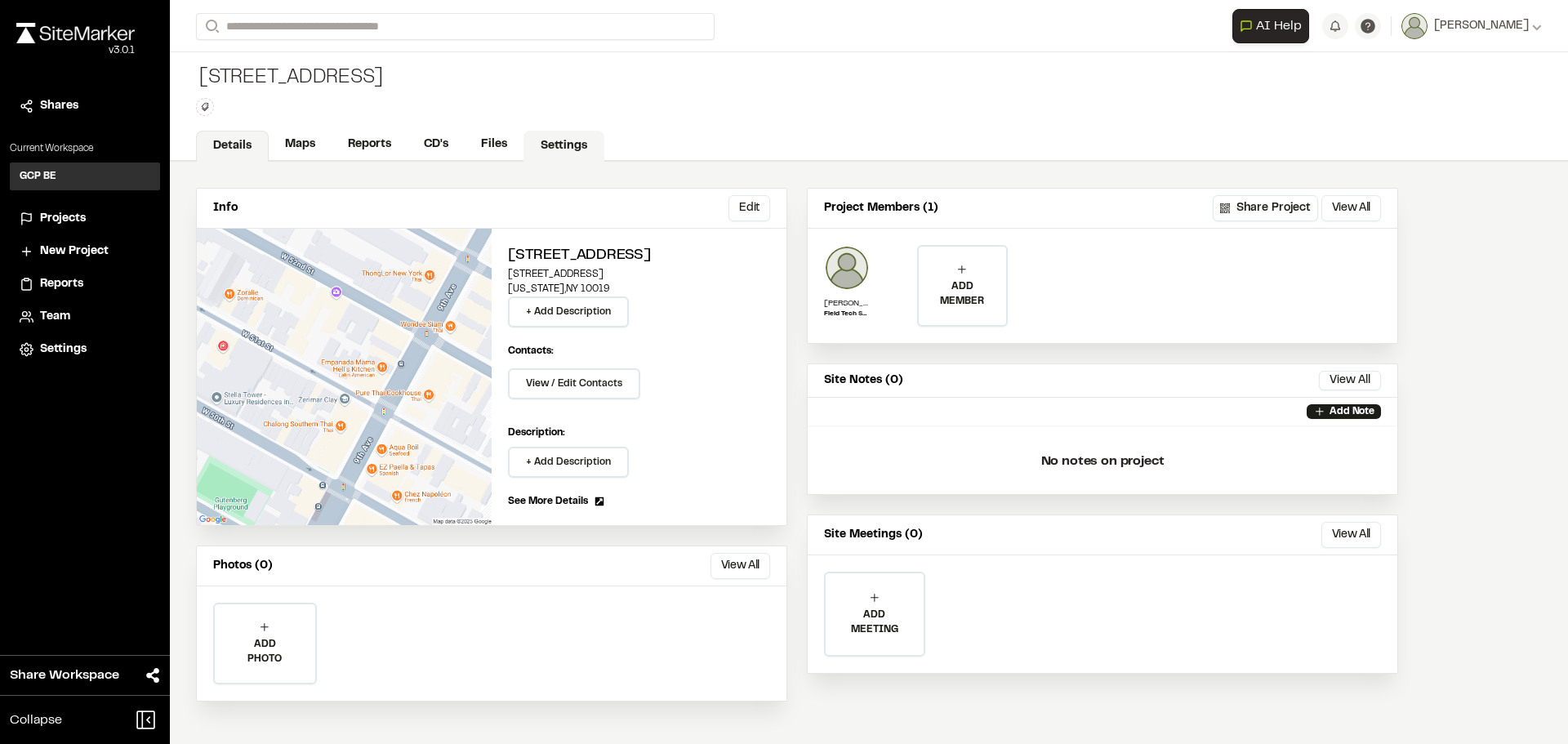 click on "Settings" at bounding box center (564, 146) 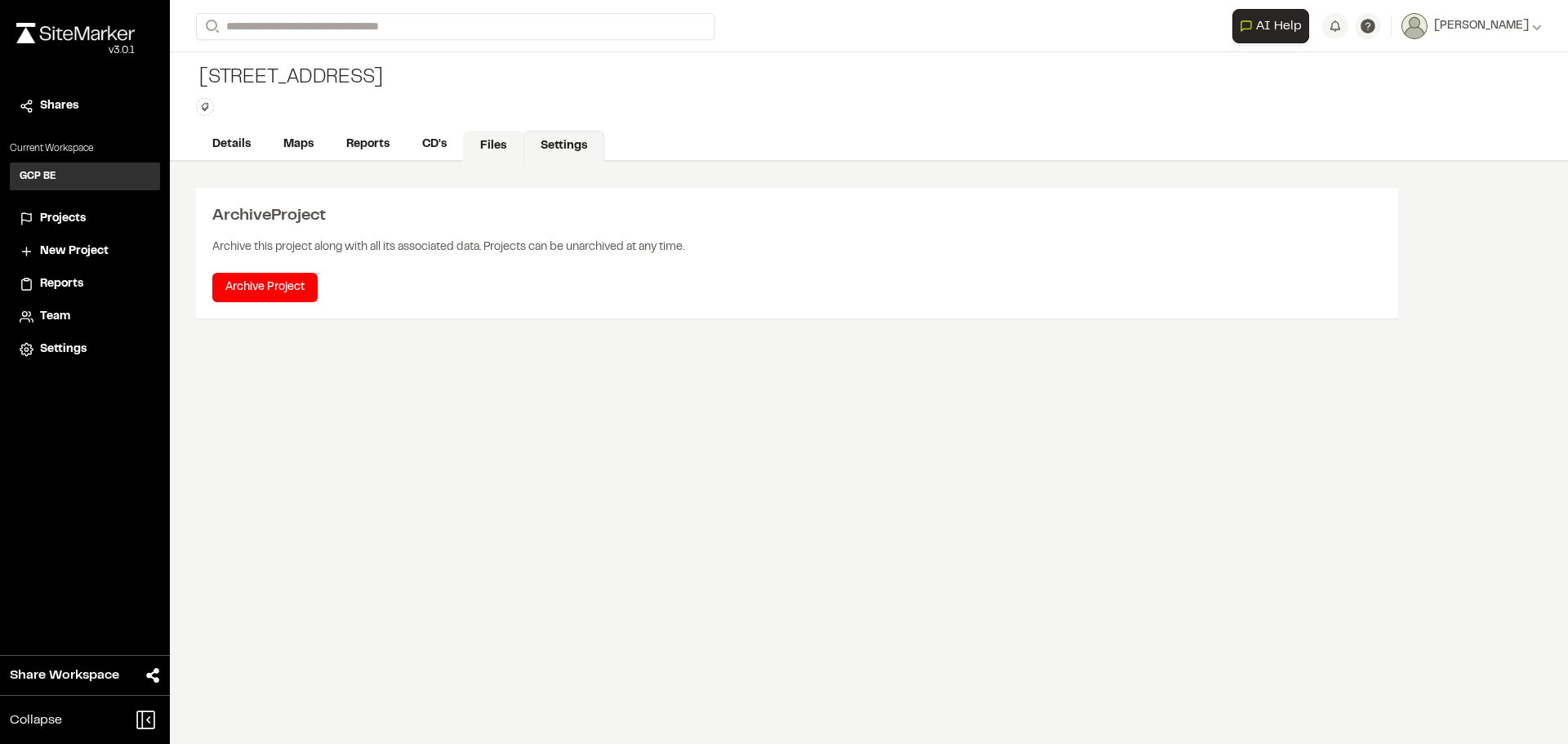 click on "Files" at bounding box center [493, 146] 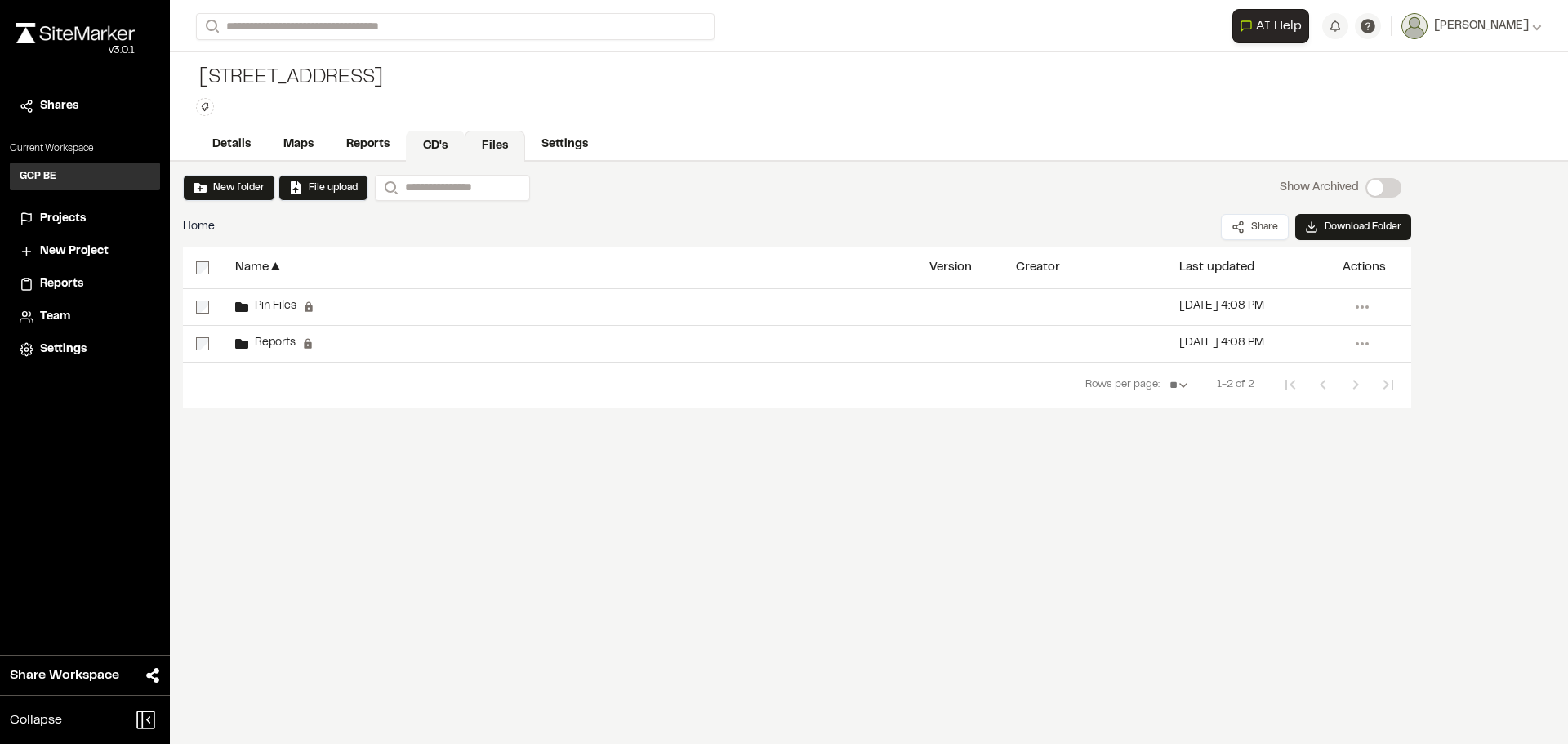 click on "CD's" at bounding box center (435, 146) 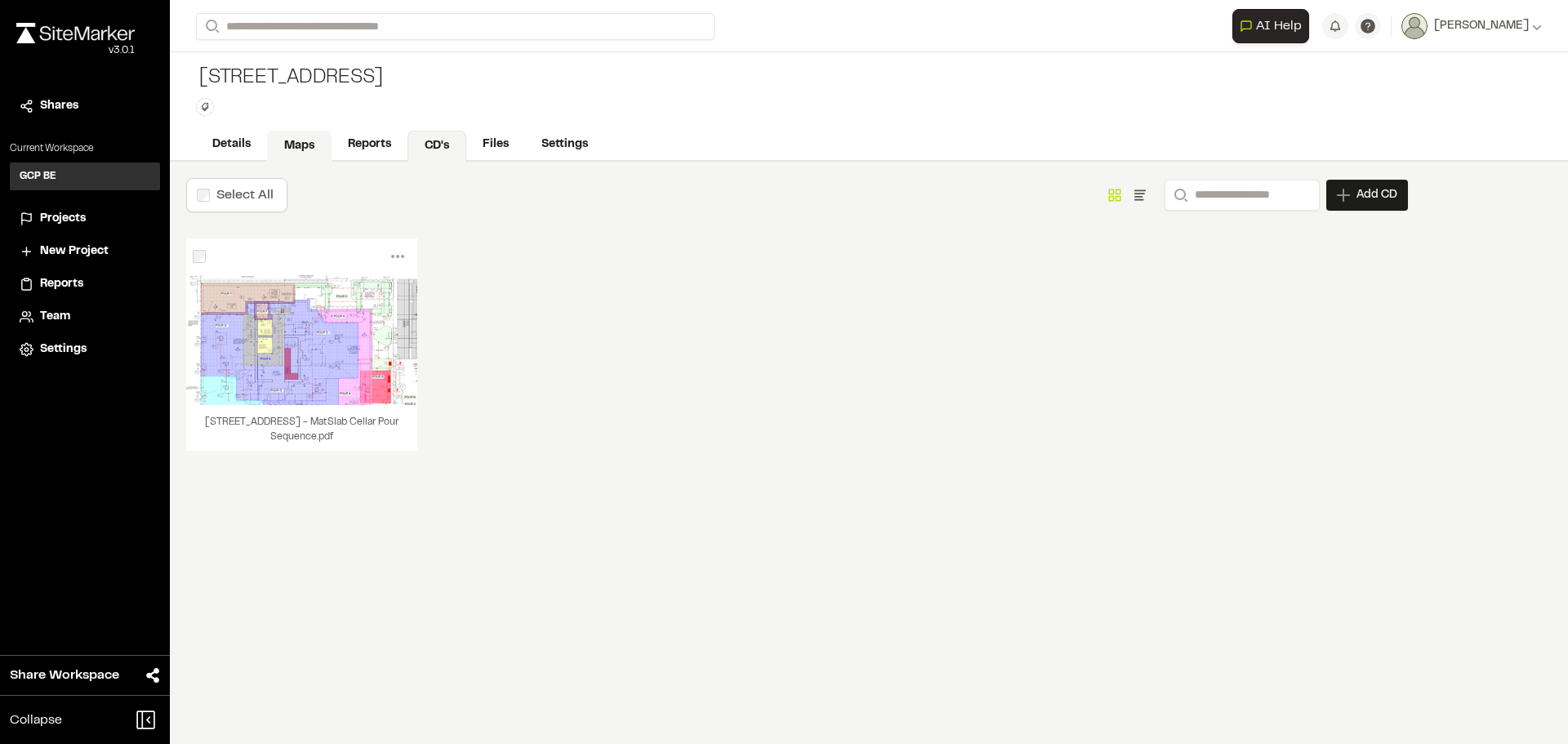 click on "Maps" at bounding box center [299, 146] 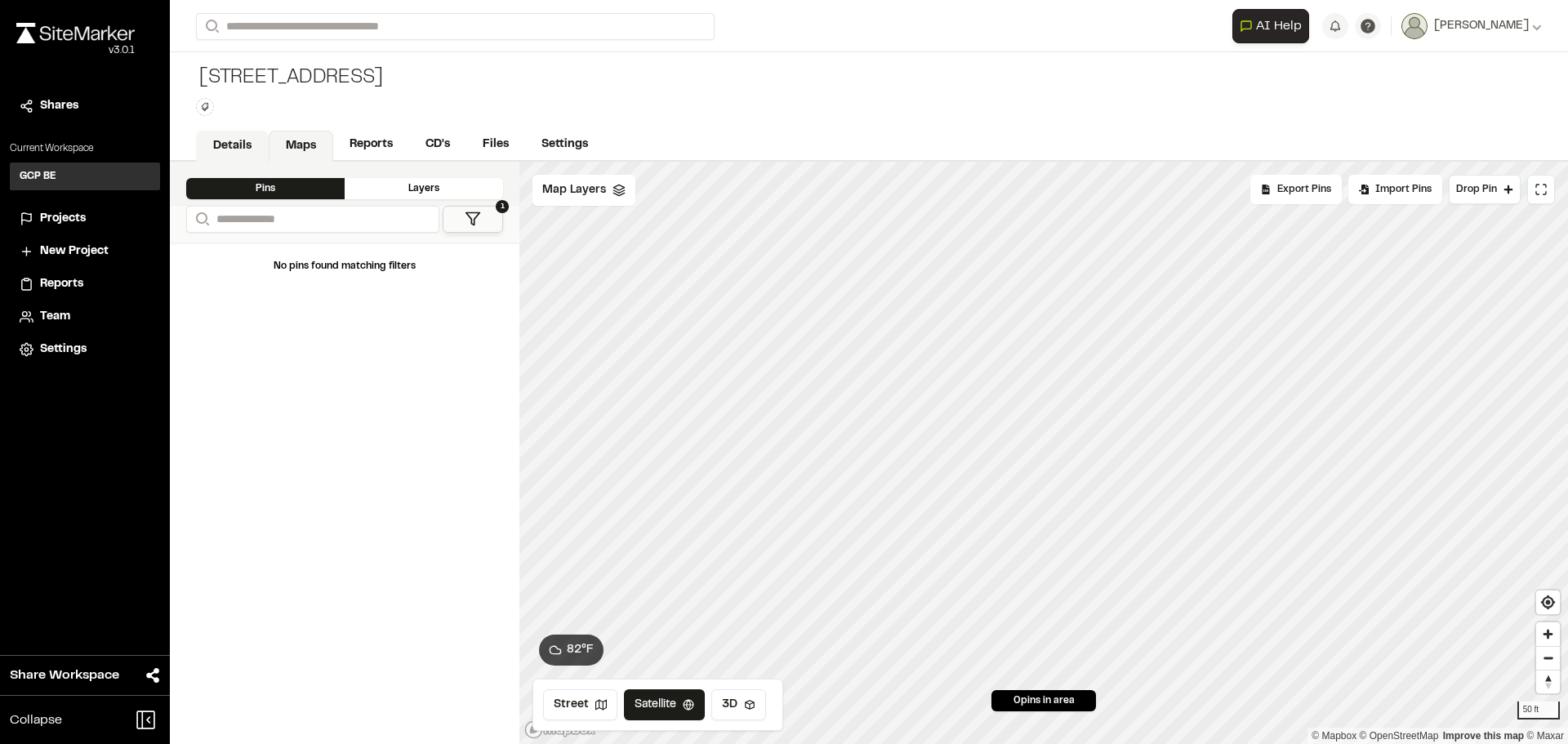 click on "Details" at bounding box center (232, 146) 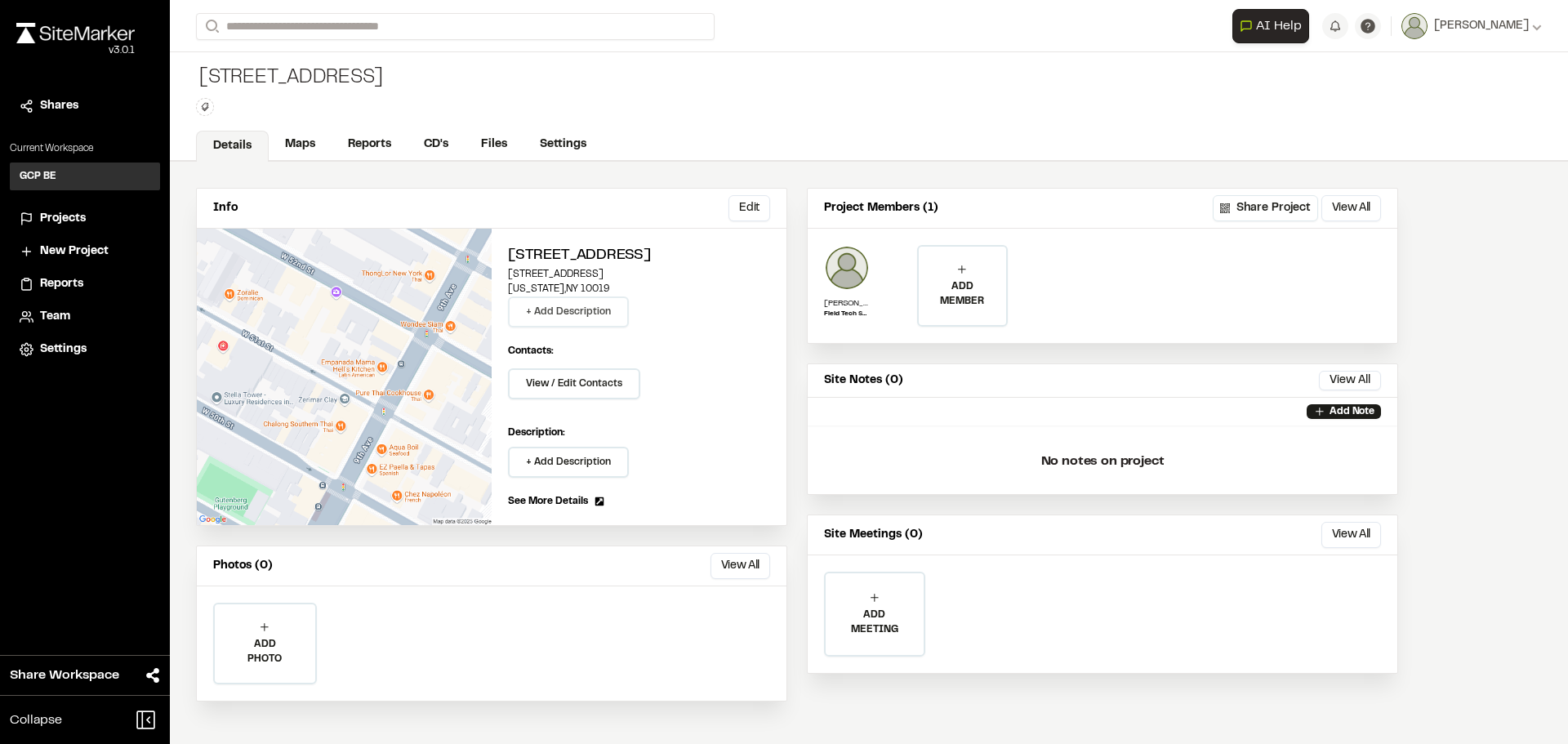 click on "+ Add Description" at bounding box center (568, 312) 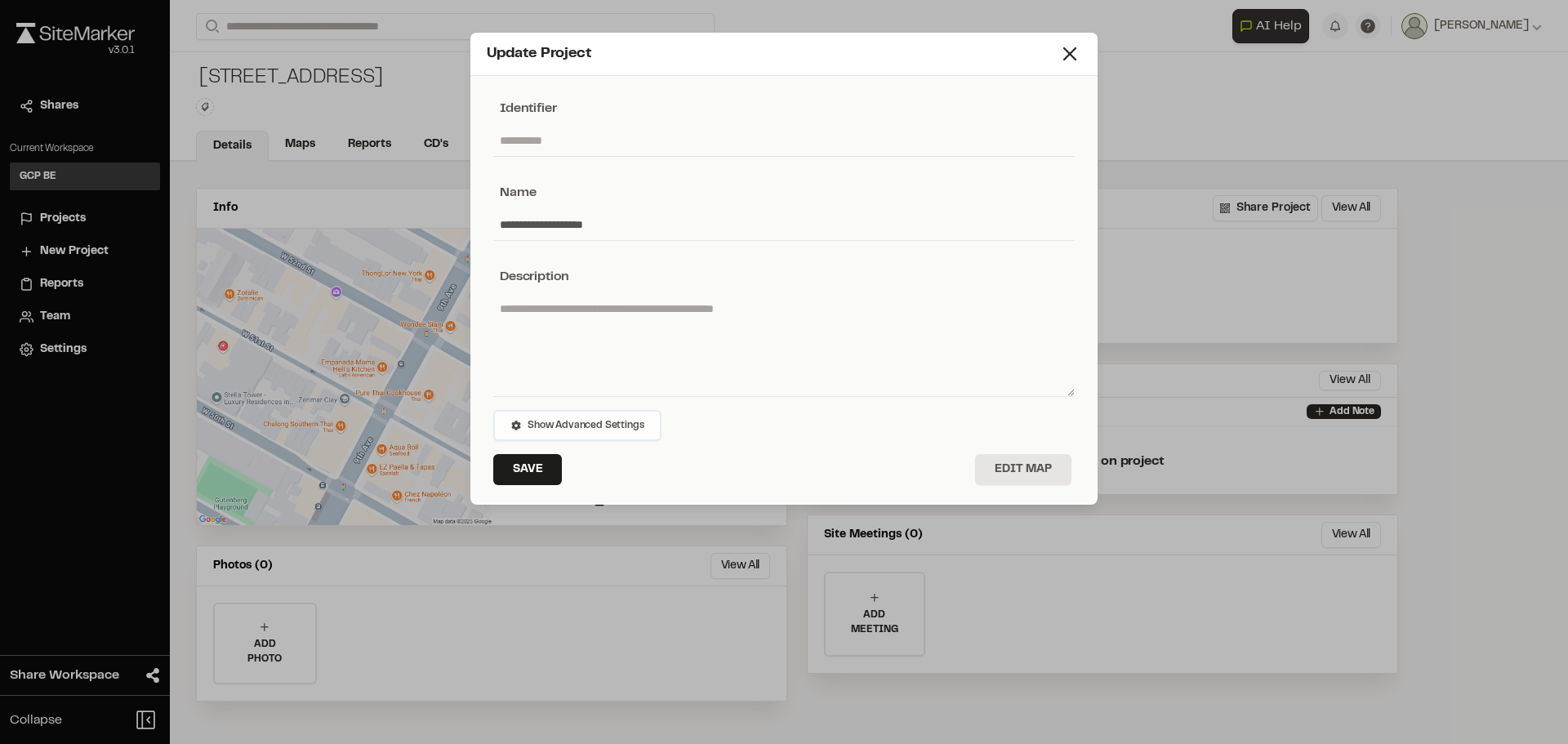 click on "Show Advanced Settings" at bounding box center [586, 425] 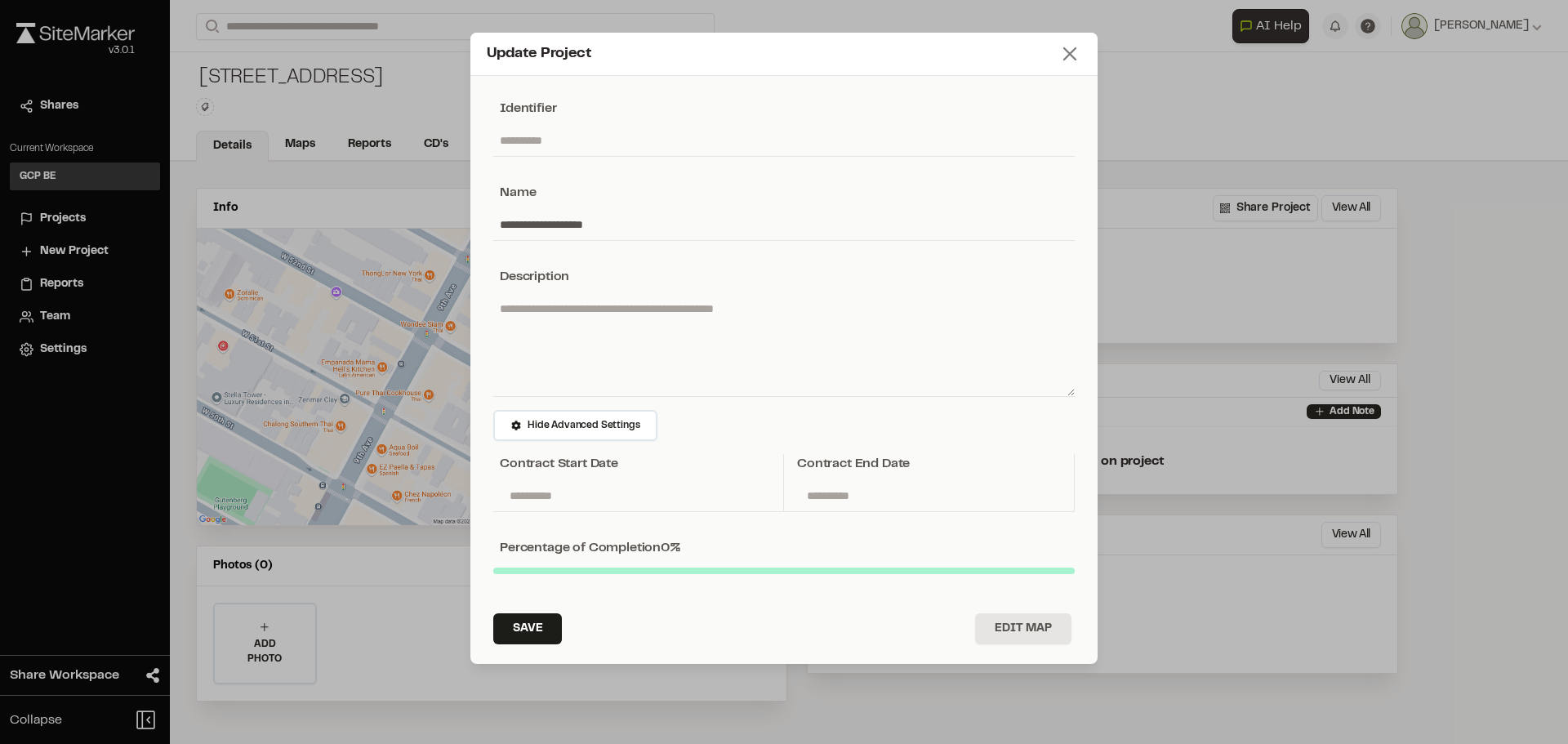 click 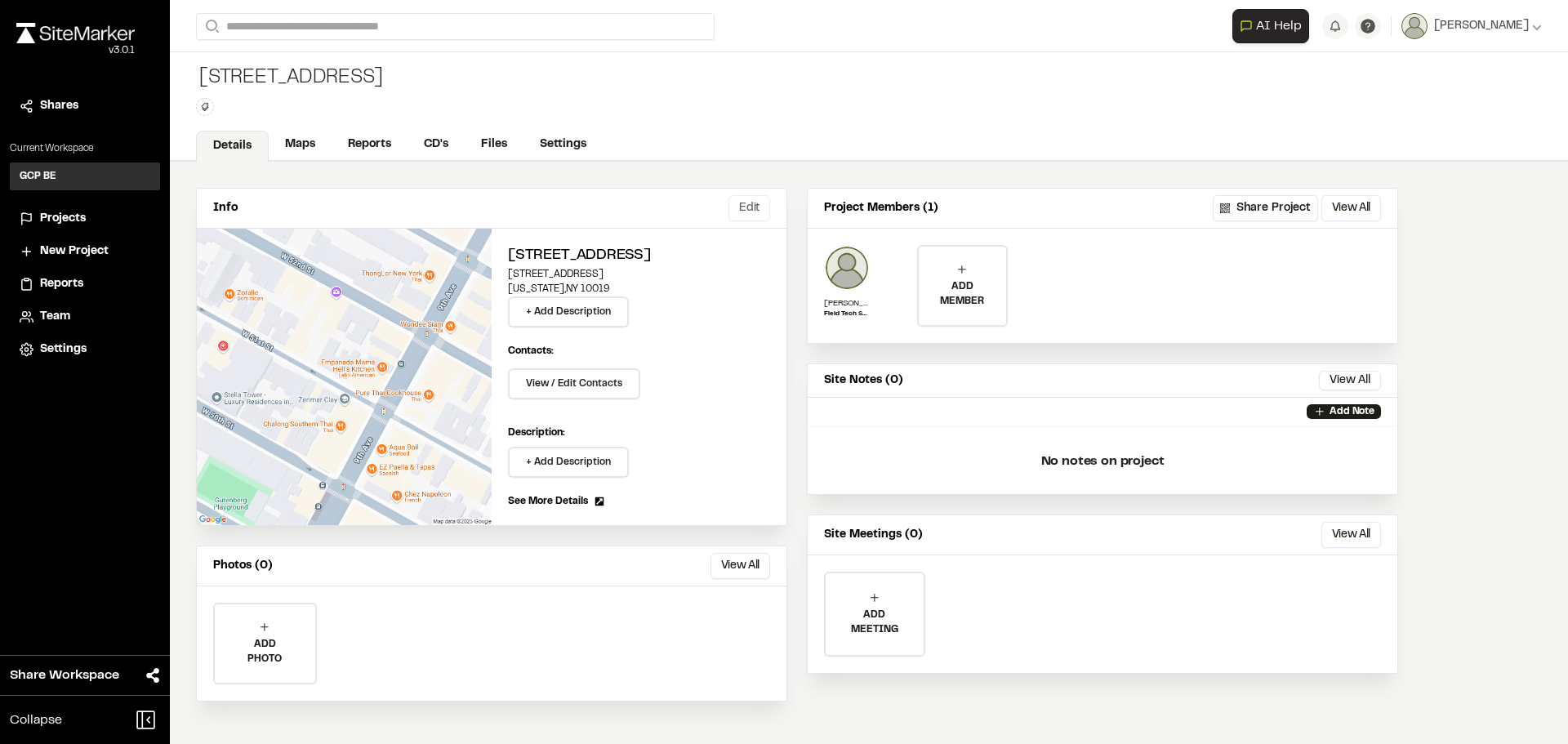 click on "Edit" at bounding box center [749, 208] 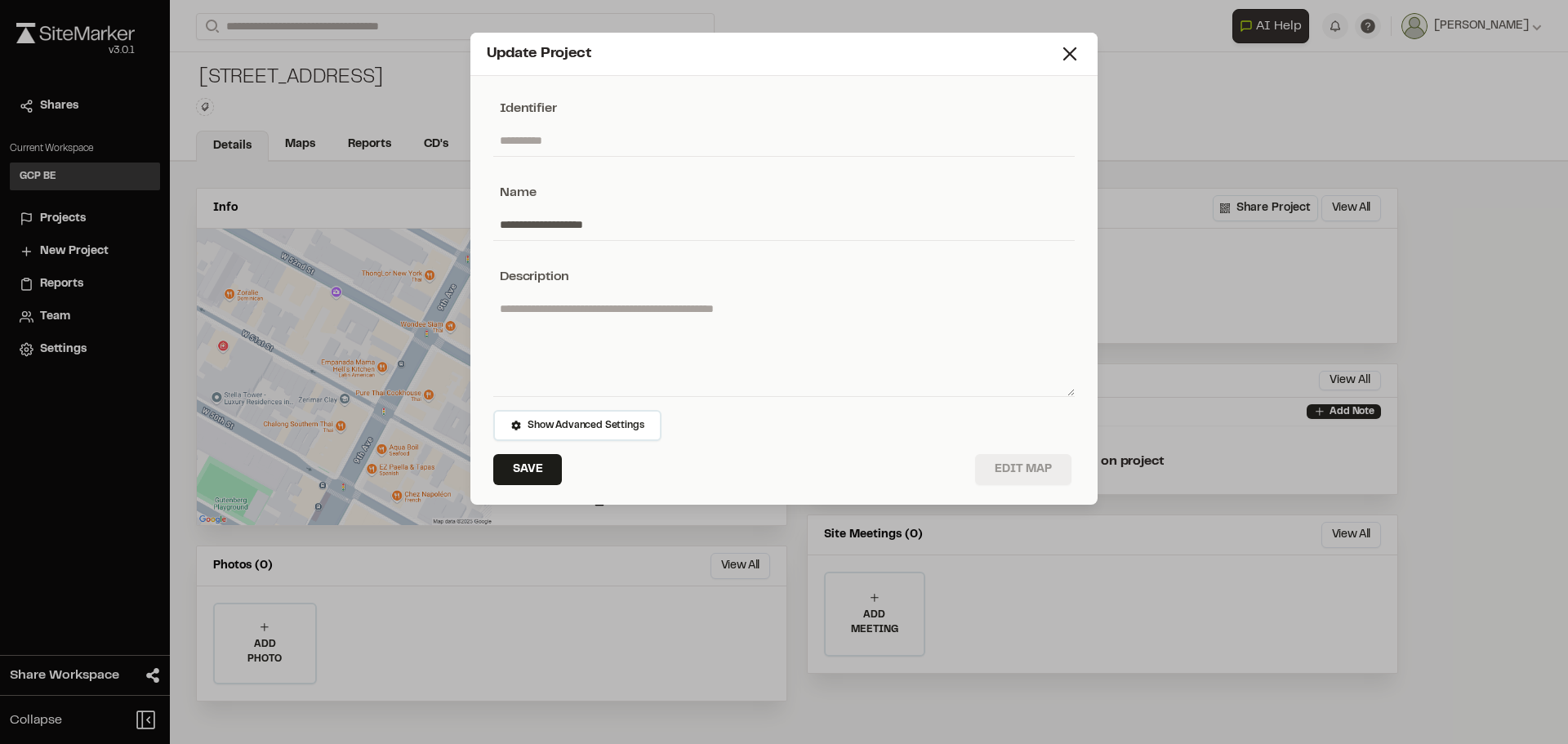 click on "Edit Map" at bounding box center [1023, 470] 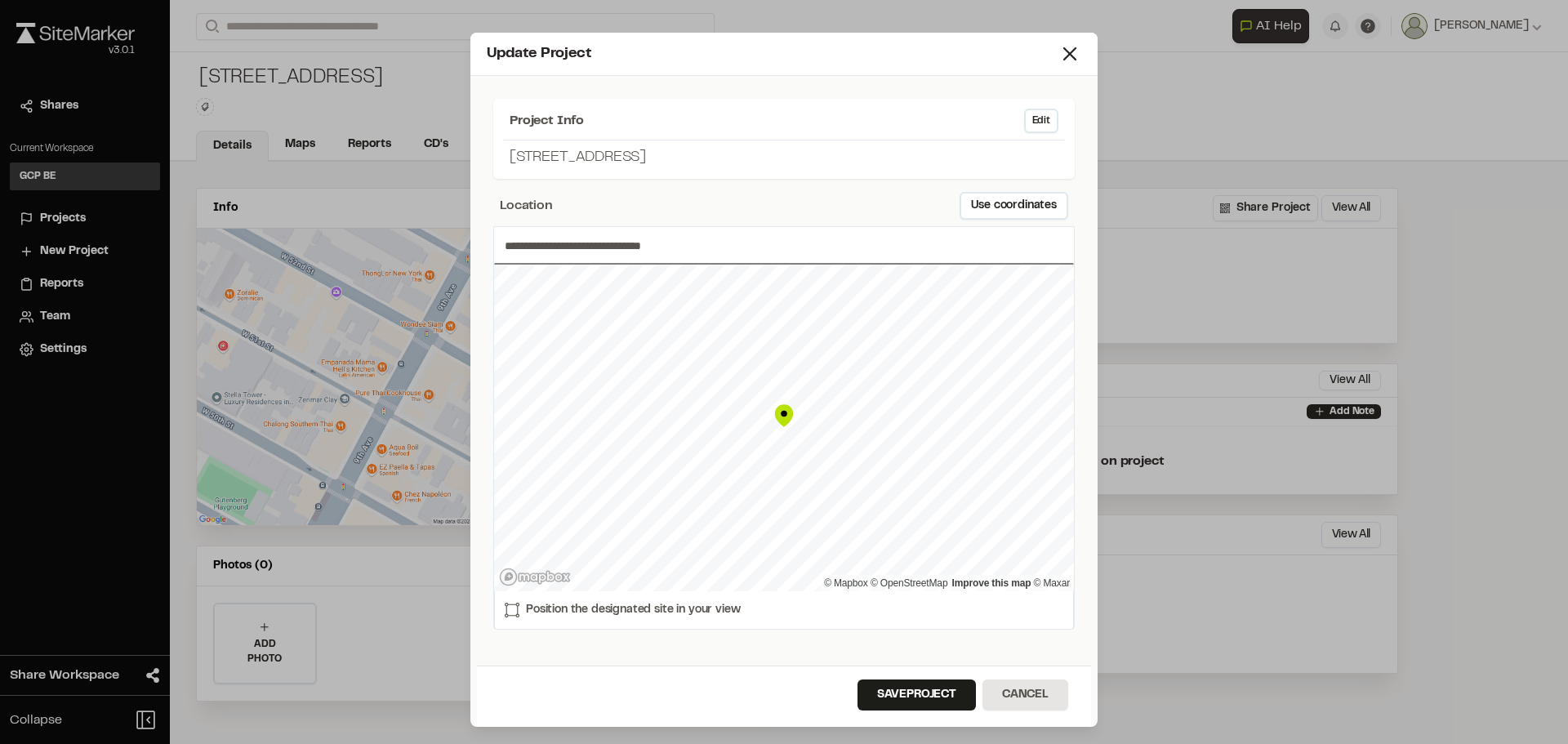 click on "**********" at bounding box center [784, 246] 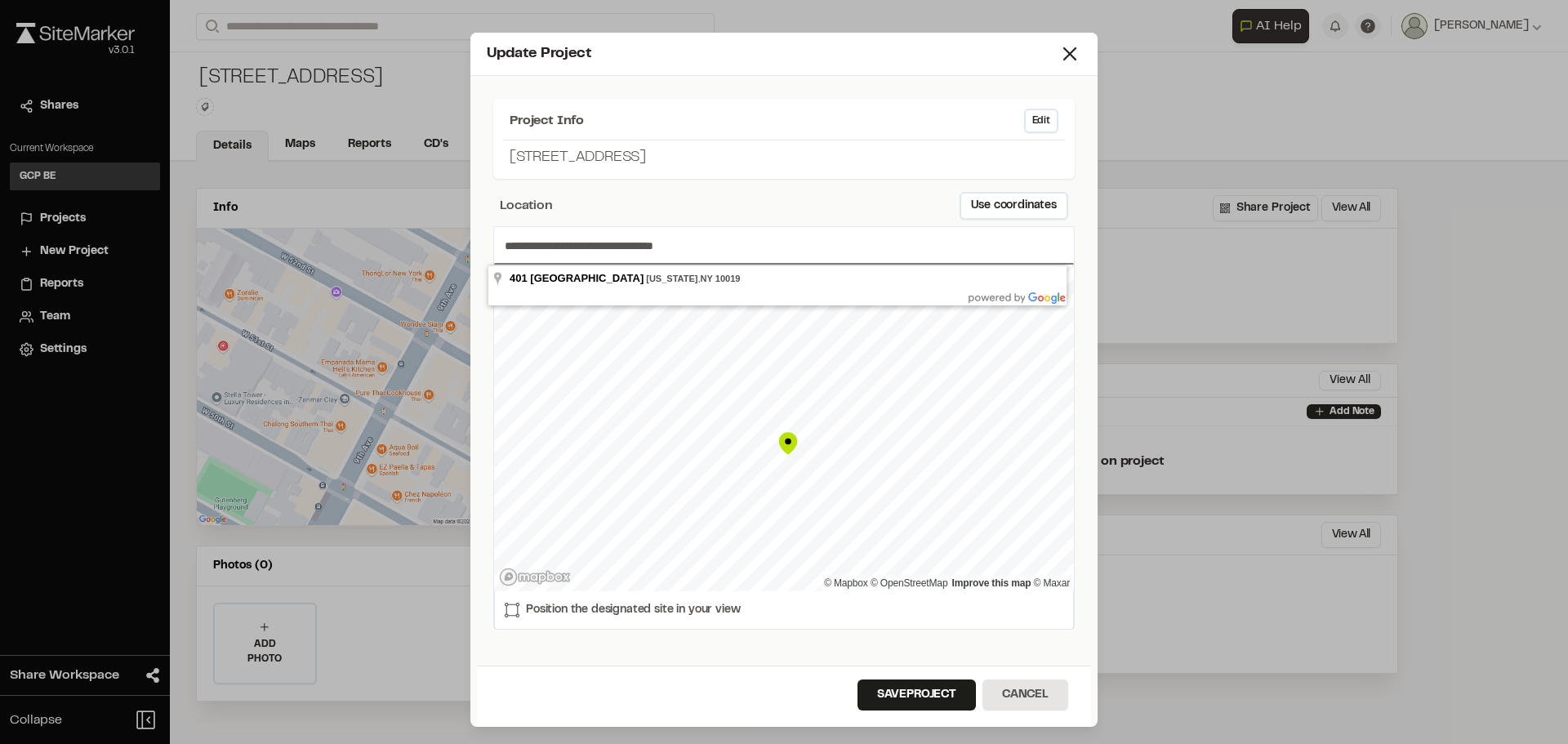 click on "**********" at bounding box center [784, 246] 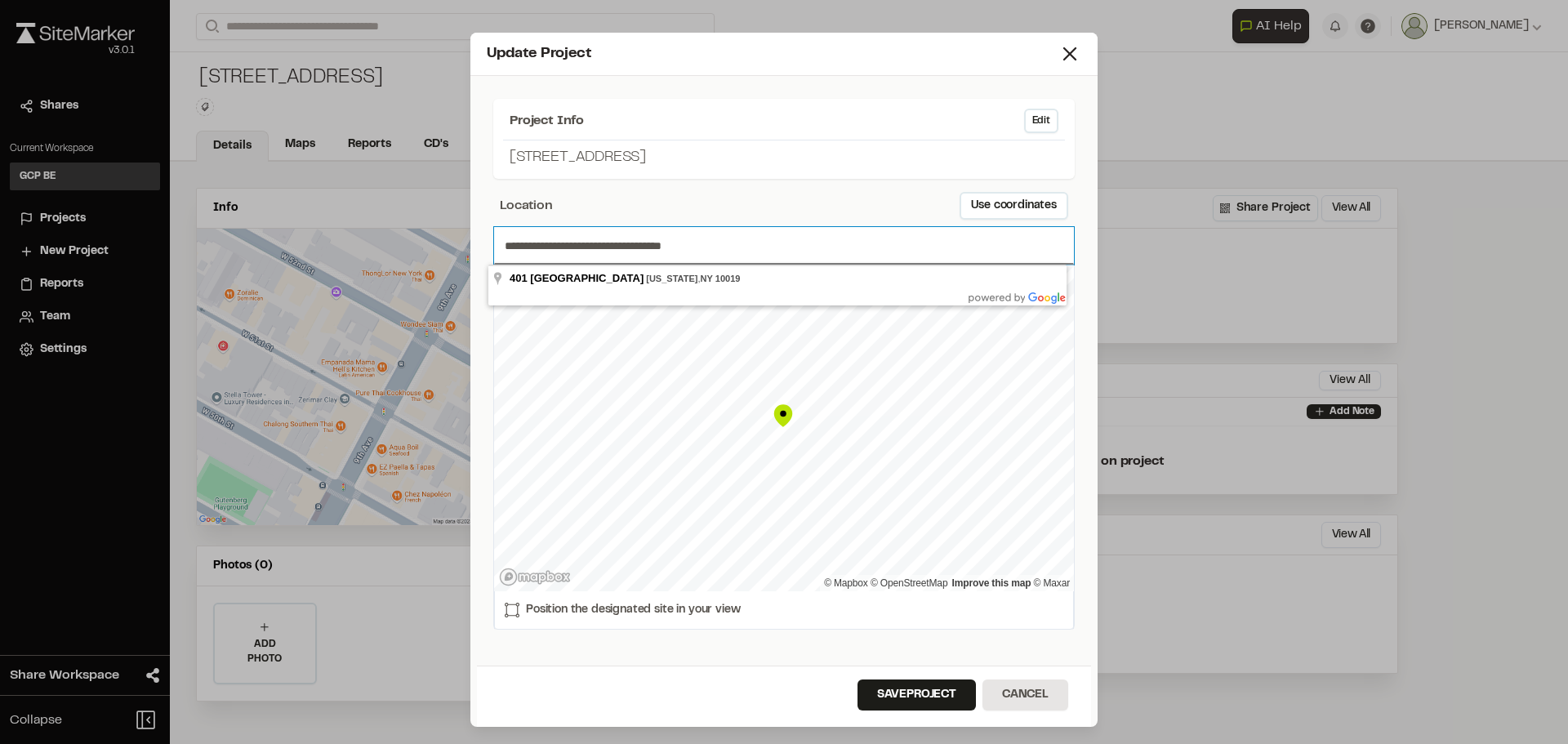 click on "**********" at bounding box center [784, 246] 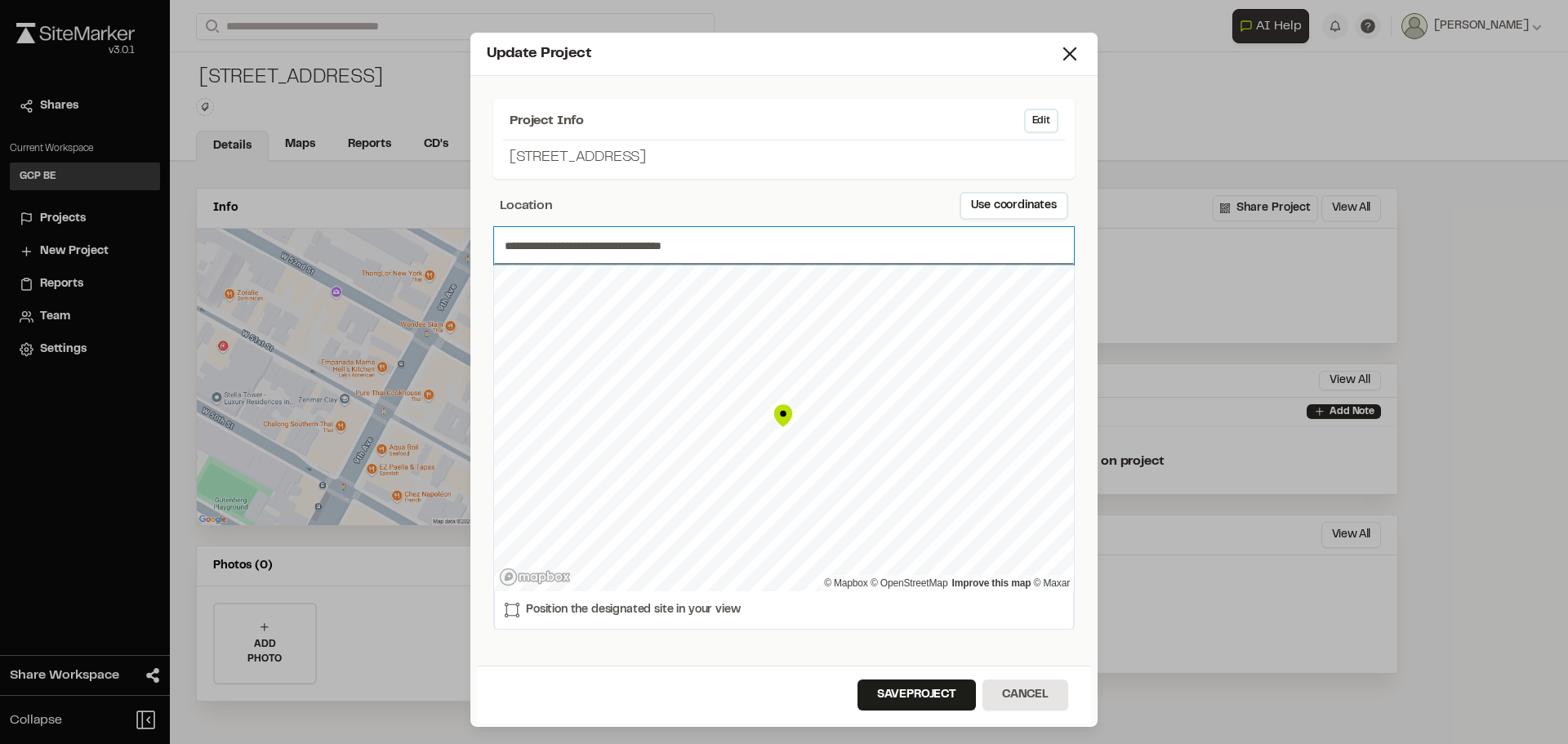 type on "**********" 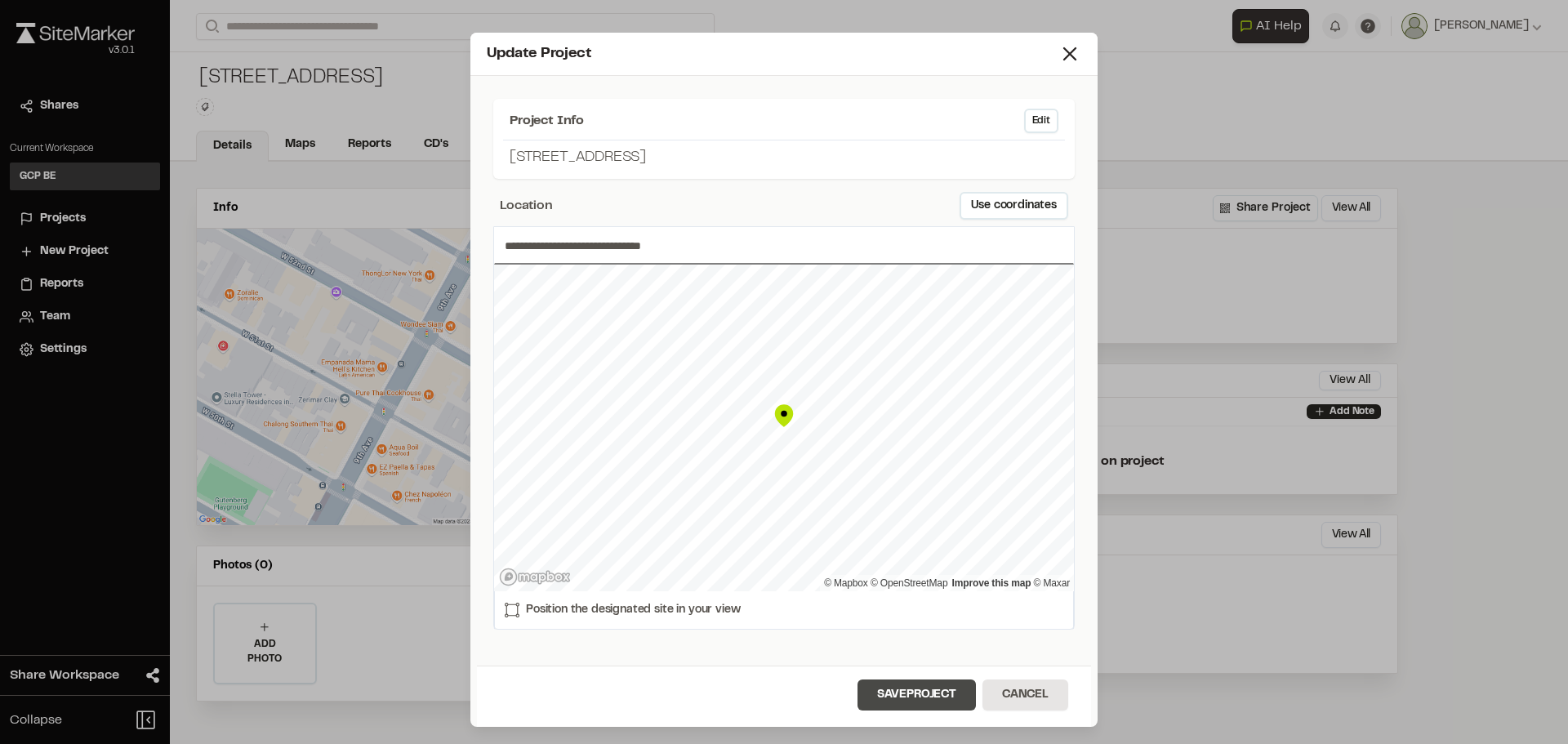 click on "Save  Project" at bounding box center [916, 695] 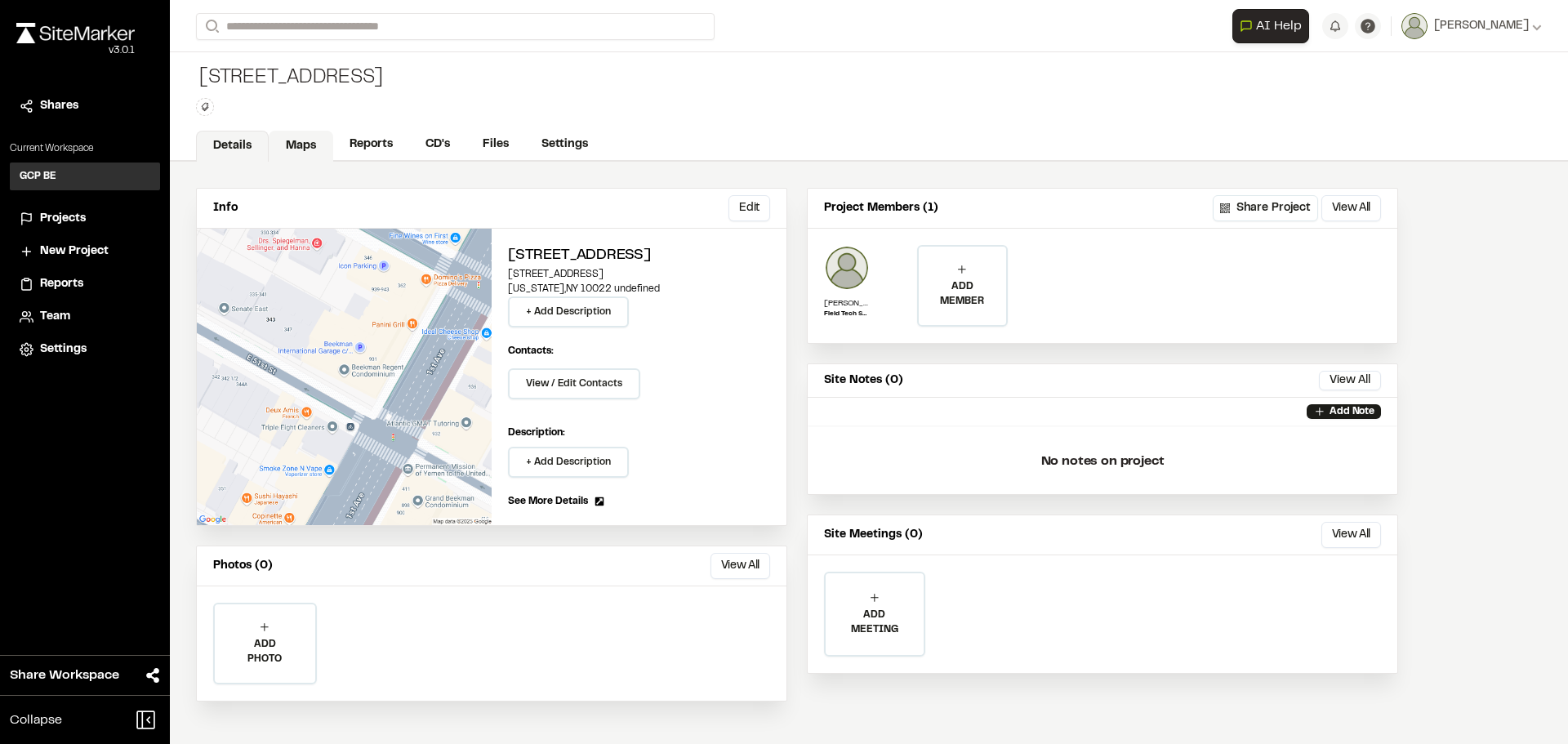 click on "Maps" at bounding box center (301, 146) 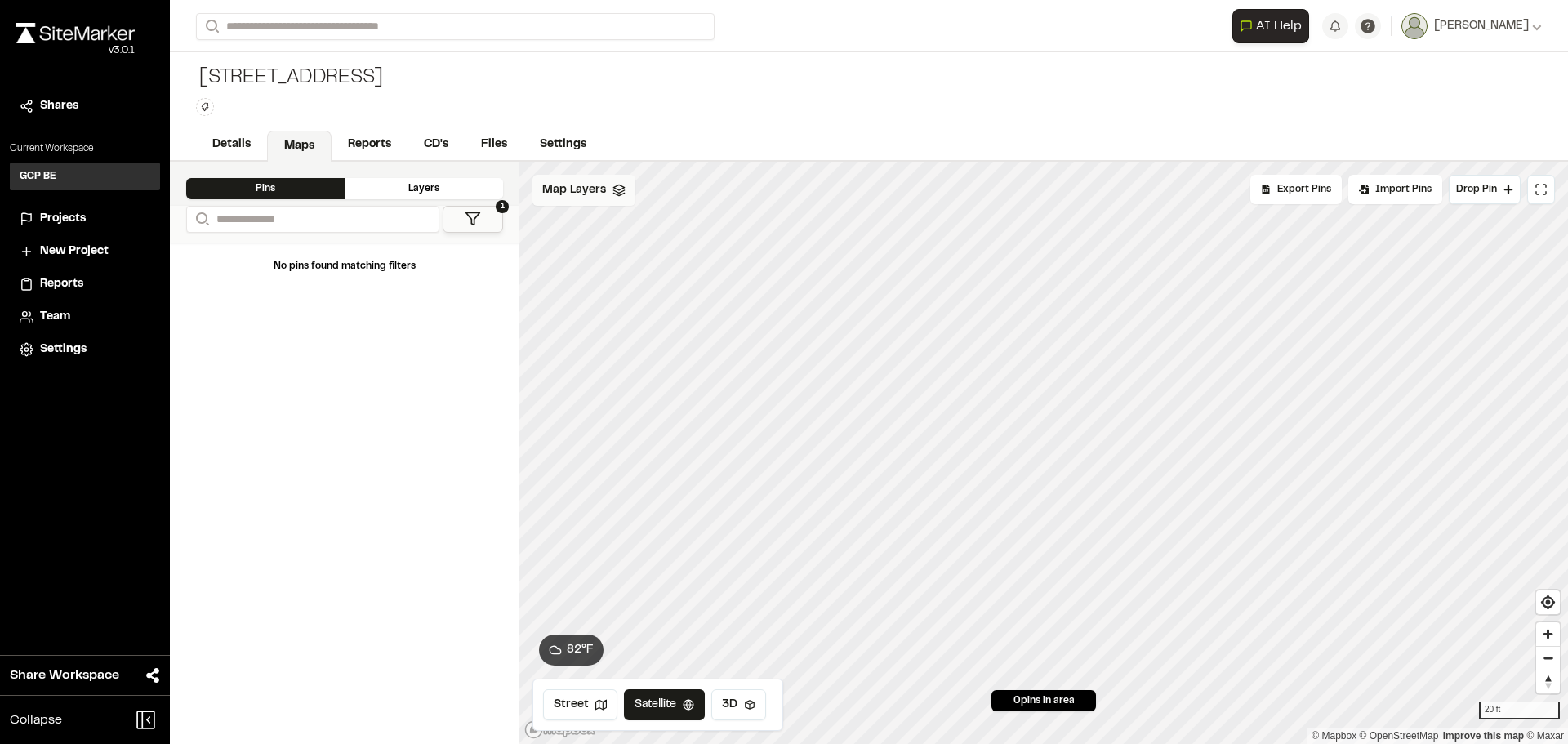 click 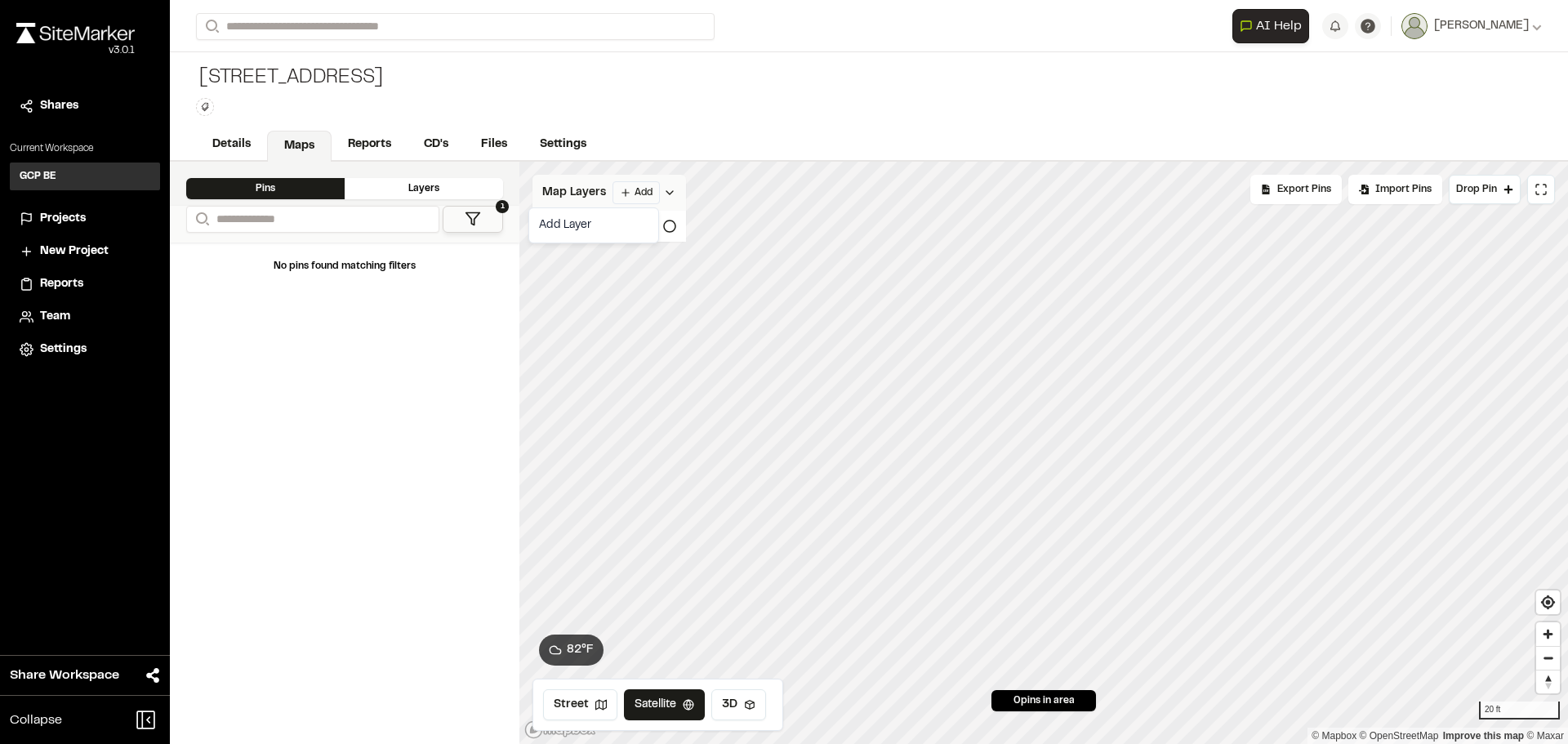 click on "**********" at bounding box center (784, 372) 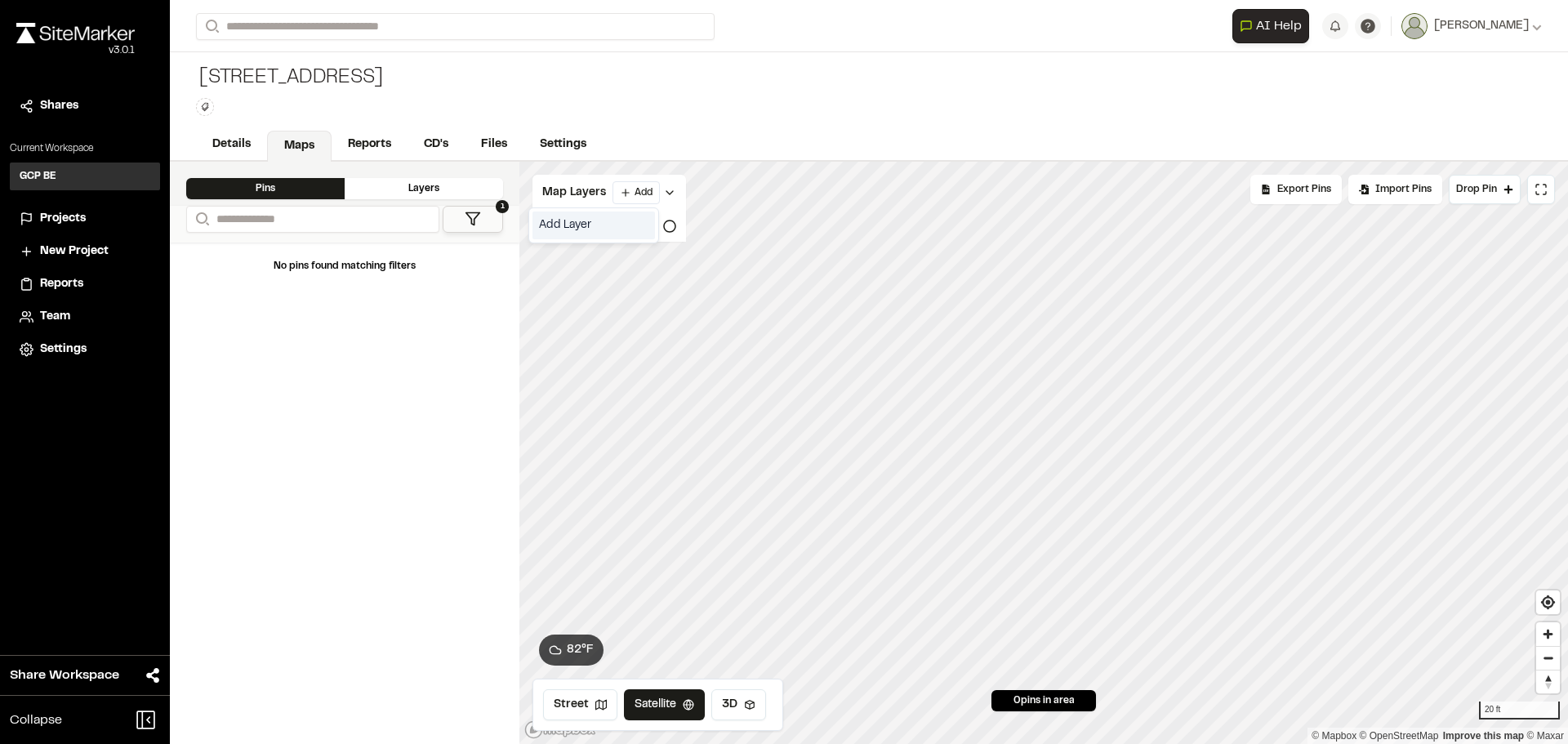 click on "Add Layer" at bounding box center [594, 225] 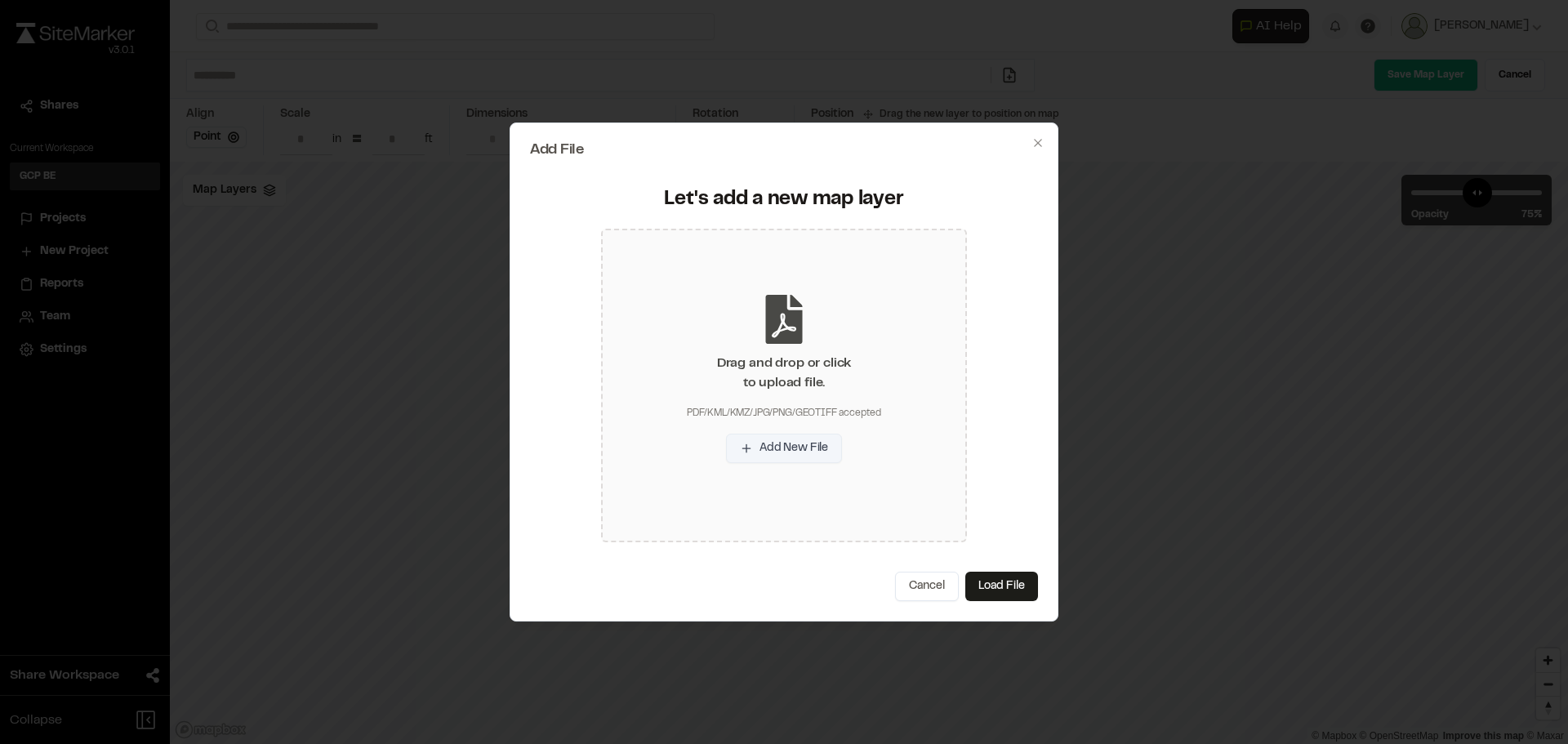 click on "Add New File" at bounding box center (784, 448) 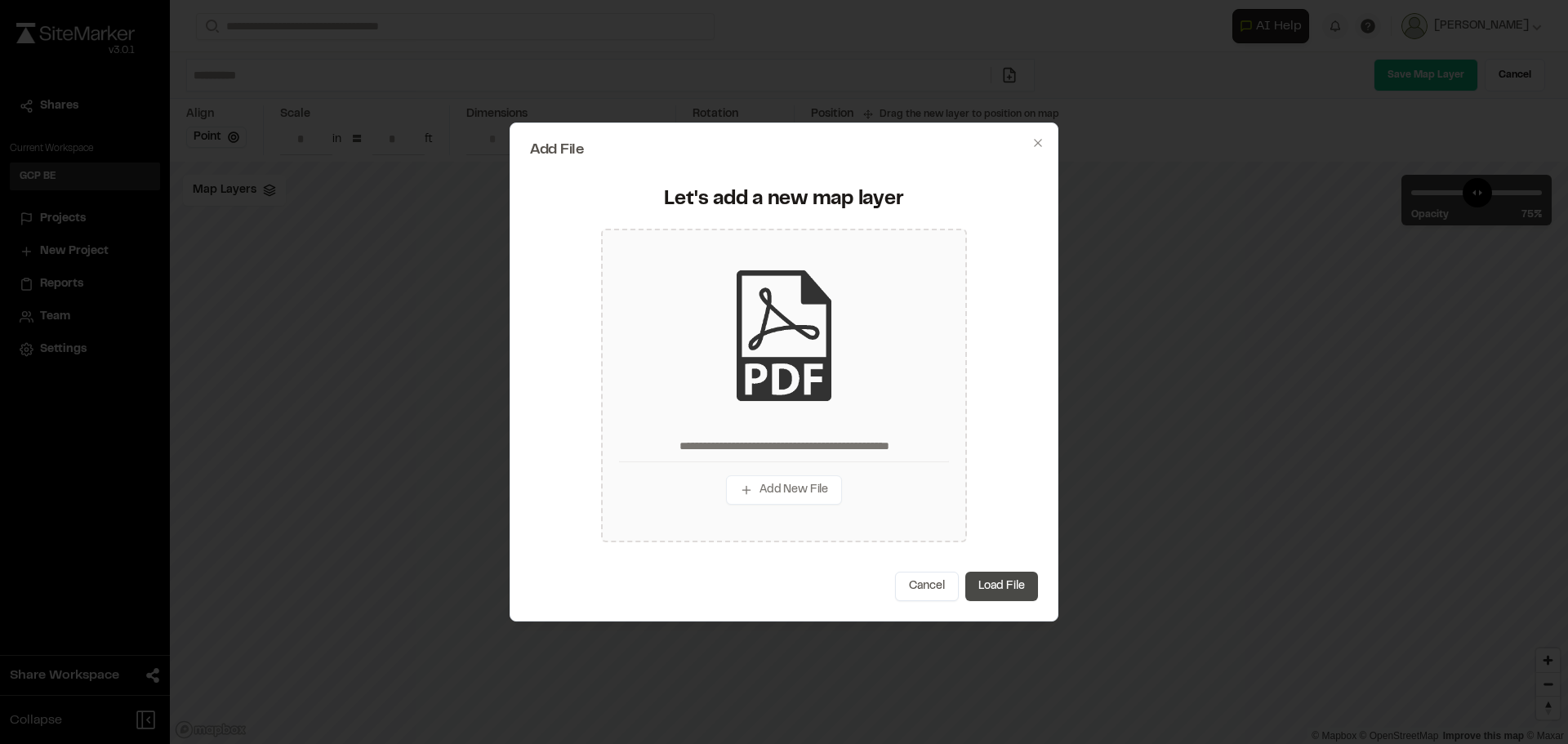 click on "Load File" at bounding box center [1001, 586] 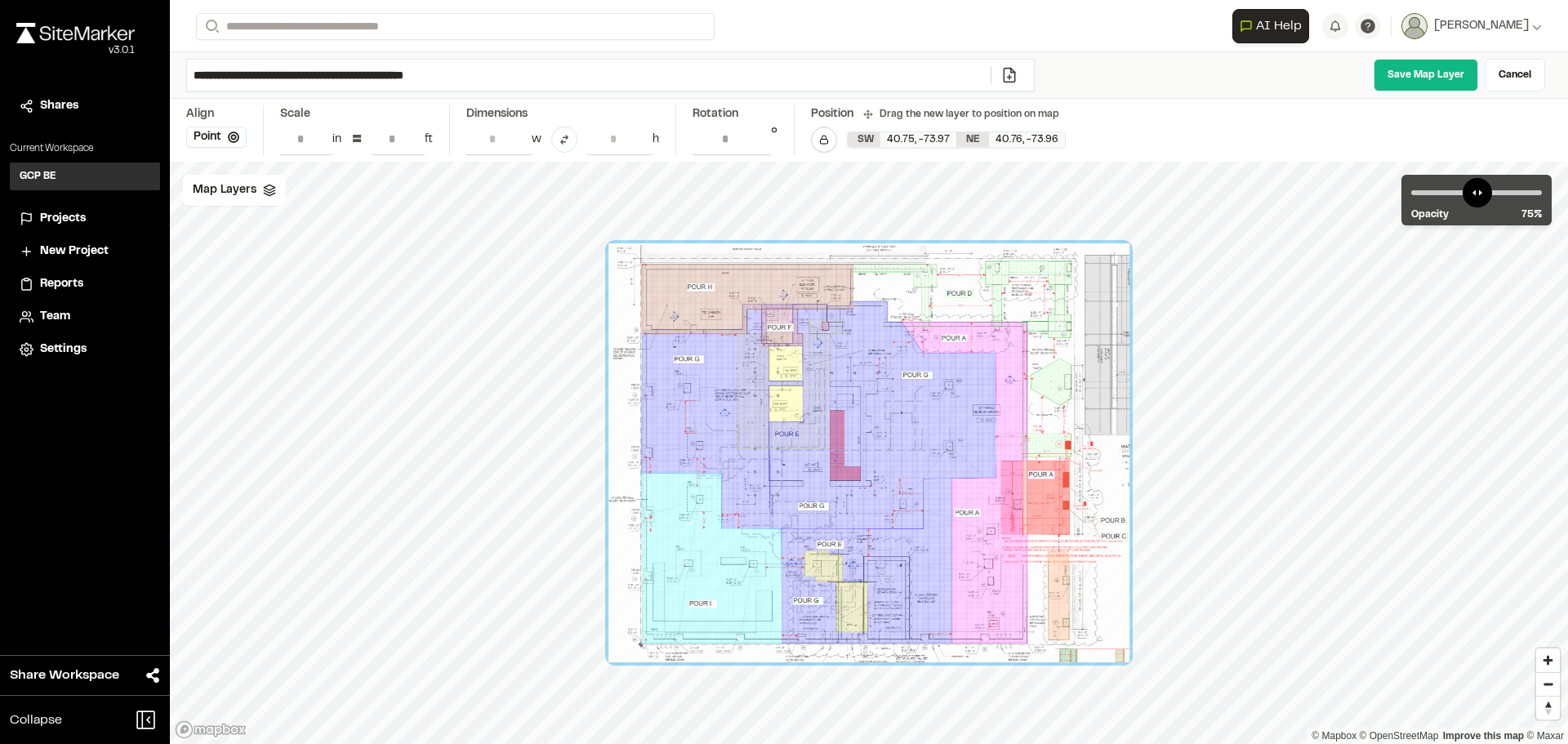 scroll, scrollTop: 0, scrollLeft: 0, axis: both 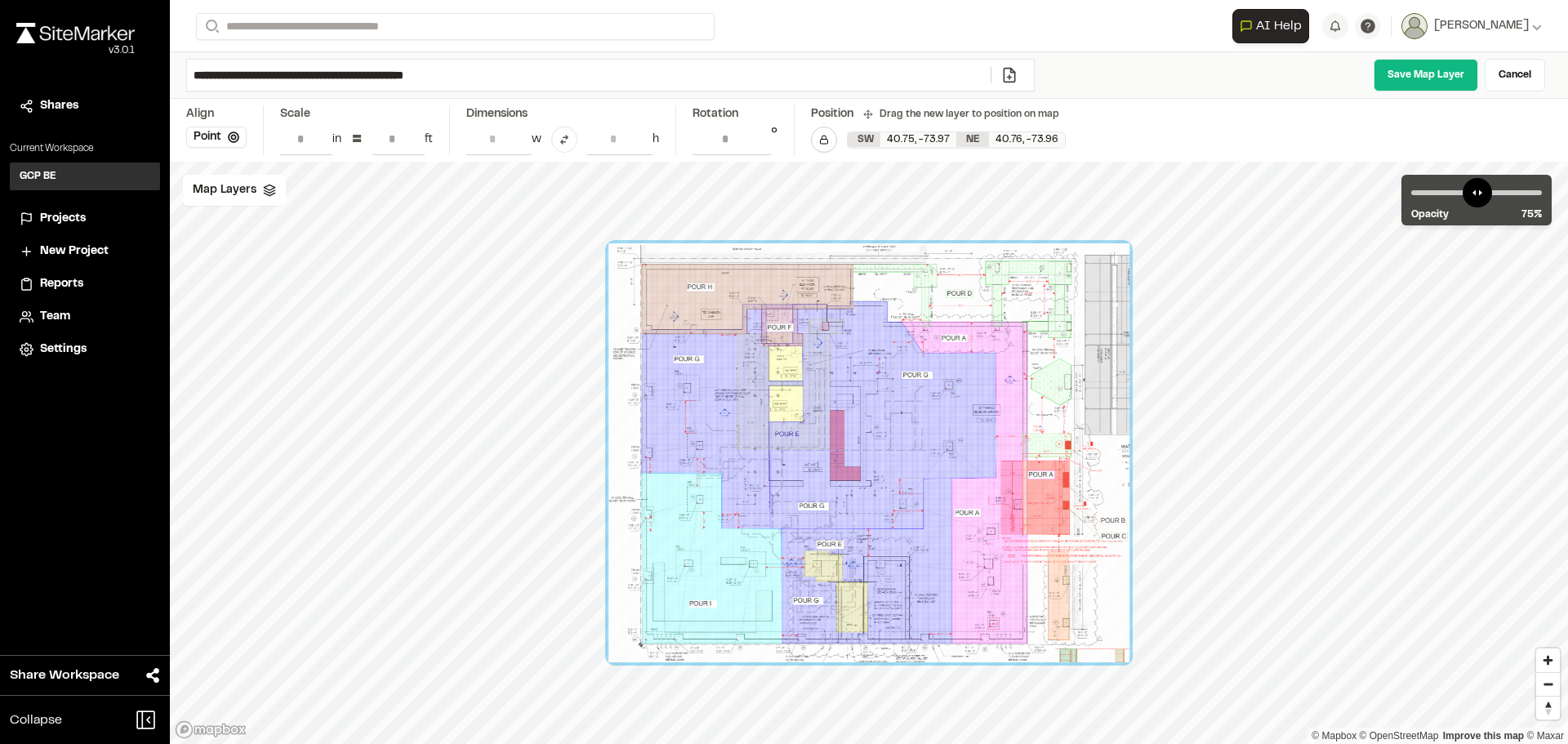 click on "**" at bounding box center [399, 139] 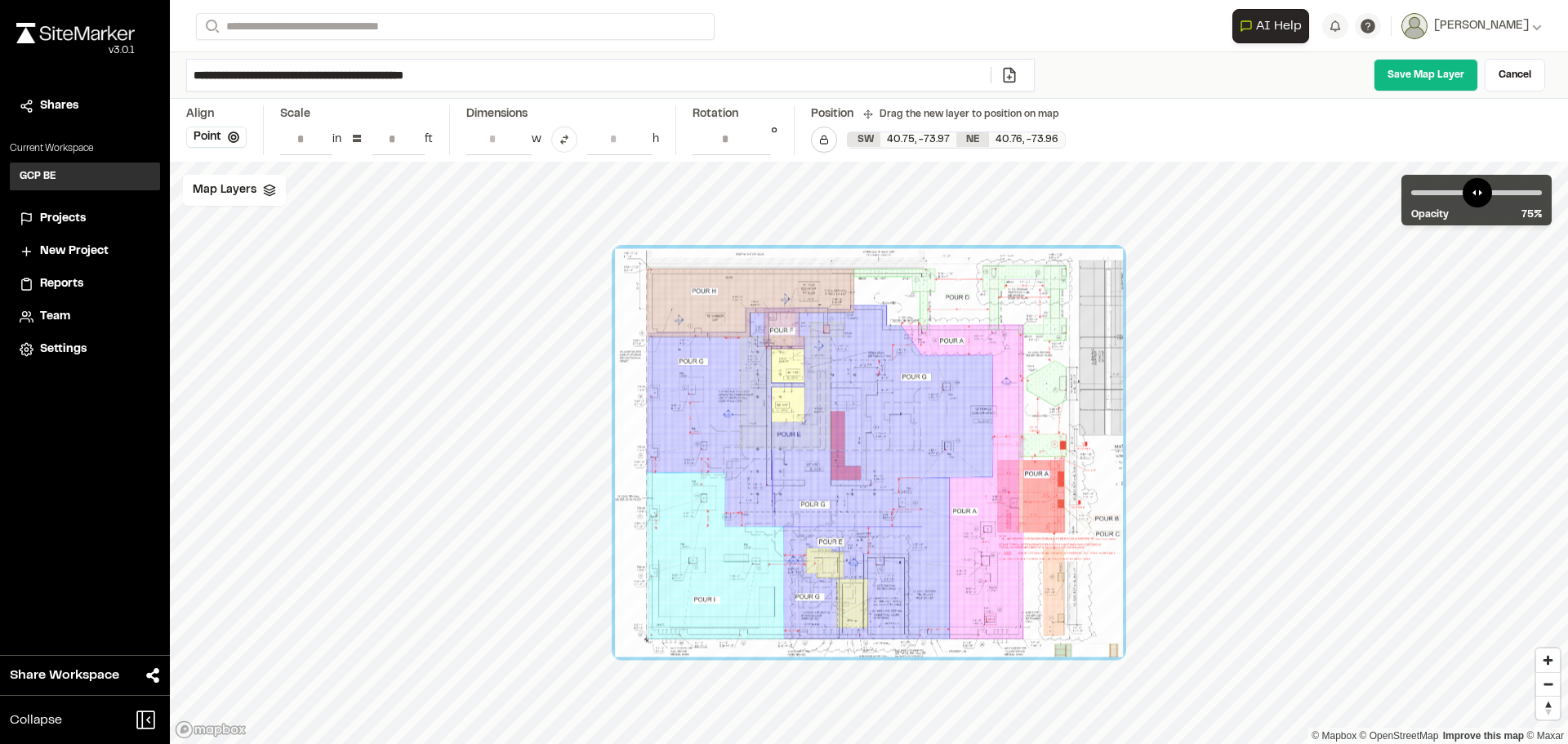 click on "**" at bounding box center [399, 139] 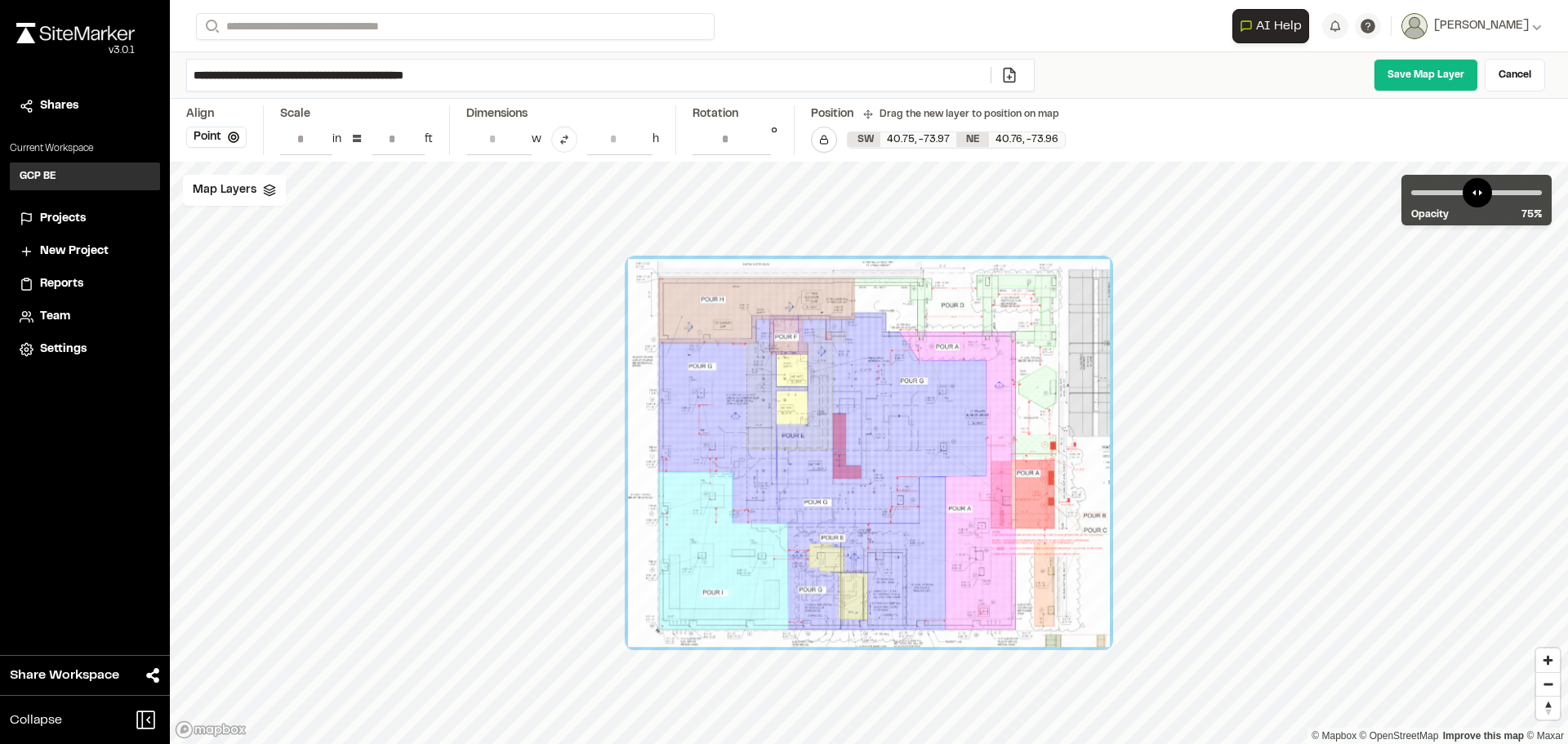 click on "**" at bounding box center (399, 139) 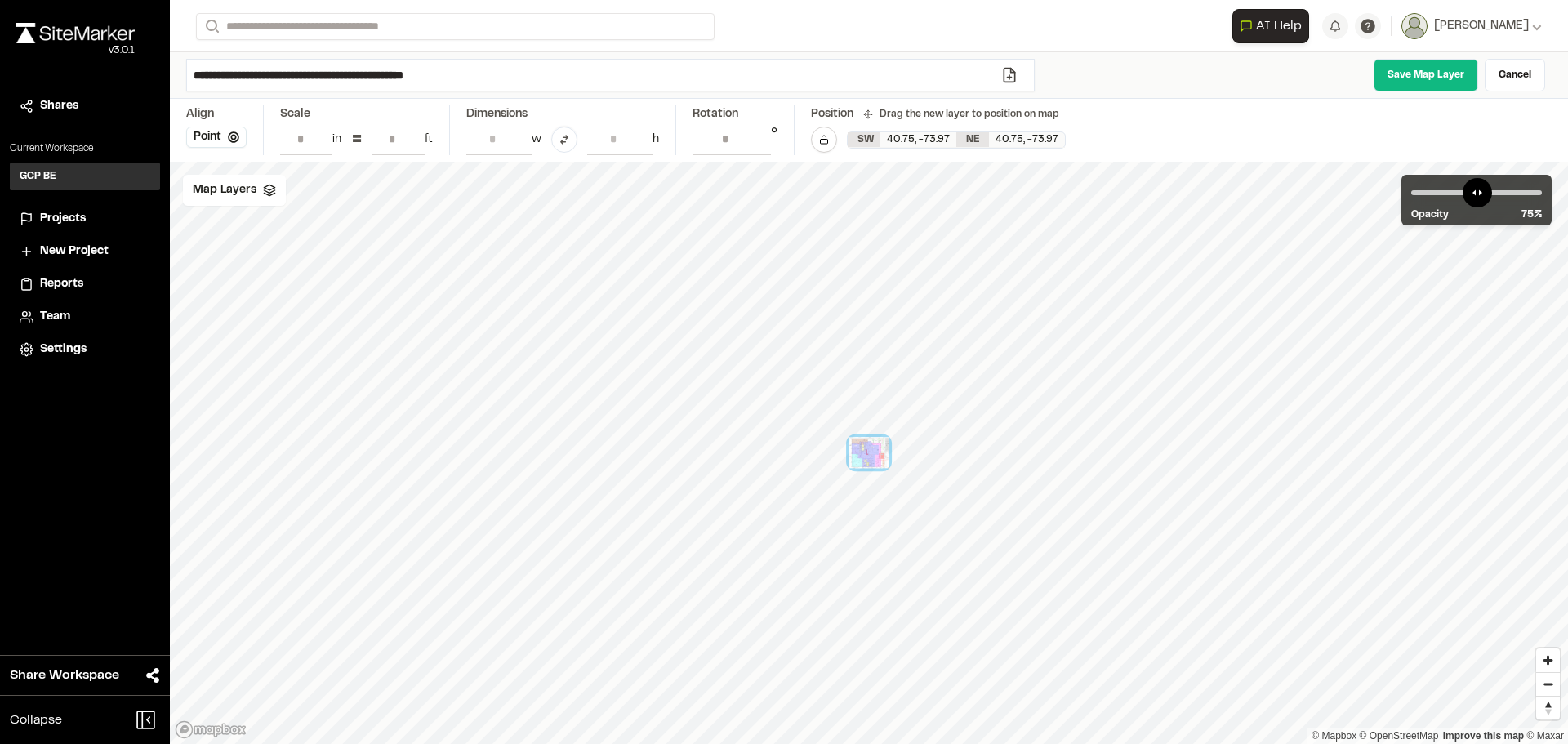 type on "*" 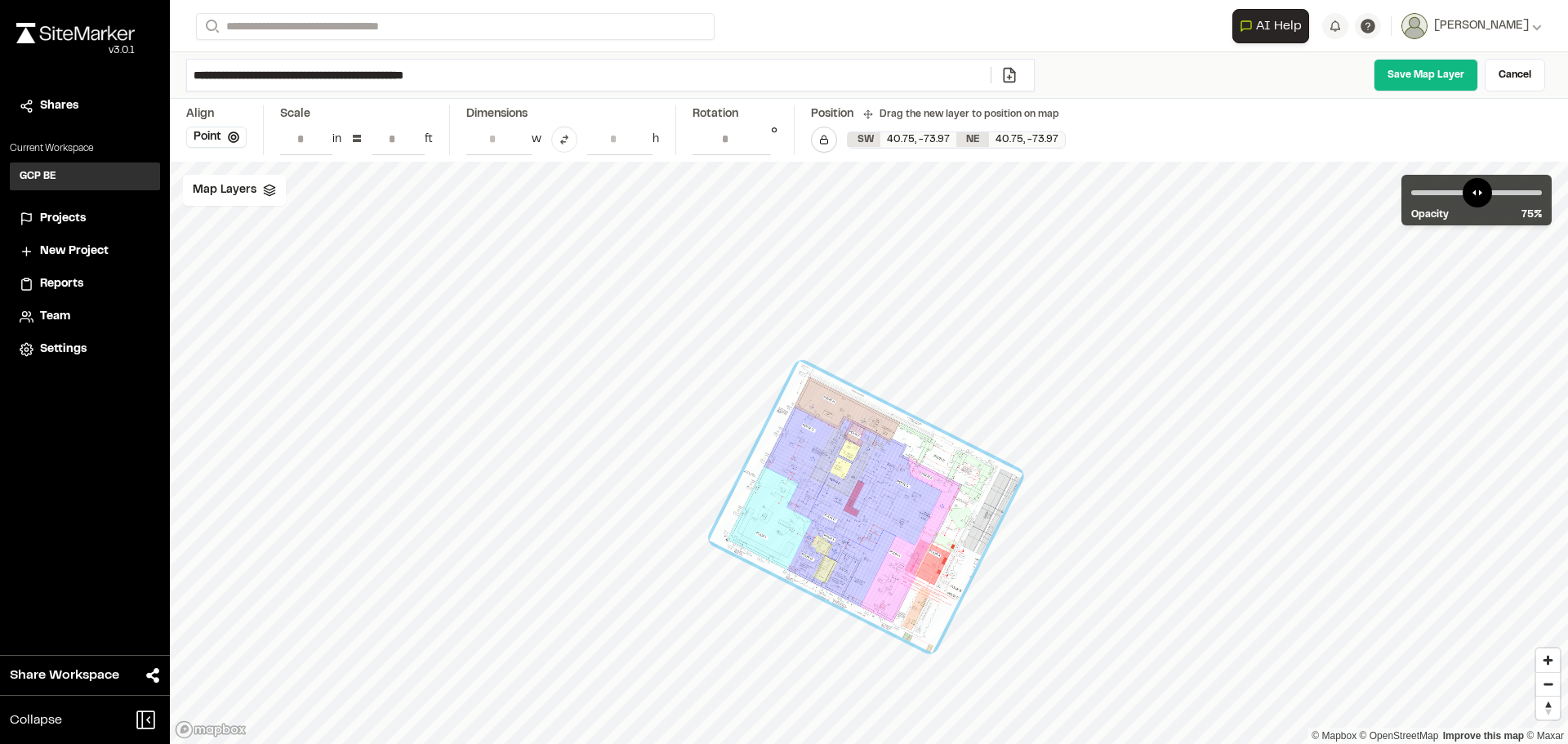 click on "**" at bounding box center [732, 139] 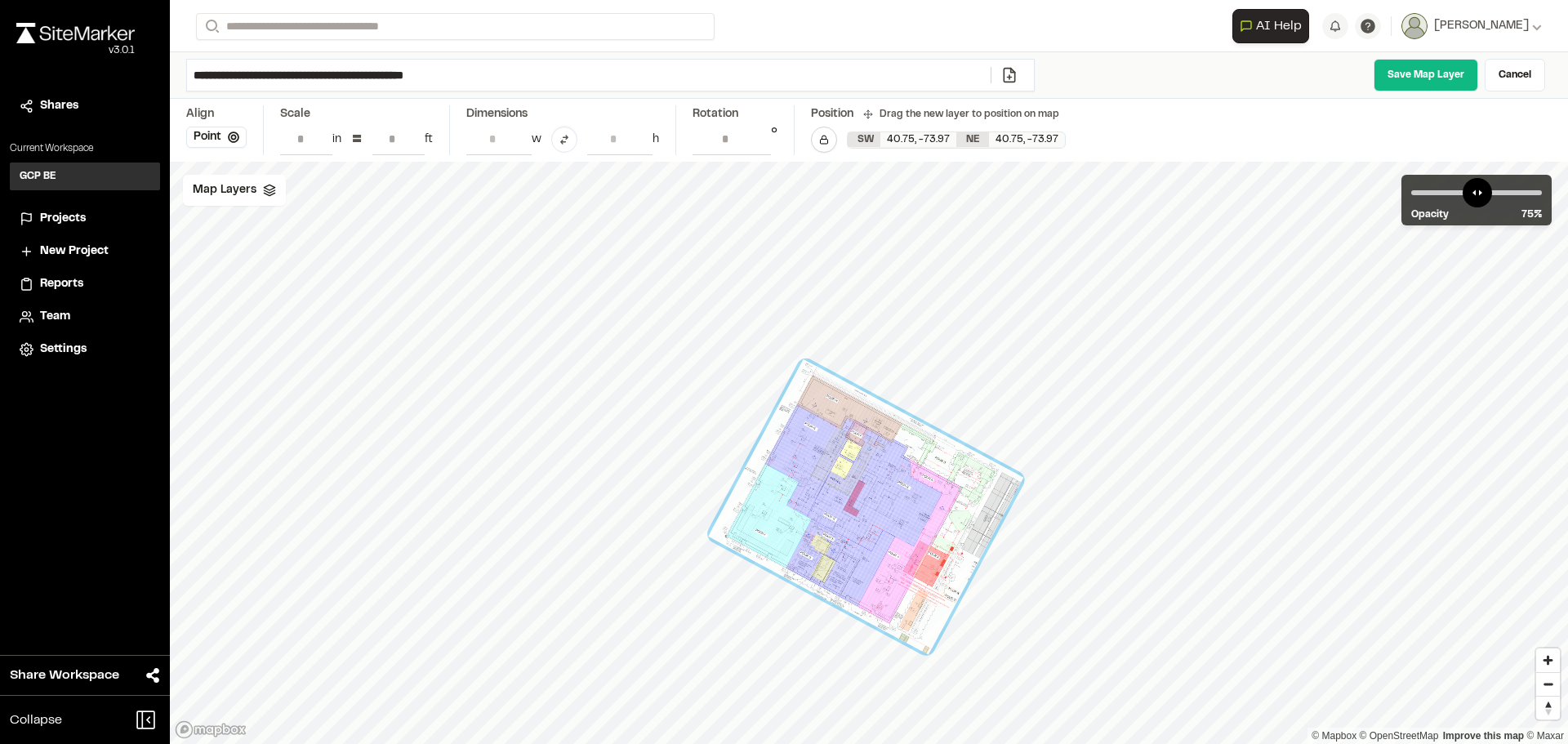 type on "*****" 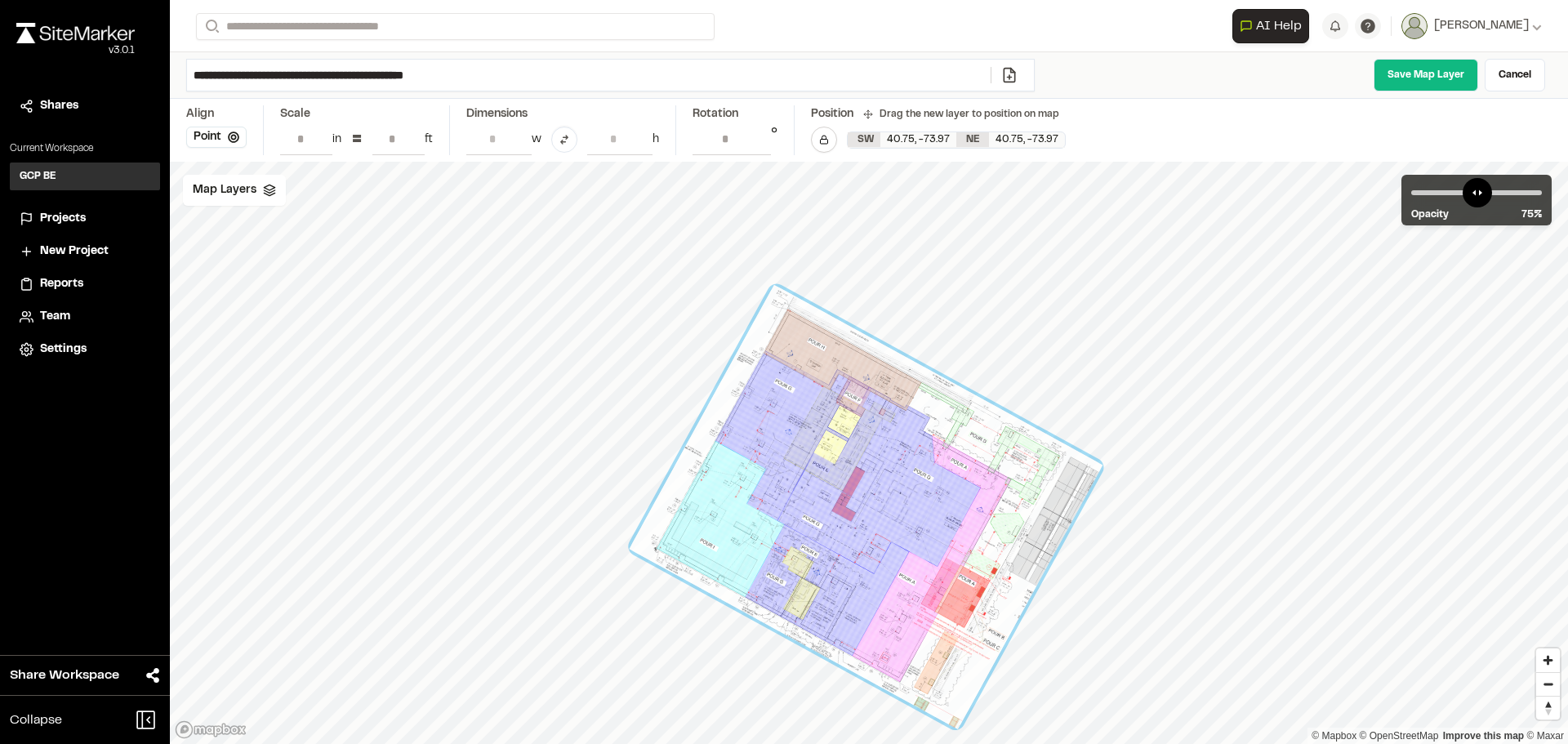 click on "*" at bounding box center (399, 139) 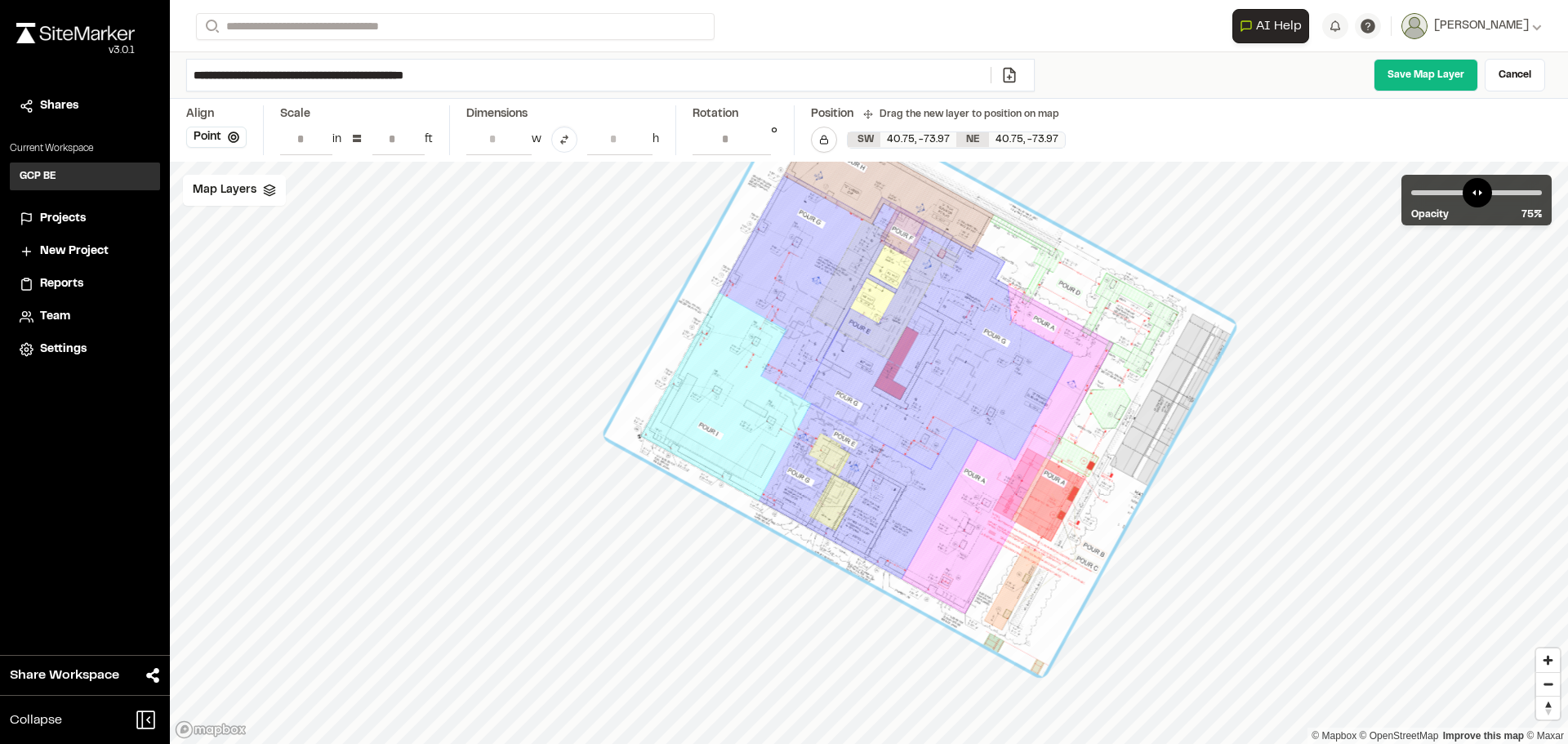 drag, startPoint x: 886, startPoint y: 550, endPoint x: 940, endPoint y: 424, distance: 137.08392 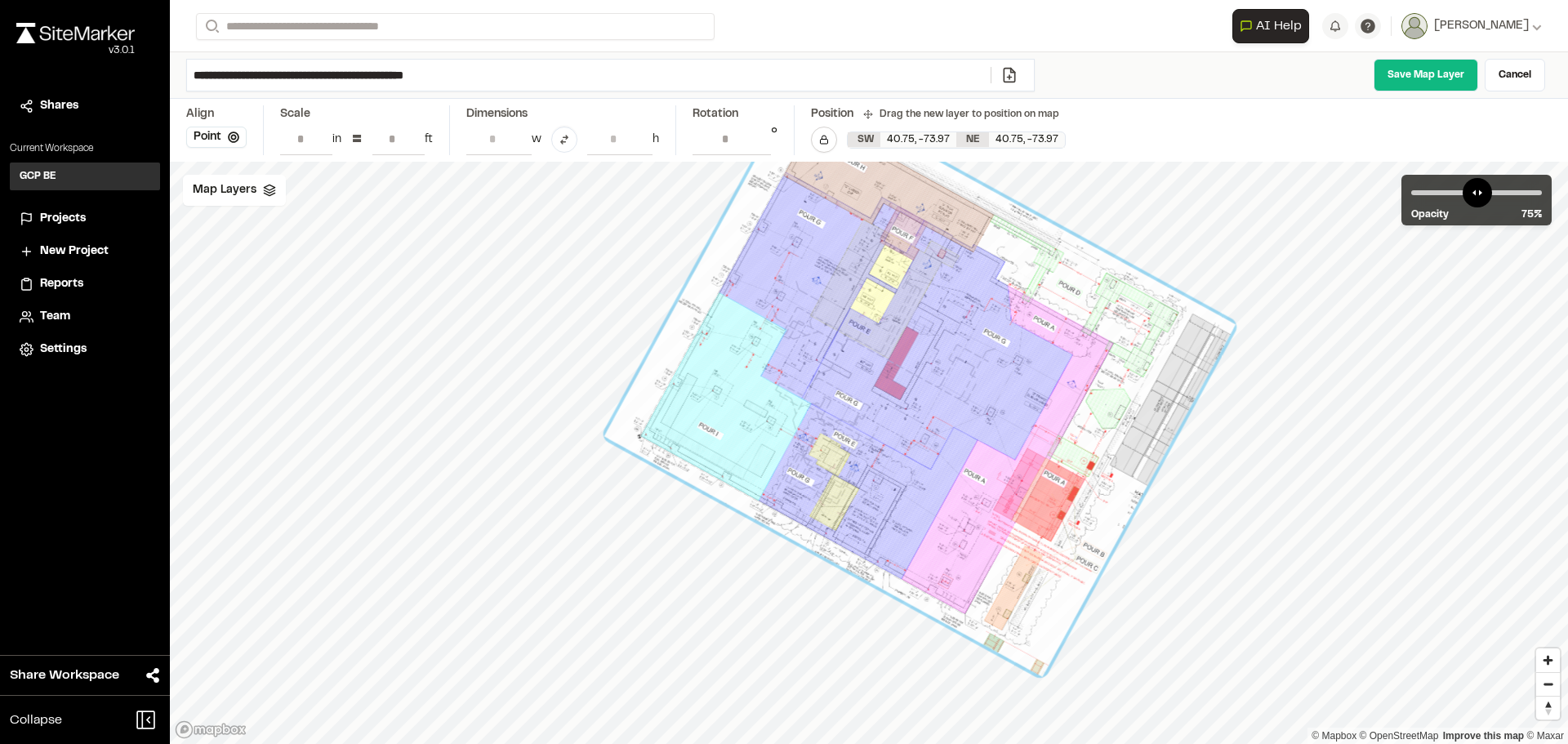 click at bounding box center [920, 380] 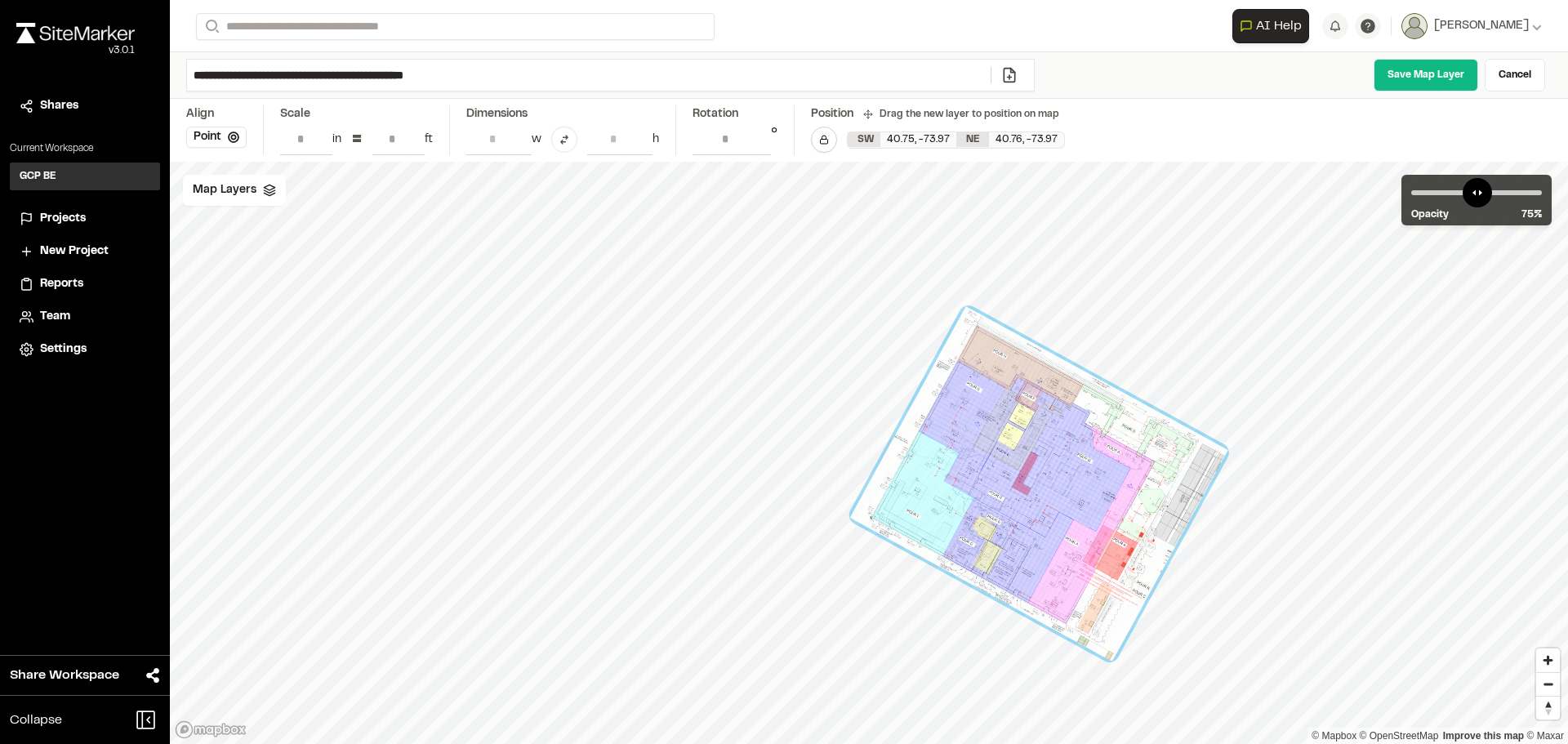 drag, startPoint x: 684, startPoint y: 299, endPoint x: 1076, endPoint y: 529, distance: 454.4931 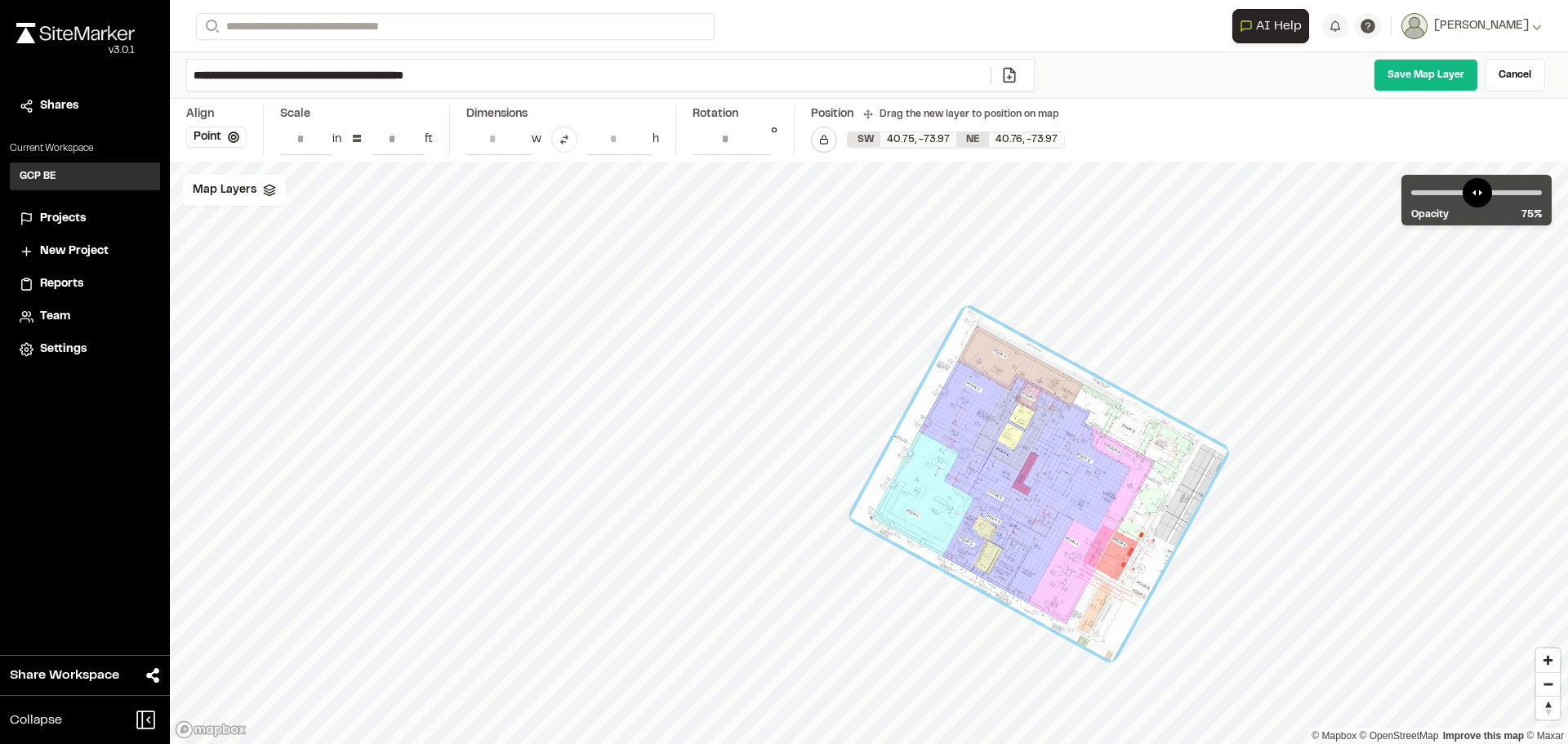 click at bounding box center (1039, 483) 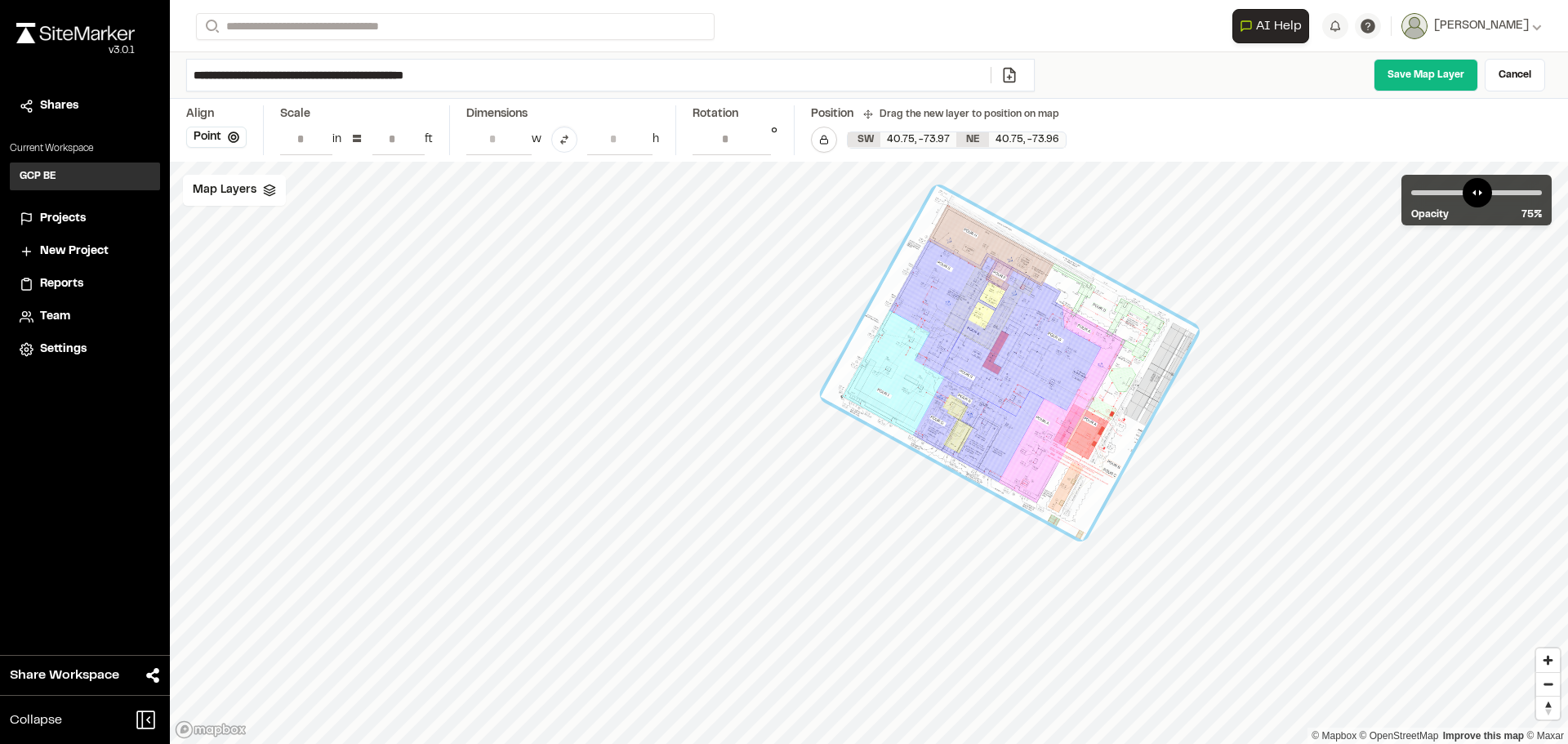 drag, startPoint x: 822, startPoint y: 384, endPoint x: 986, endPoint y: 399, distance: 164.68455 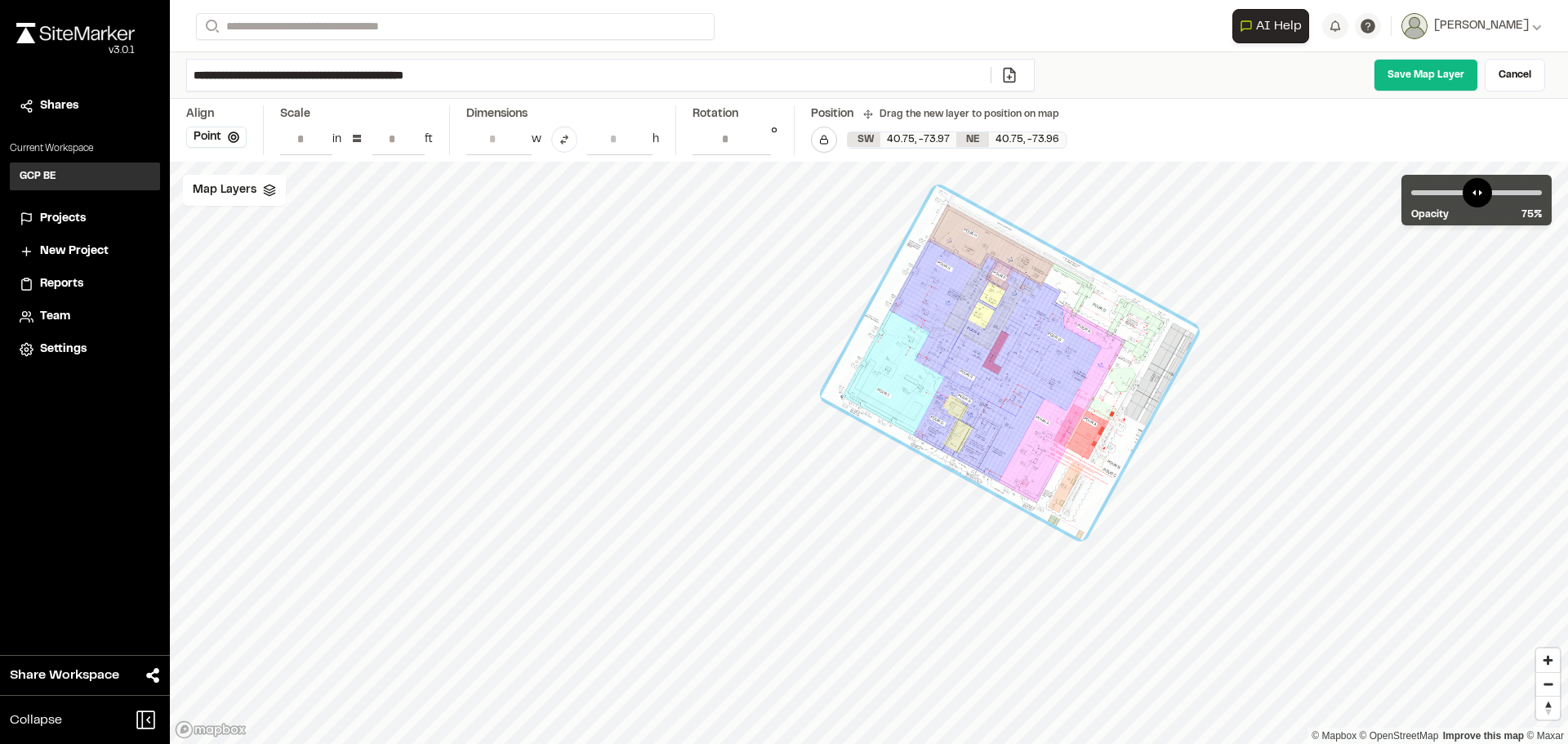 click at bounding box center (1009, 363) 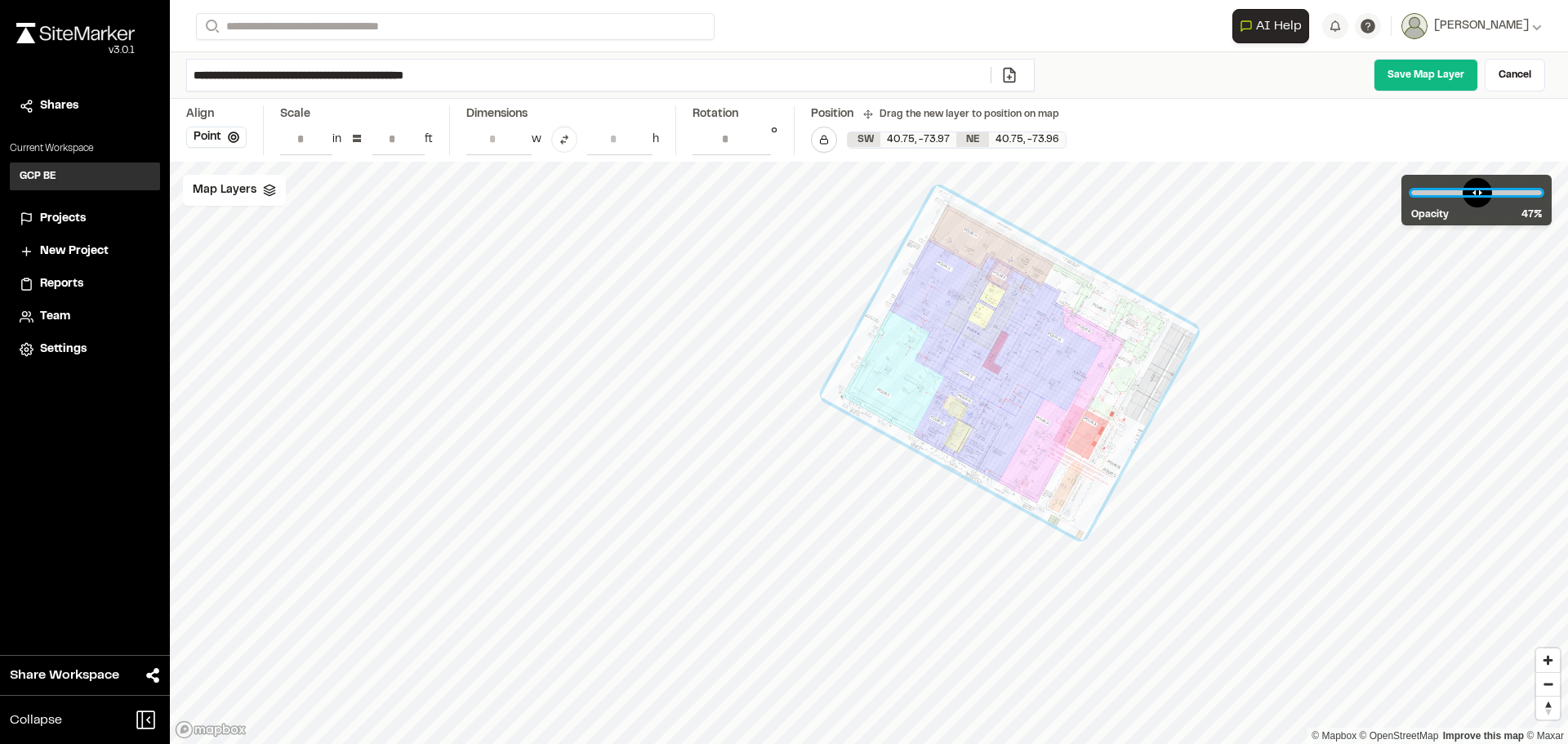 drag, startPoint x: 1498, startPoint y: 193, endPoint x: 1472, endPoint y: 193, distance: 26 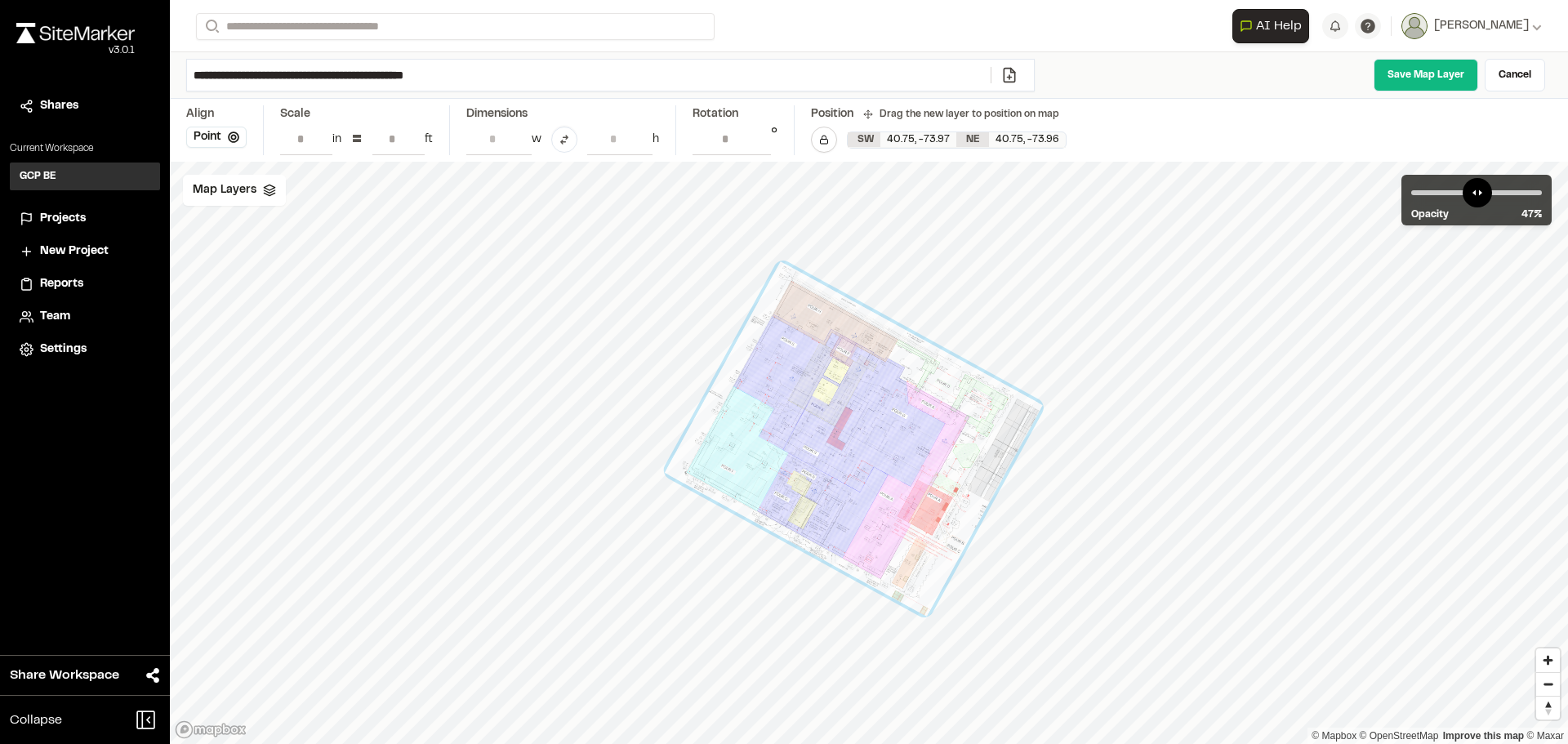 drag, startPoint x: 1009, startPoint y: 416, endPoint x: 830, endPoint y: 474, distance: 188.162 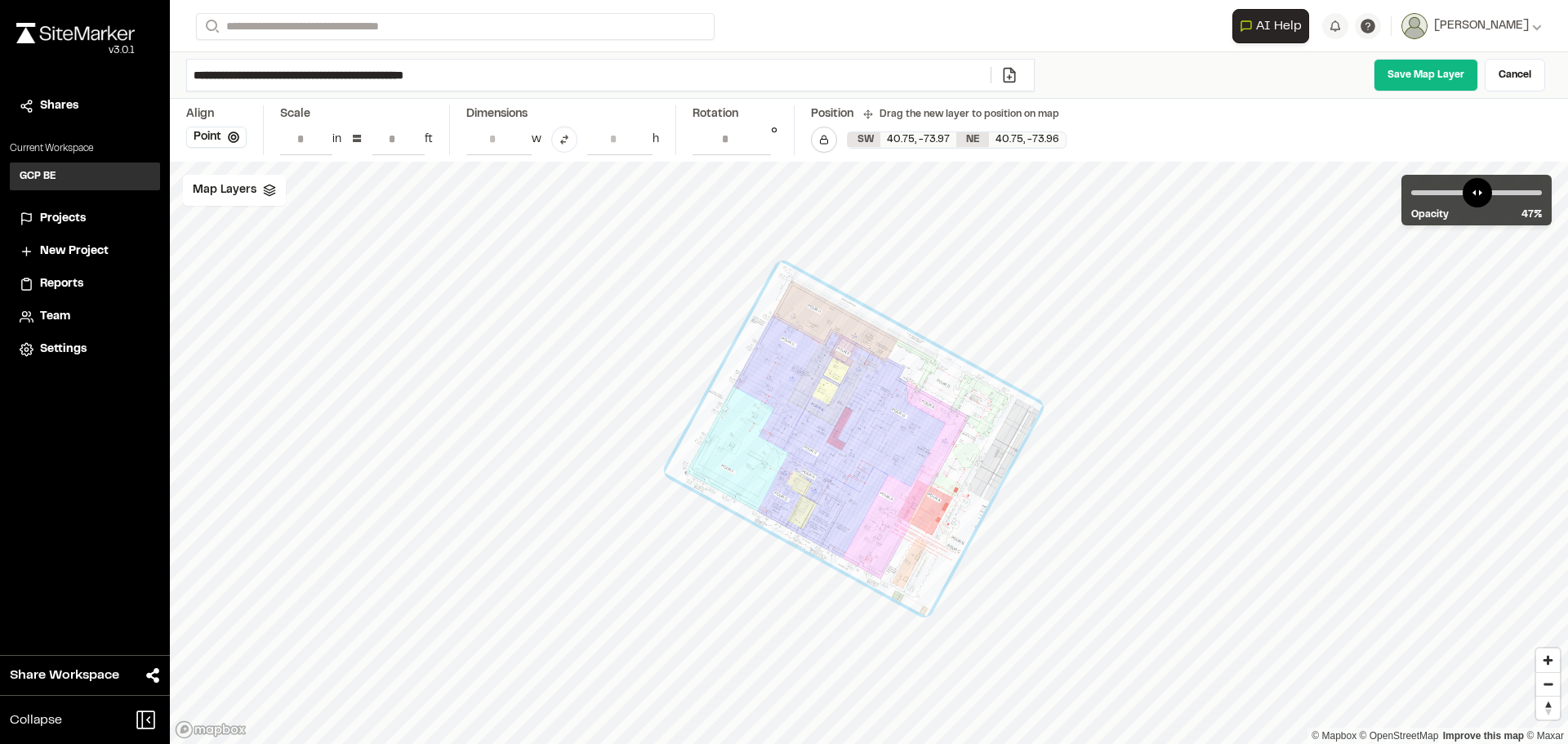 click at bounding box center [853, 439] 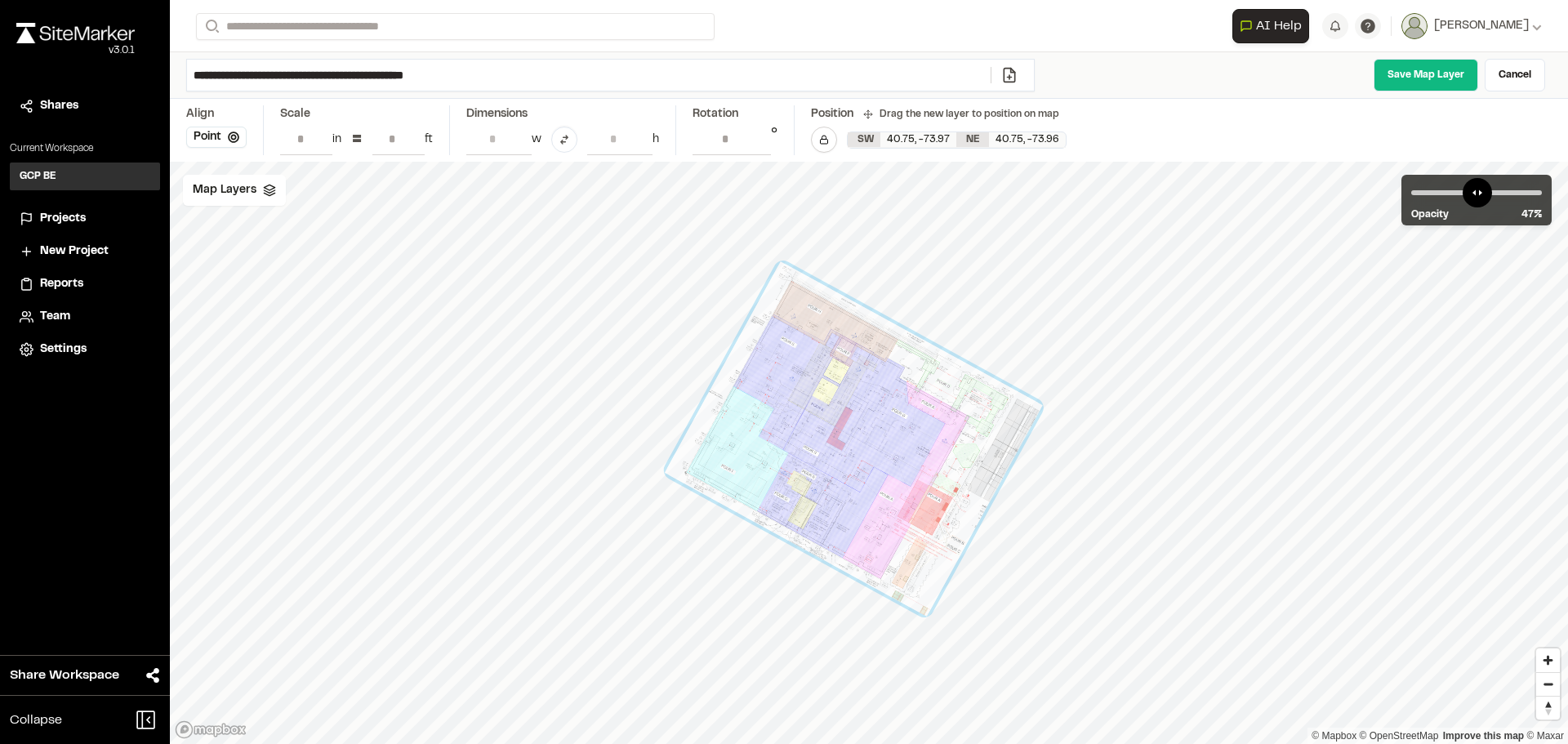 click on "*" at bounding box center (399, 139) 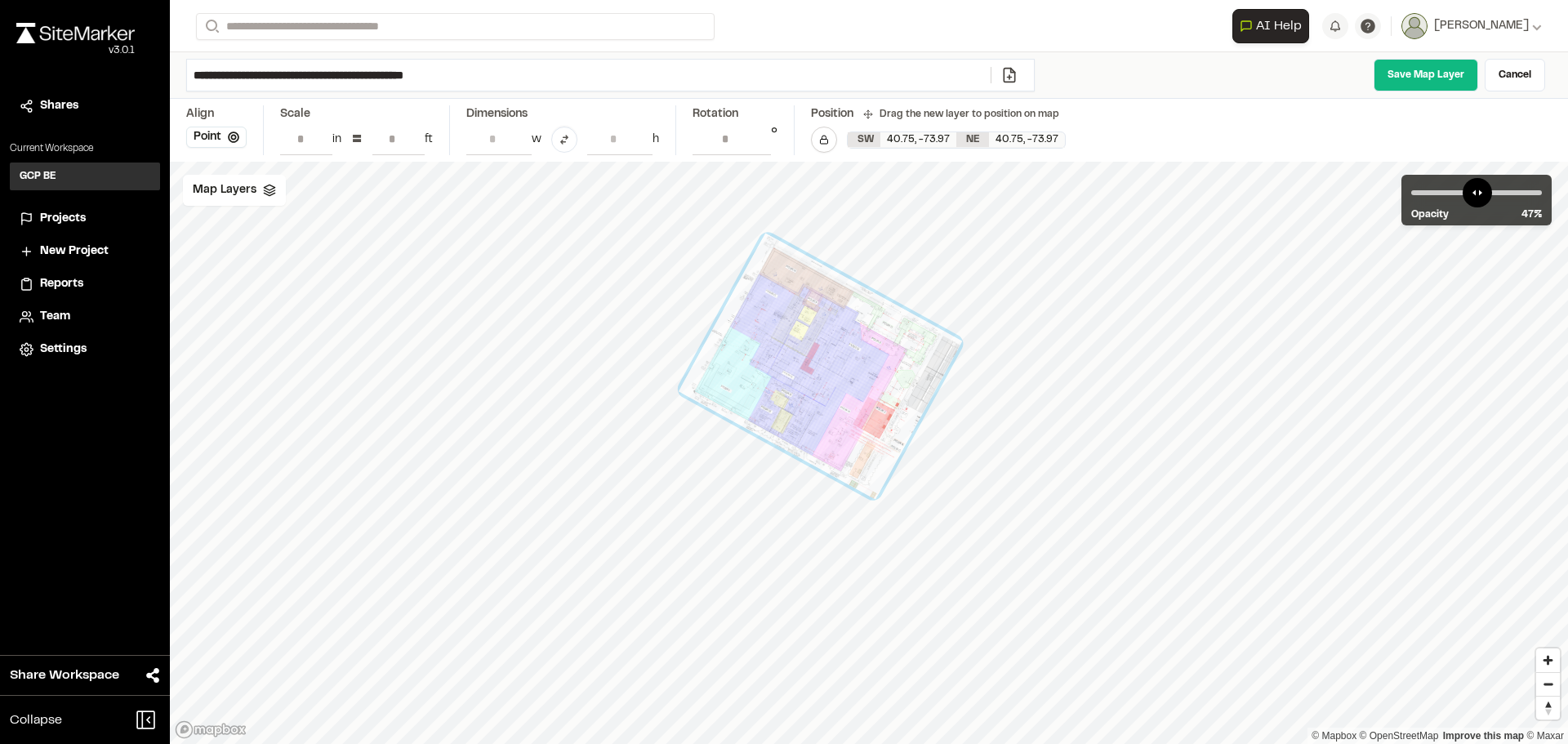 drag, startPoint x: 864, startPoint y: 438, endPoint x: 816, endPoint y: 376, distance: 78.4092 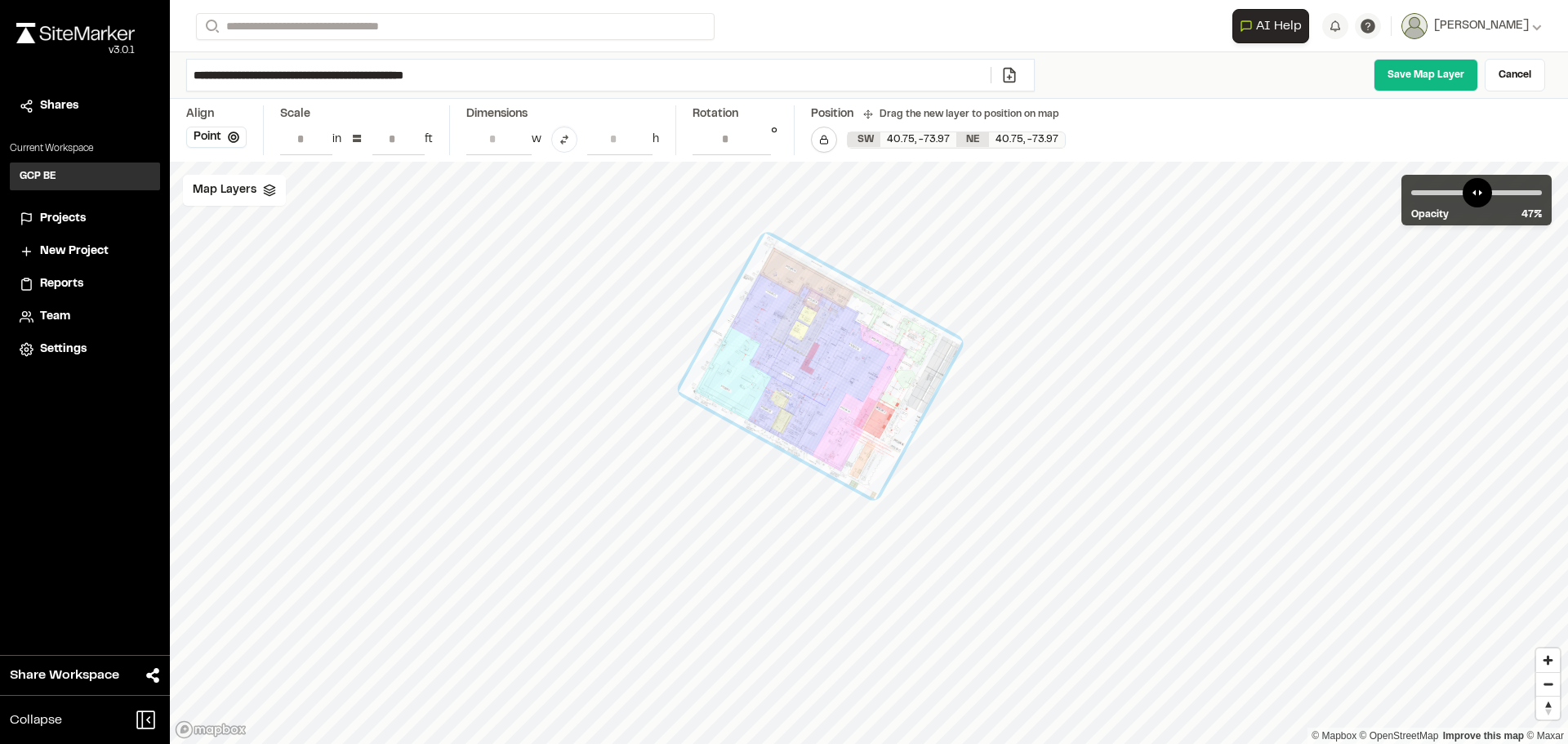 click at bounding box center (820, 366) 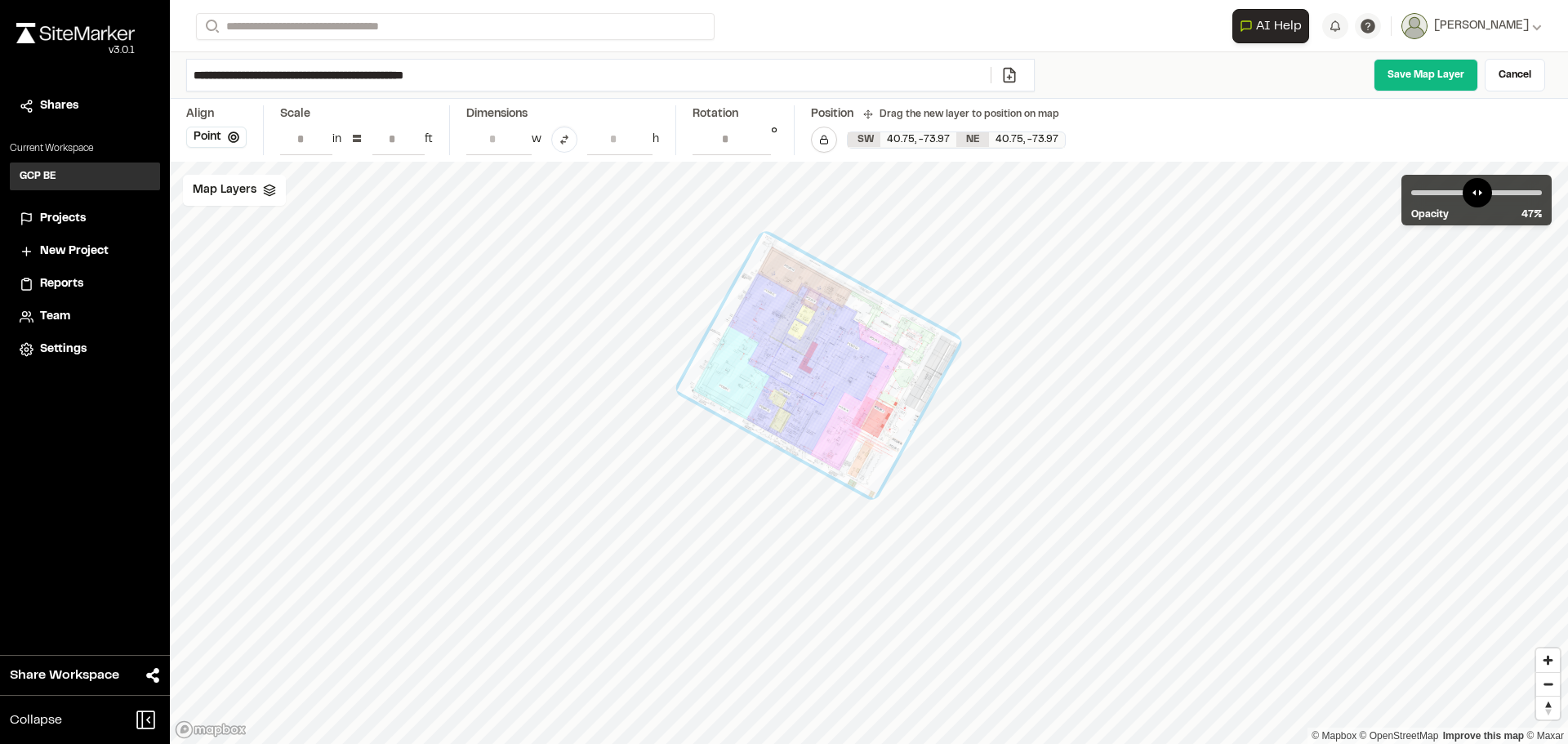 type on "*" 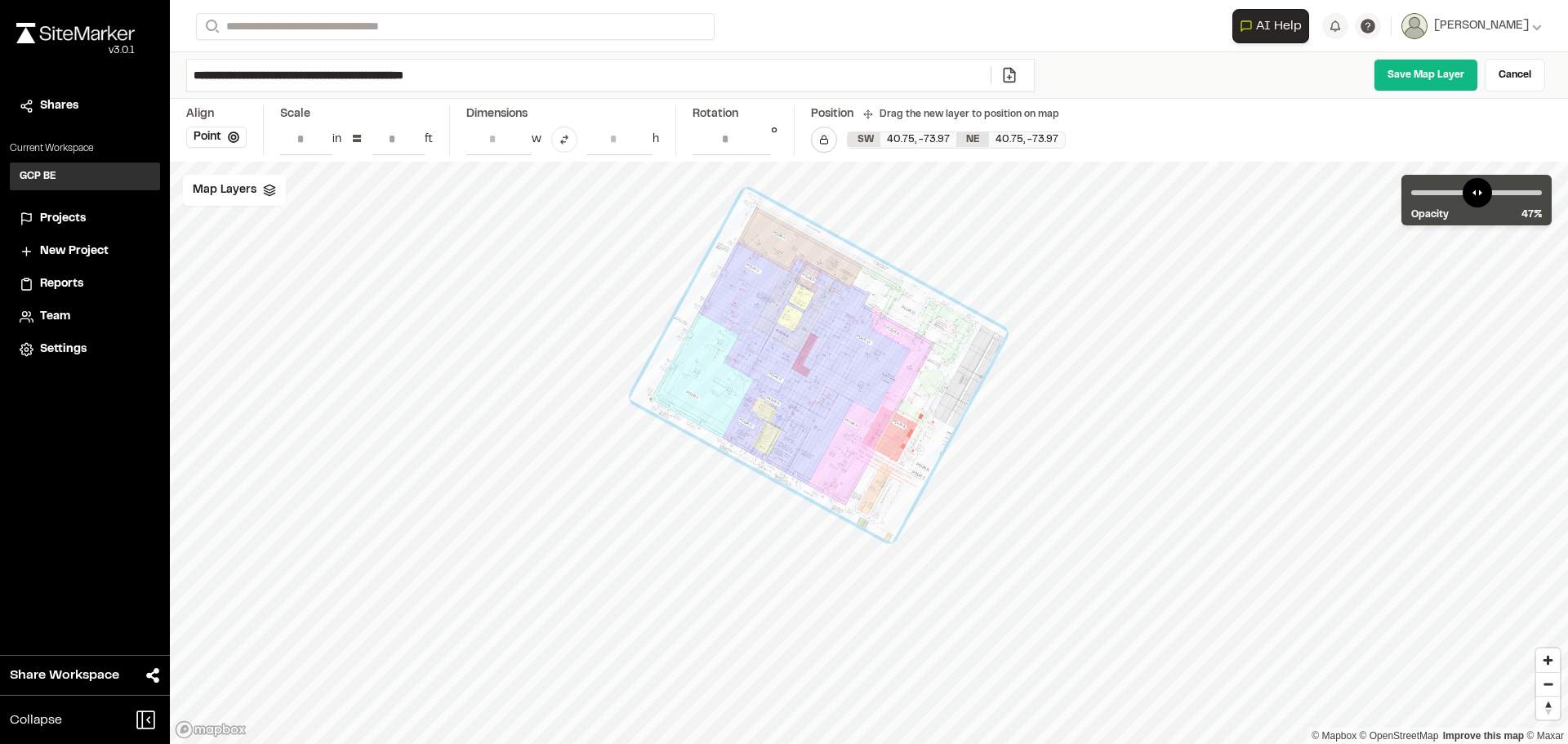 type on "*" 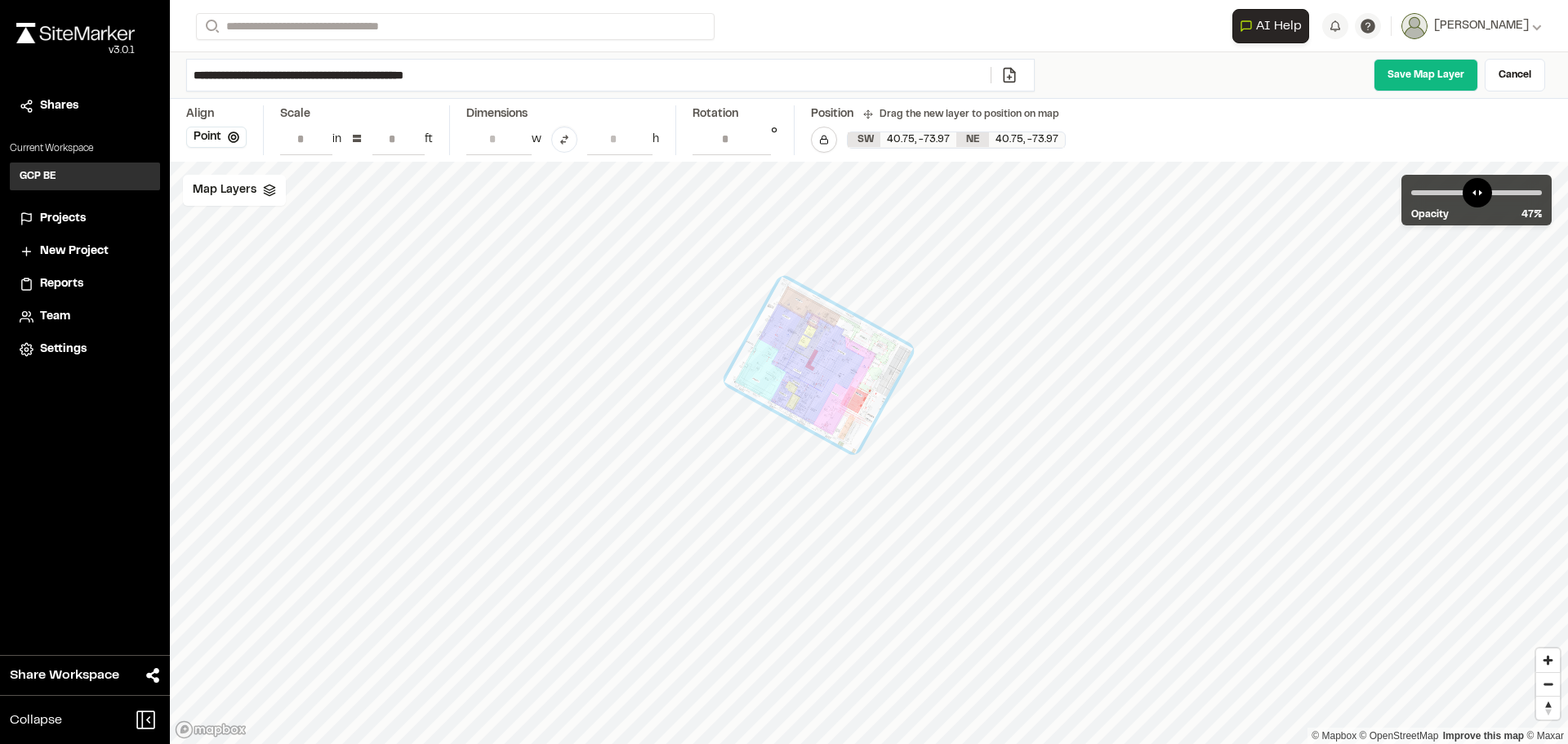 click on "*" at bounding box center [399, 139] 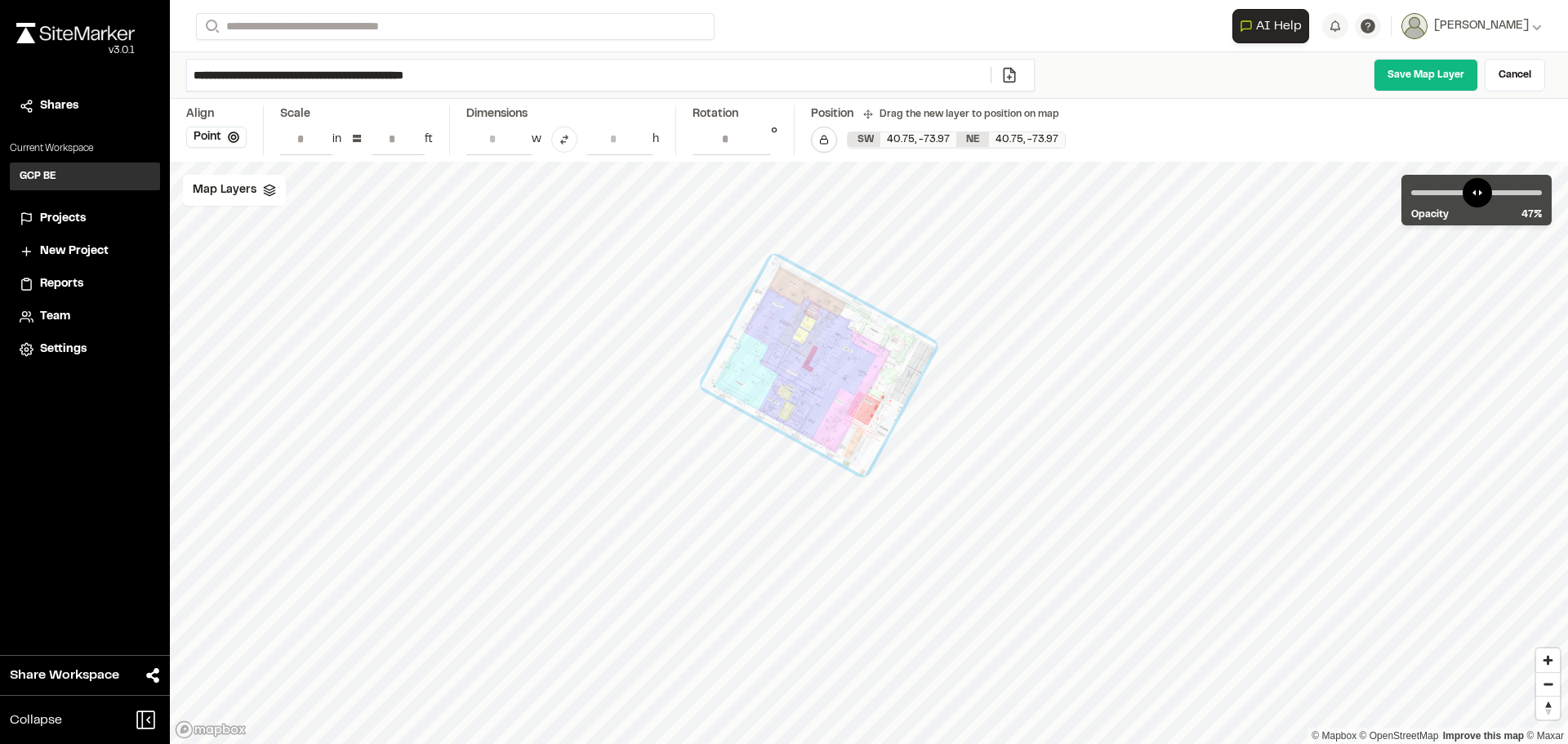 click on "*" at bounding box center [399, 139] 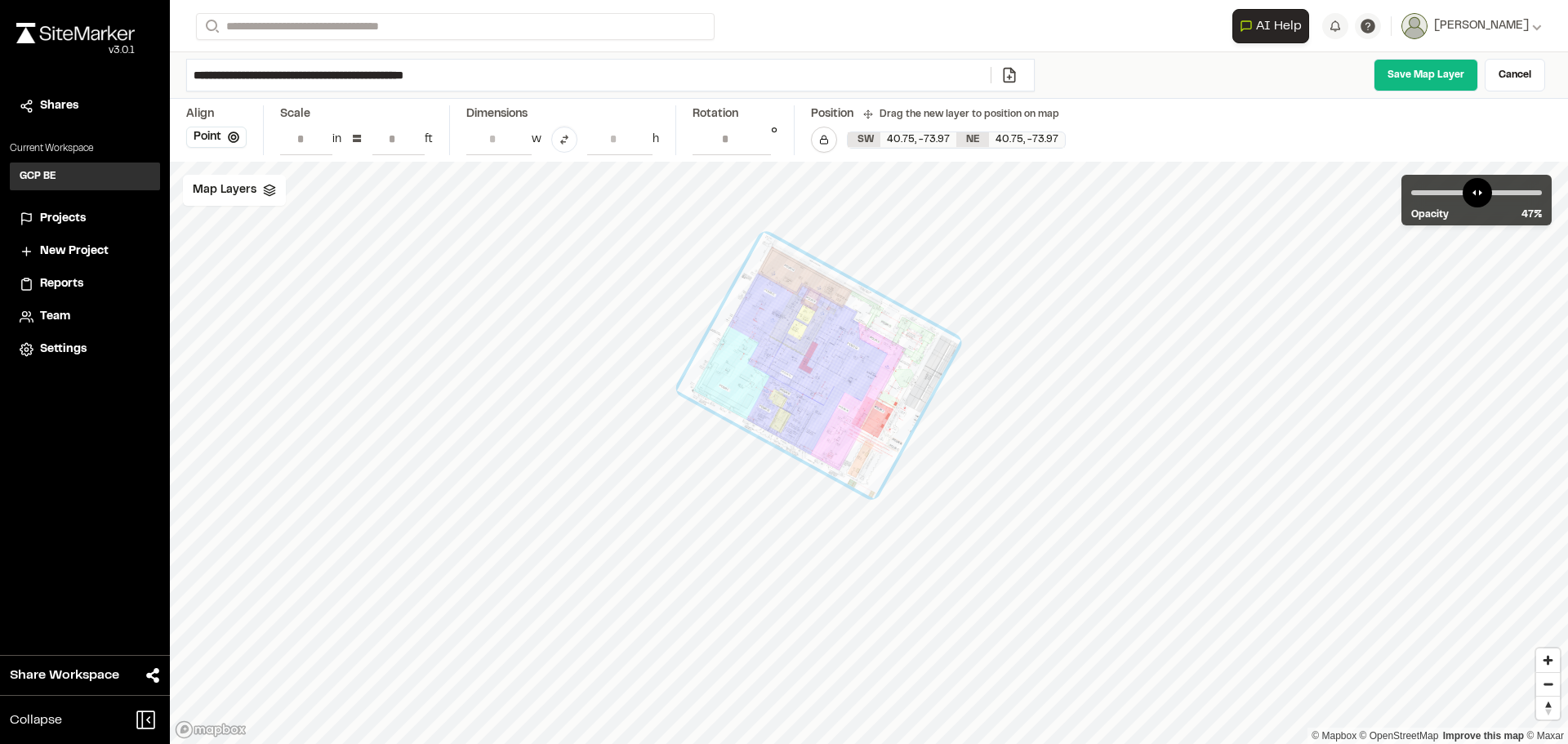 type on "*" 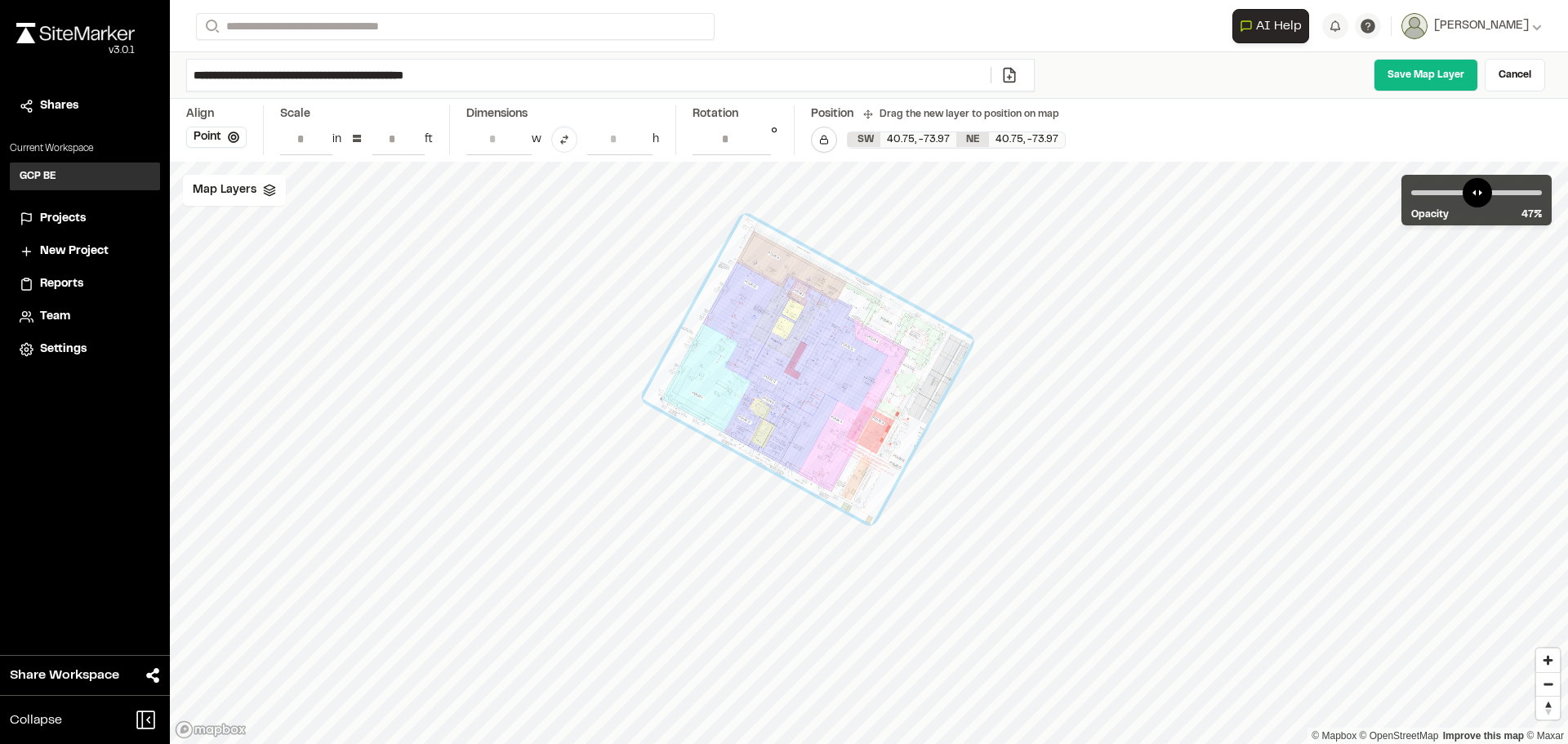 drag, startPoint x: 808, startPoint y: 319, endPoint x: 798, endPoint y: 323, distance: 10.77033 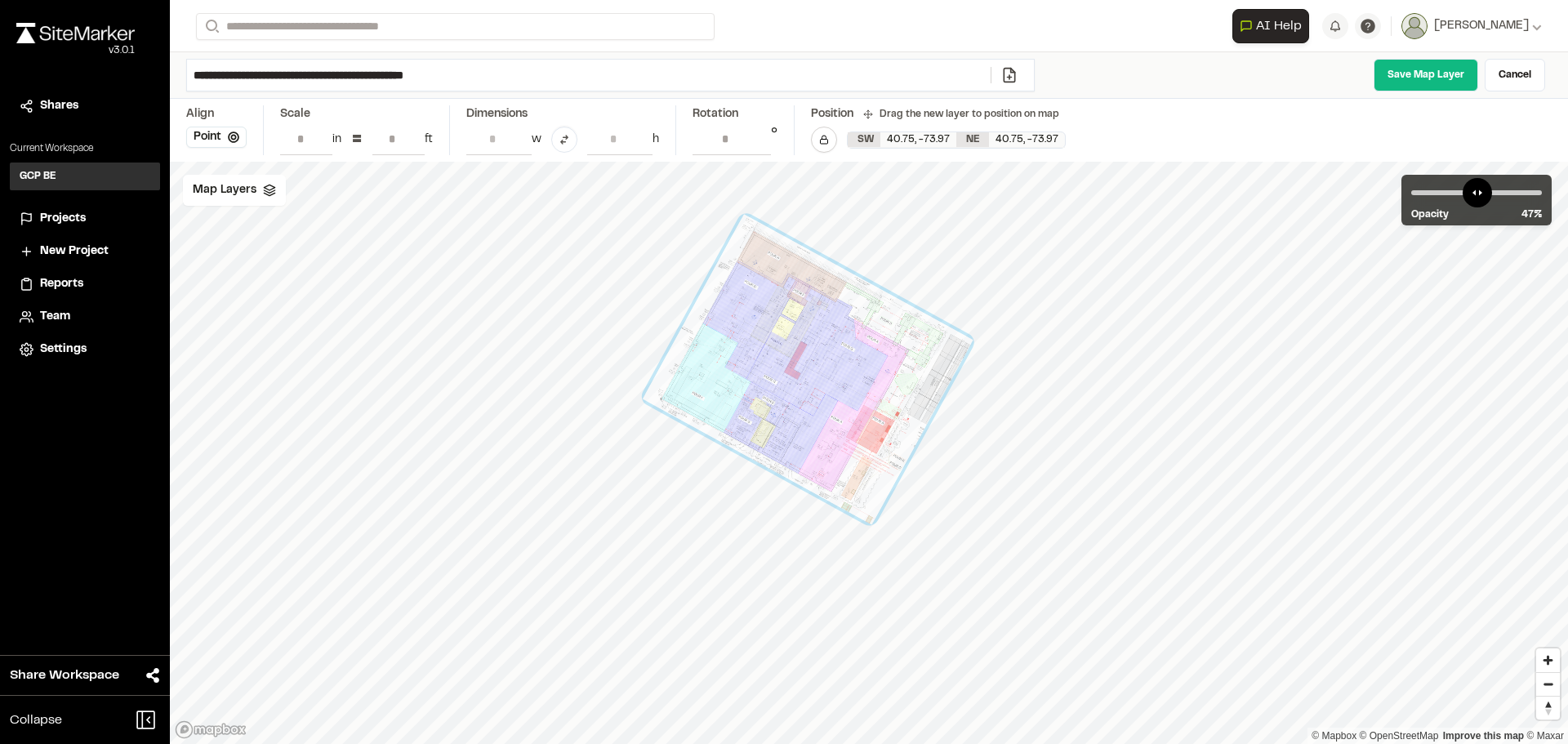 click at bounding box center [808, 369] 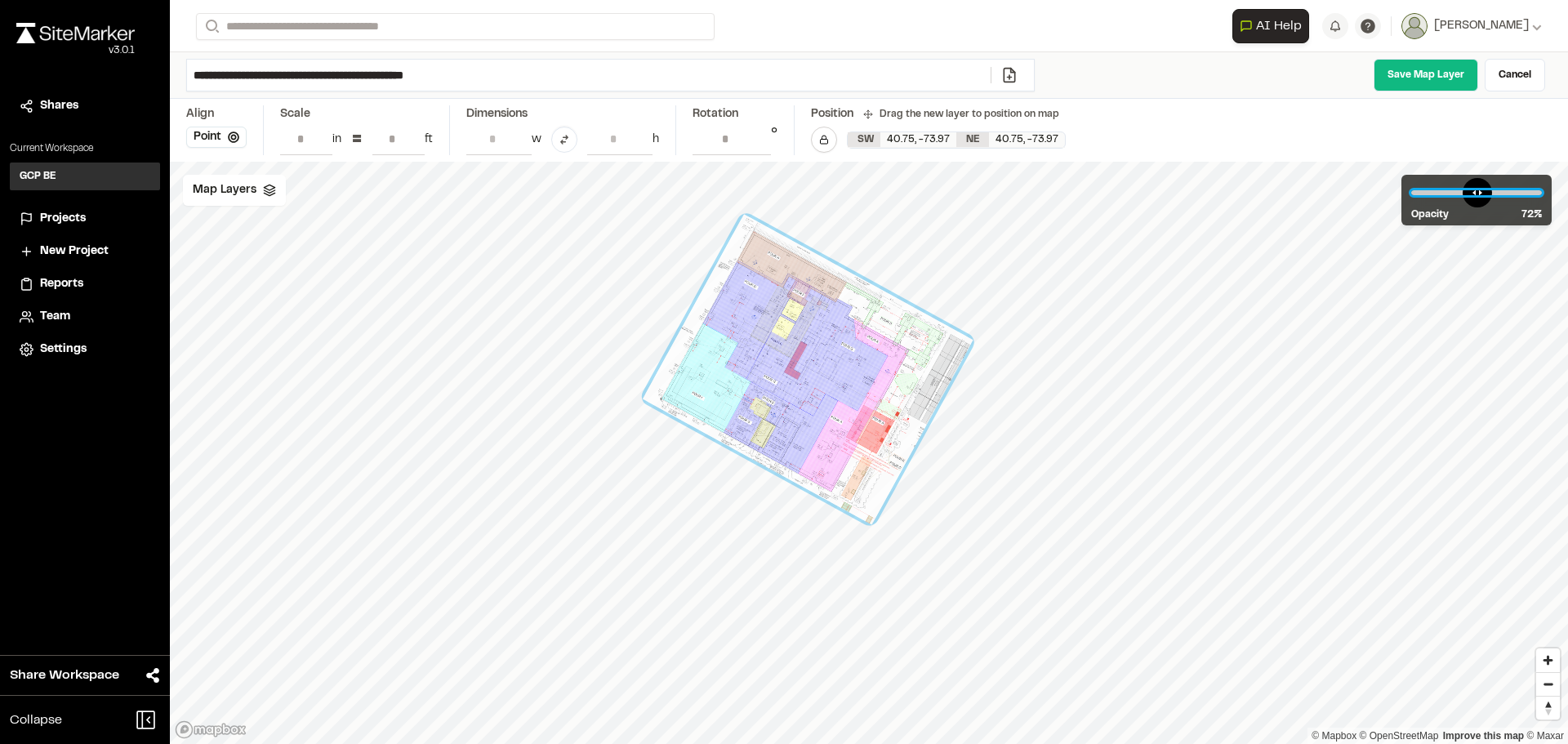 drag, startPoint x: 1477, startPoint y: 194, endPoint x: 1499, endPoint y: 193, distance: 22.022716 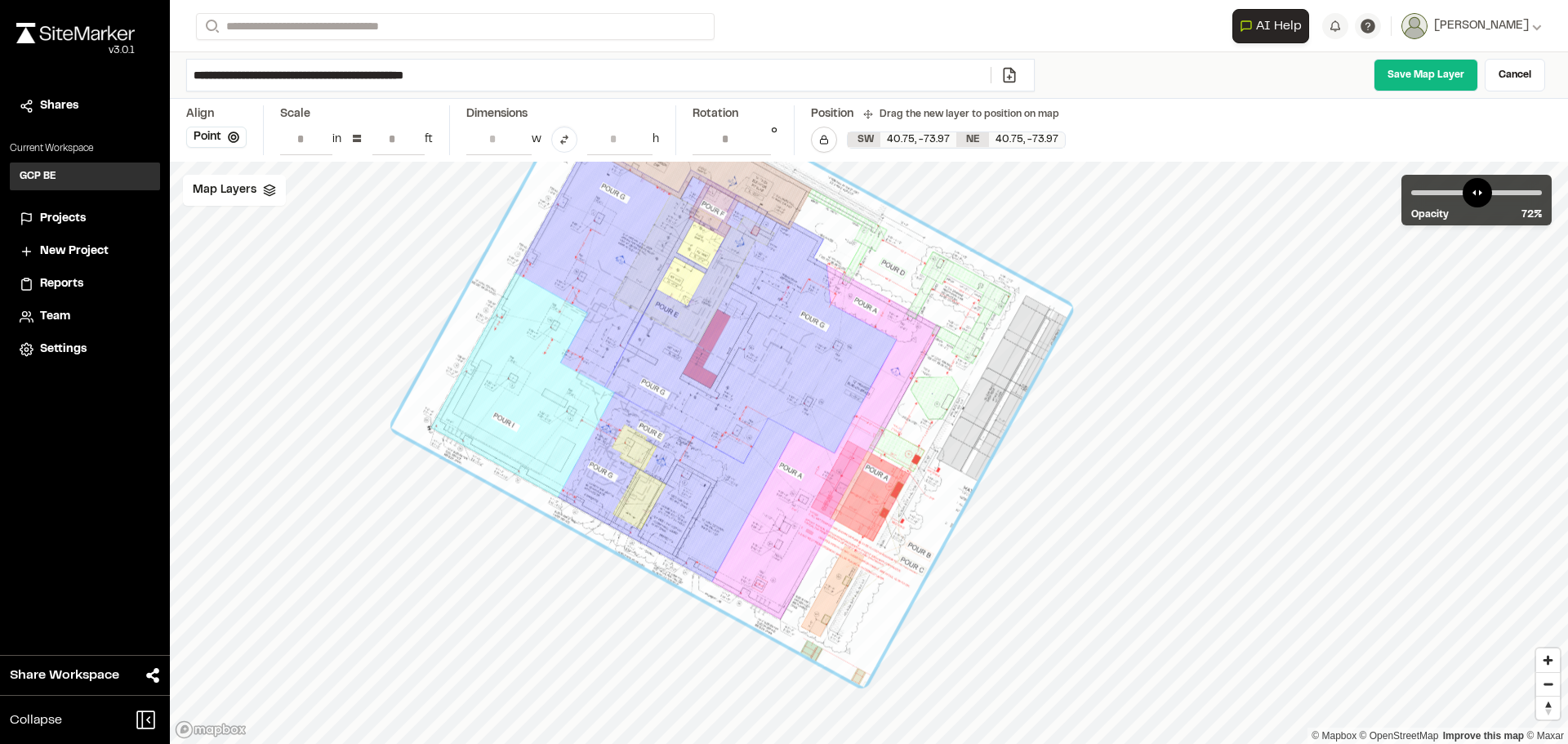 drag, startPoint x: 822, startPoint y: 448, endPoint x: 841, endPoint y: 436, distance: 22.47221 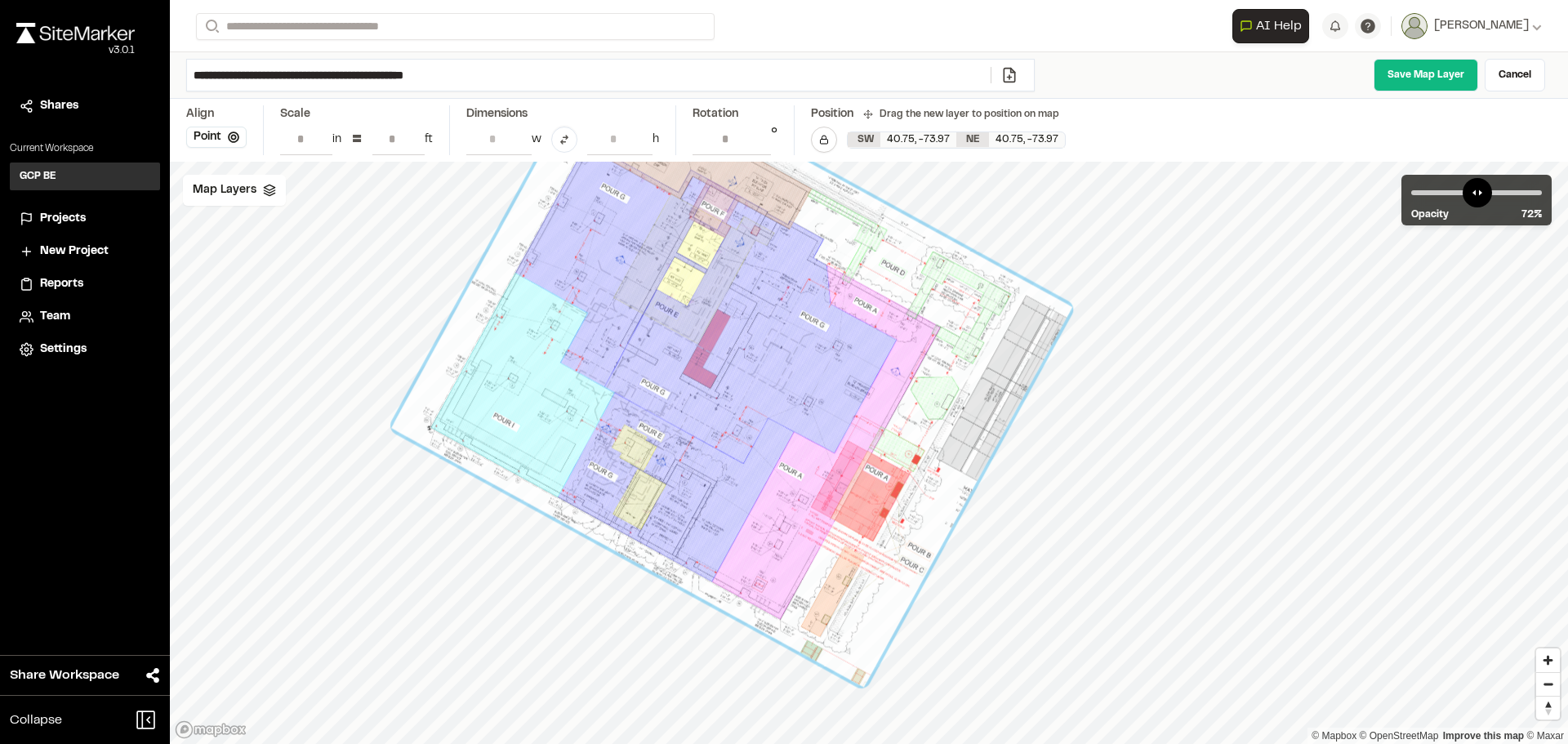 click at bounding box center [732, 368] 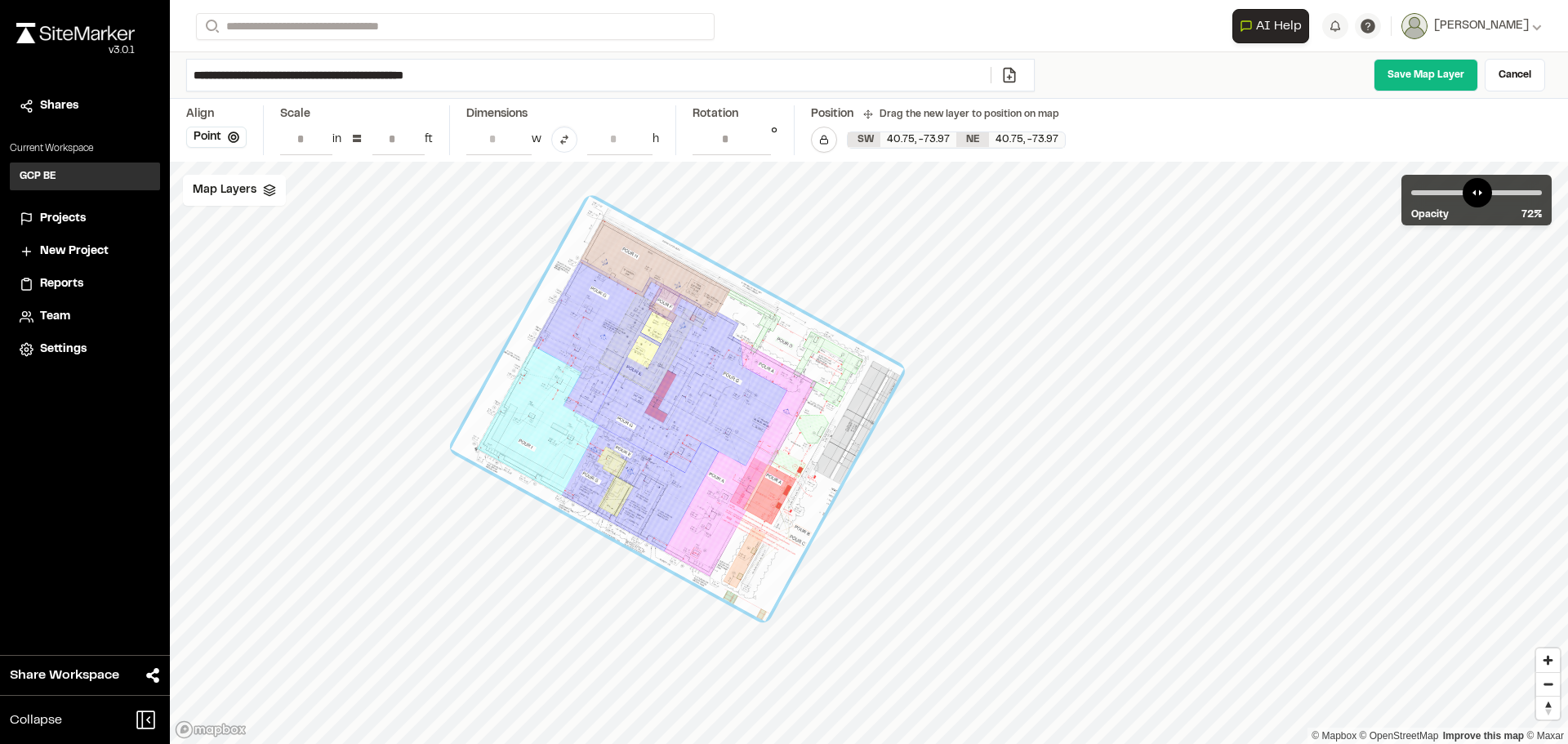 drag, startPoint x: 673, startPoint y: 345, endPoint x: 694, endPoint y: 365, distance: 29 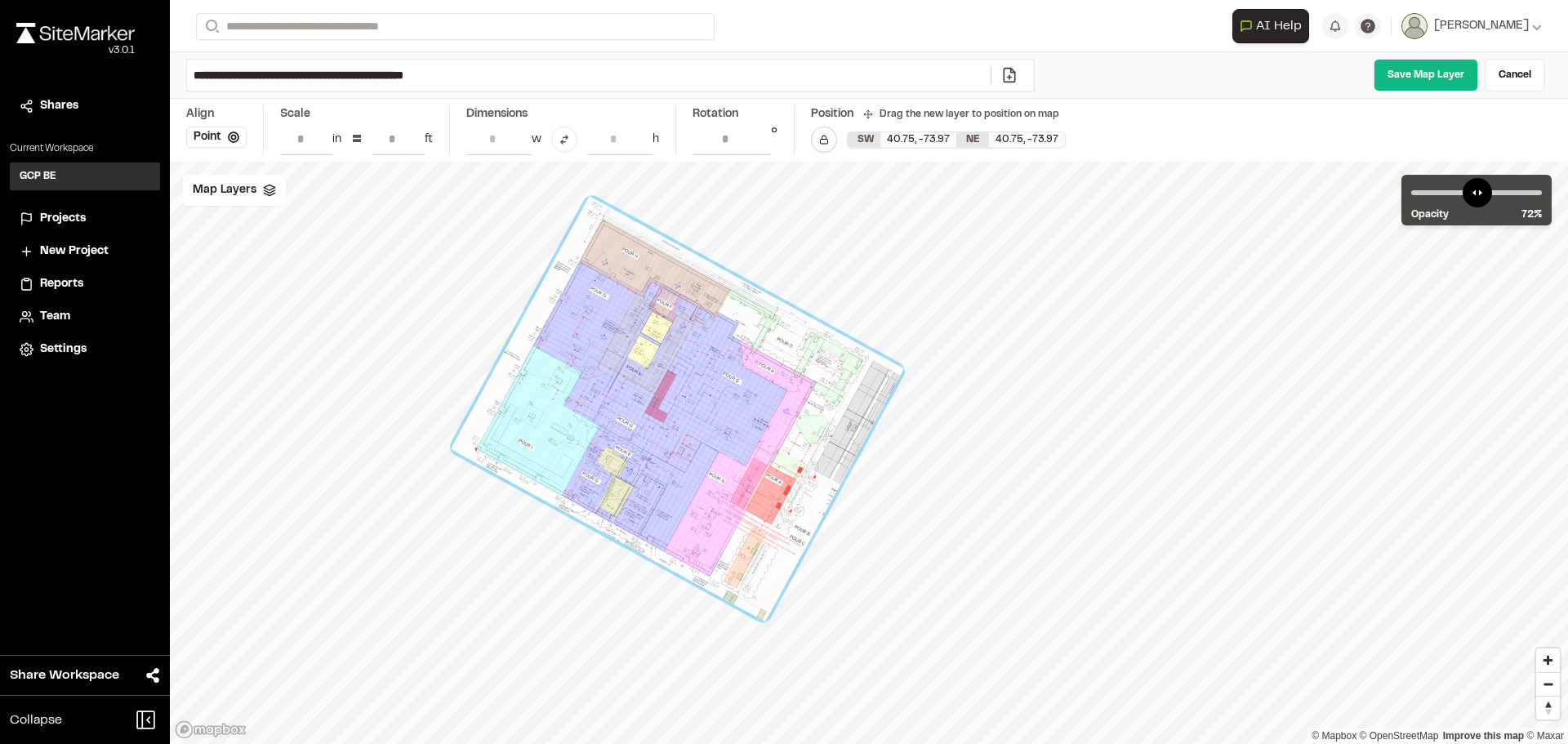click at bounding box center [677, 408] 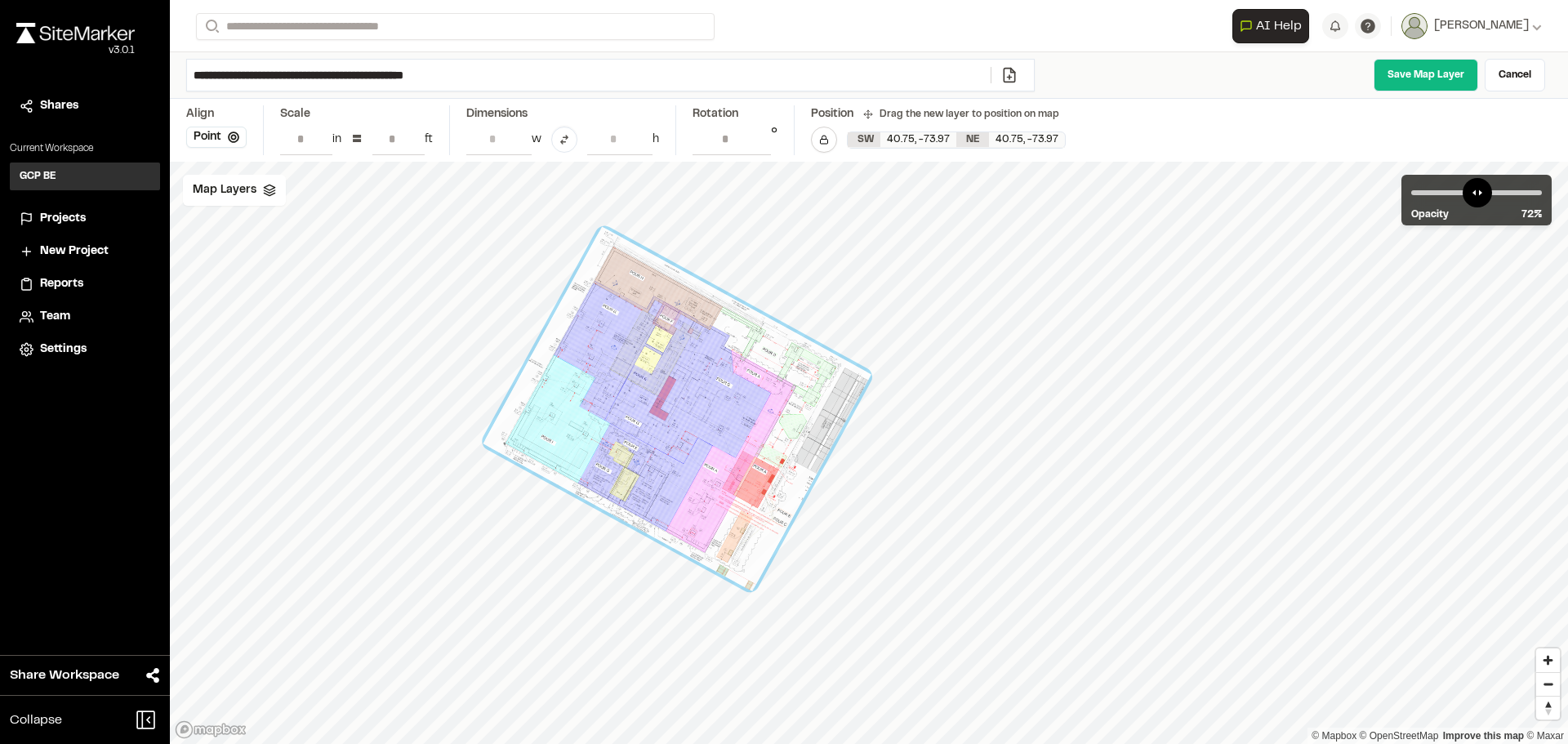 type on "*" 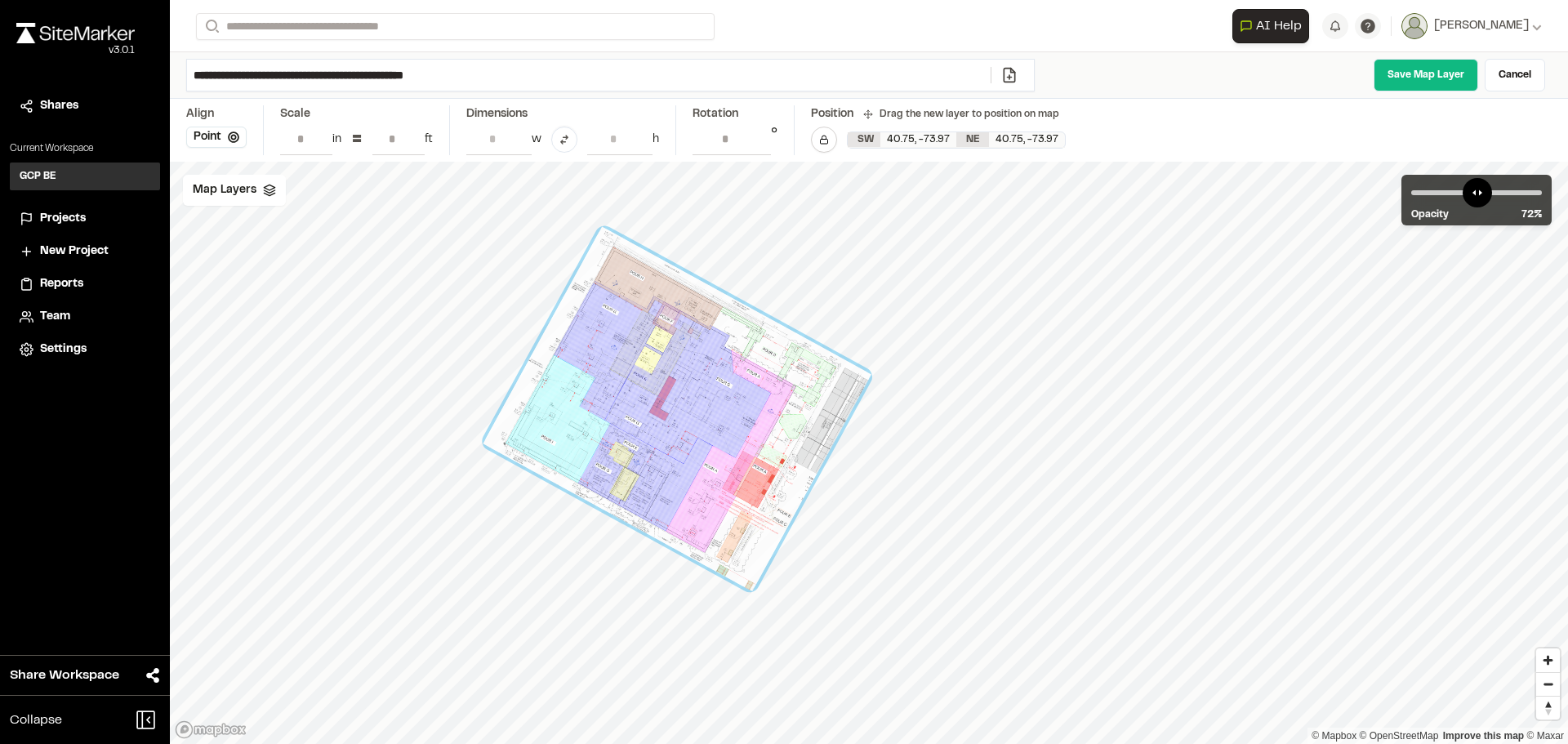 type on "*" 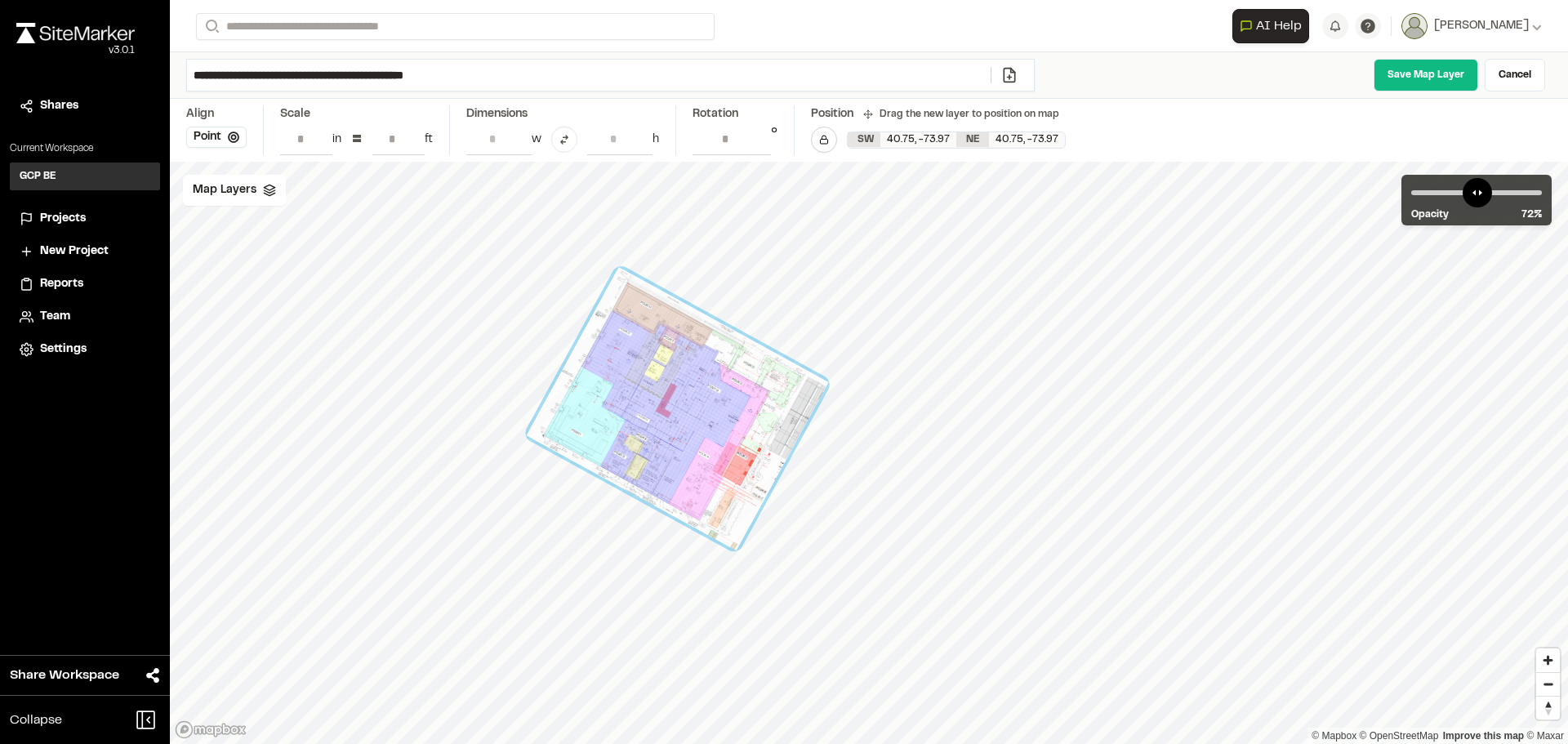 click on "*" at bounding box center (399, 139) 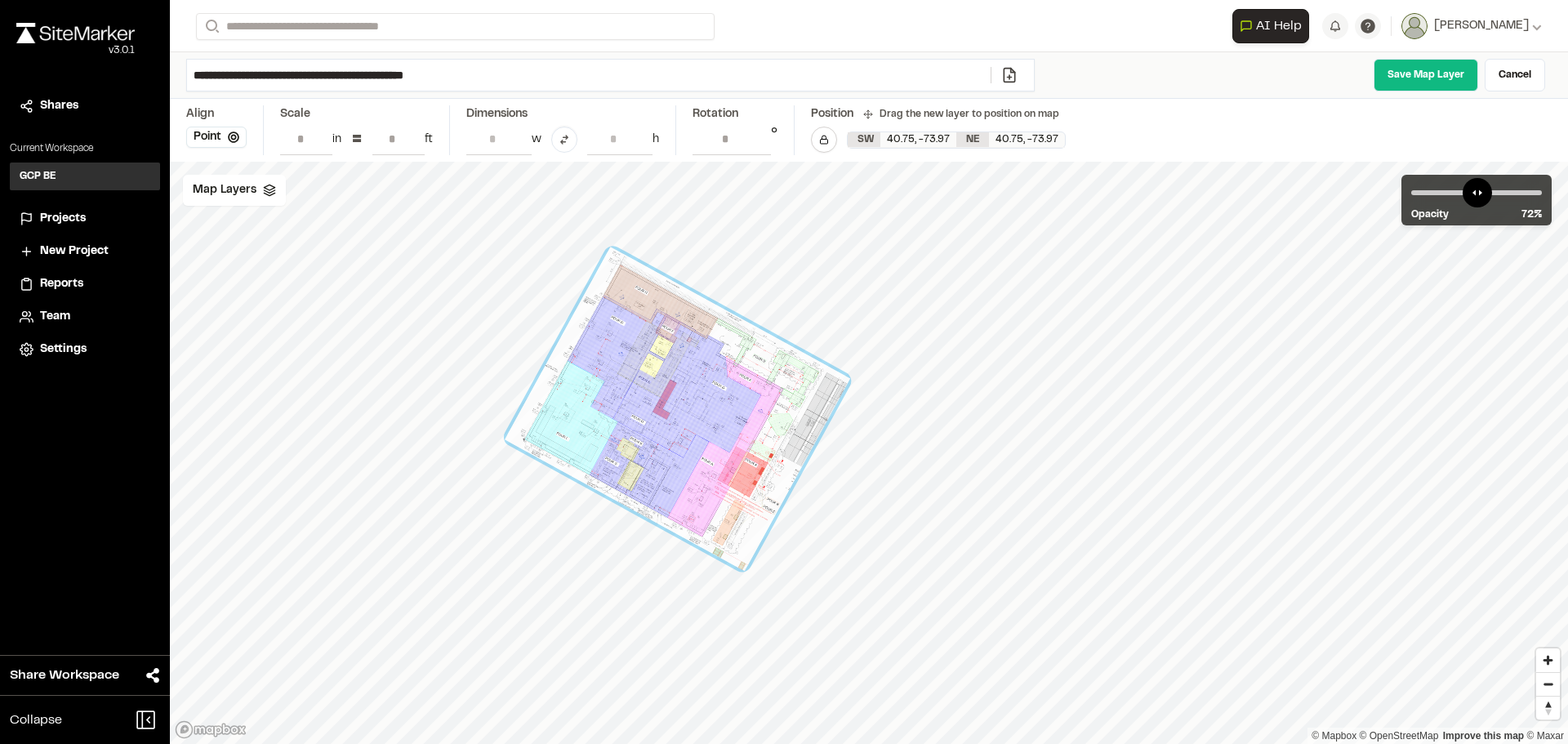 click on "*" at bounding box center (399, 139) 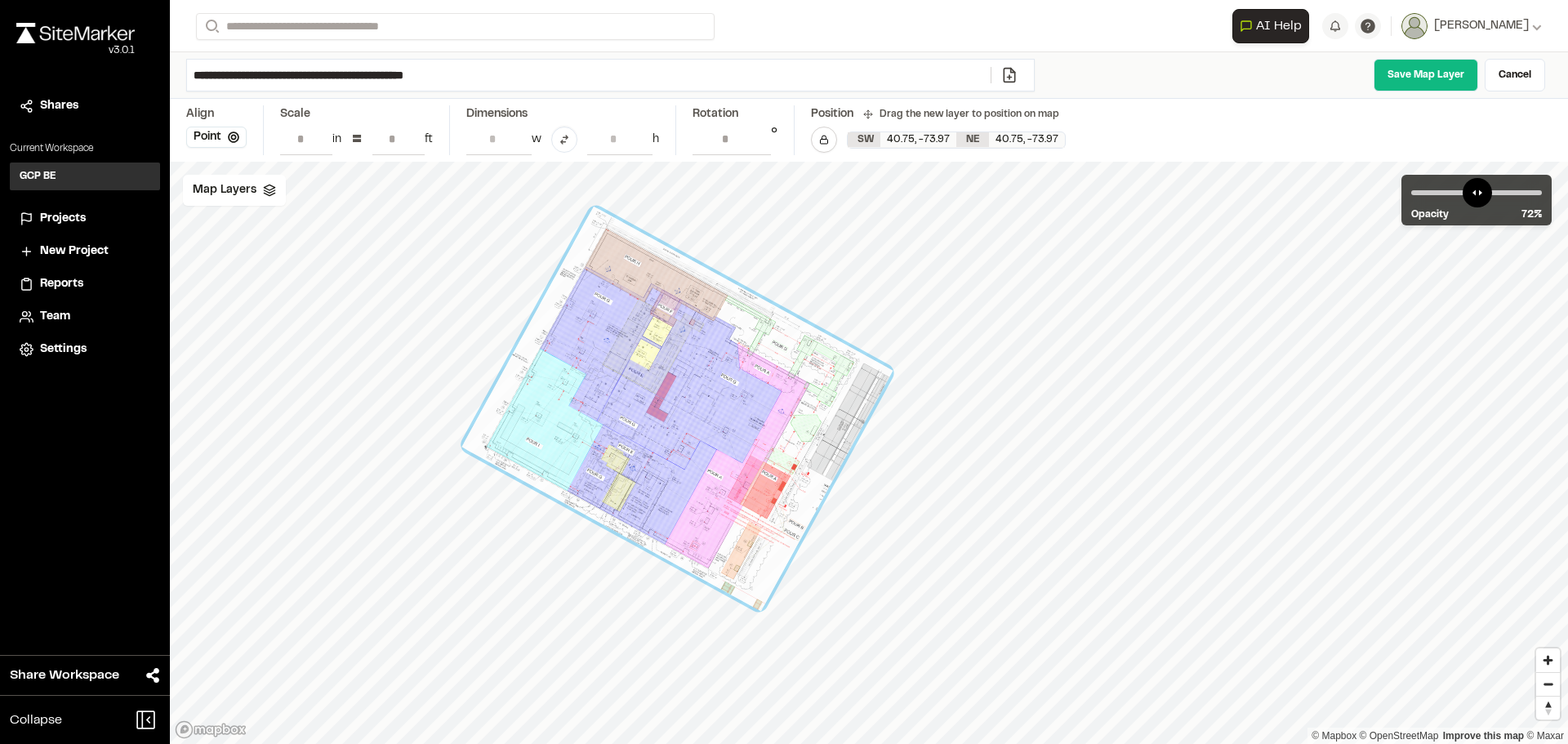 click on "**" at bounding box center [399, 139] 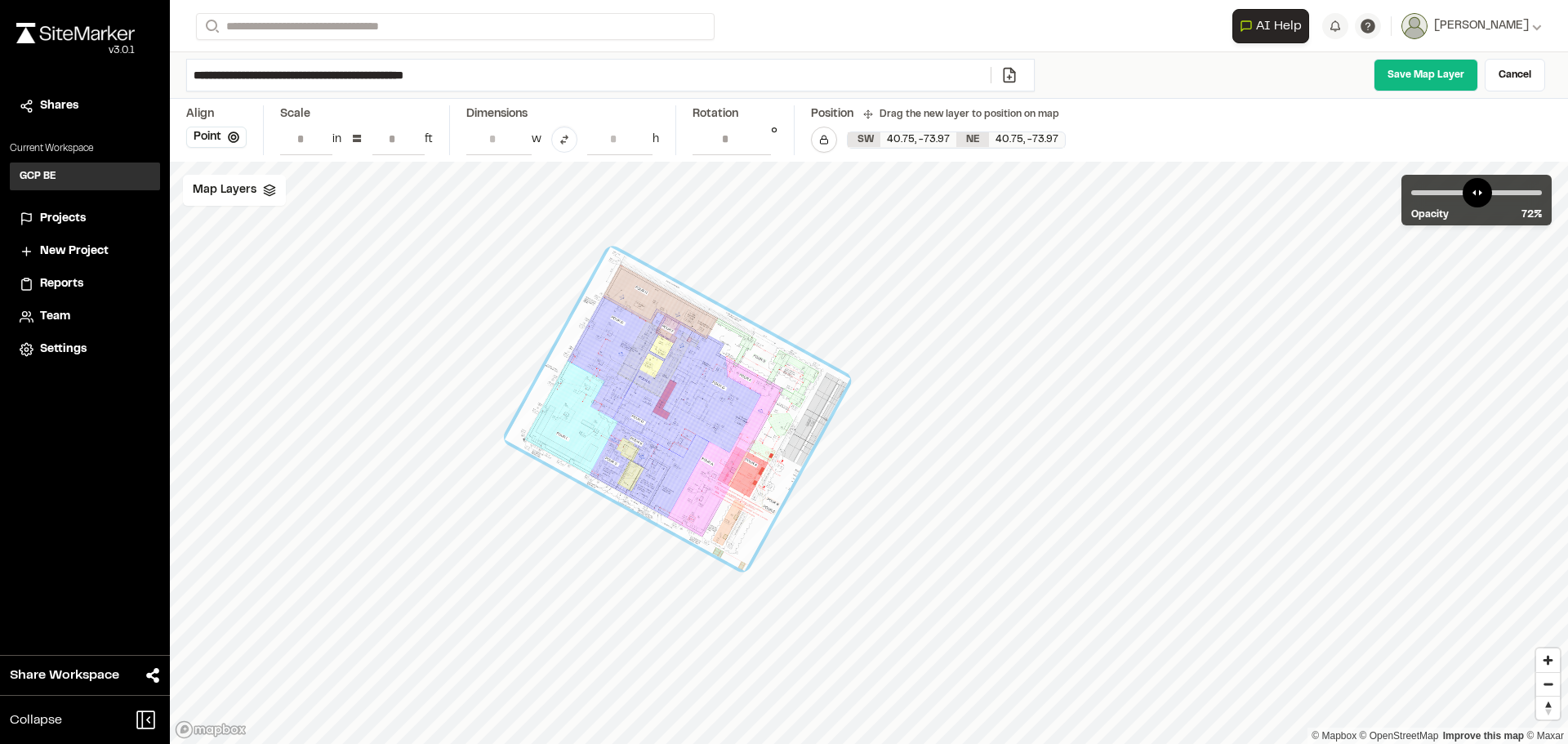 click on "*" at bounding box center (399, 139) 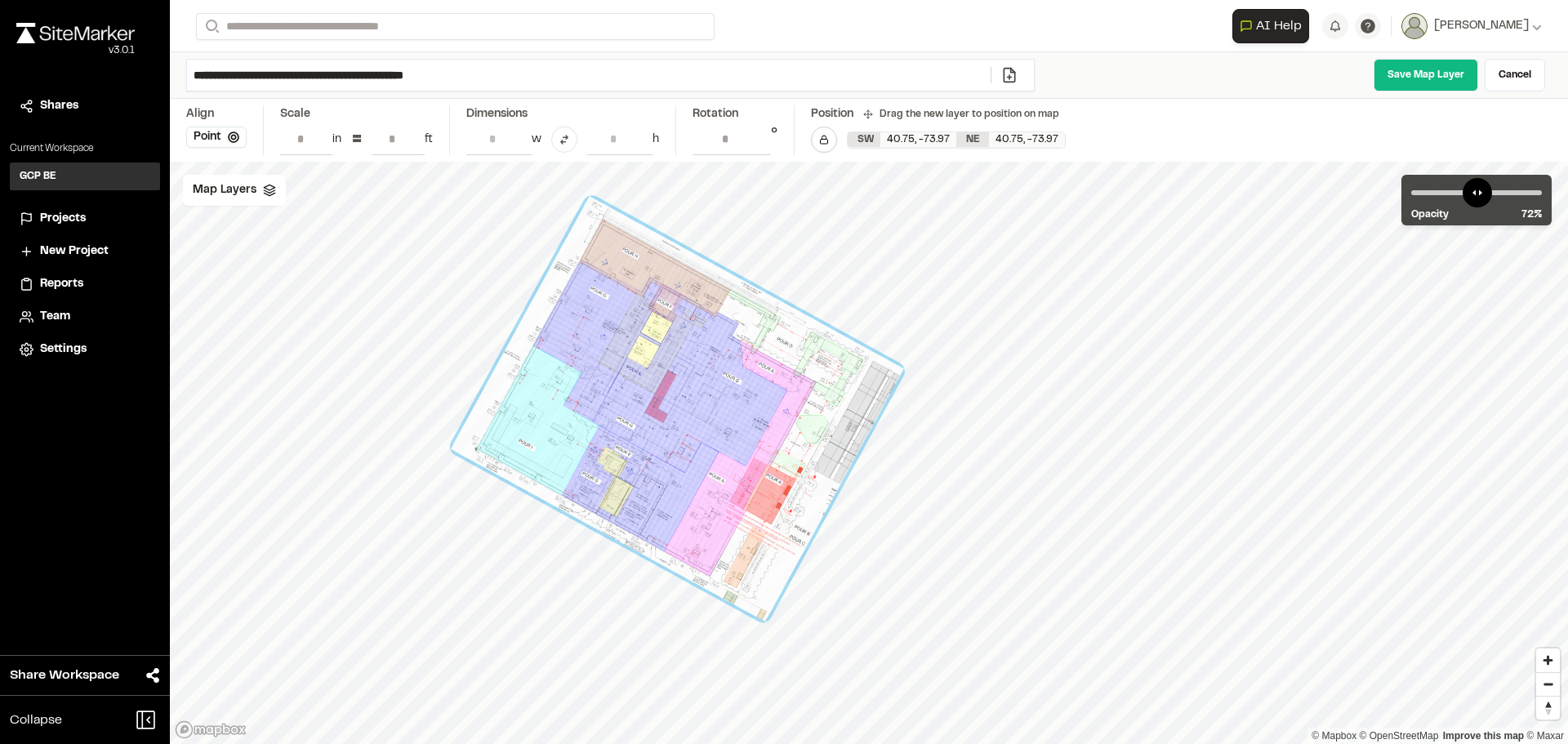 click on "*" at bounding box center (306, 139) 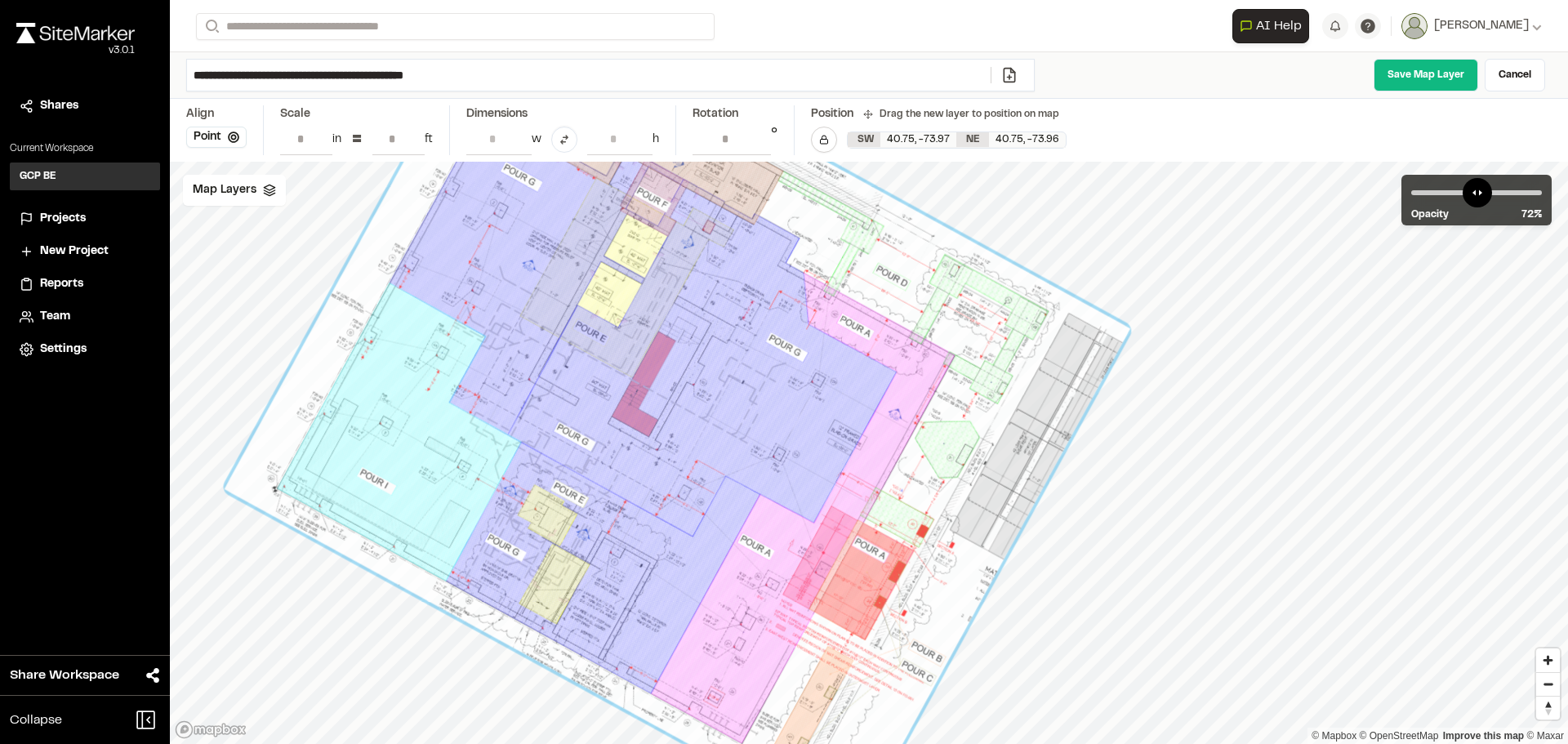 type on "*" 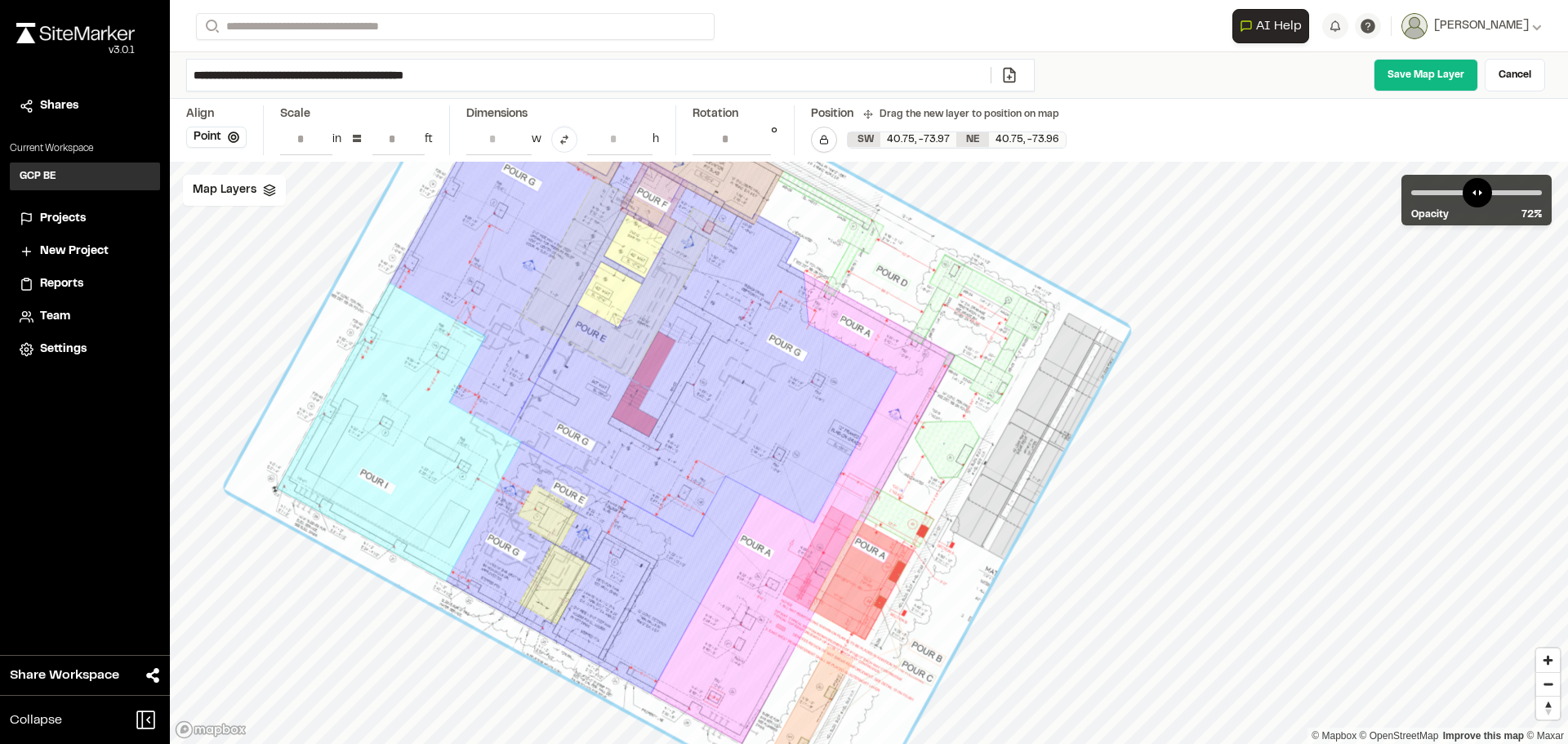 click on "*" at bounding box center (306, 139) 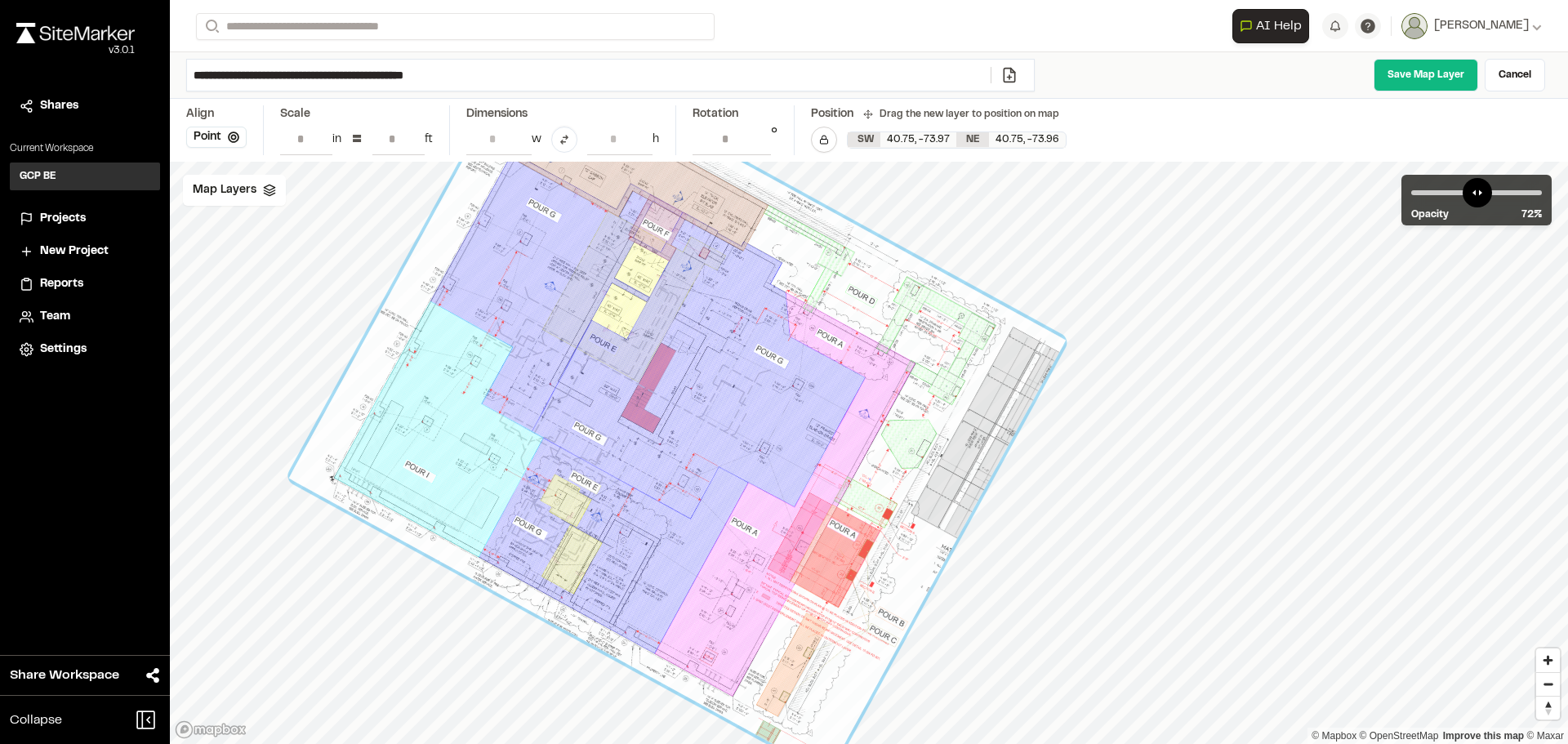 click on "*" at bounding box center [399, 139] 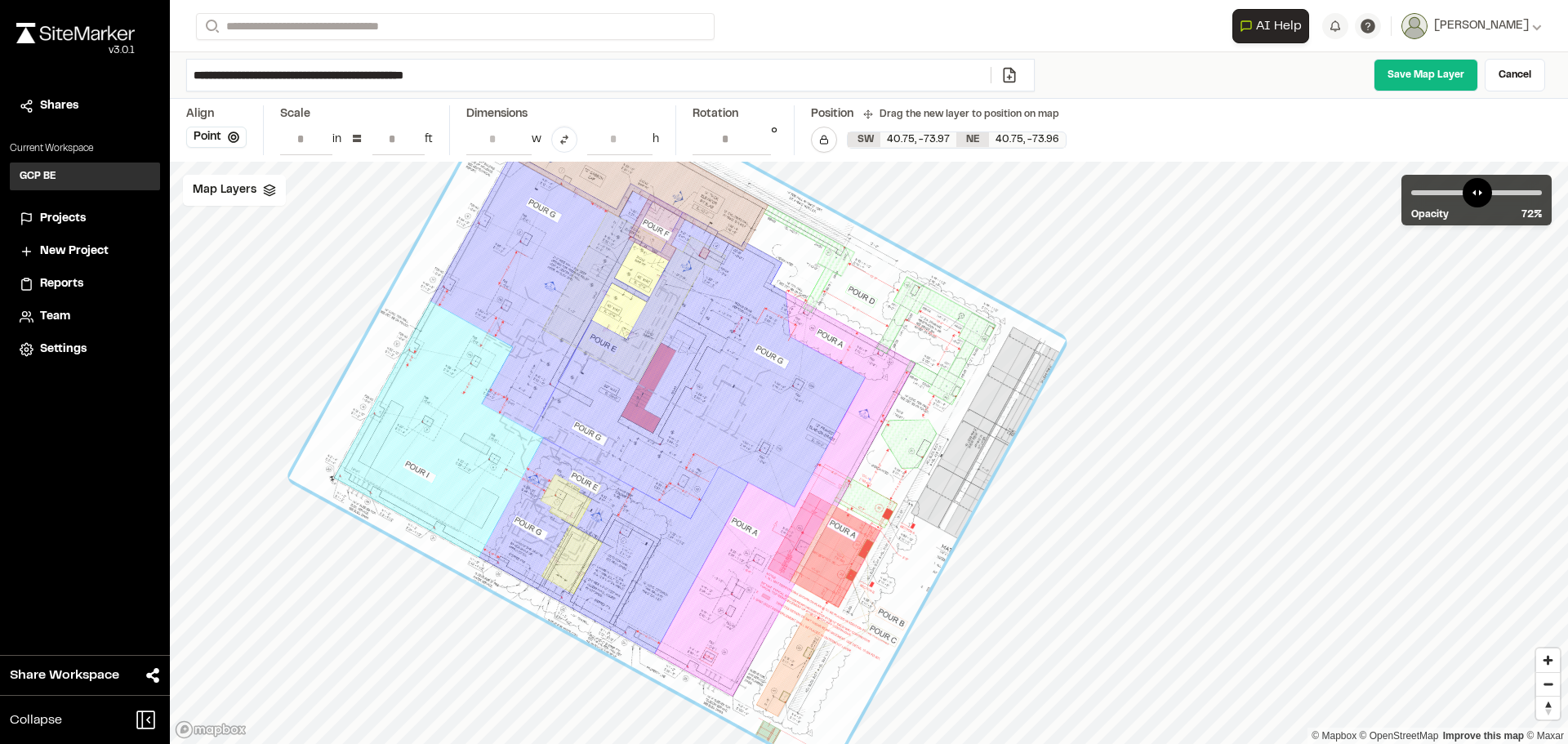 click on "*" at bounding box center (399, 139) 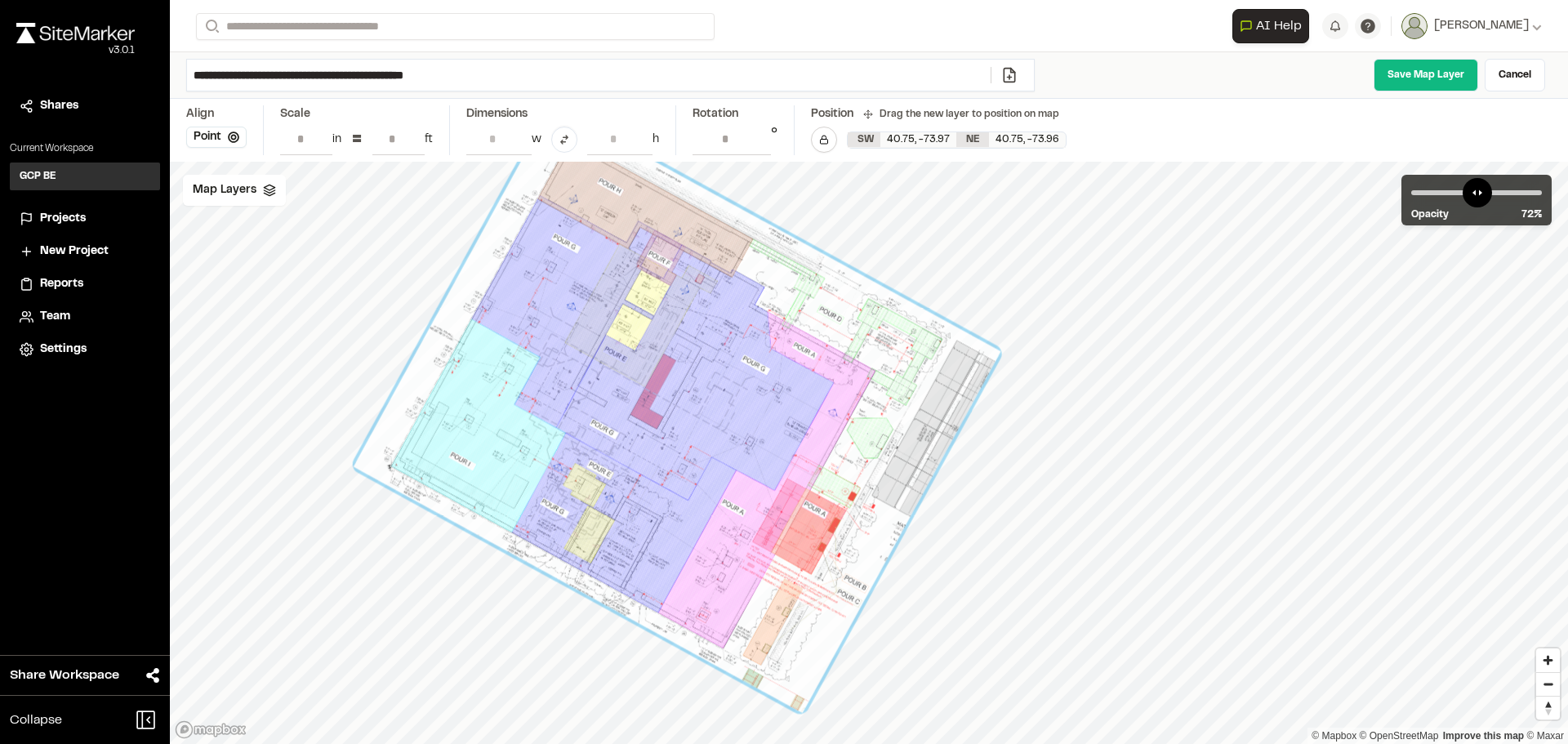 click on "*" at bounding box center (399, 139) 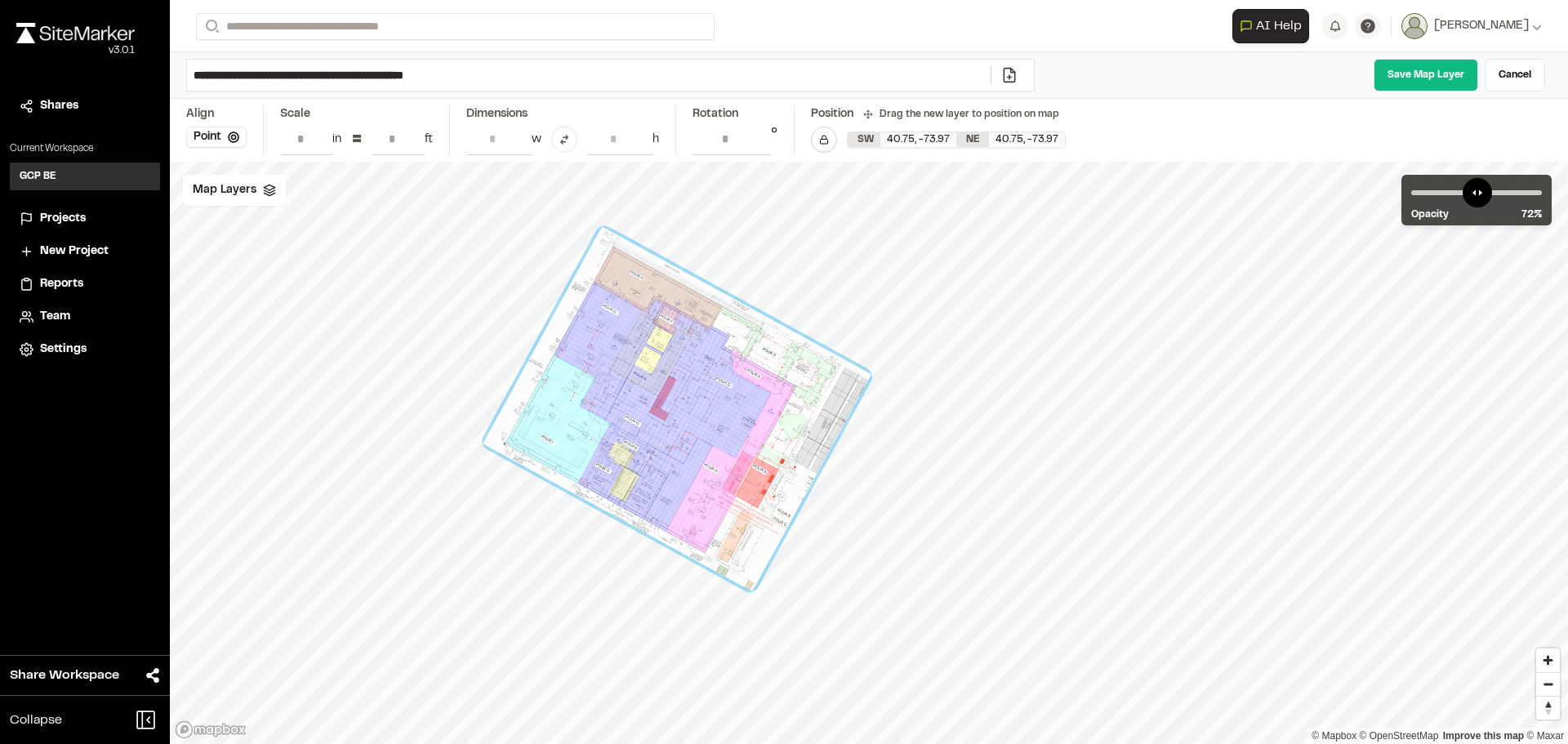 click on "*" at bounding box center [399, 139] 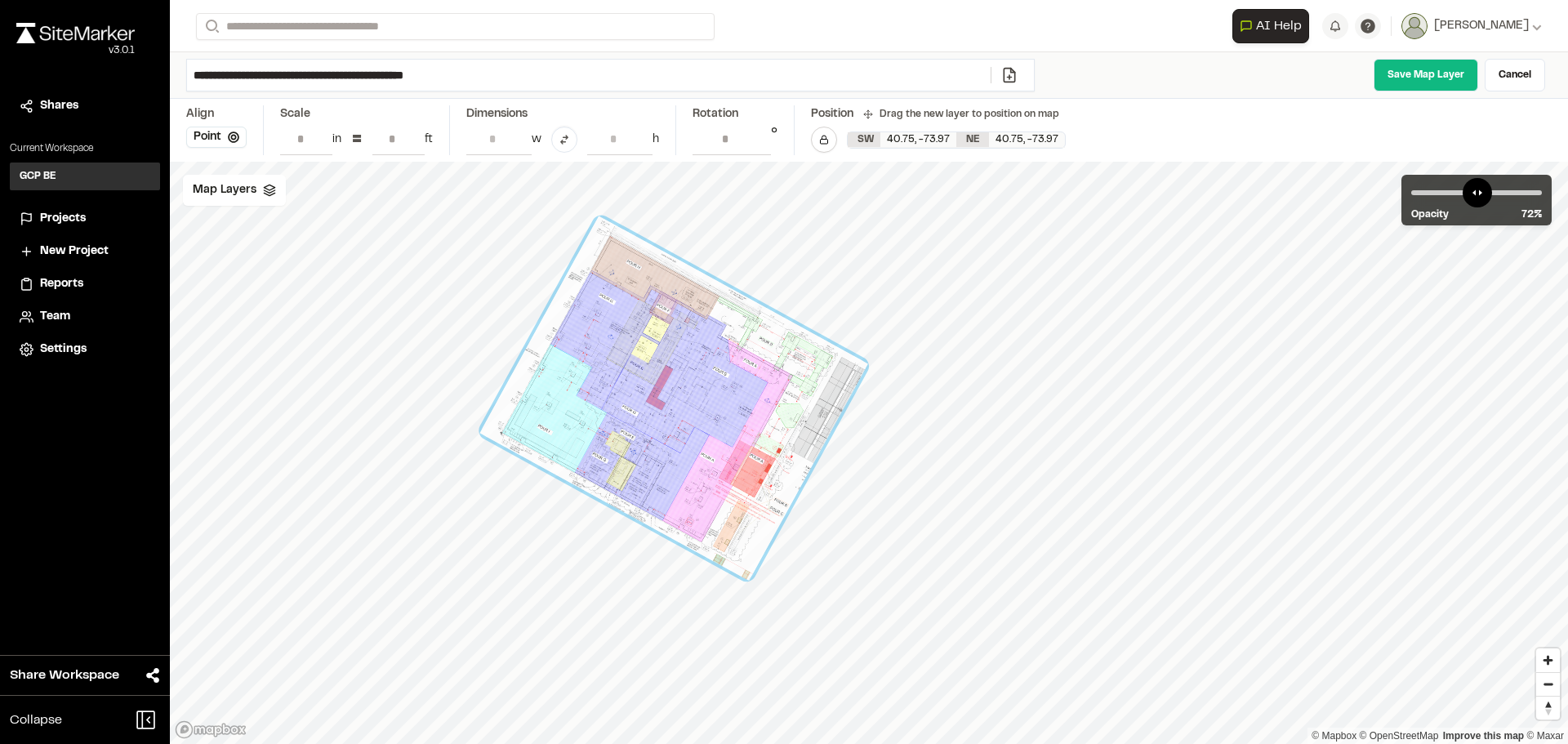 drag, startPoint x: 630, startPoint y: 354, endPoint x: 627, endPoint y: 343, distance: 11.401754 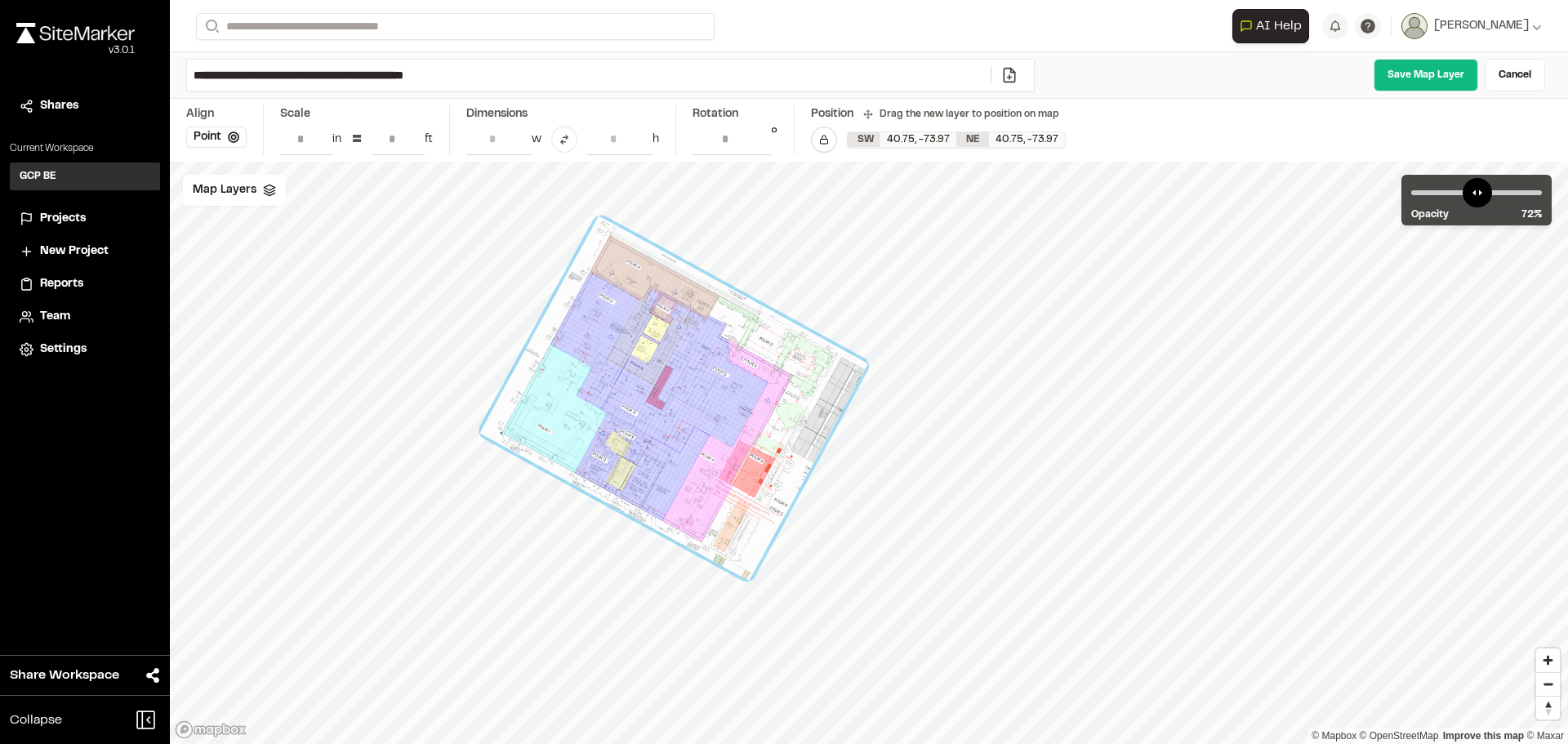 click at bounding box center [675, 399] 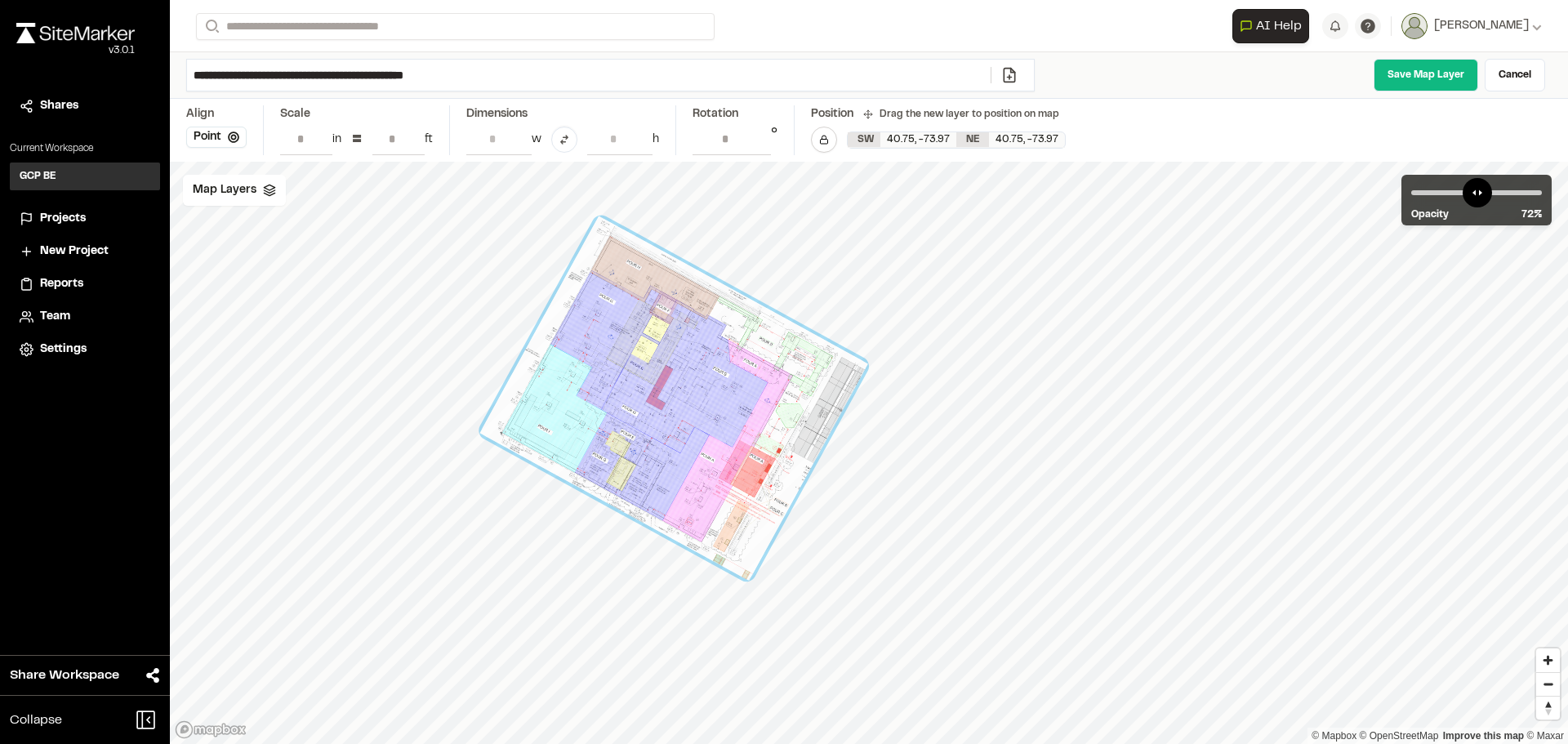 type on "*" 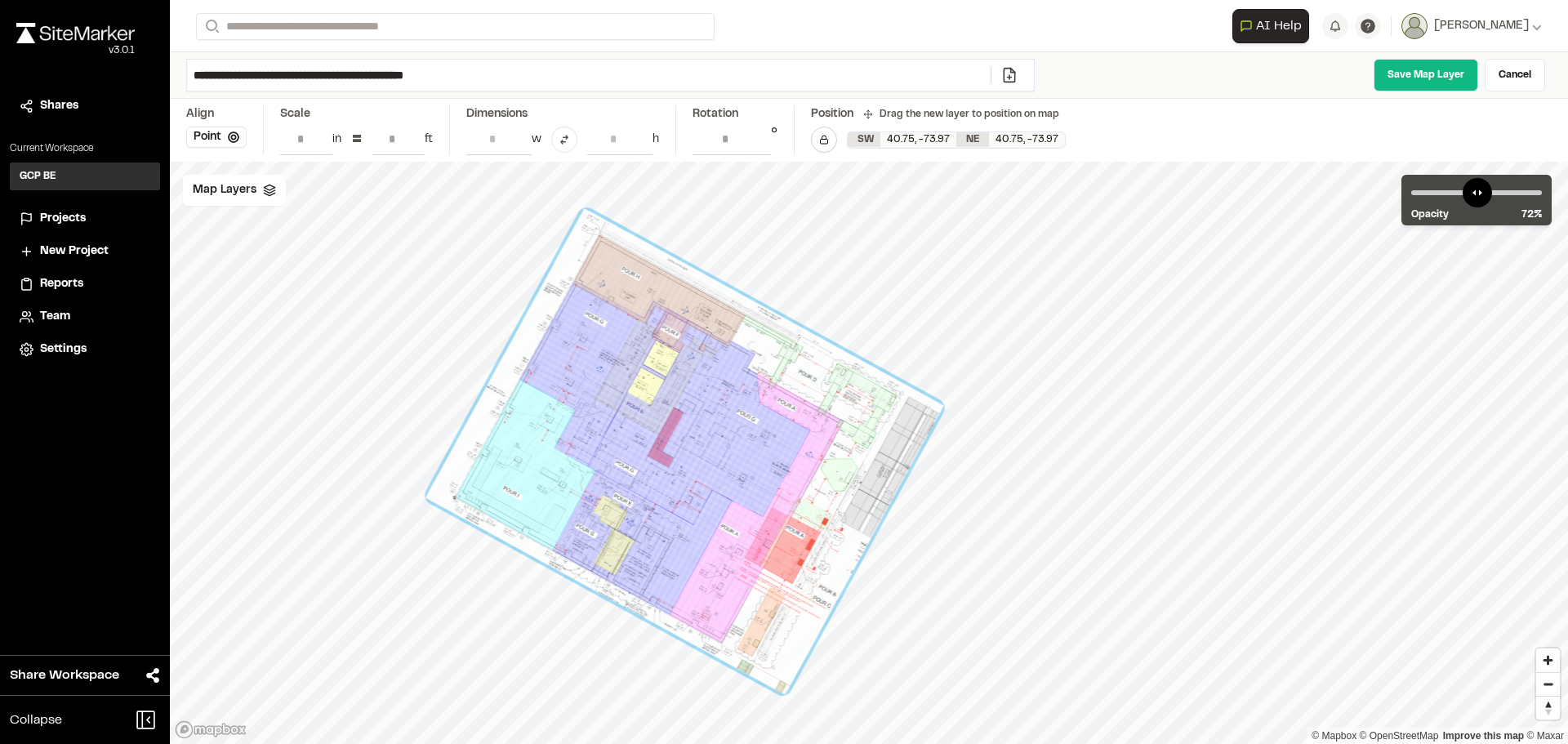 drag, startPoint x: 652, startPoint y: 357, endPoint x: 624, endPoint y: 381, distance: 36.878178 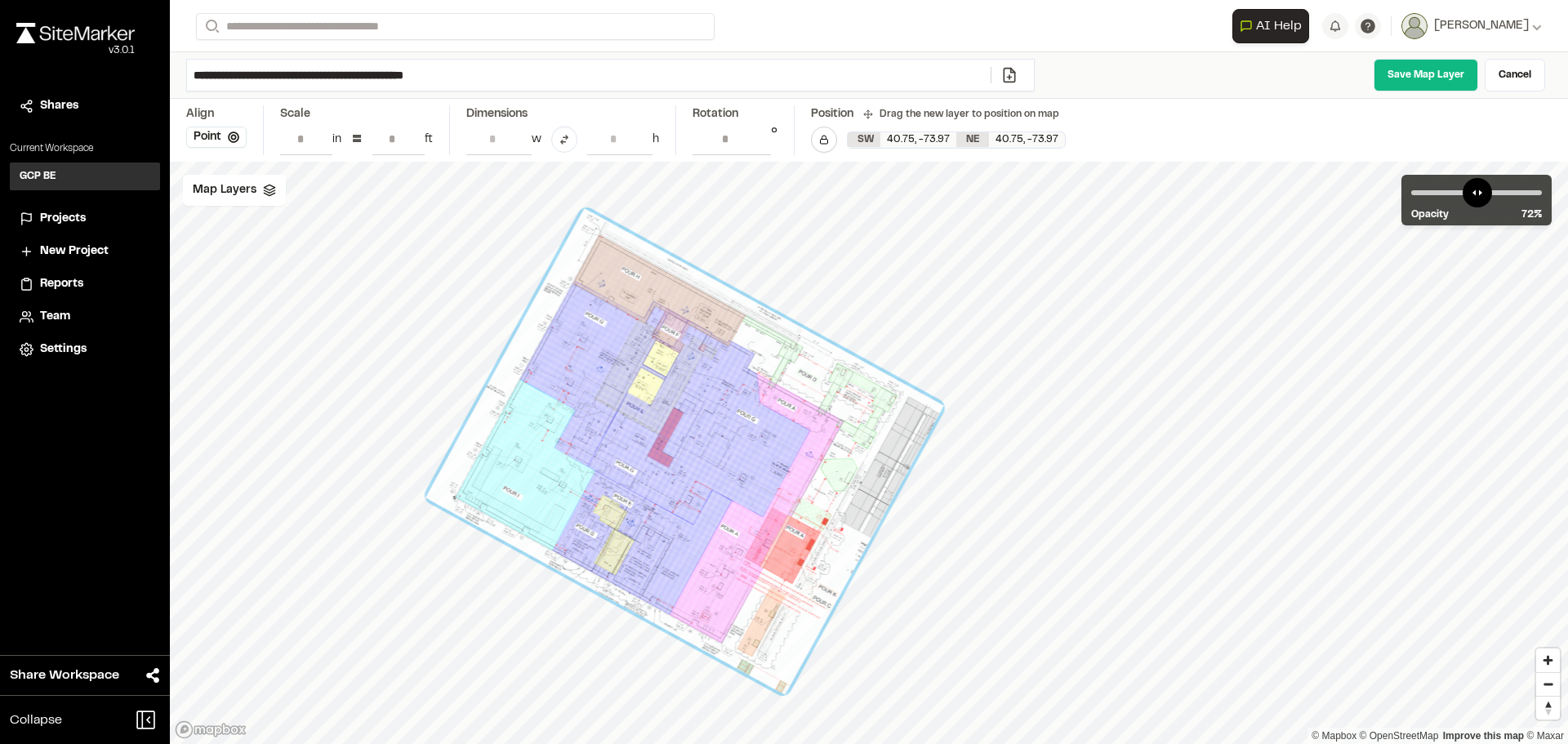 click at bounding box center (684, 451) 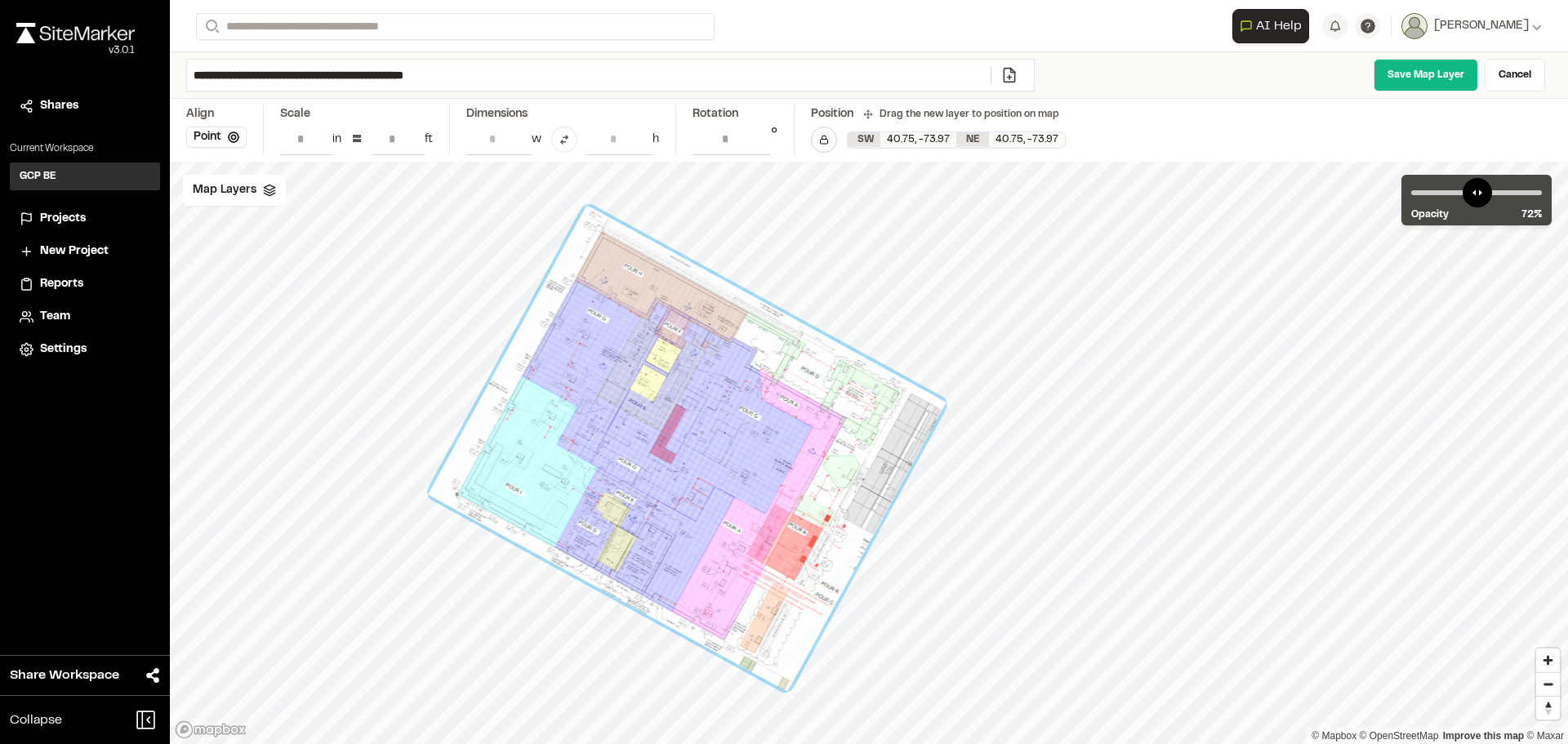 type on "*" 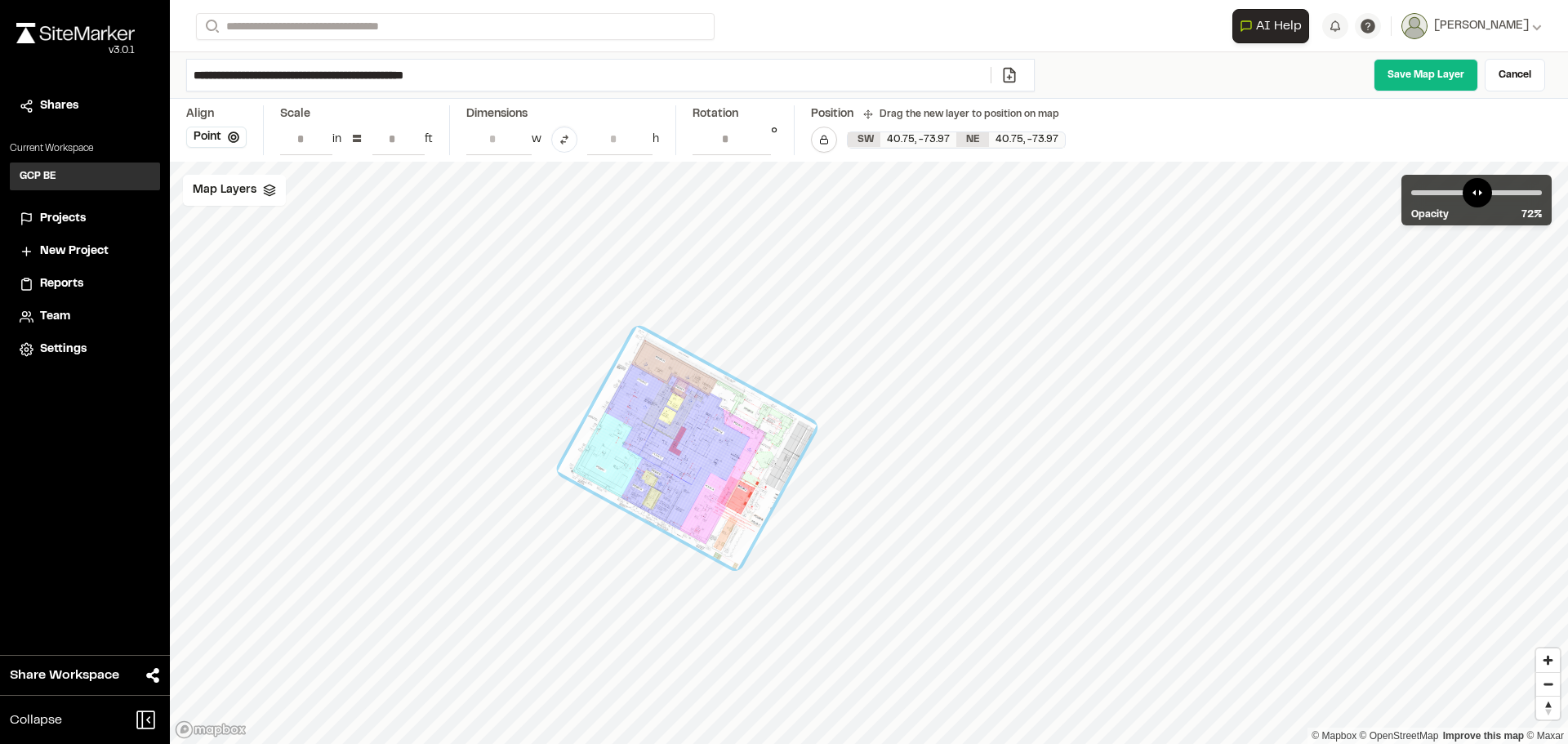 click on "*" at bounding box center (399, 139) 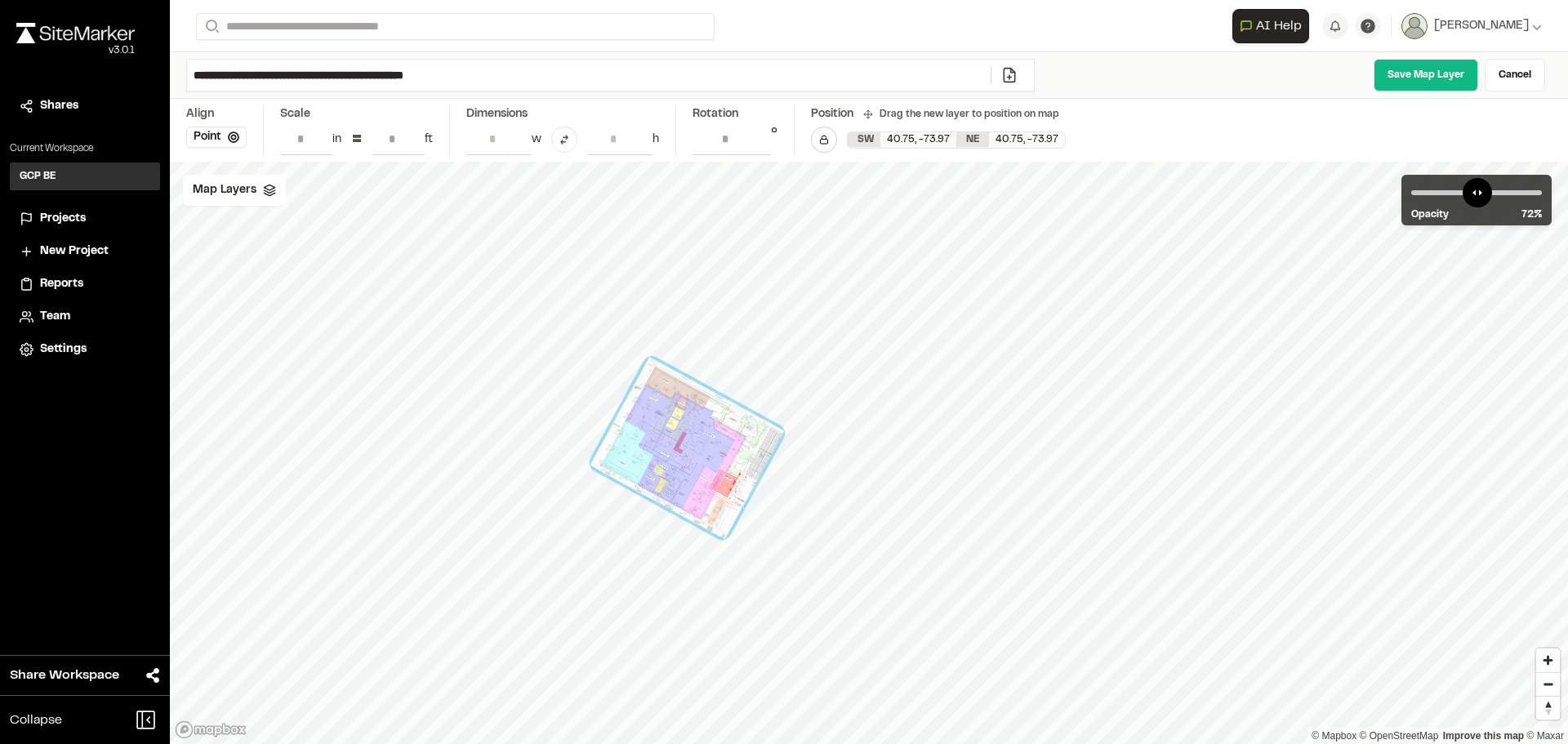 click on "*" at bounding box center (399, 139) 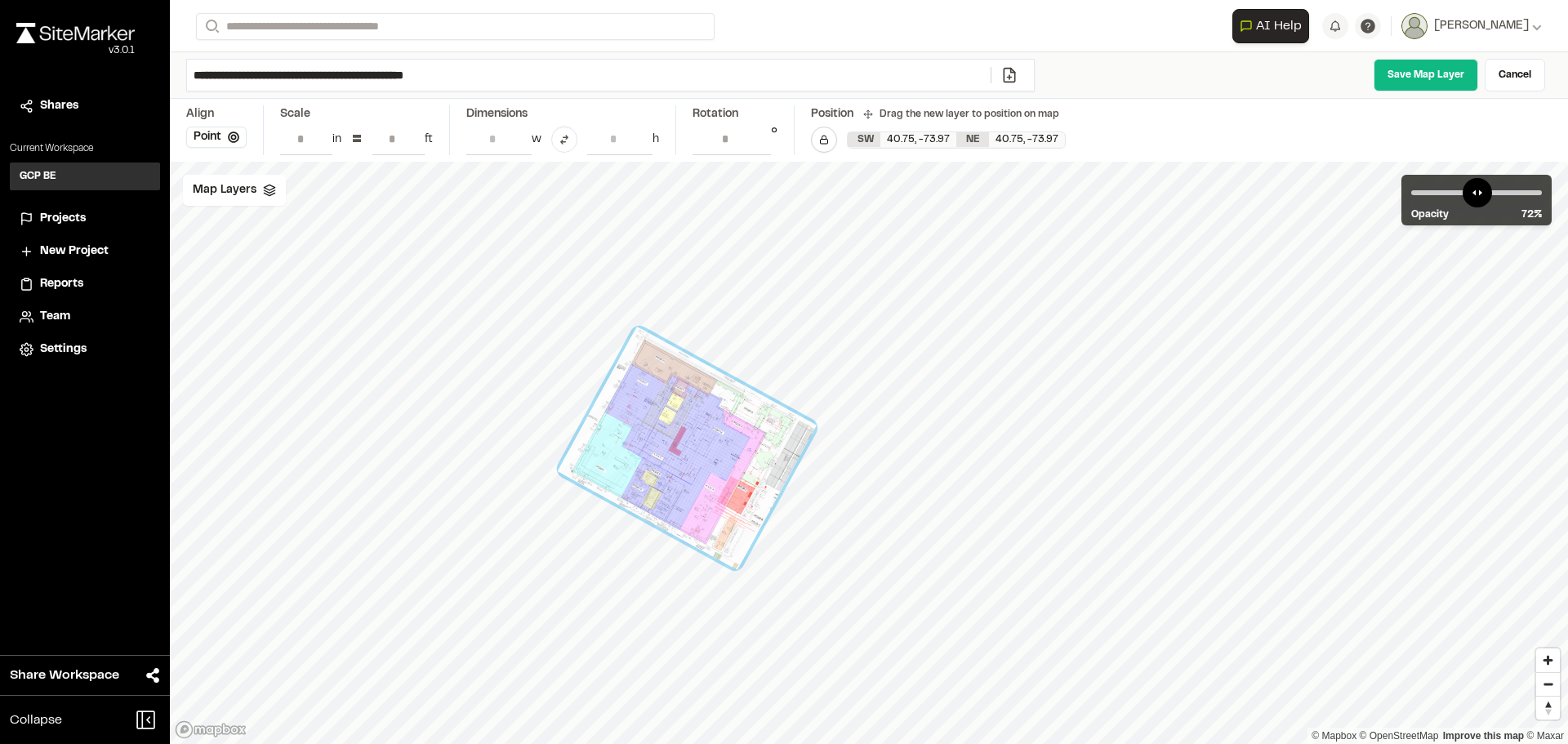 click on "*" at bounding box center [399, 139] 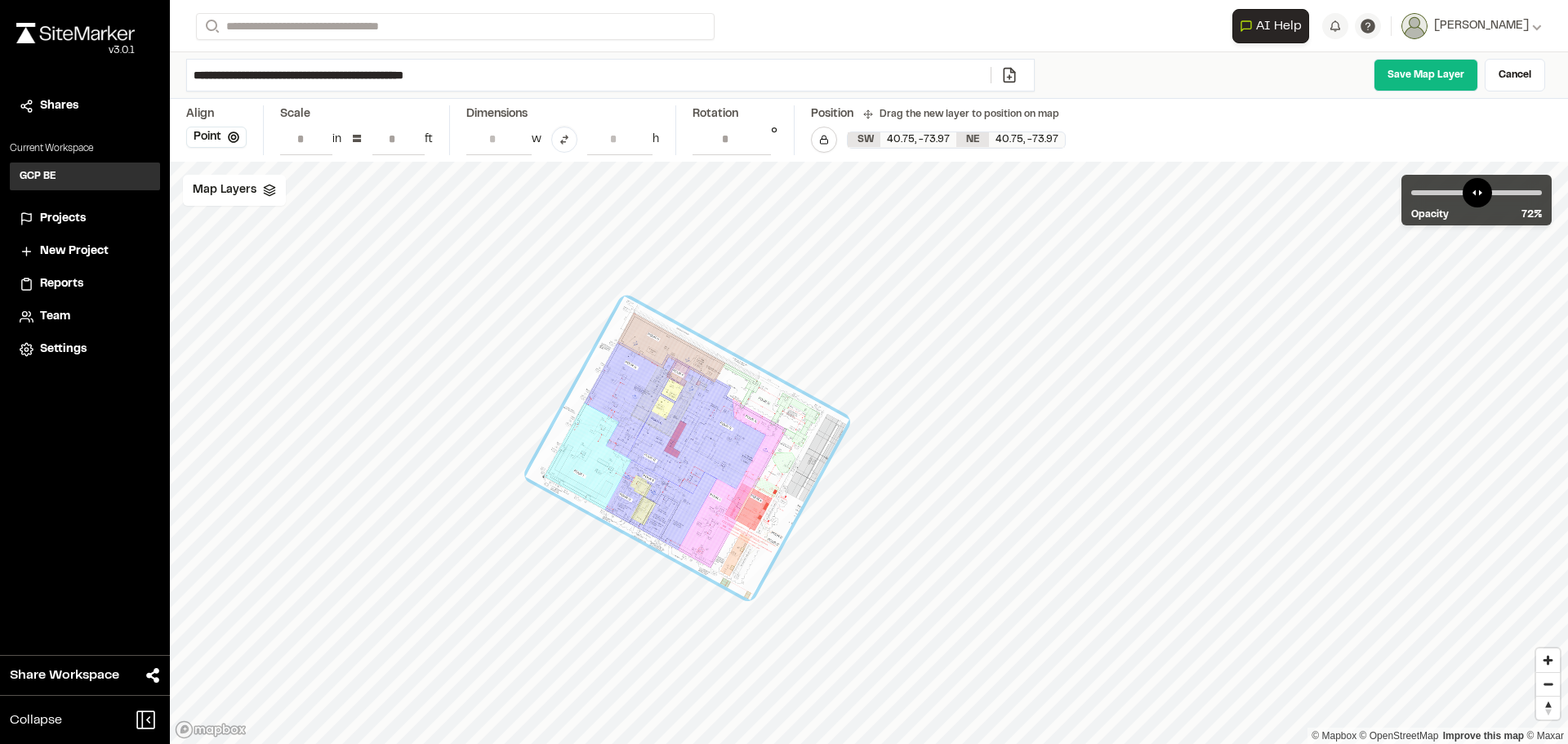 click on "*" at bounding box center [399, 139] 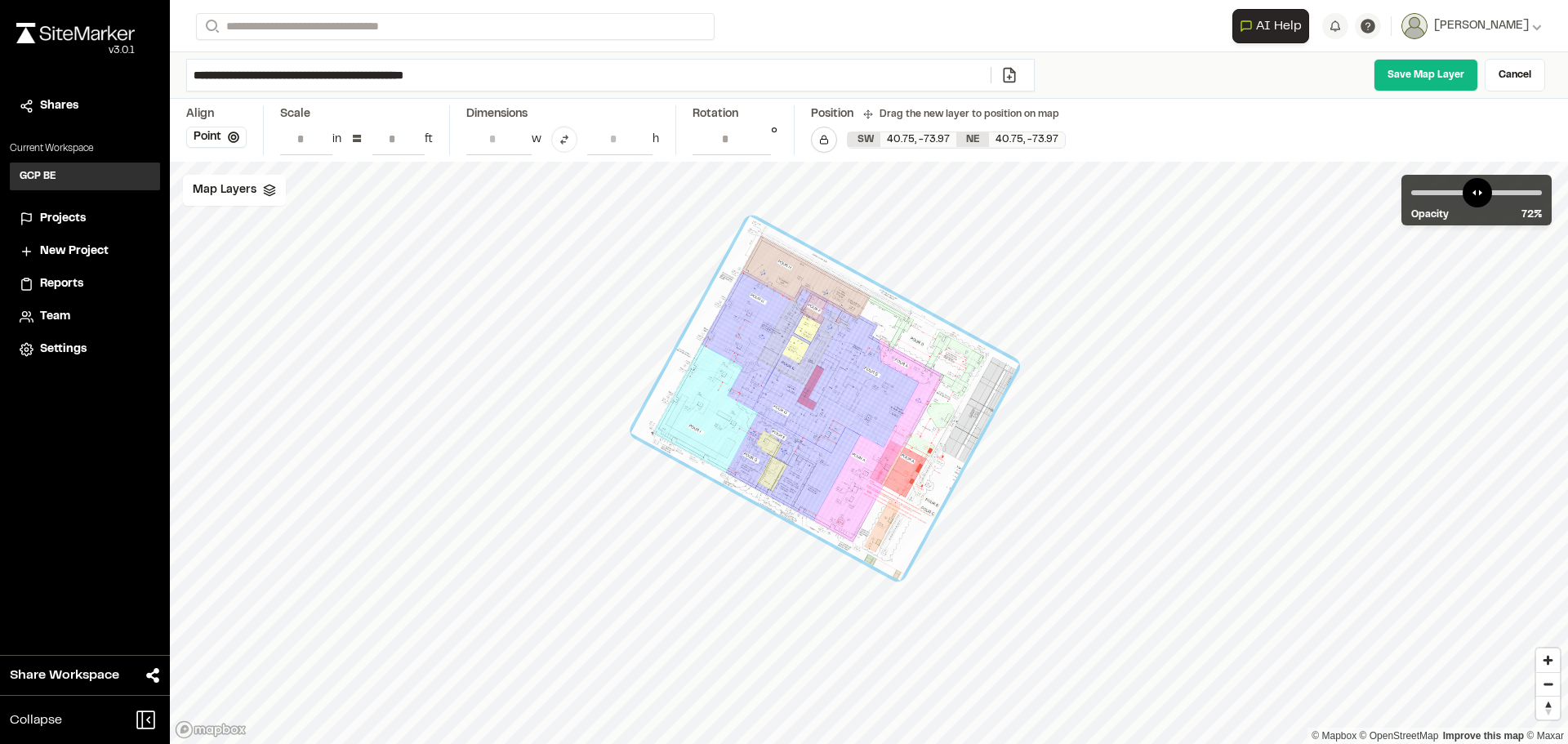 drag, startPoint x: 693, startPoint y: 450, endPoint x: 831, endPoint y: 400, distance: 146.77875 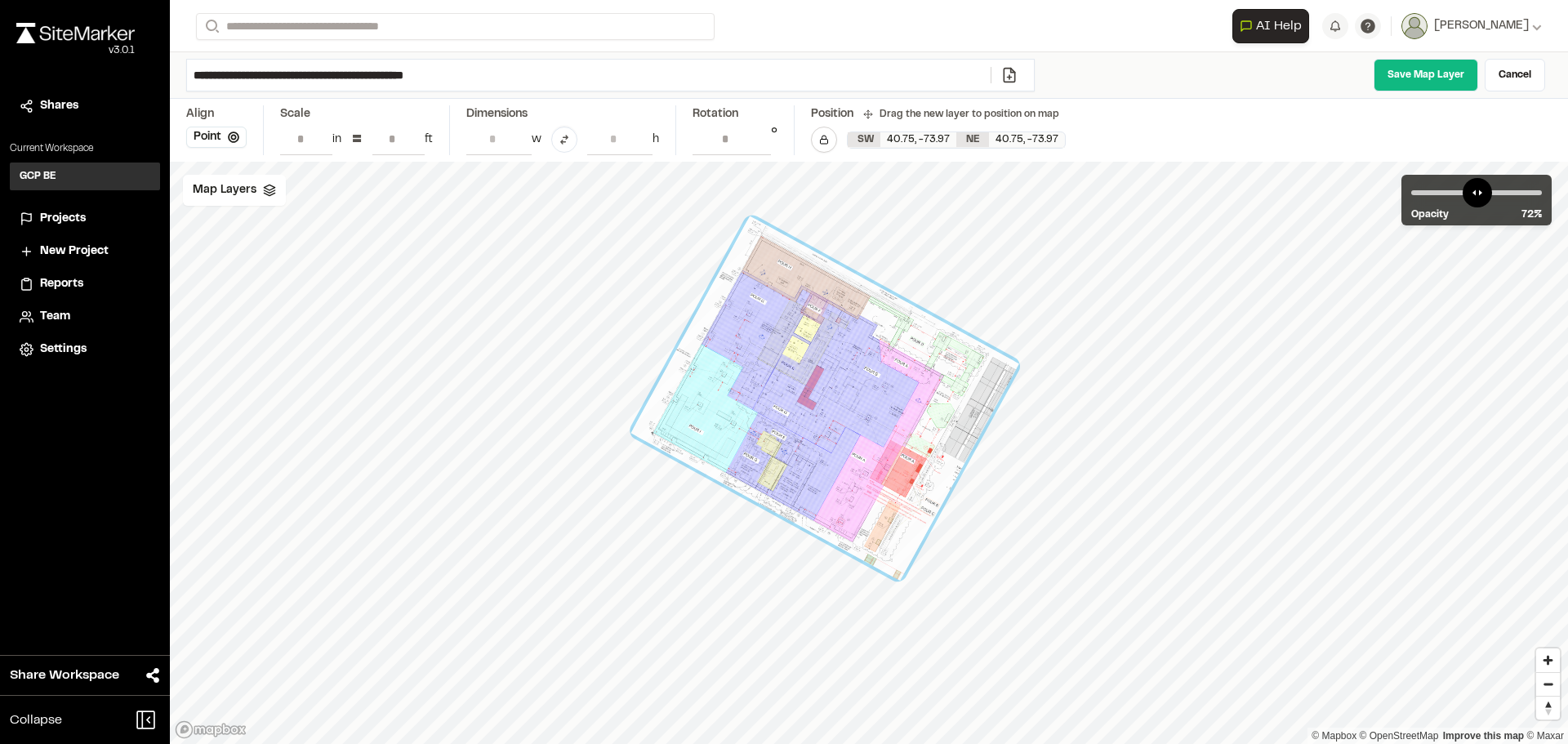 click at bounding box center [826, 399] 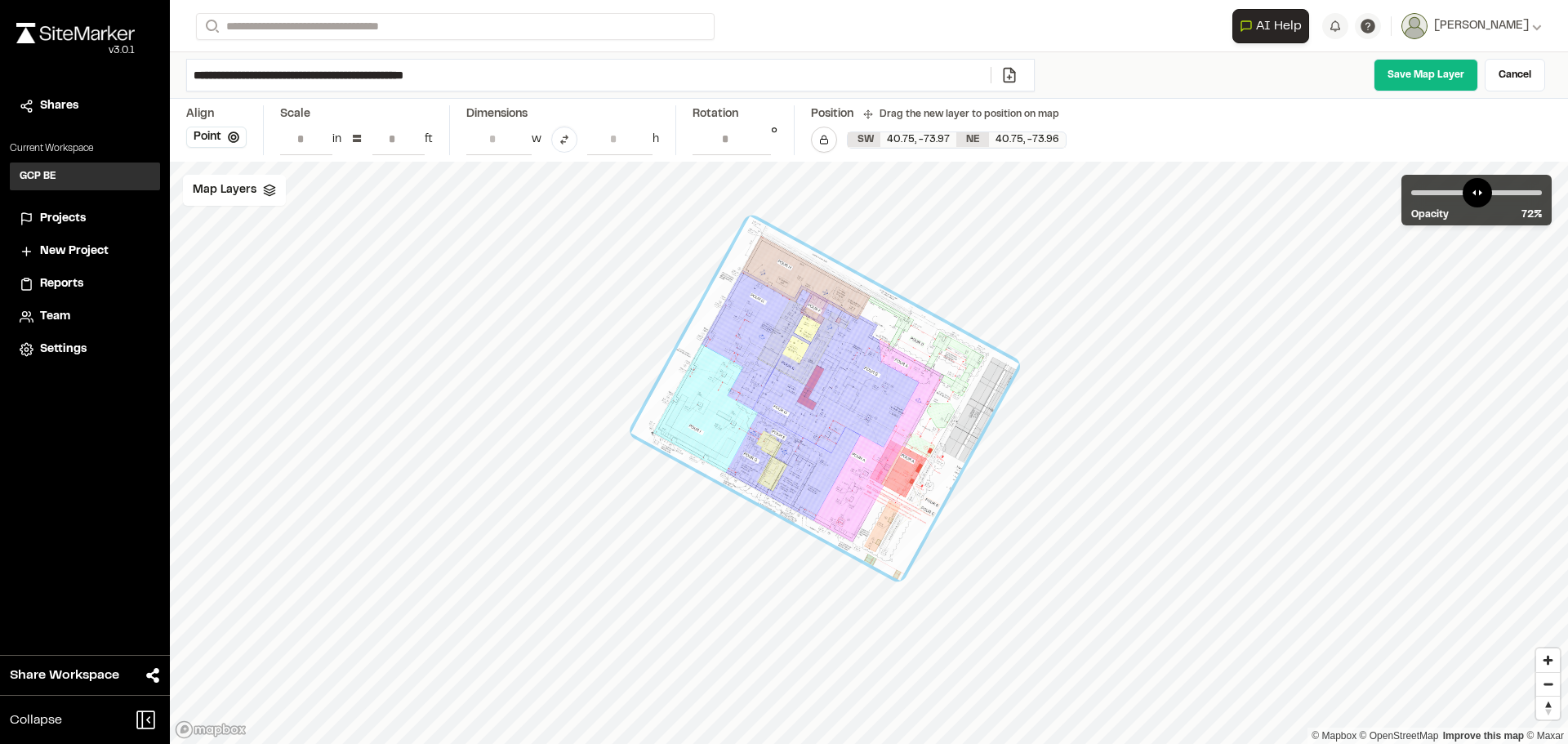 type on "*" 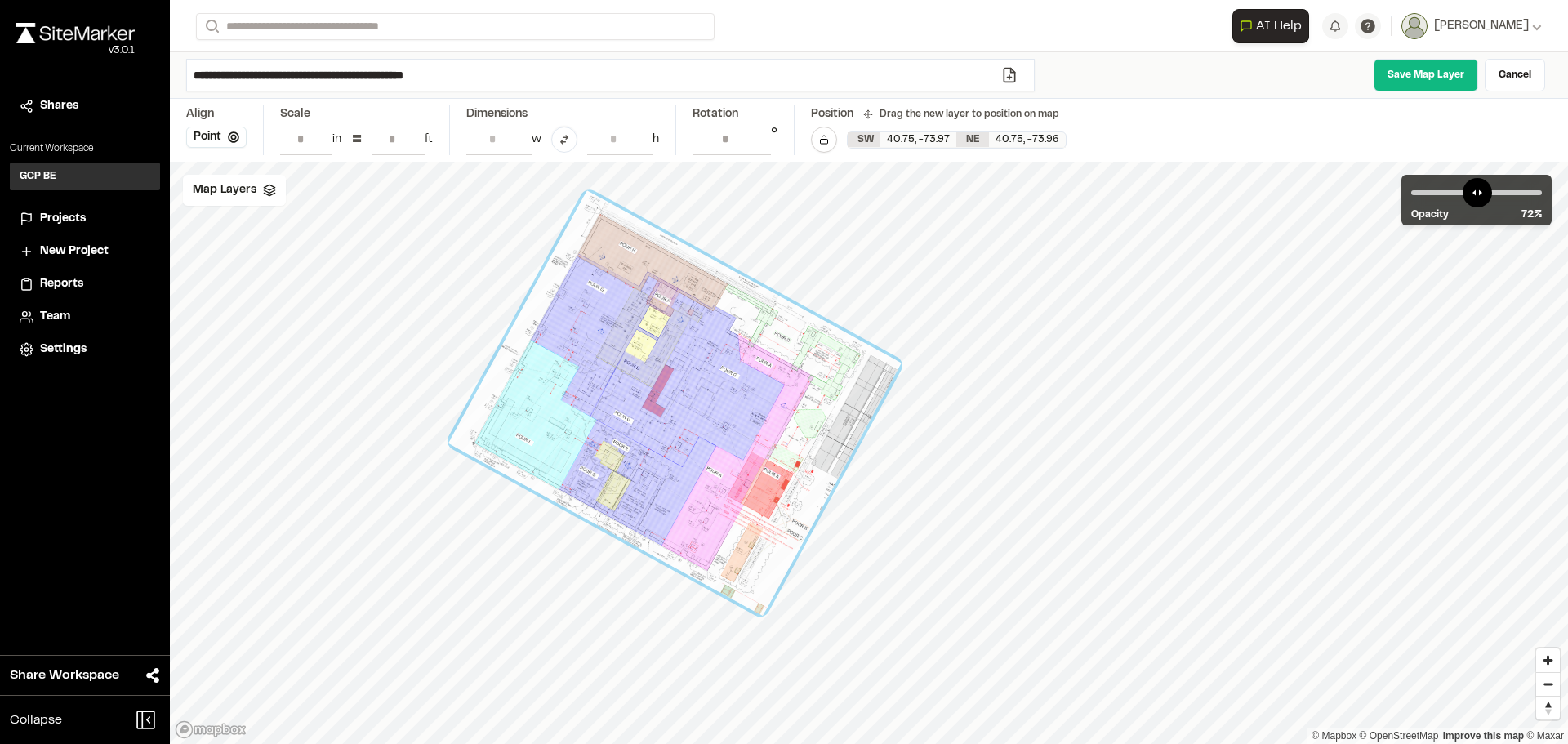 drag, startPoint x: 863, startPoint y: 394, endPoint x: 713, endPoint y: 399, distance: 150.0833 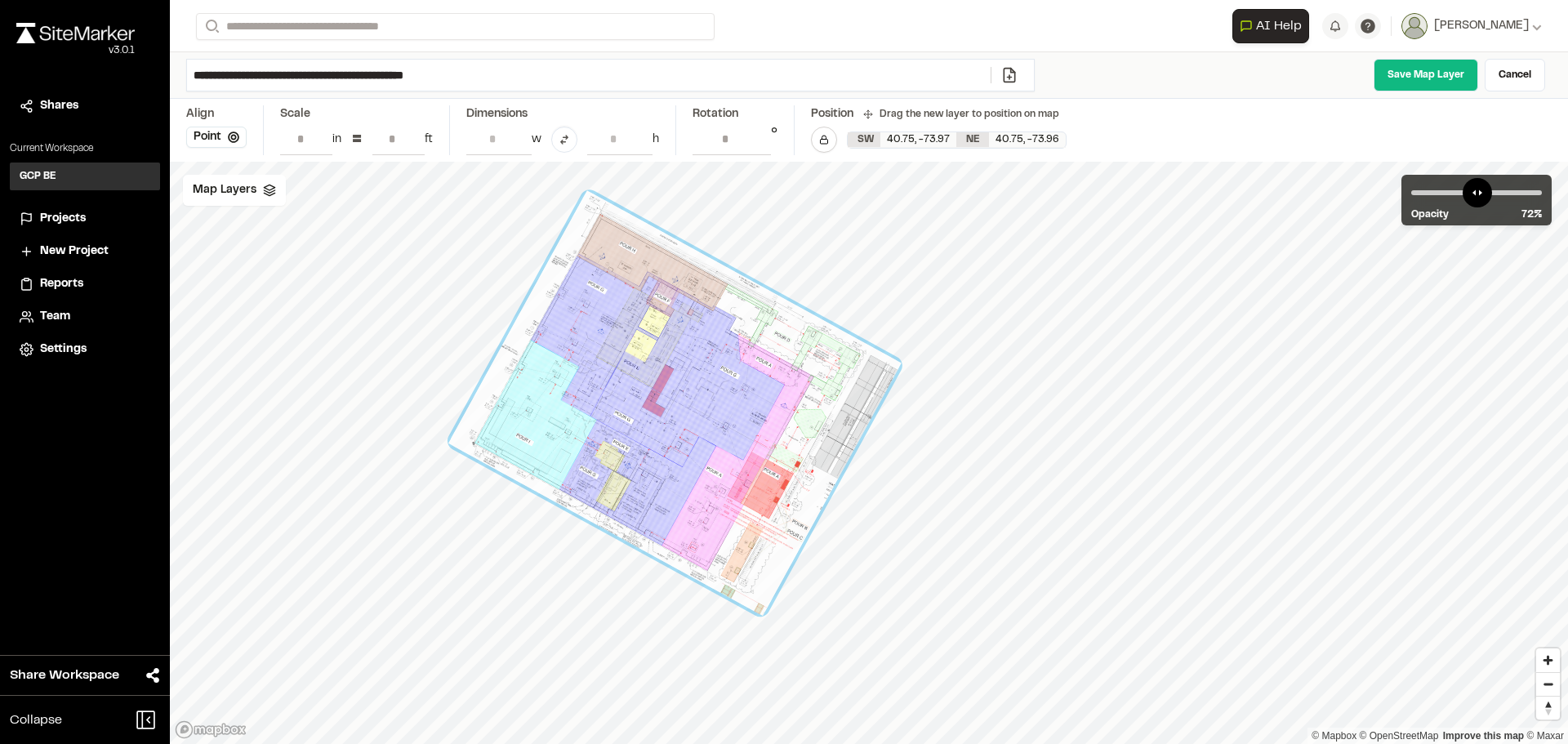 click at bounding box center [675, 403] 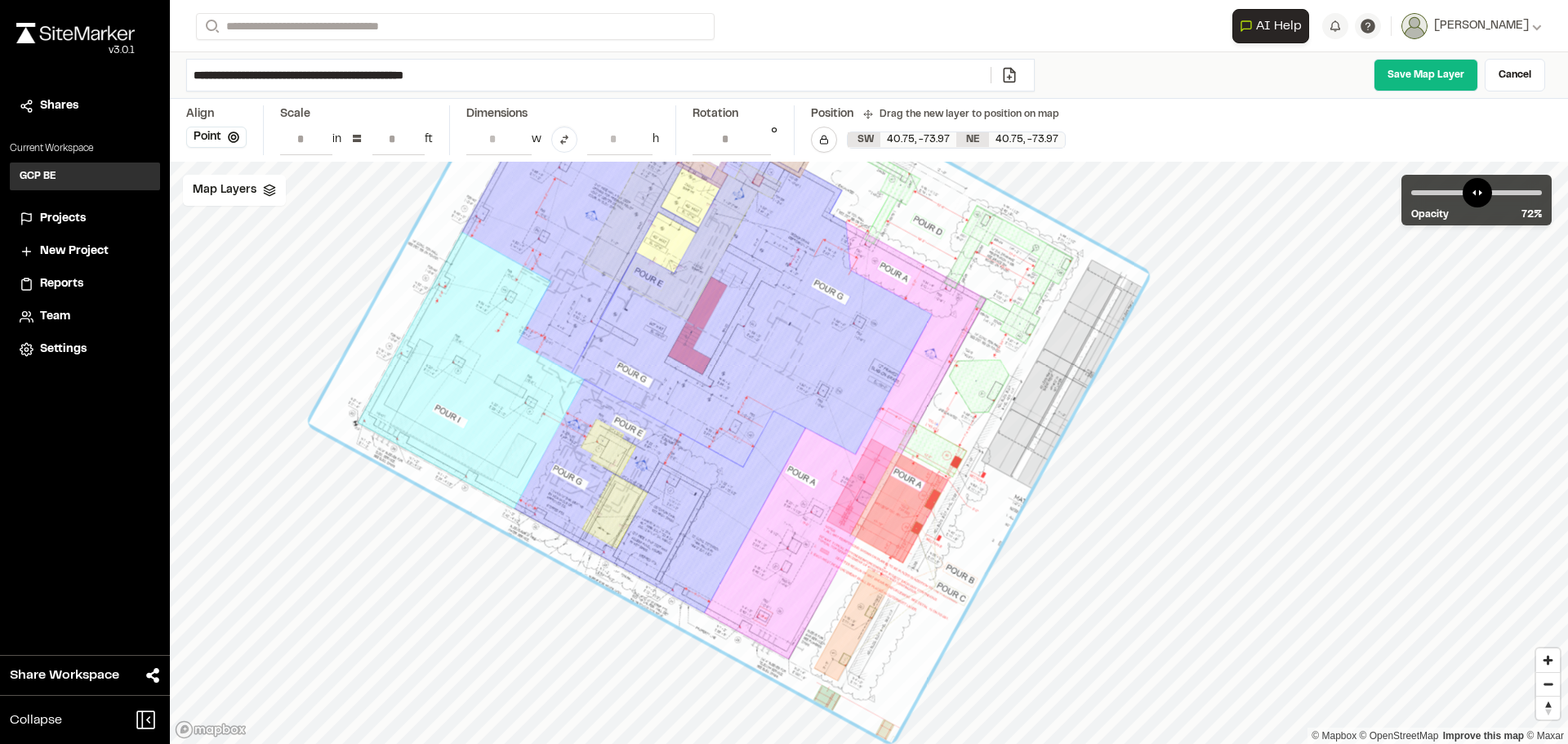 type on "*" 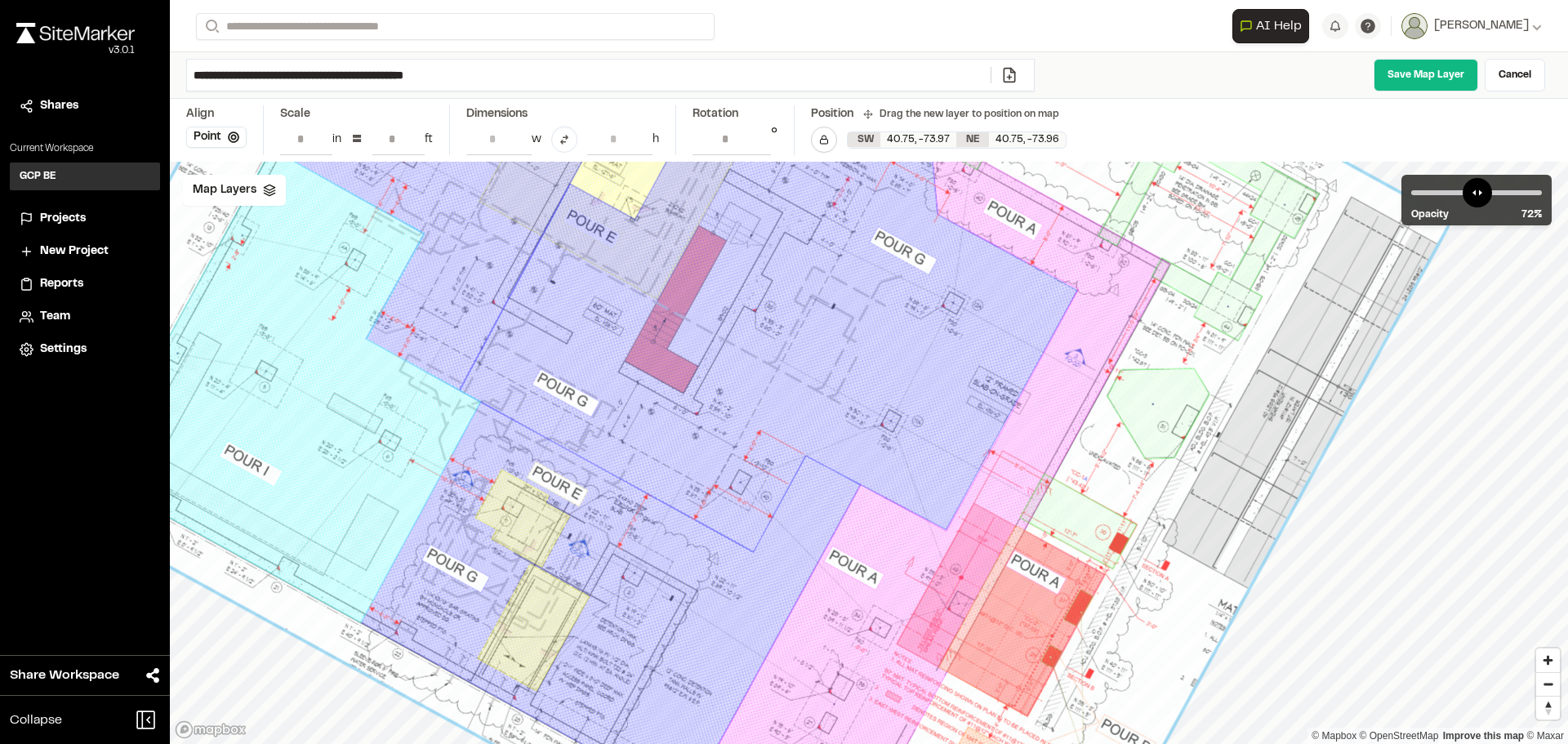 click on "*" at bounding box center (399, 139) 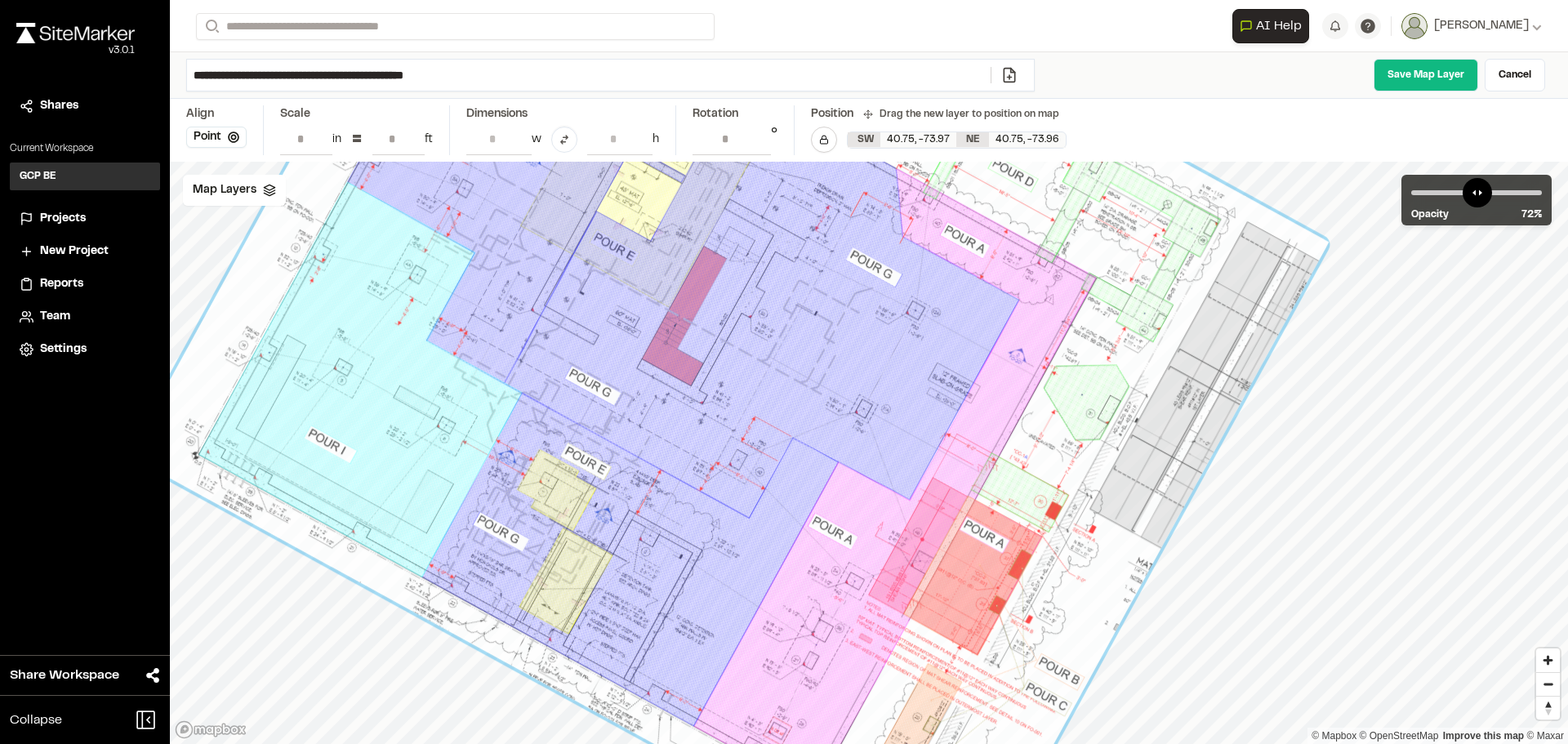 click on "*" at bounding box center [399, 139] 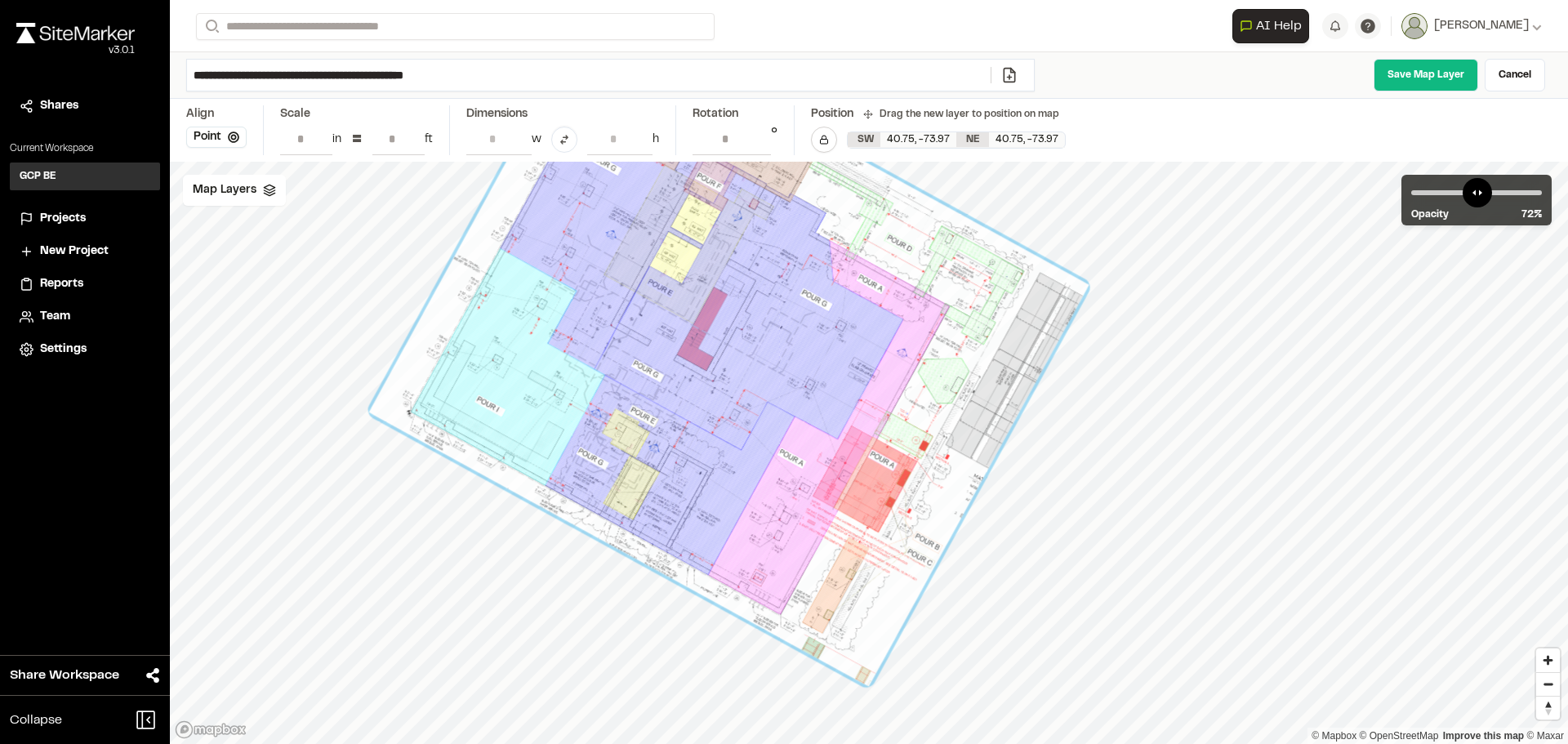 click on "*" at bounding box center [399, 139] 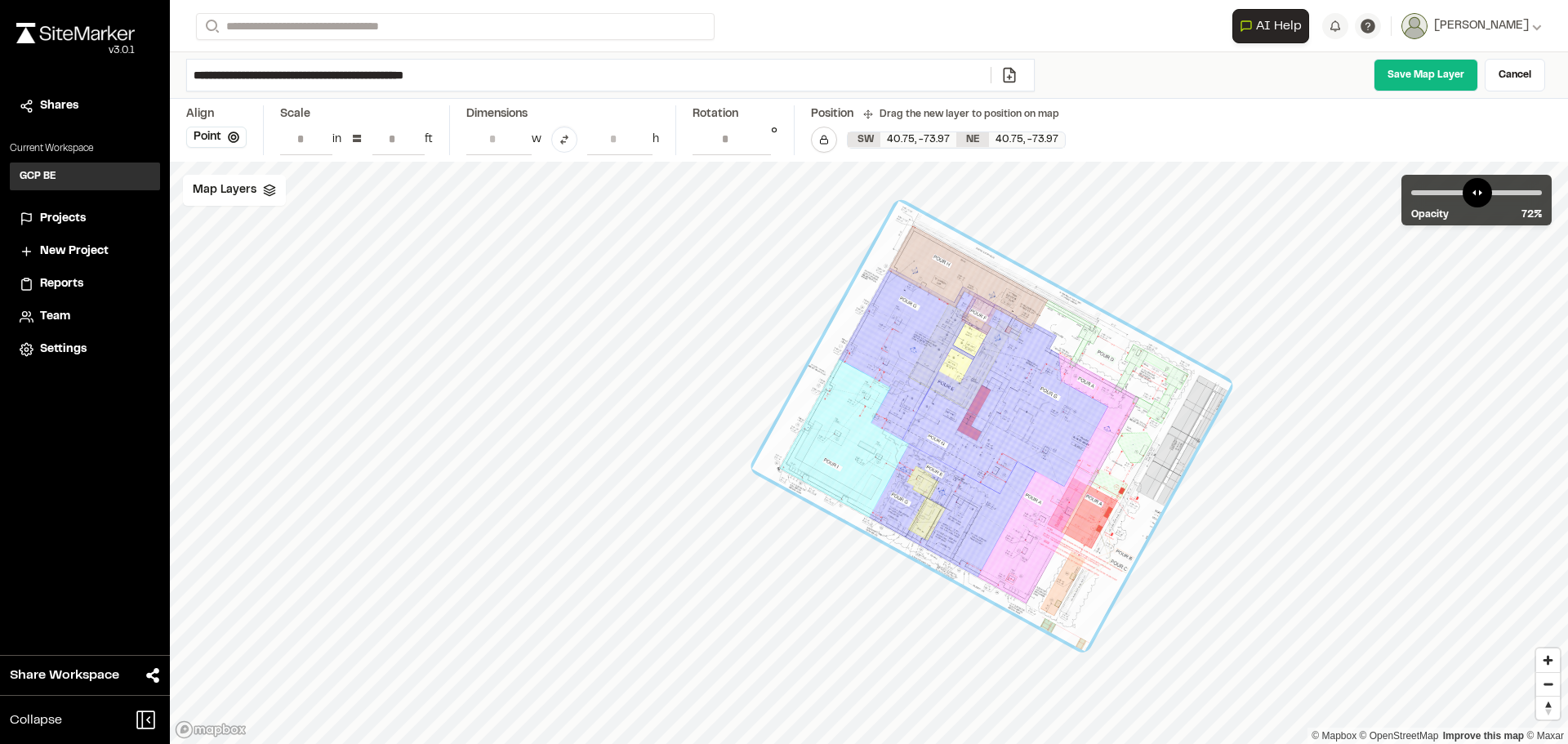 drag, startPoint x: 782, startPoint y: 470, endPoint x: 1027, endPoint y: 535, distance: 253.47584 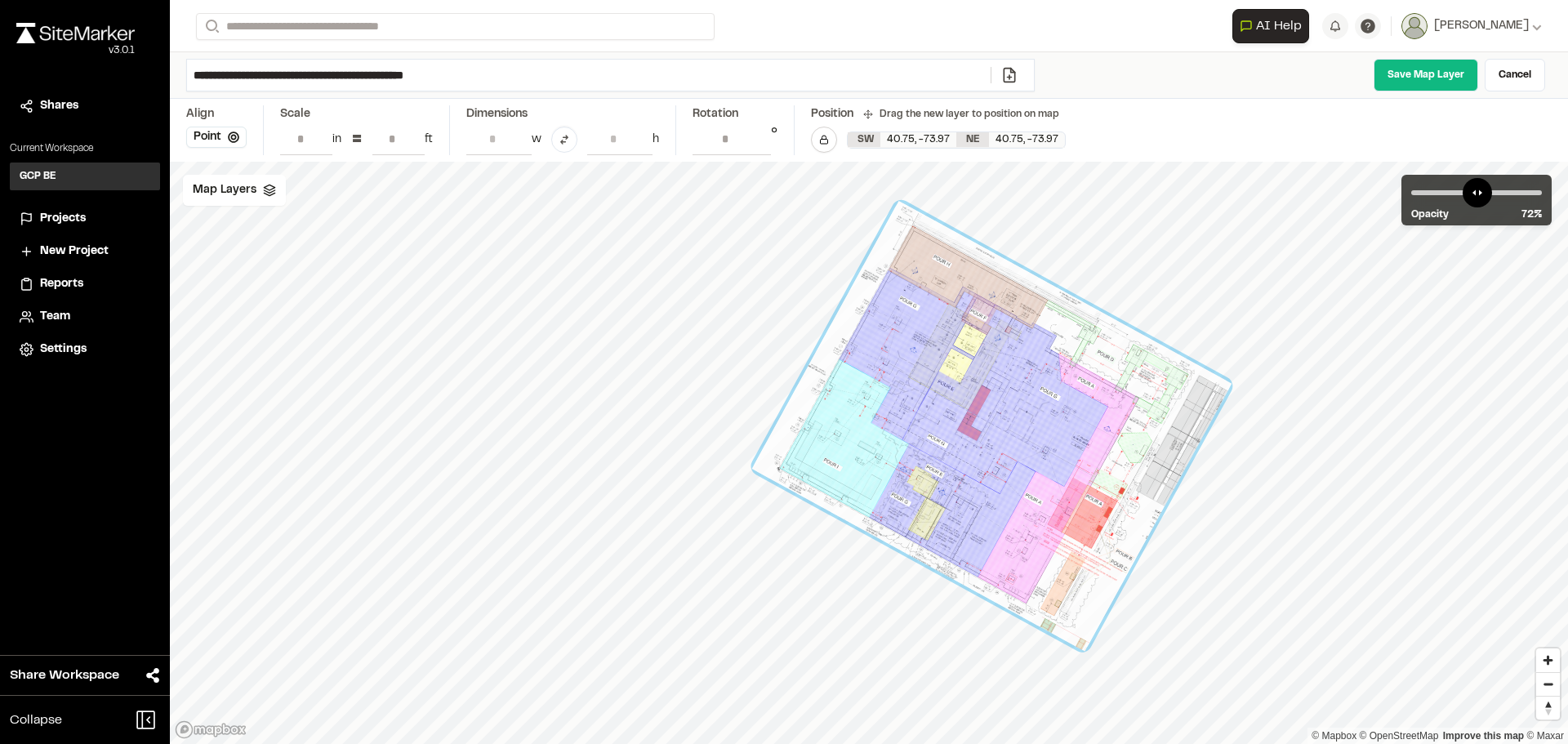click at bounding box center (992, 426) 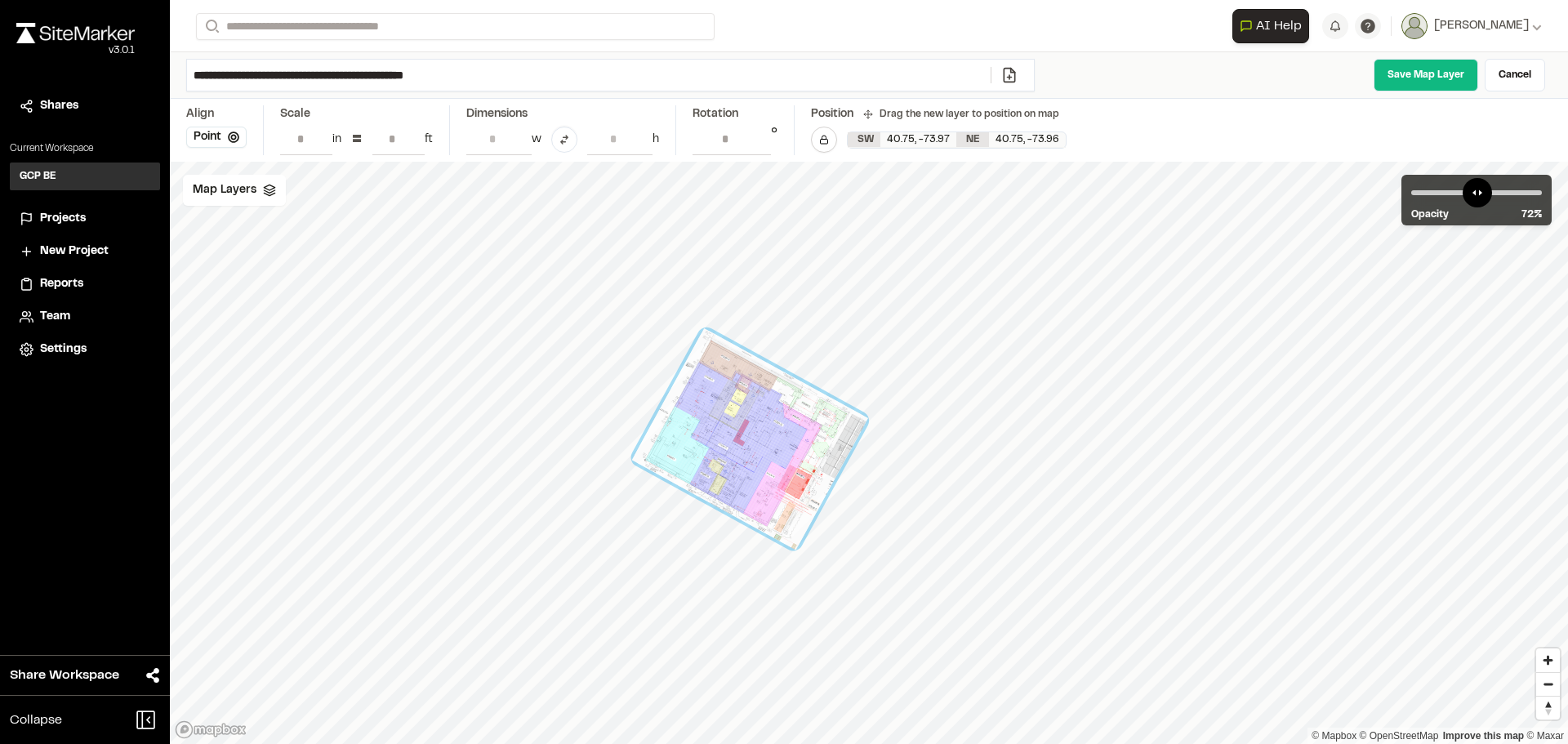 drag, startPoint x: 958, startPoint y: 496, endPoint x: 763, endPoint y: 445, distance: 201.55892 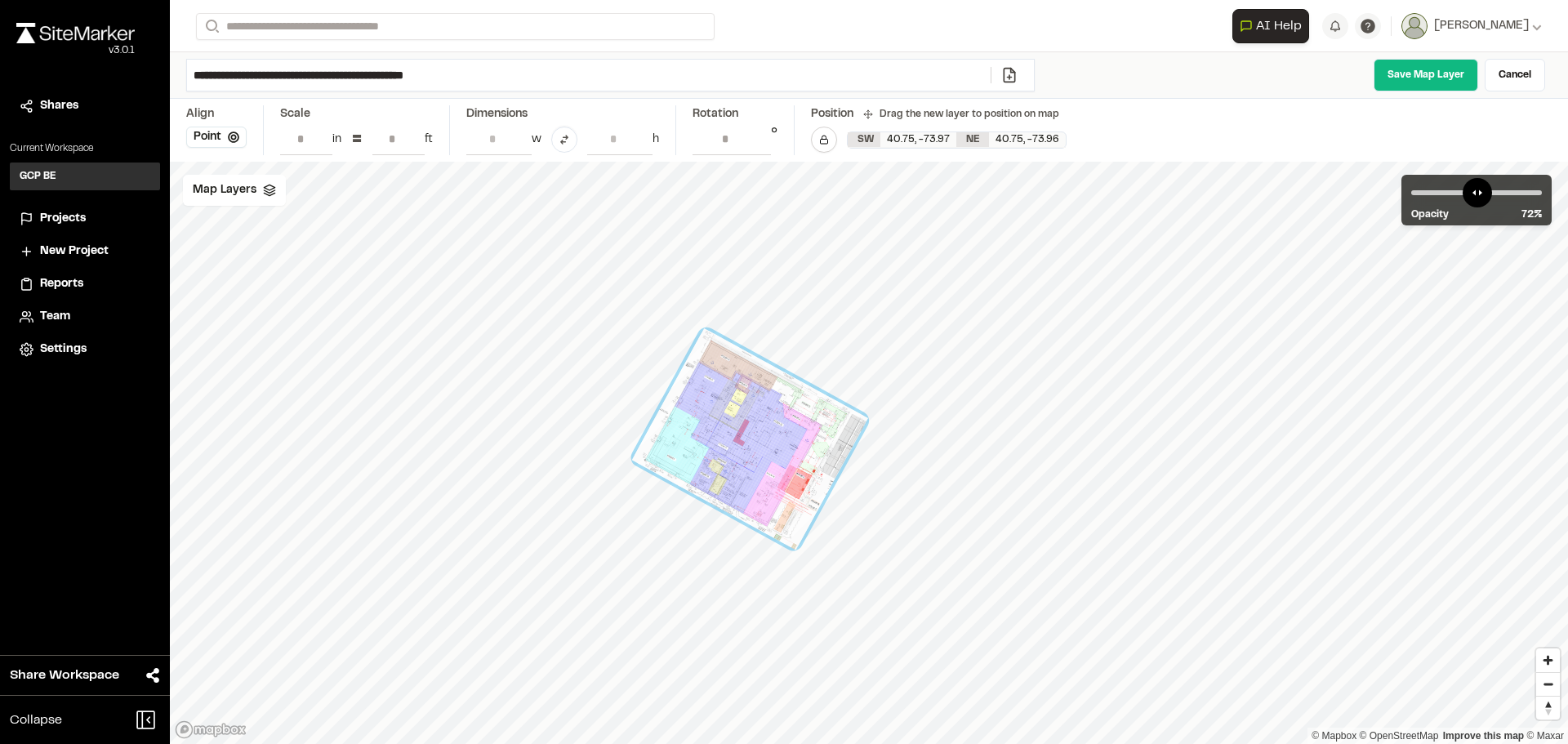 click at bounding box center [750, 439] 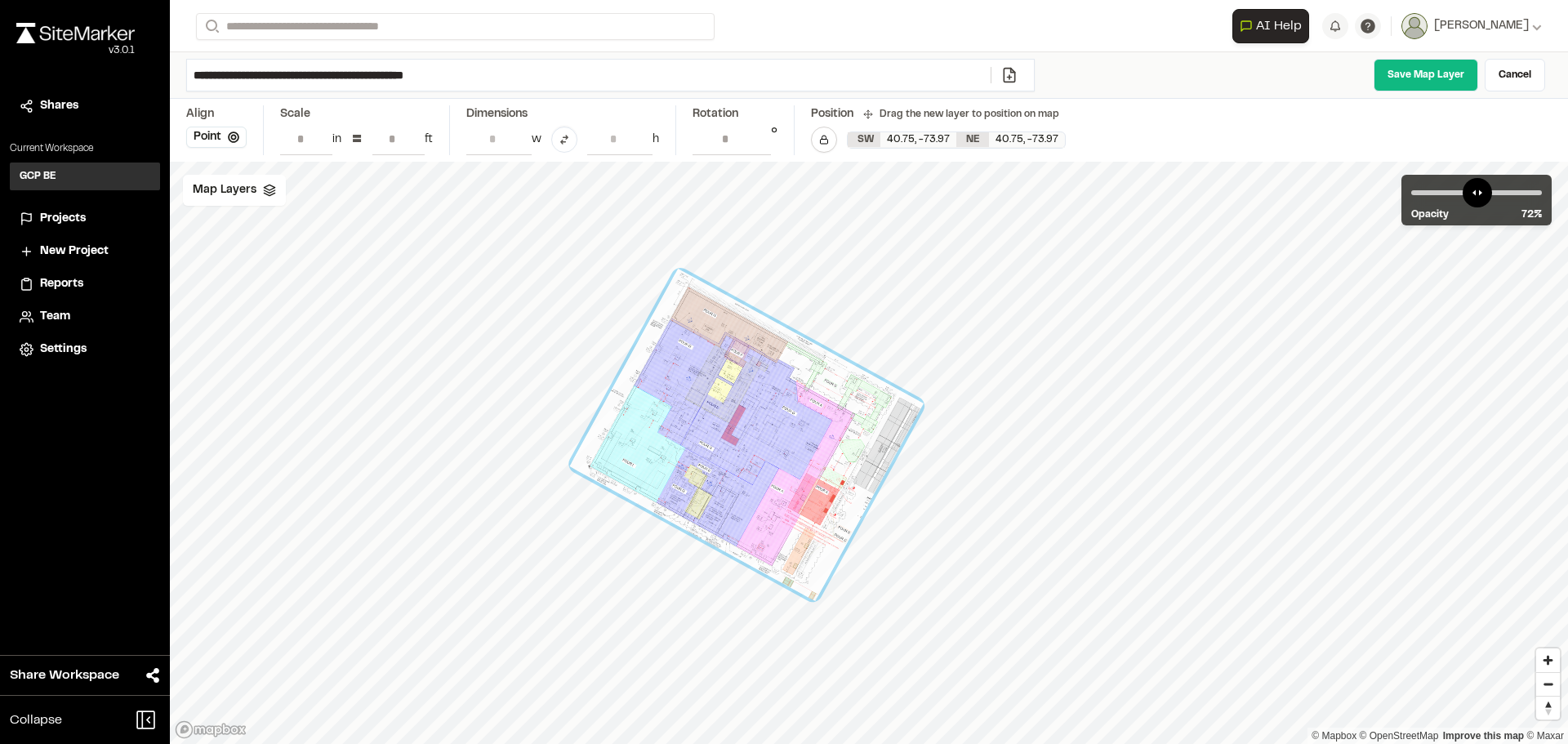 click on "*" at bounding box center (399, 139) 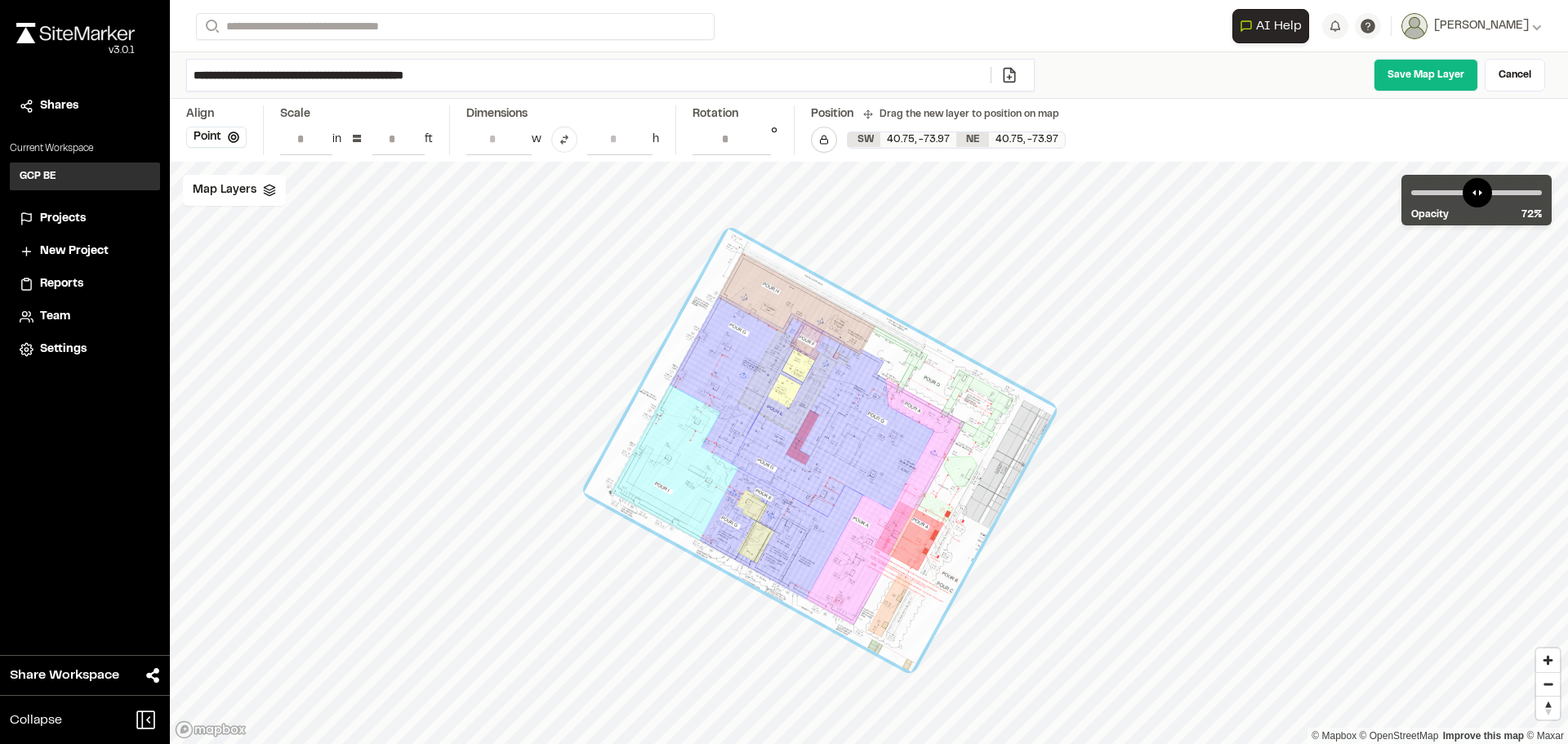 click at bounding box center [820, 450] 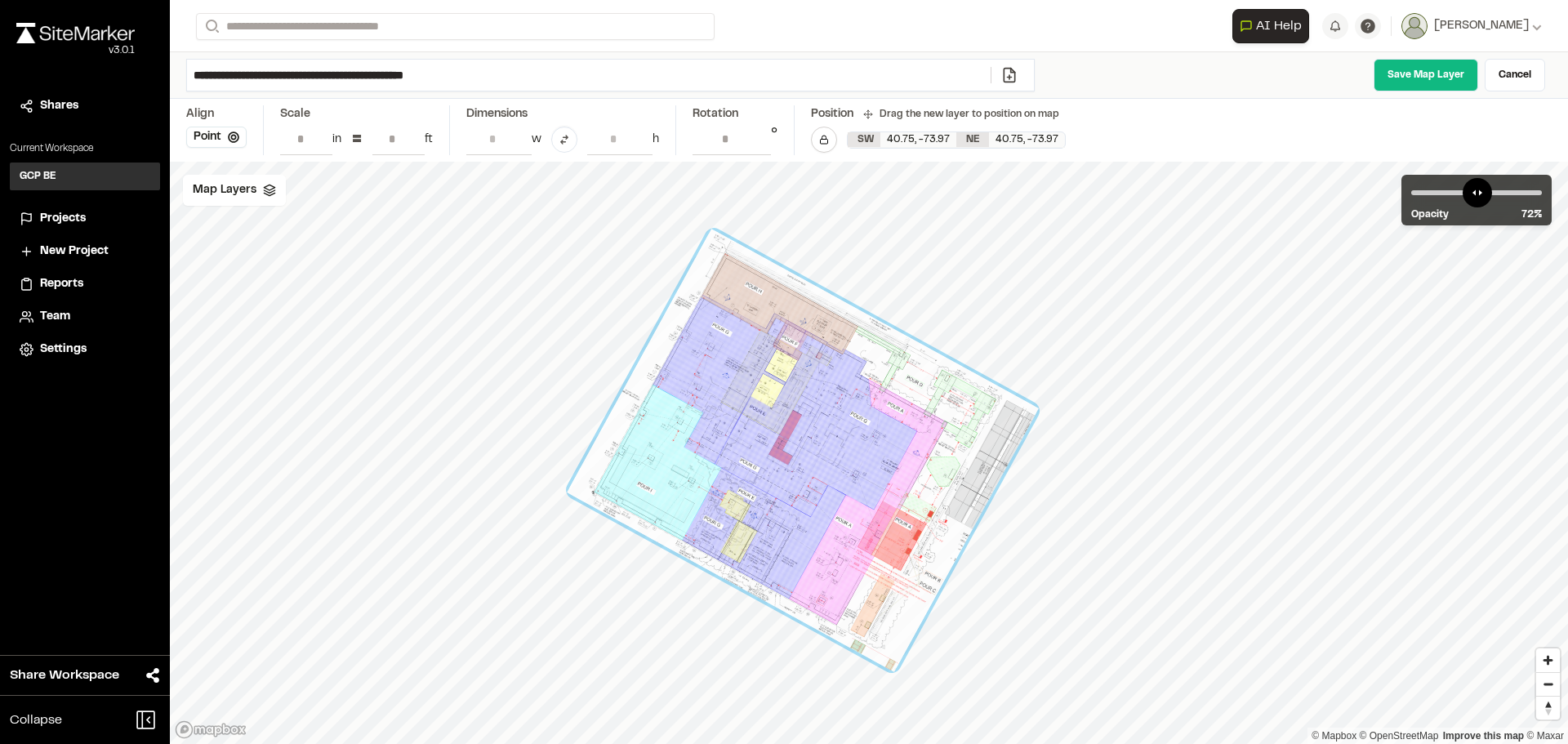 click on "*" at bounding box center [306, 139] 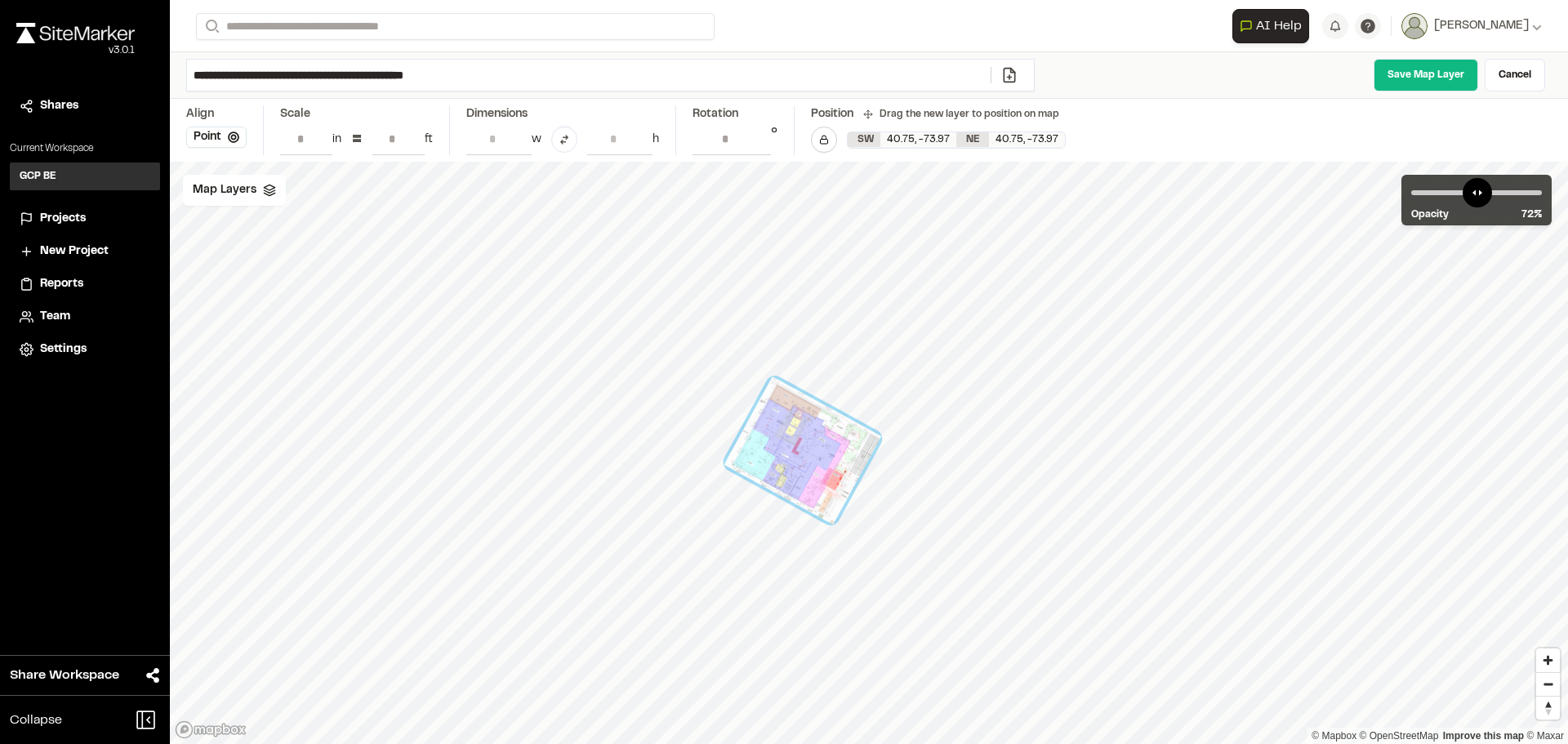 type on "*" 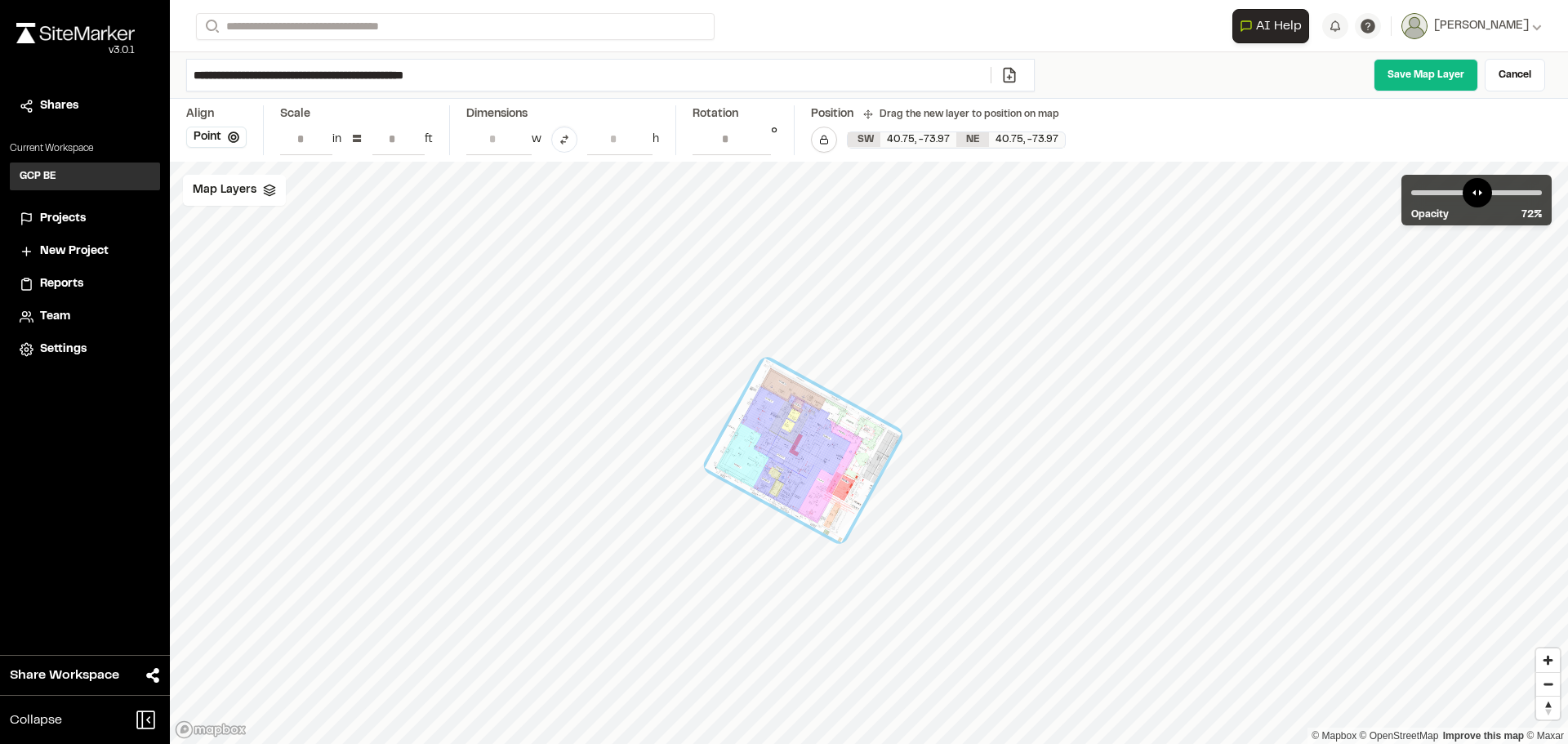 click on "*" at bounding box center [399, 139] 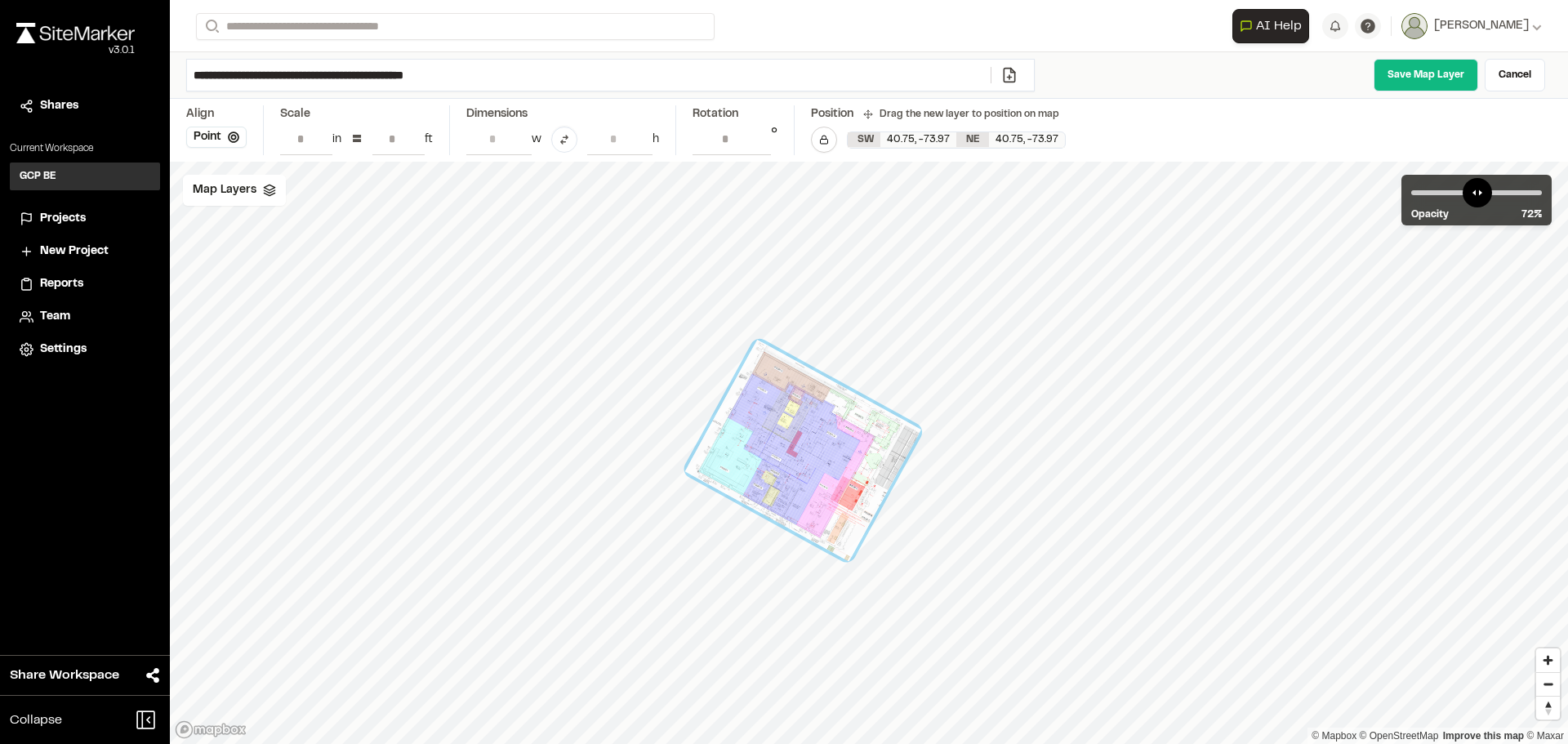 click on "*" at bounding box center (399, 139) 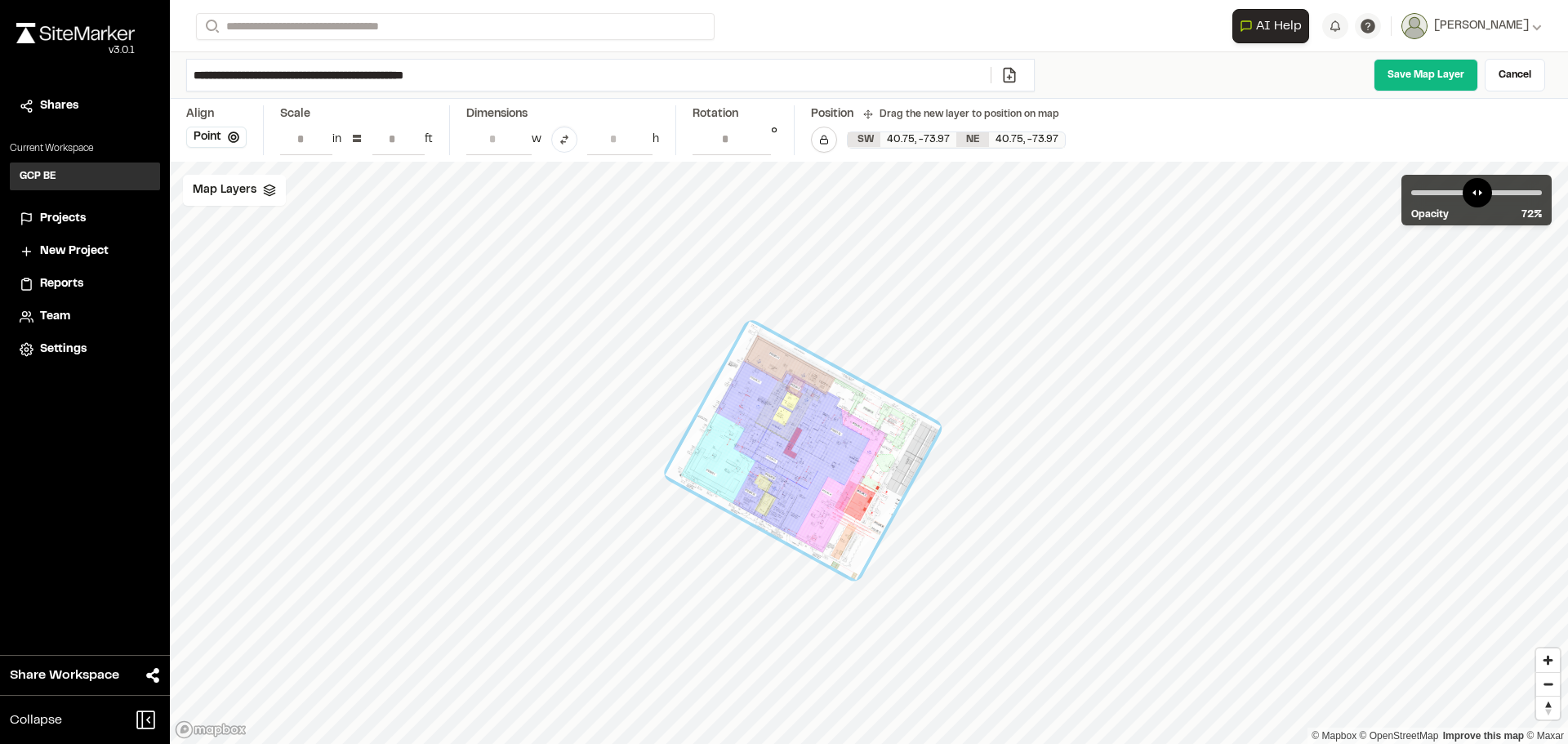 click on "*" at bounding box center [399, 139] 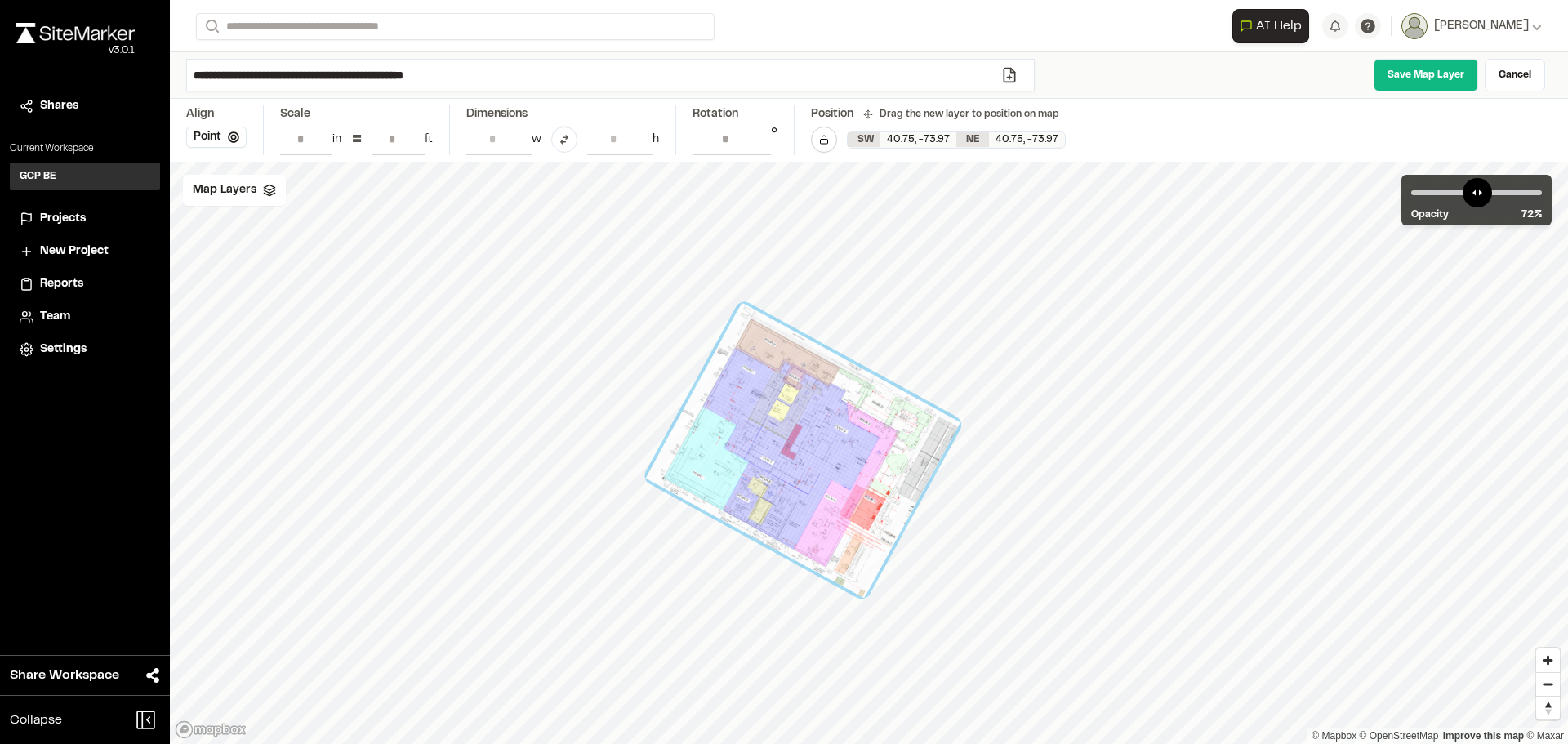 click on "*" at bounding box center (399, 139) 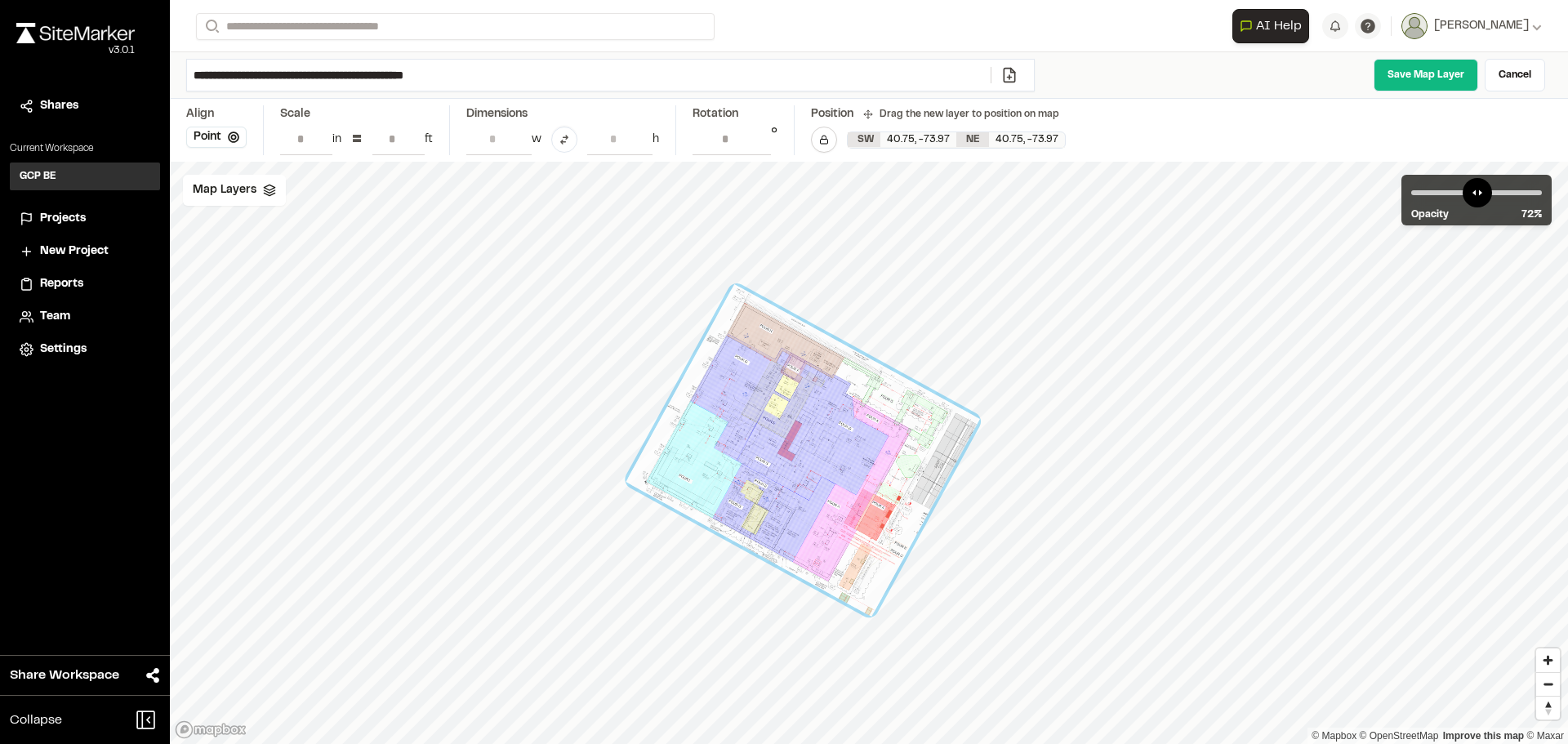 click on "*" at bounding box center [399, 139] 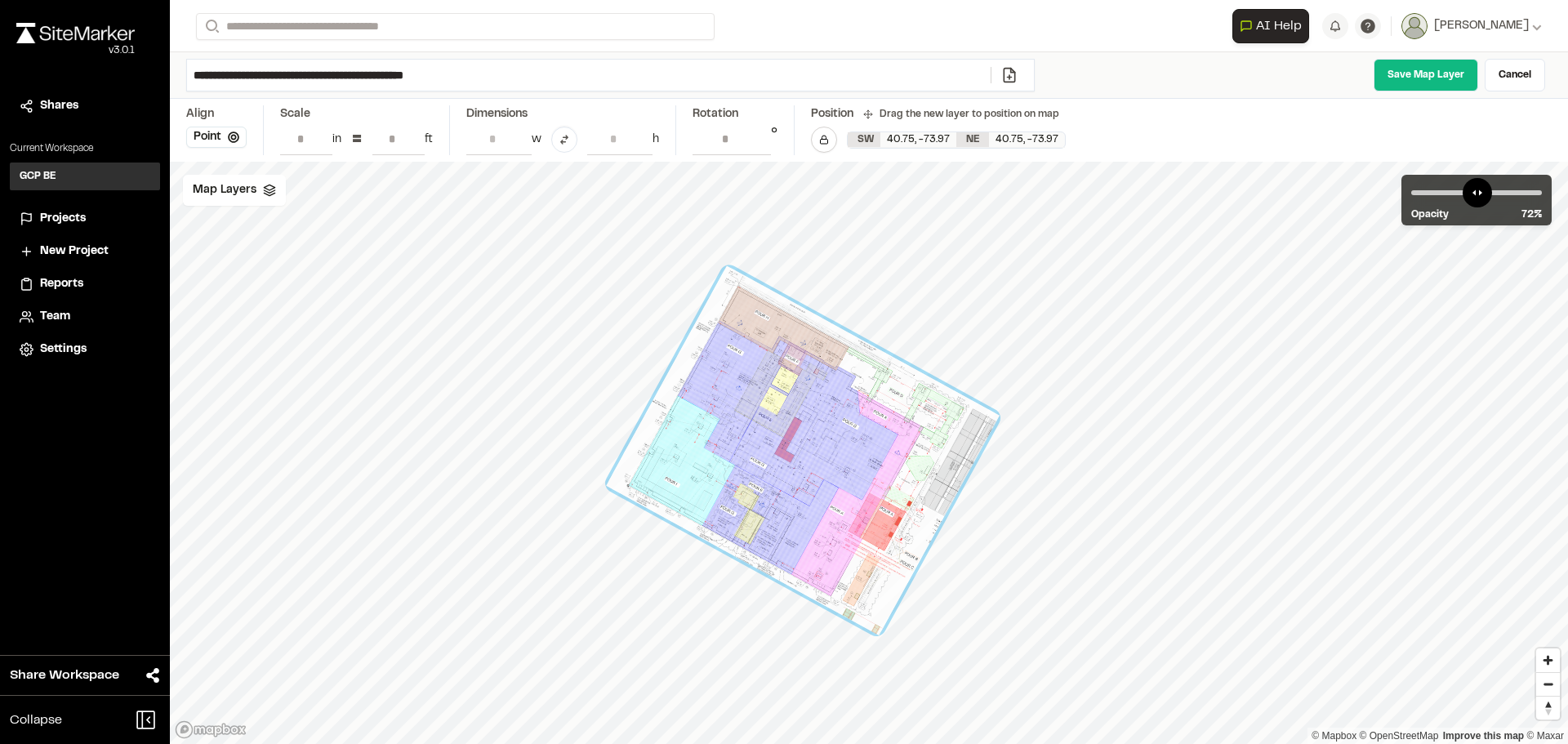 type on "**" 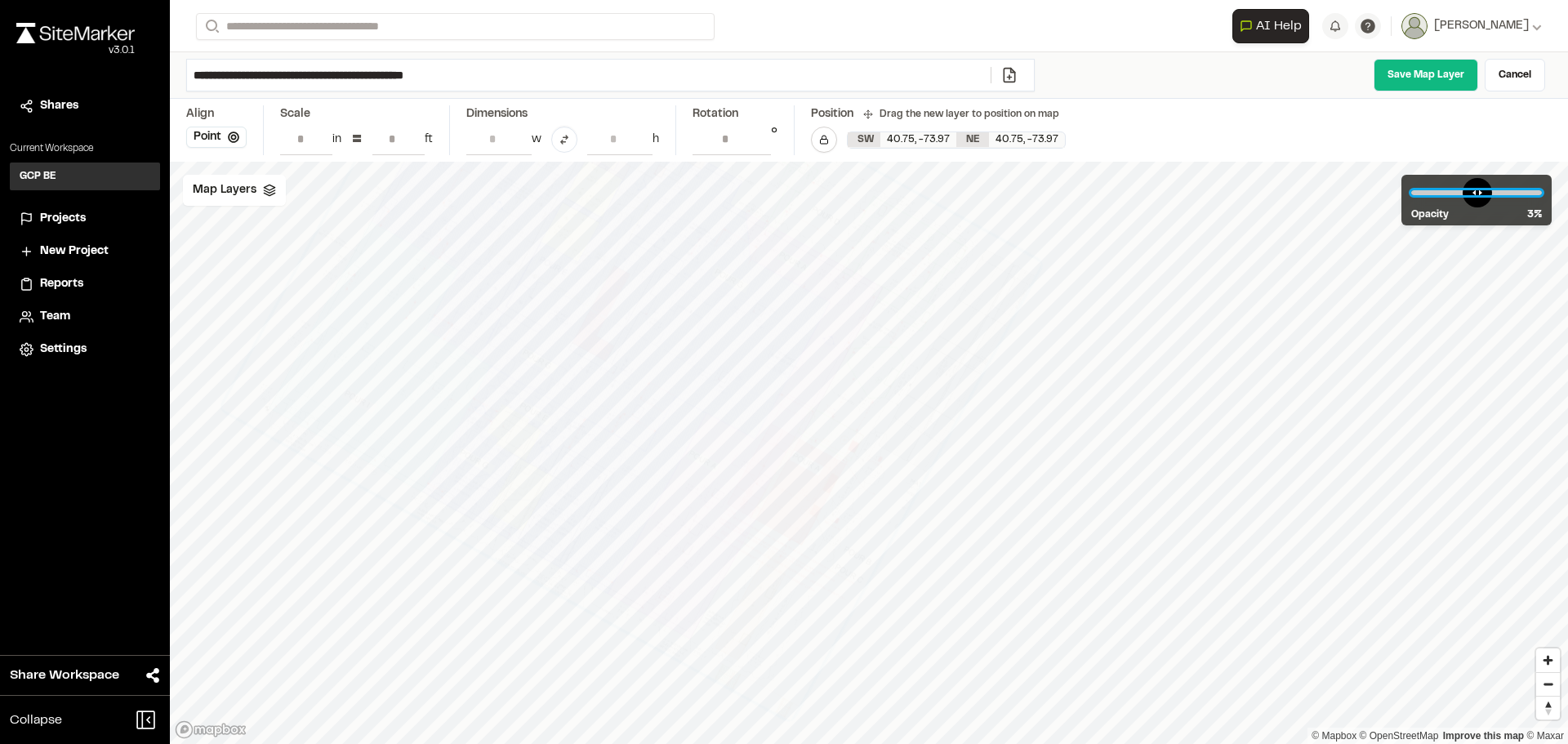drag, startPoint x: 1498, startPoint y: 196, endPoint x: 1428, endPoint y: 207, distance: 70.85901 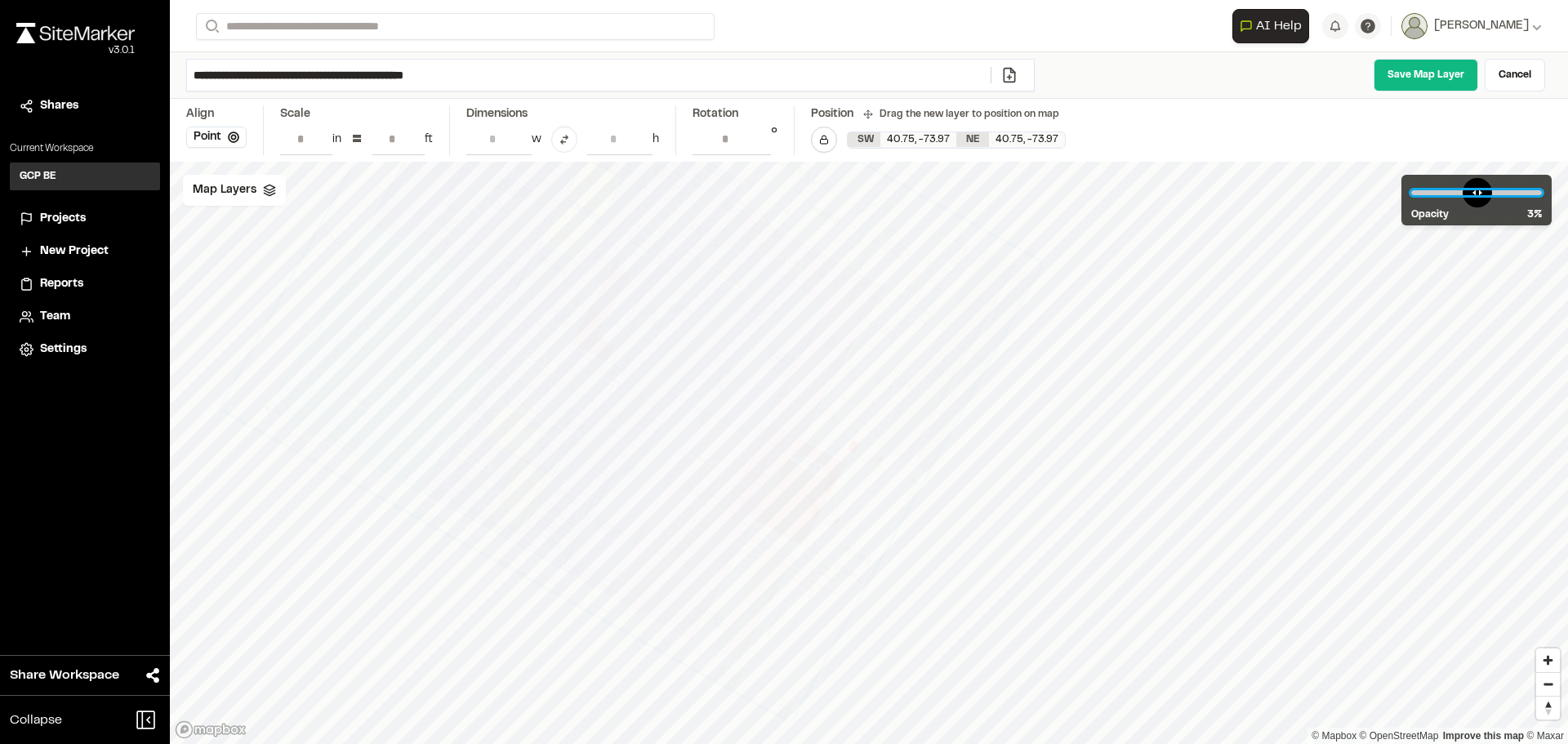 click at bounding box center (1477, 193) 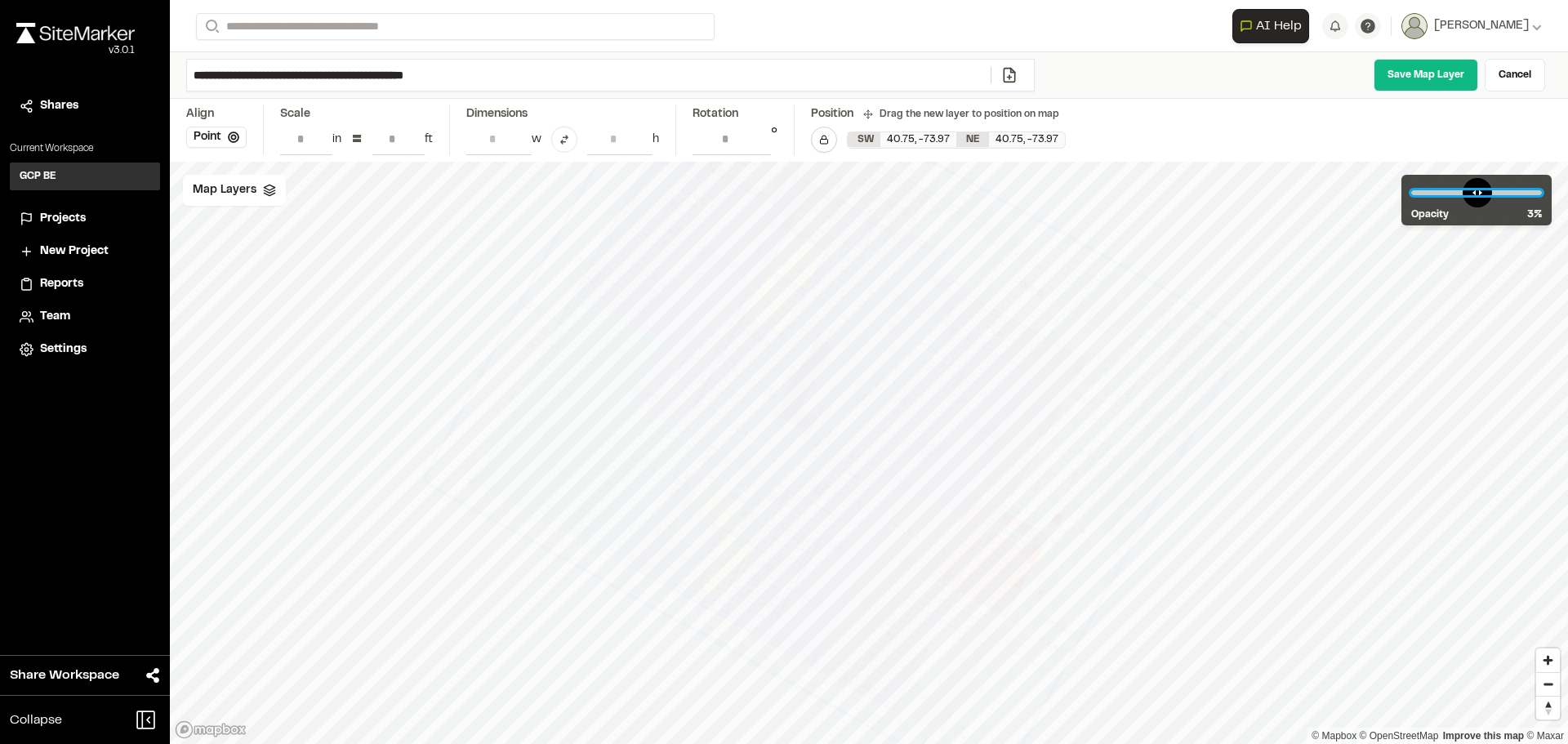 click at bounding box center [1477, 193] 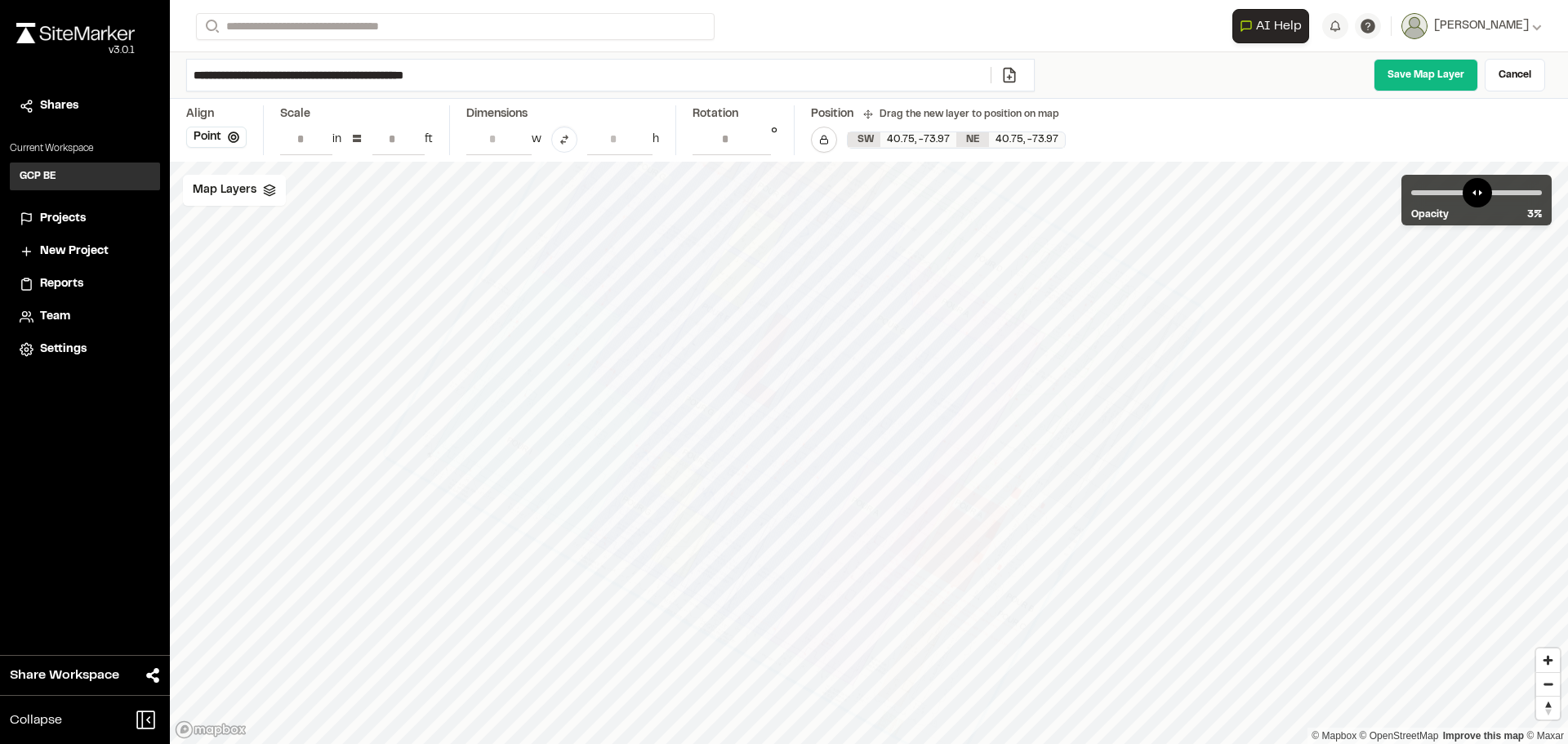 drag, startPoint x: 826, startPoint y: 501, endPoint x: 785, endPoint y: 476, distance: 48.020829 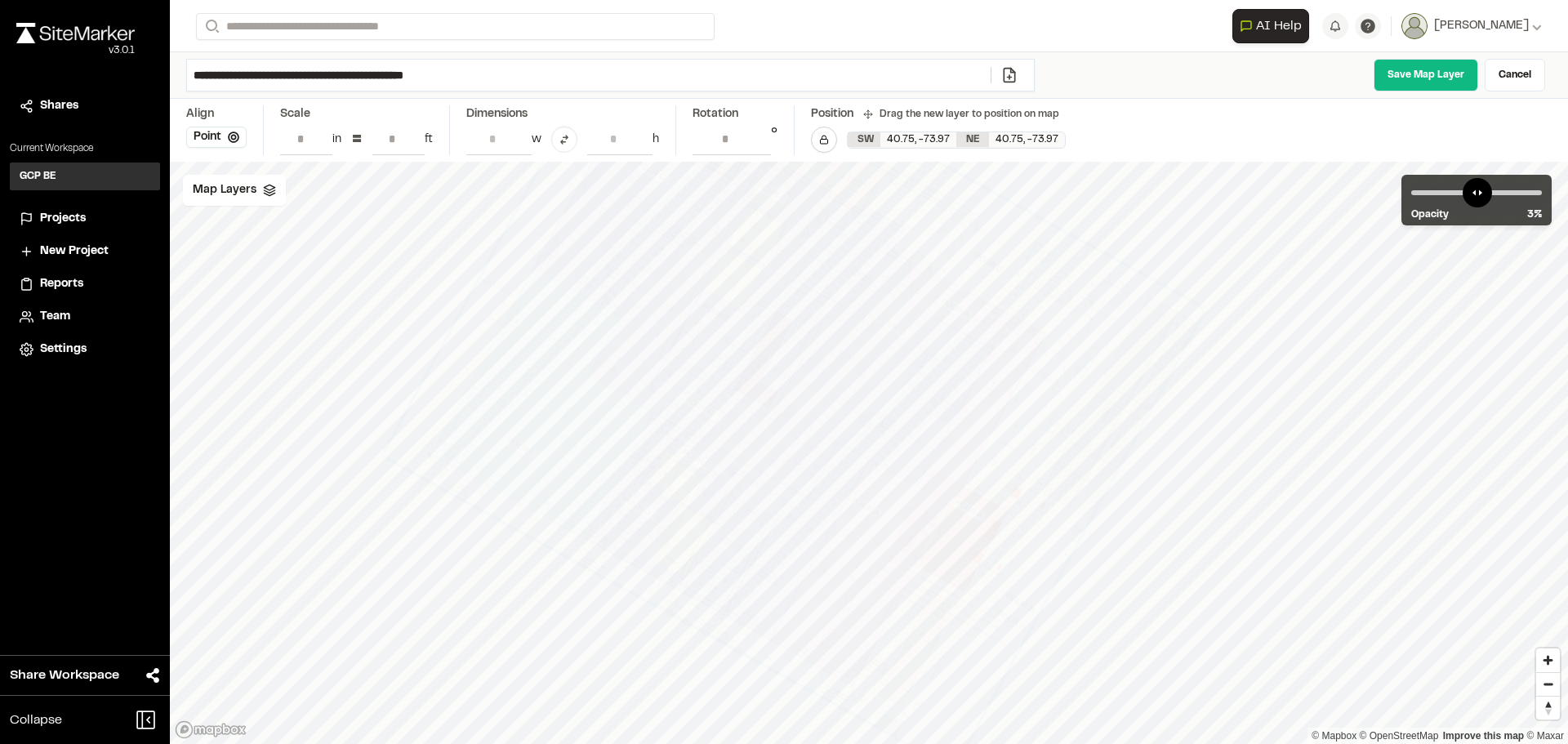 click at bounding box center [794, 382] 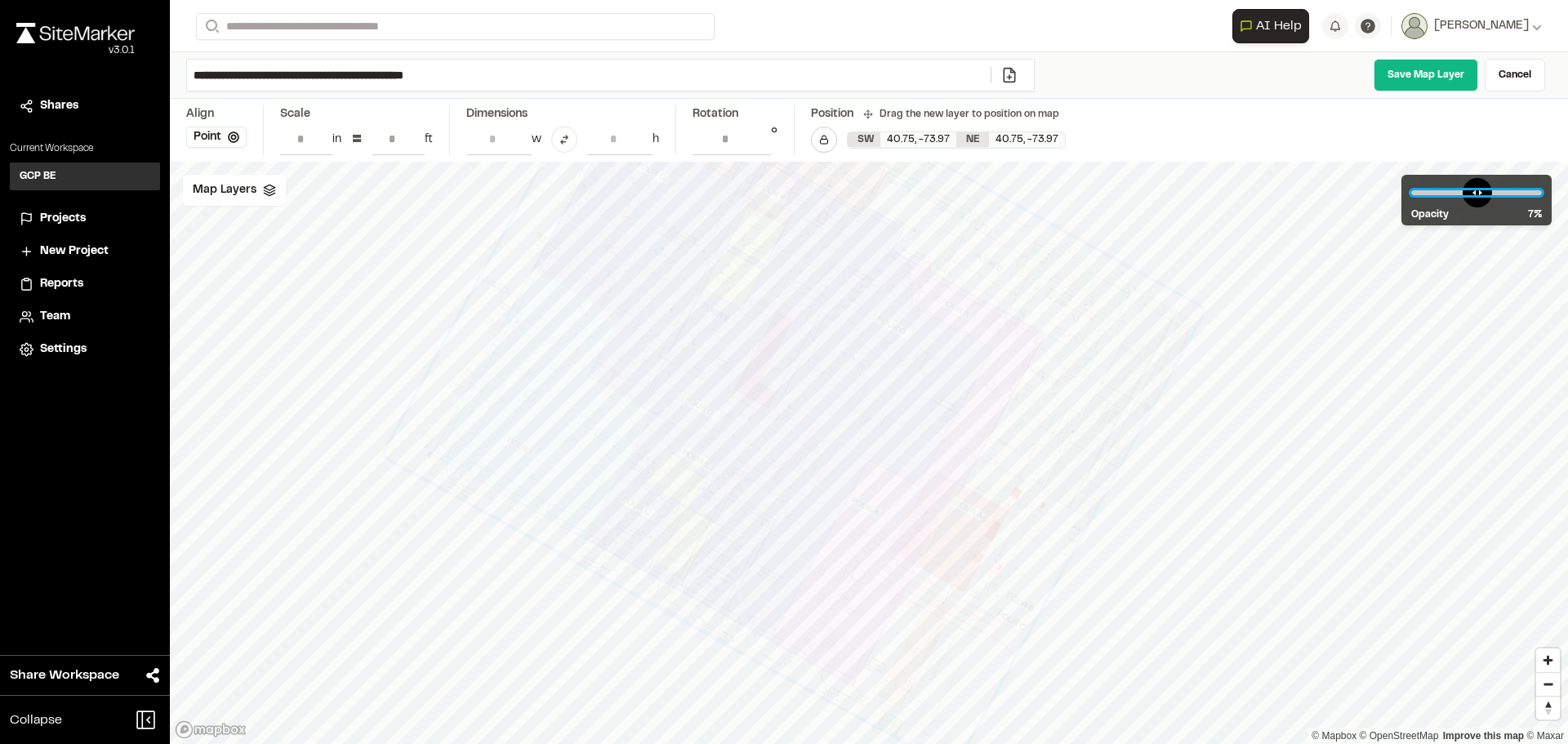click at bounding box center (1477, 193) 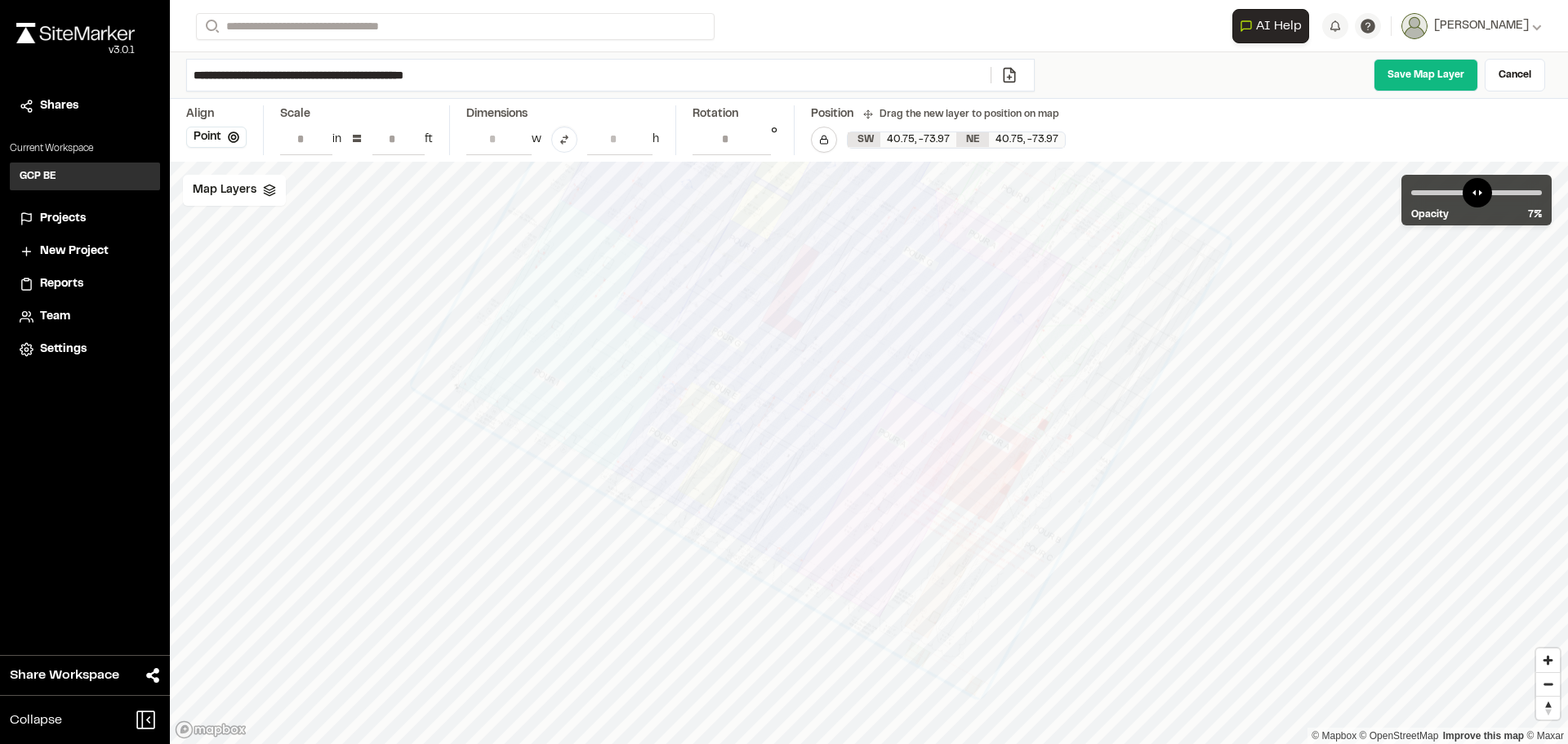 drag, startPoint x: 804, startPoint y: 484, endPoint x: 831, endPoint y: 416, distance: 73.1642 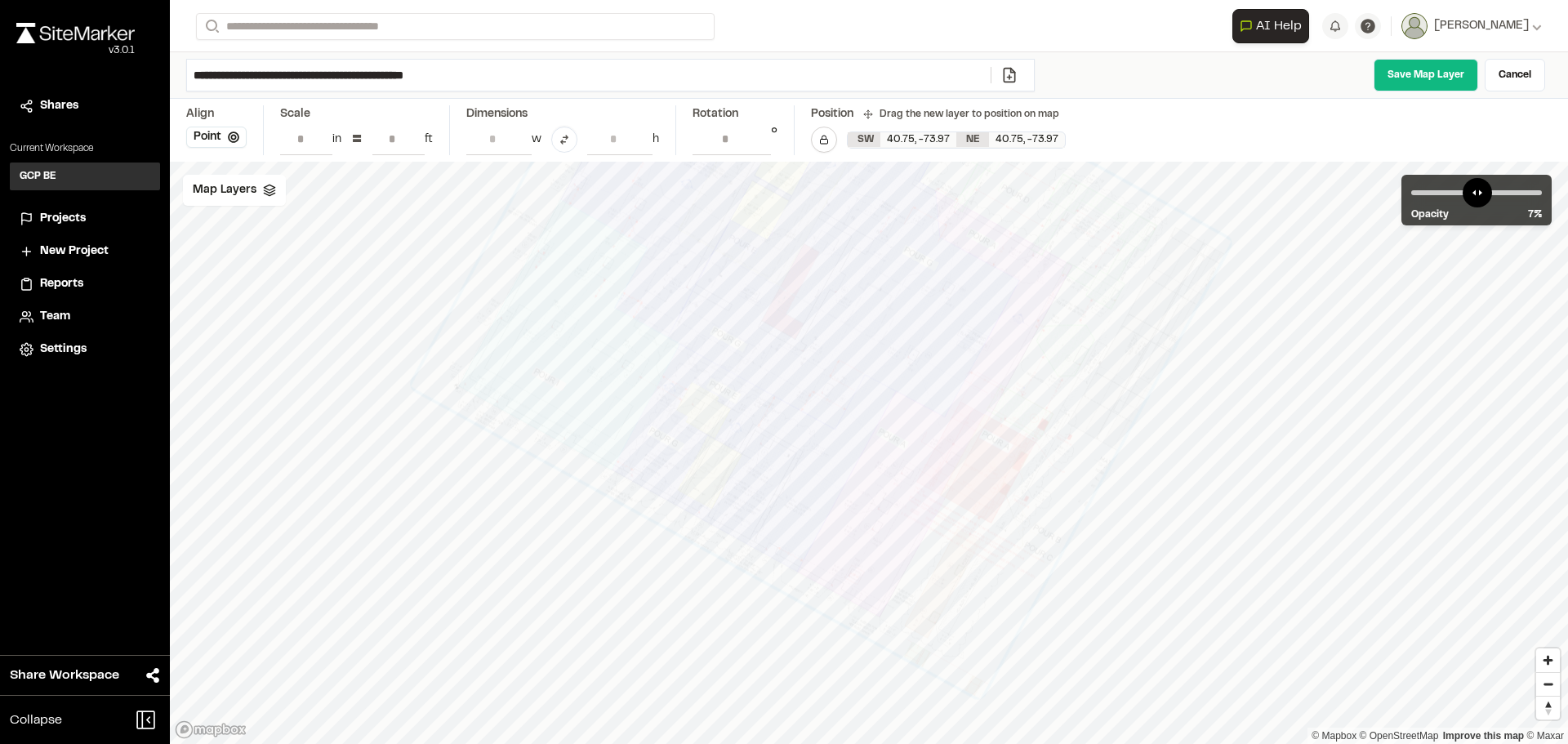 click at bounding box center [821, 314] 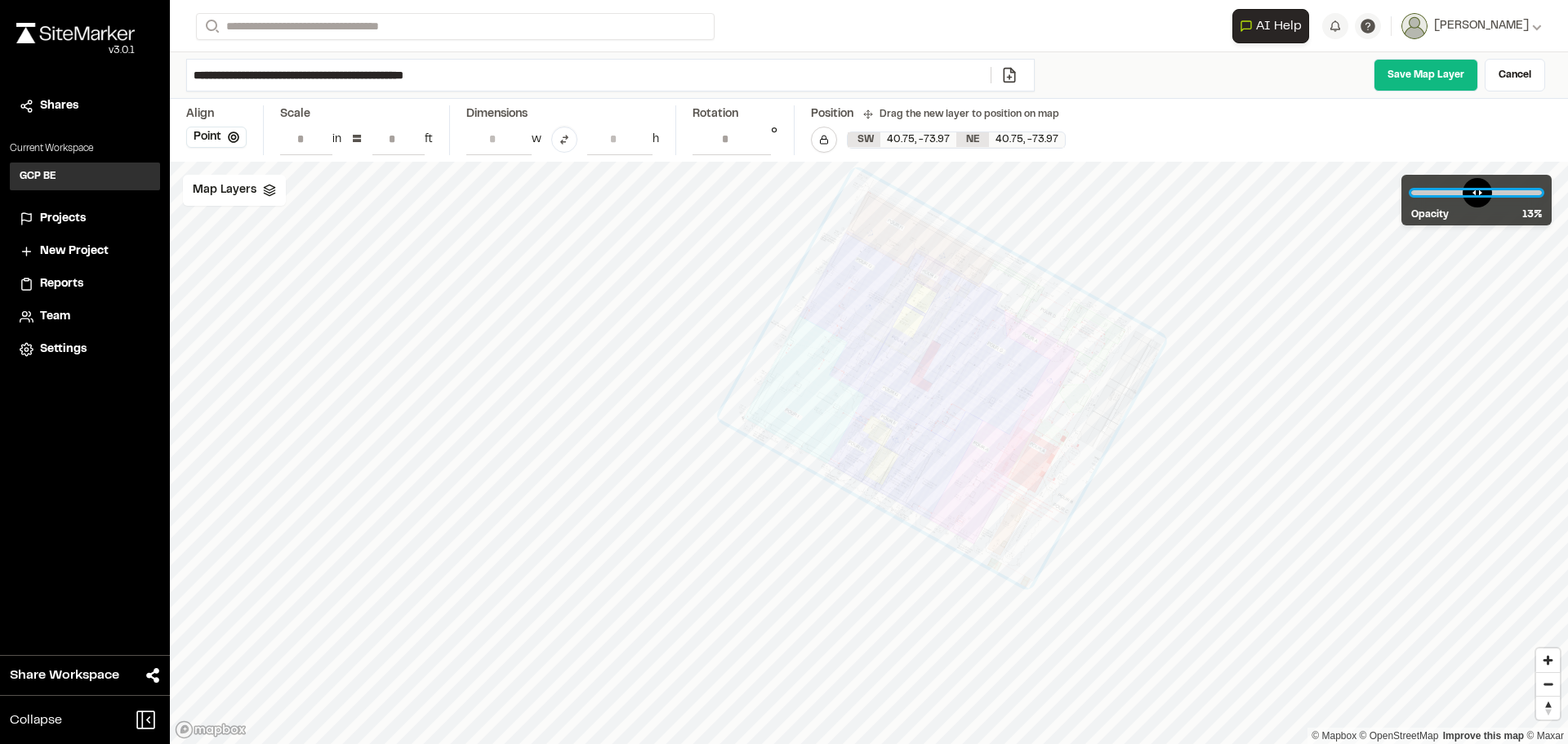 type on "**" 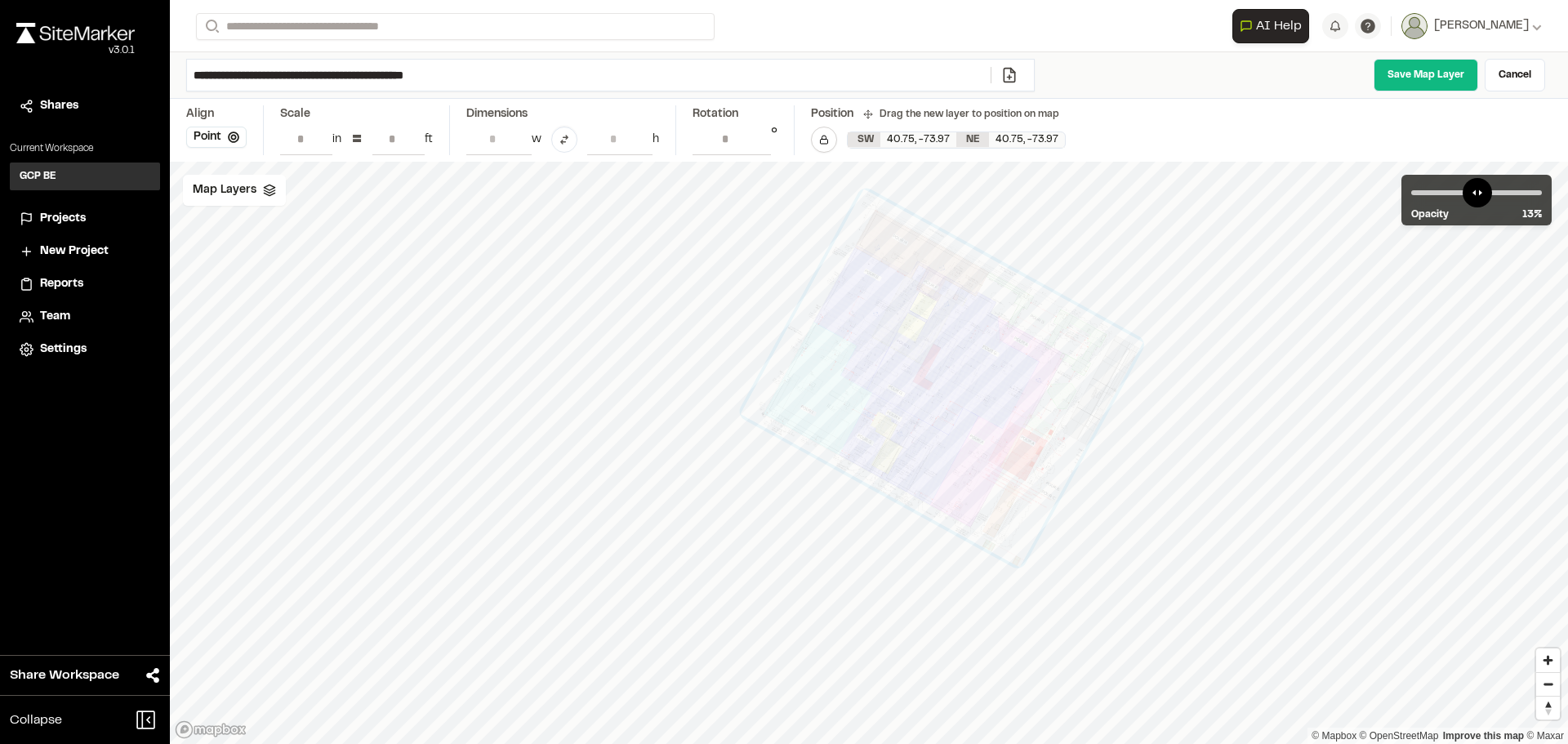 type on "*" 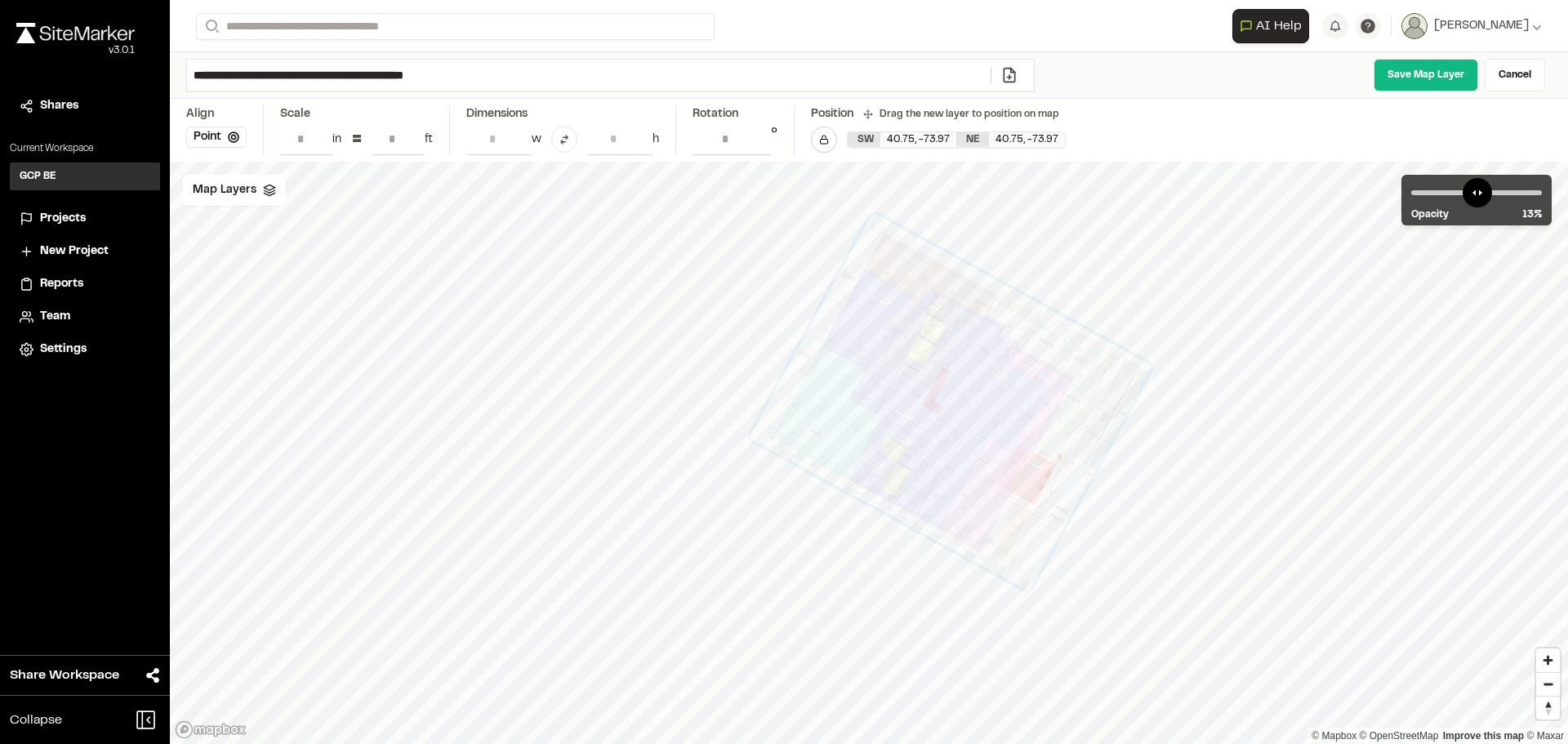 drag, startPoint x: 906, startPoint y: 390, endPoint x: 915, endPoint y: 413, distance: 24.698178 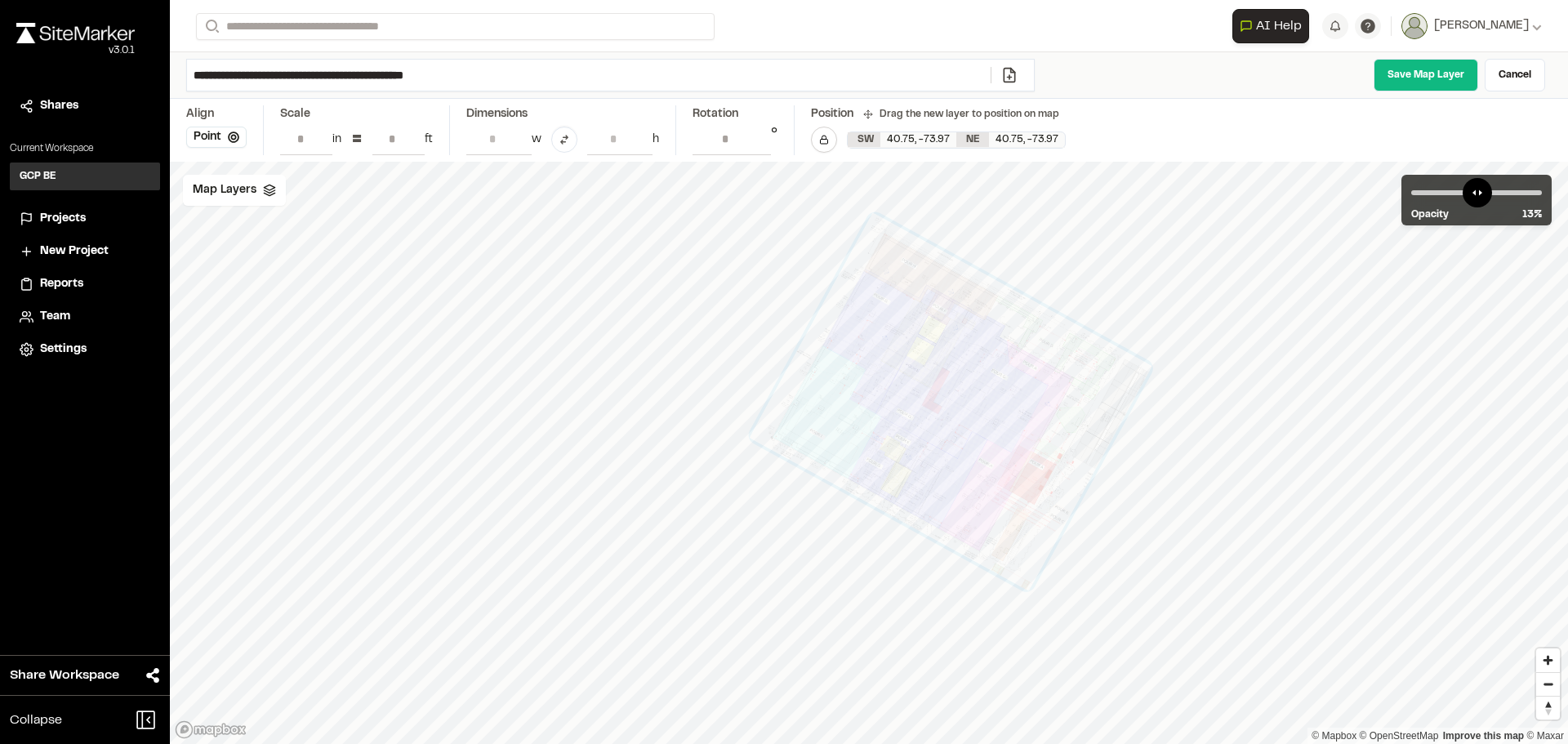 click at bounding box center (951, 402) 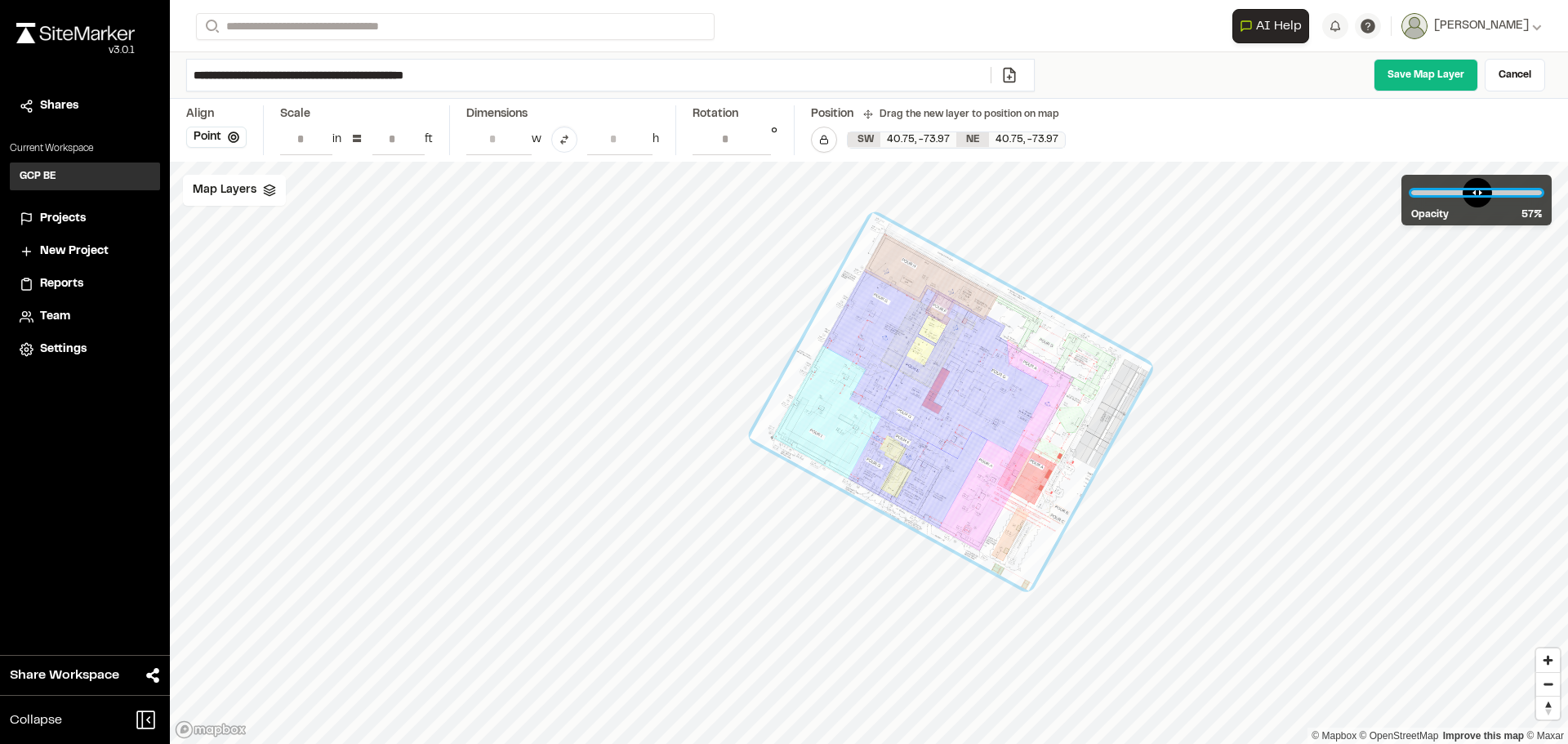 drag, startPoint x: 1435, startPoint y: 189, endPoint x: 1523, endPoint y: 201, distance: 88.814413 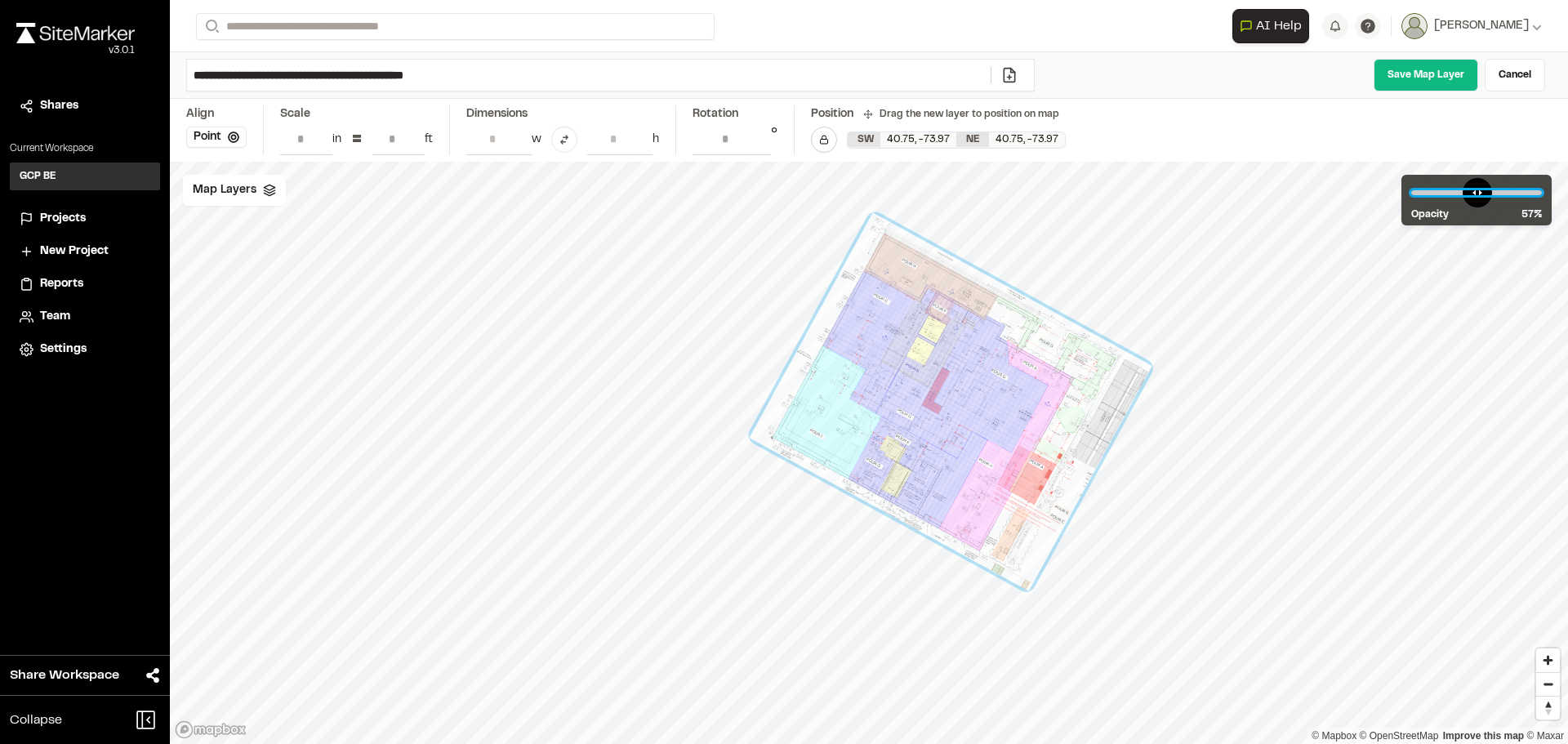 click at bounding box center (1477, 193) 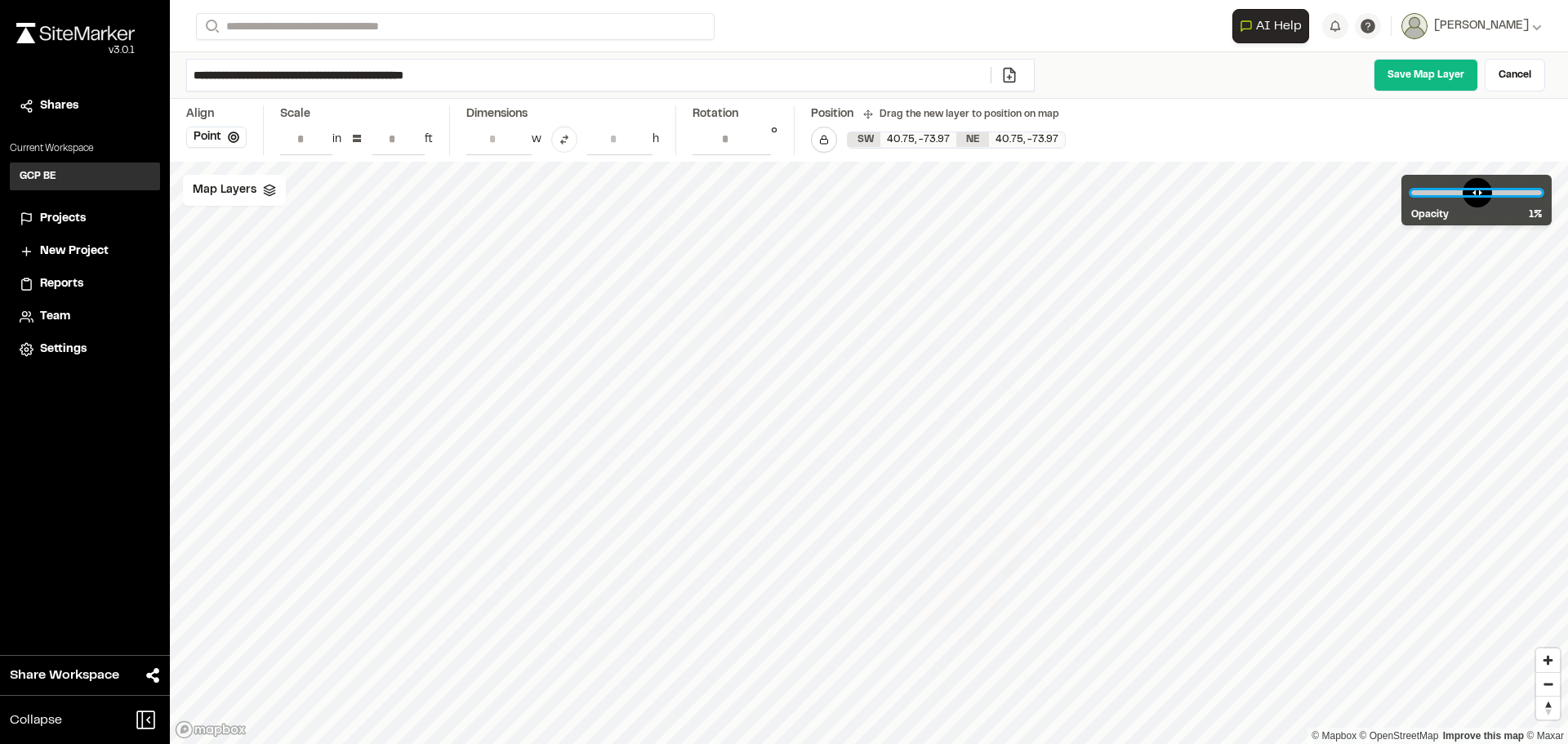 drag, startPoint x: 1521, startPoint y: 191, endPoint x: 1425, endPoint y: 193, distance: 96.020831 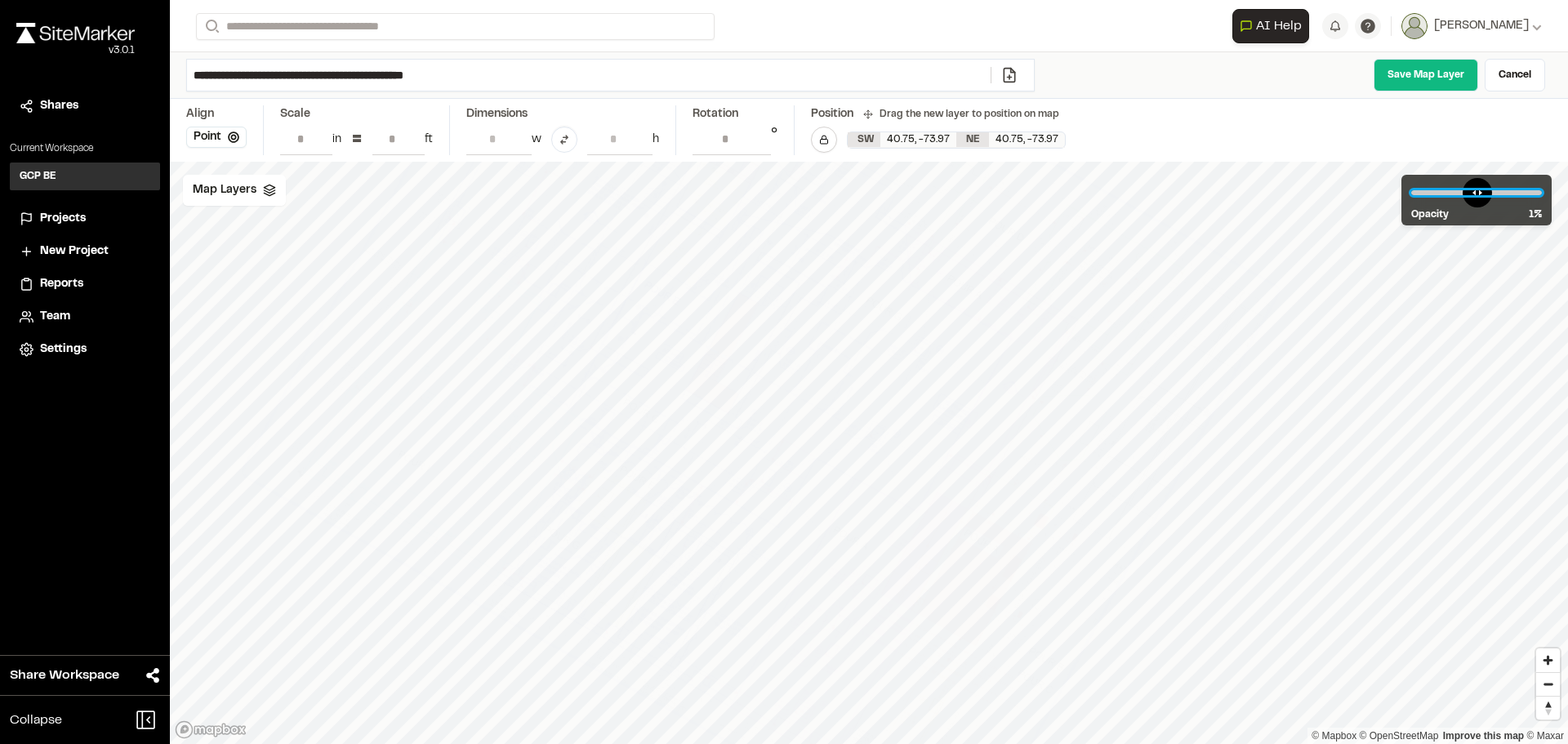 click at bounding box center [1477, 193] 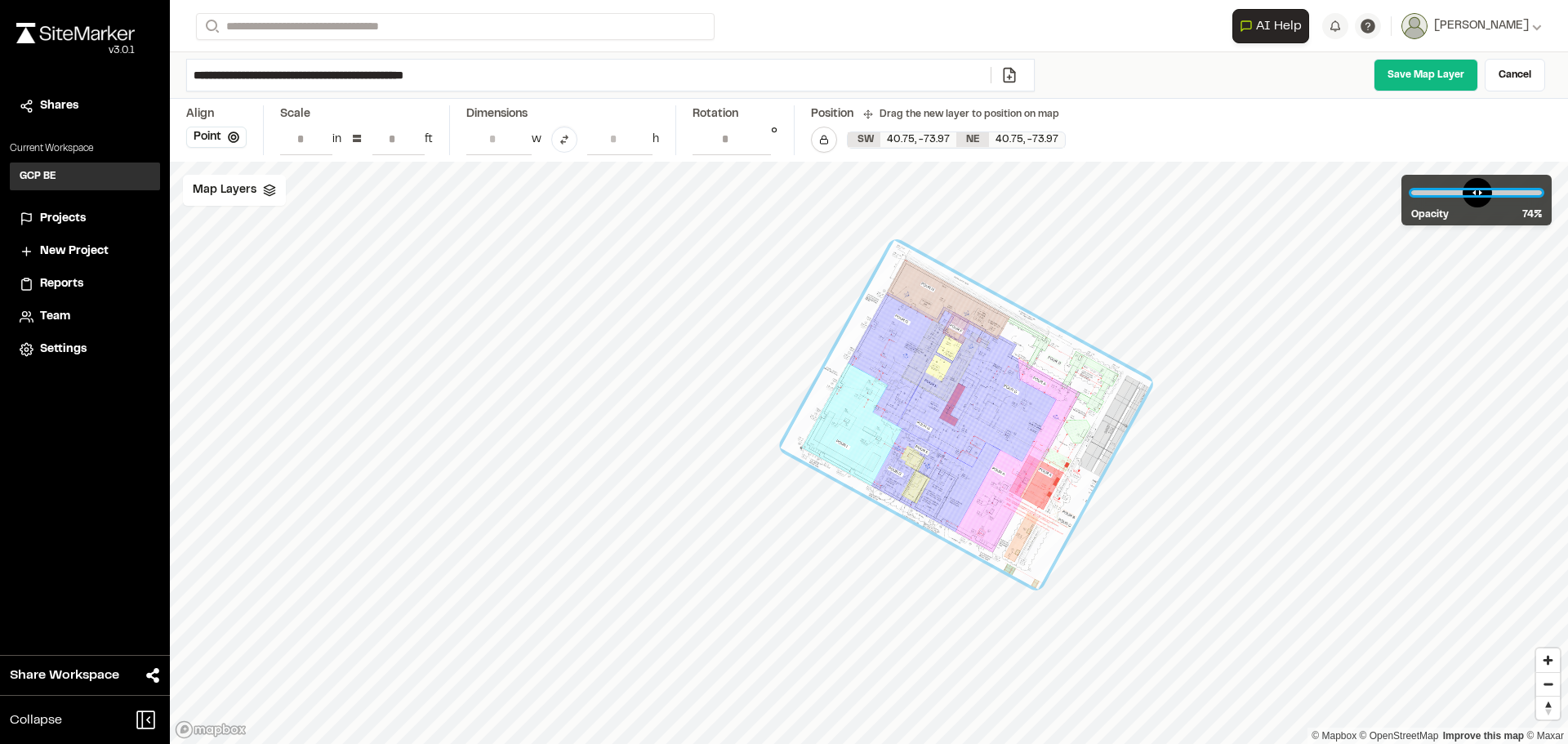 drag, startPoint x: 1426, startPoint y: 193, endPoint x: 1502, endPoint y: 187, distance: 76.23647 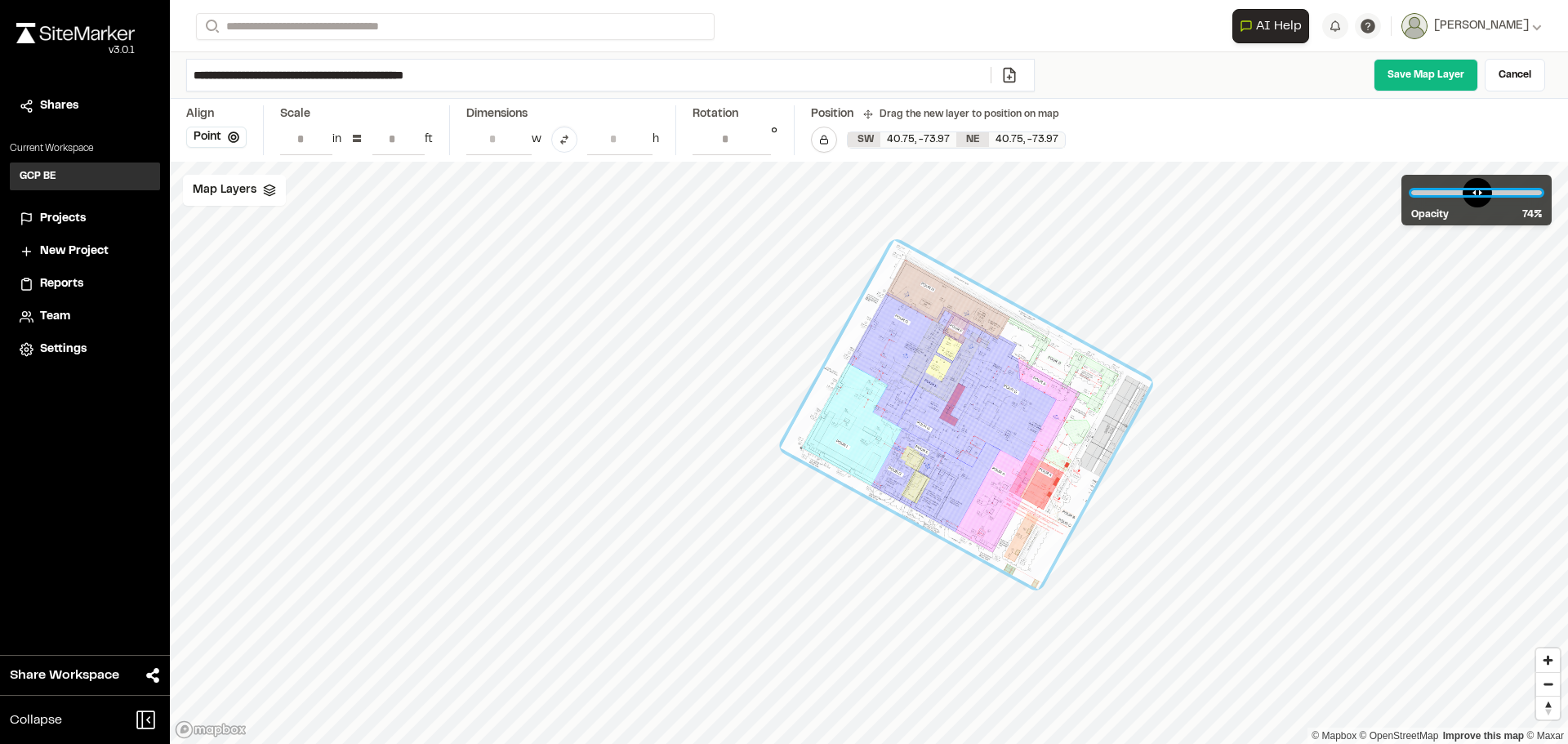 click at bounding box center (1477, 193) 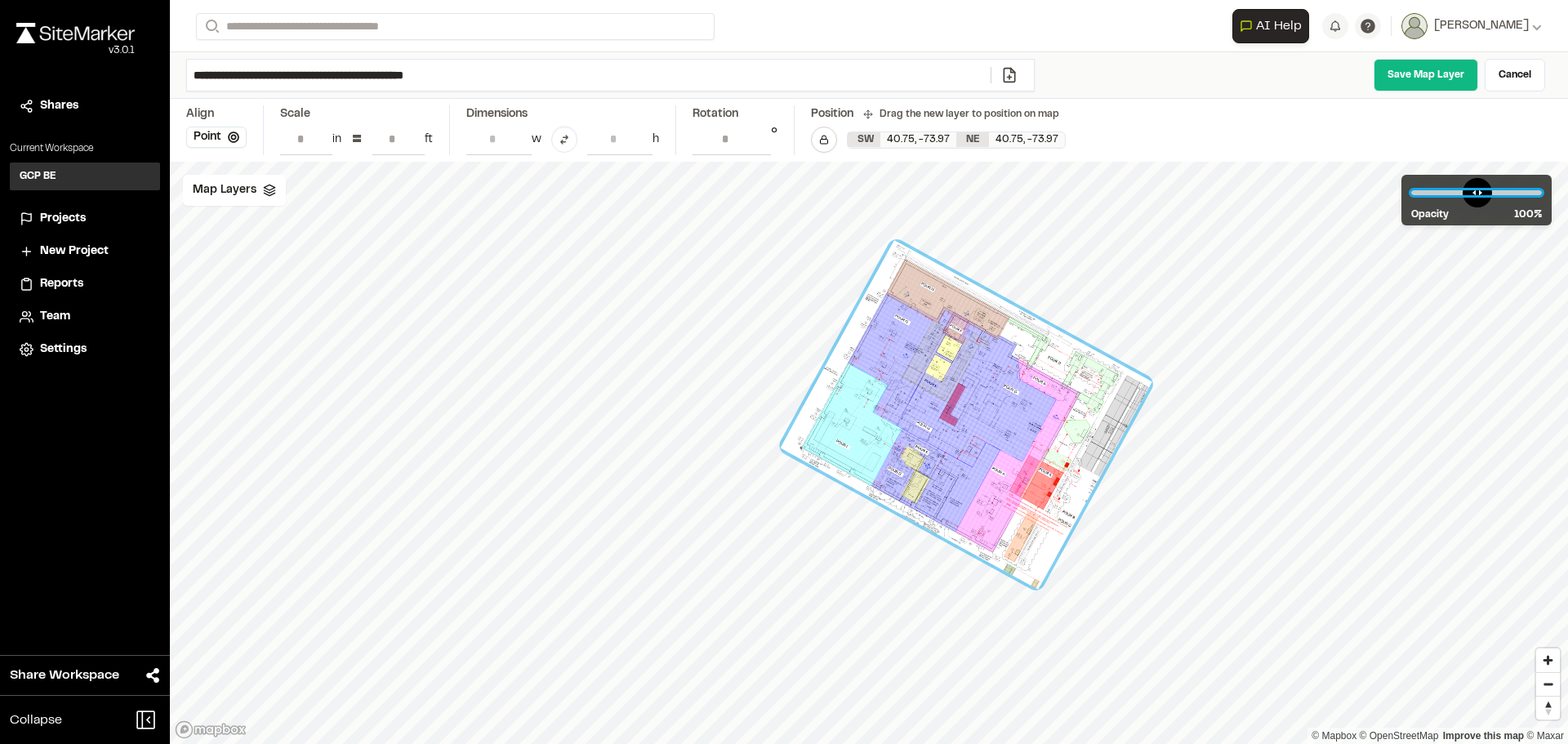 drag, startPoint x: 1500, startPoint y: 192, endPoint x: 1477, endPoint y: 128, distance: 68.0074 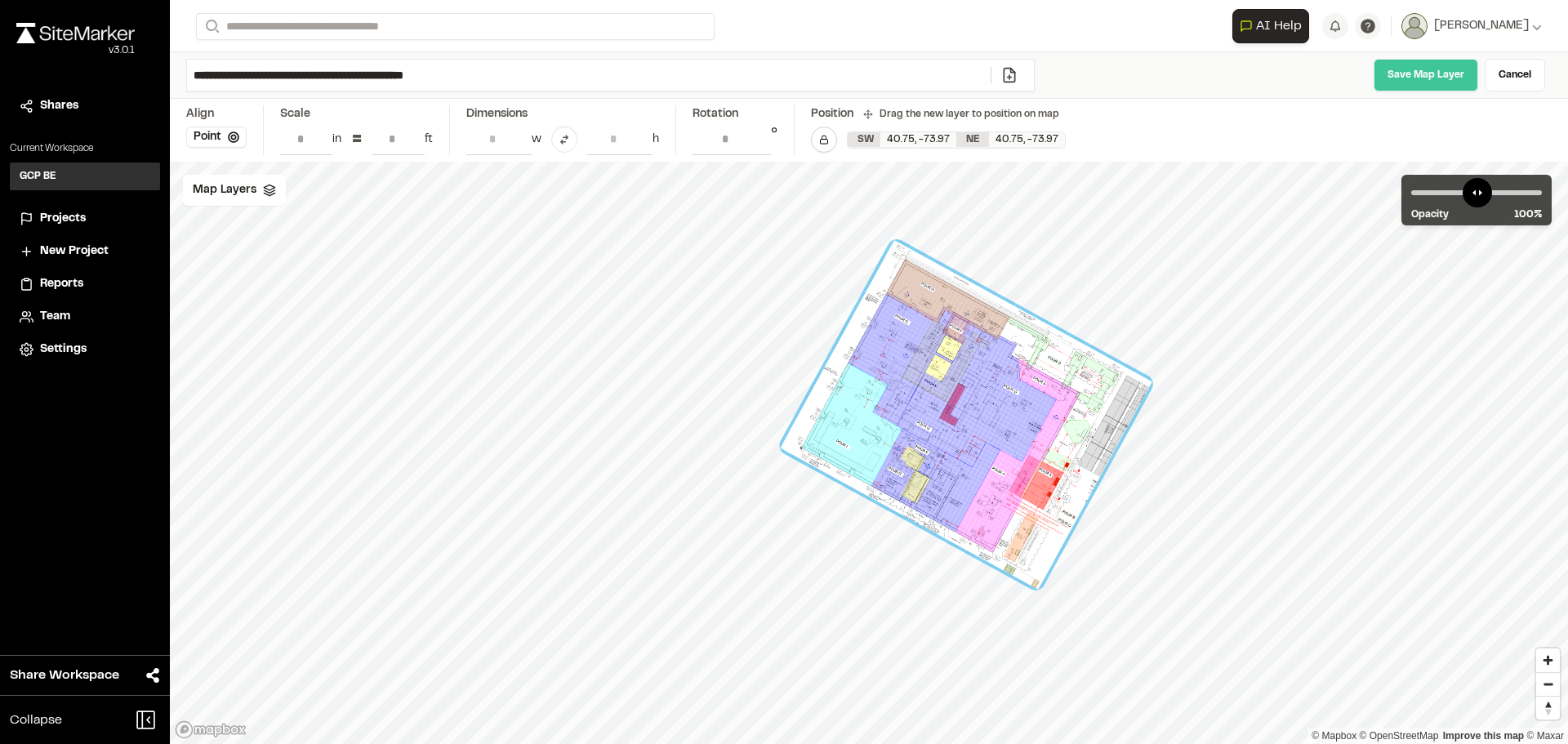 click on "Save Map Layer" at bounding box center (1426, 75) 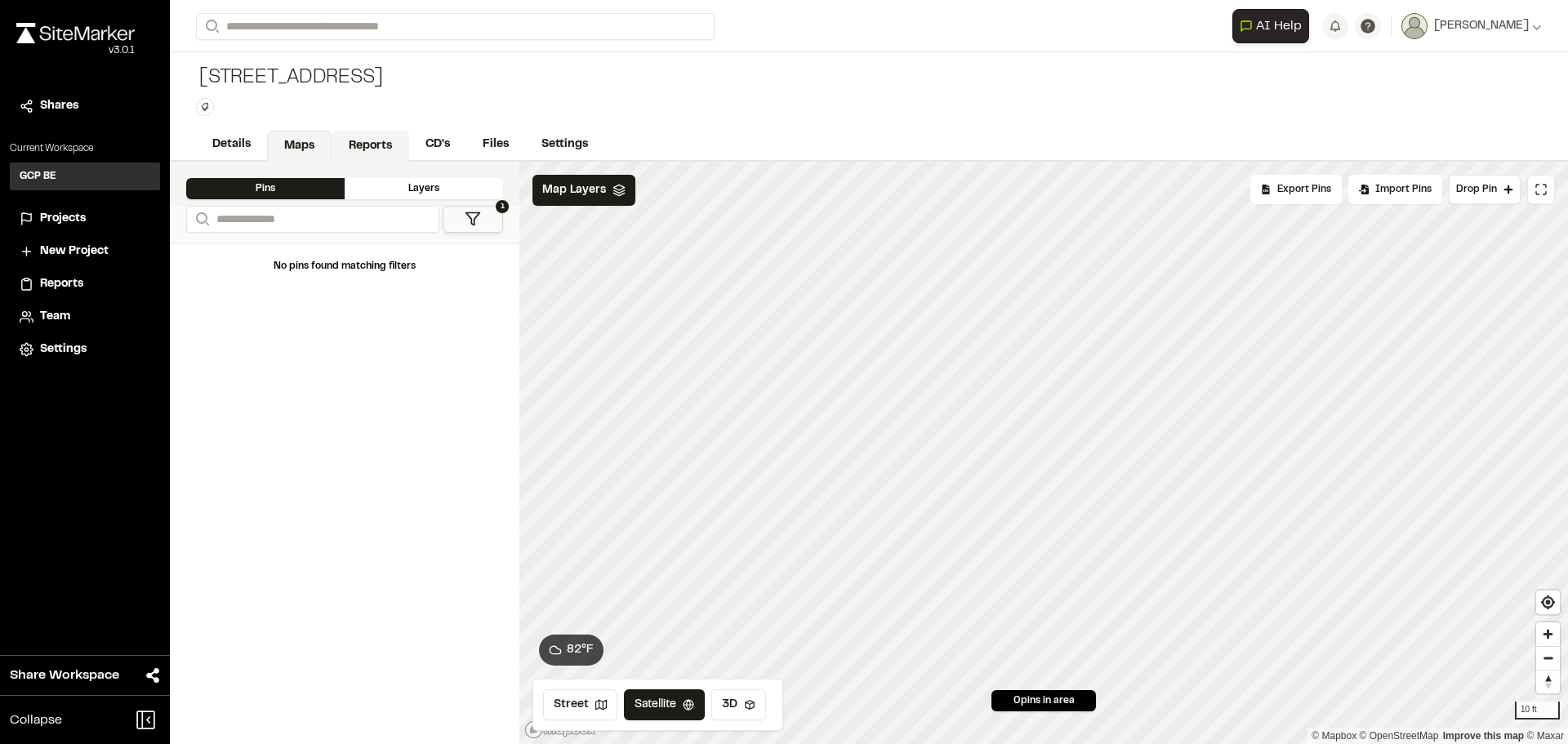 click on "Reports" at bounding box center [370, 146] 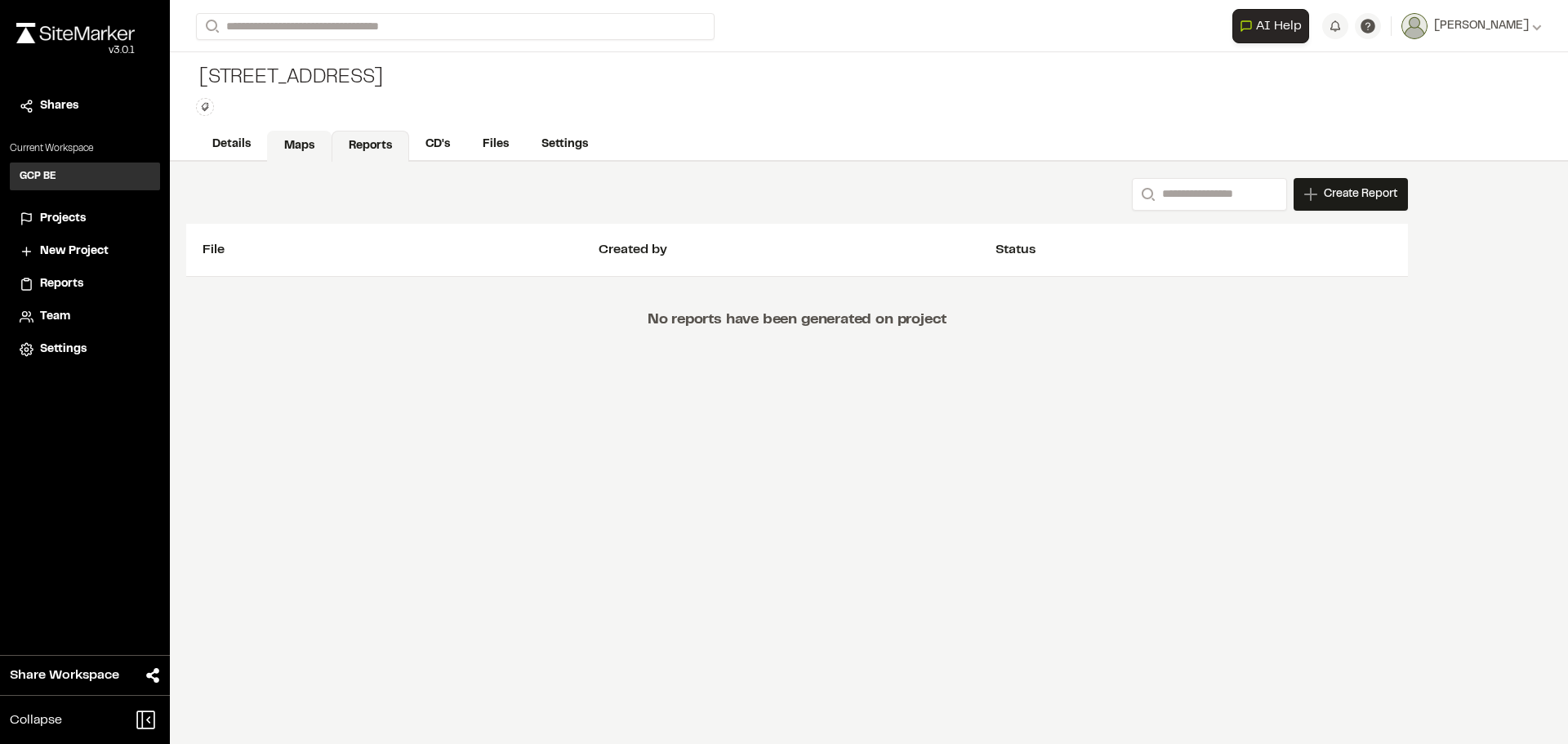 click on "Maps" at bounding box center [299, 146] 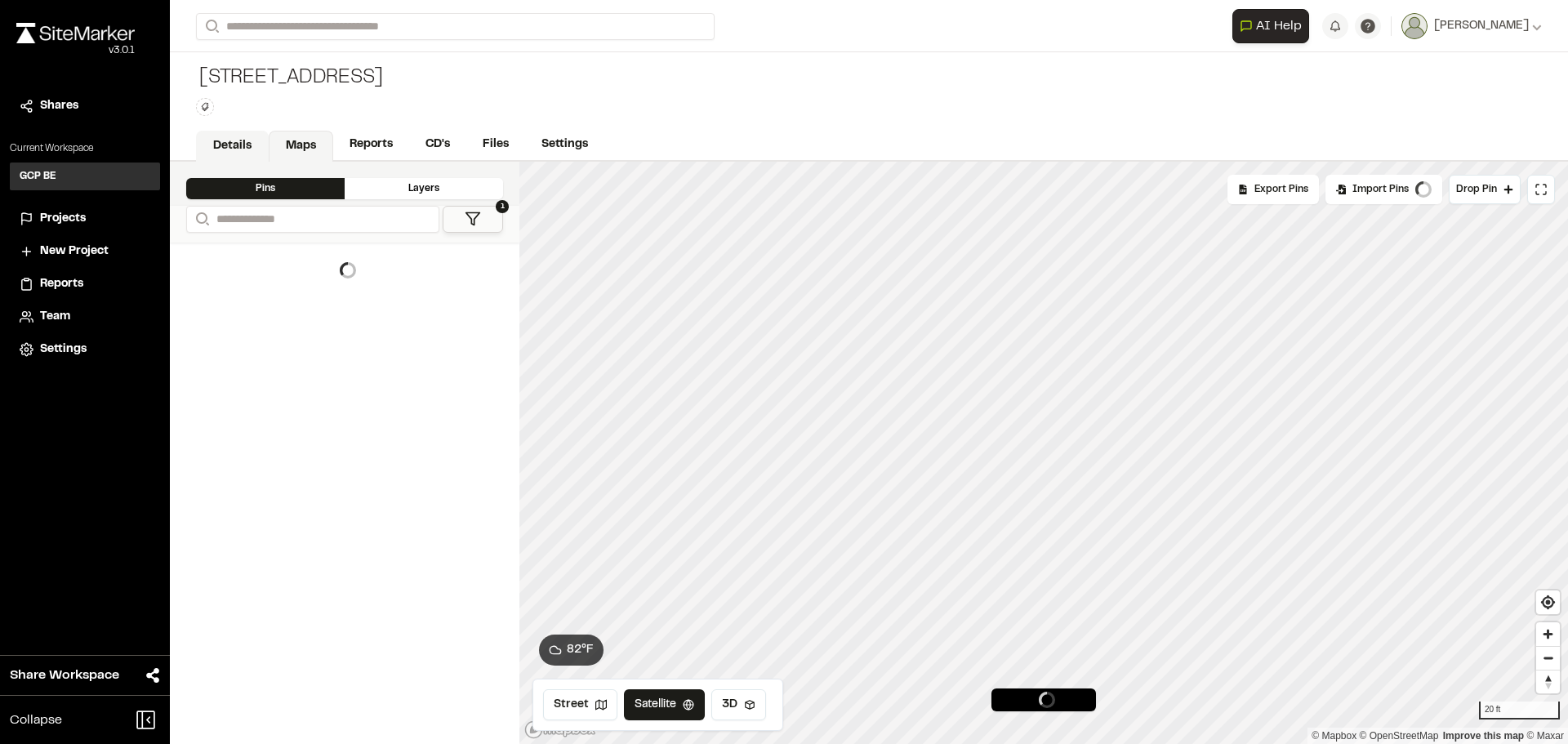 click on "Details" at bounding box center [232, 146] 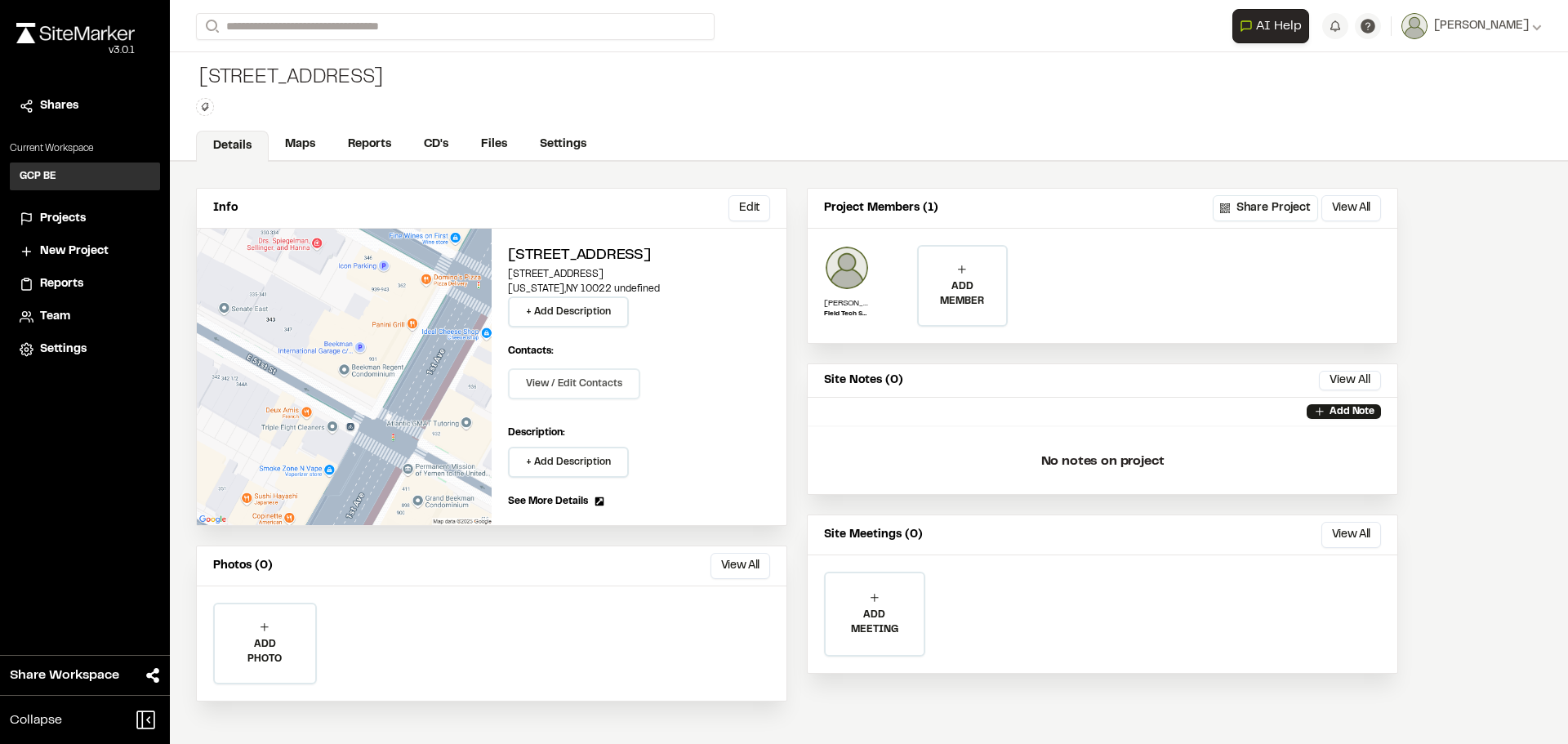 click on "View / Edit Contacts" at bounding box center (574, 384) 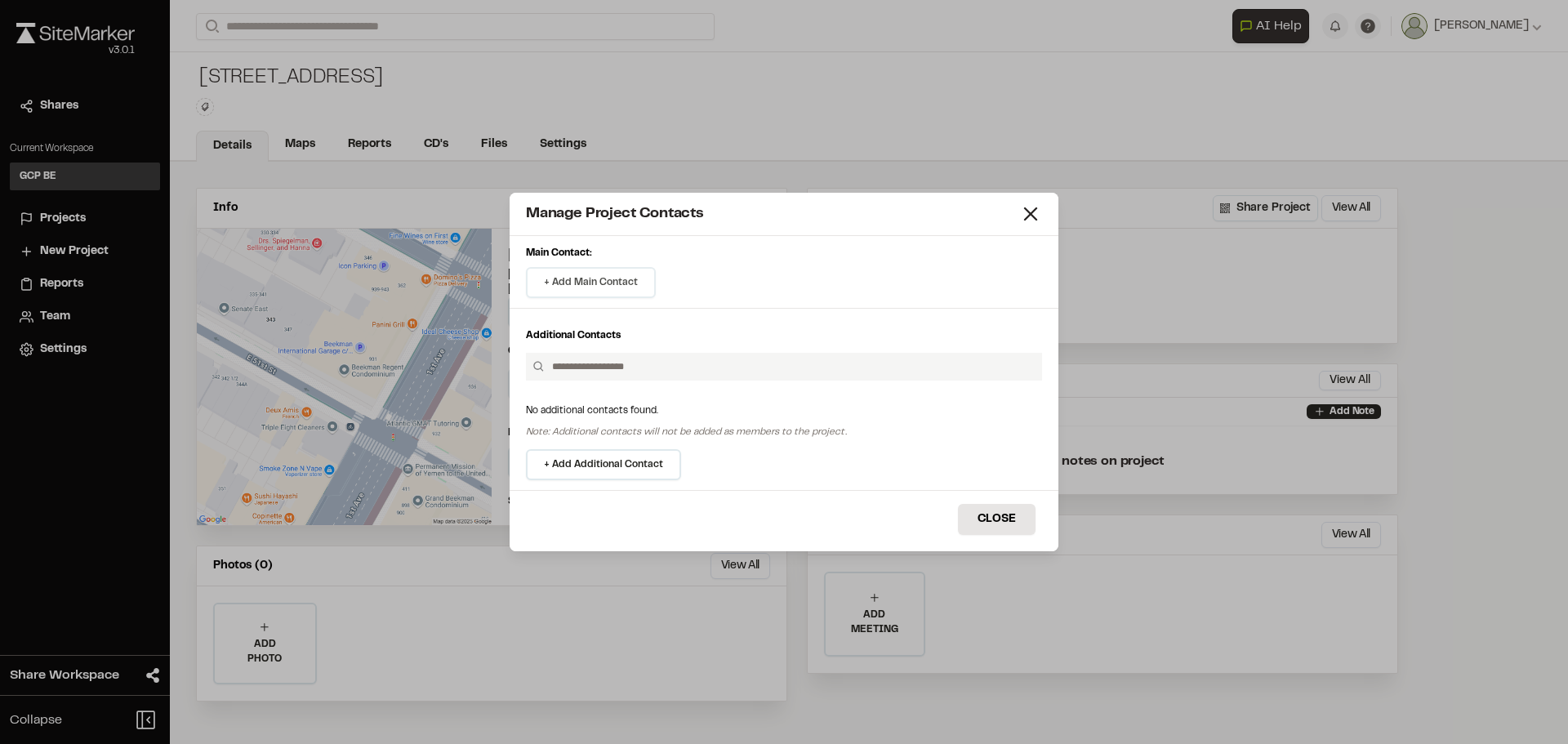 click on "+ Add Main Contact" at bounding box center [590, 283] 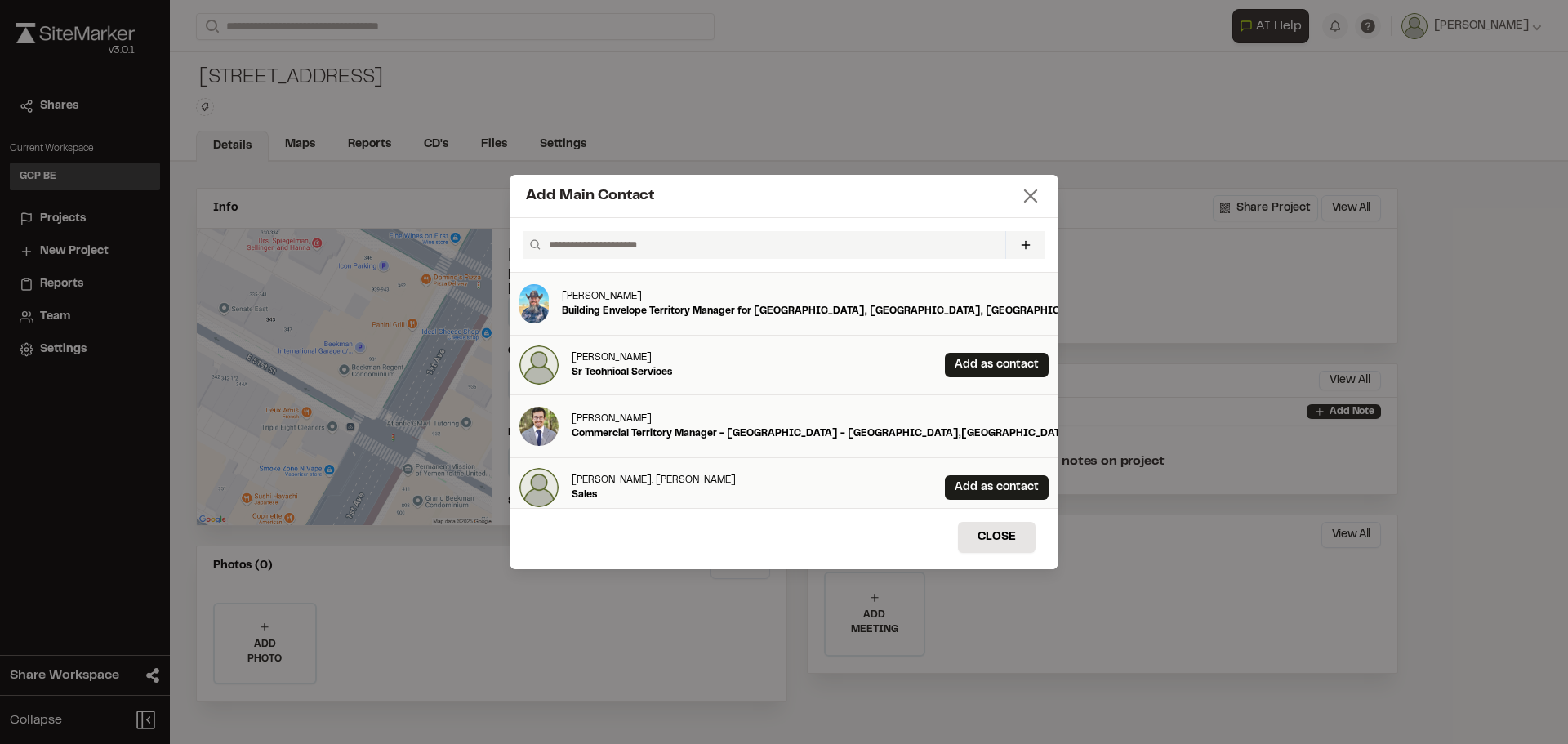 click 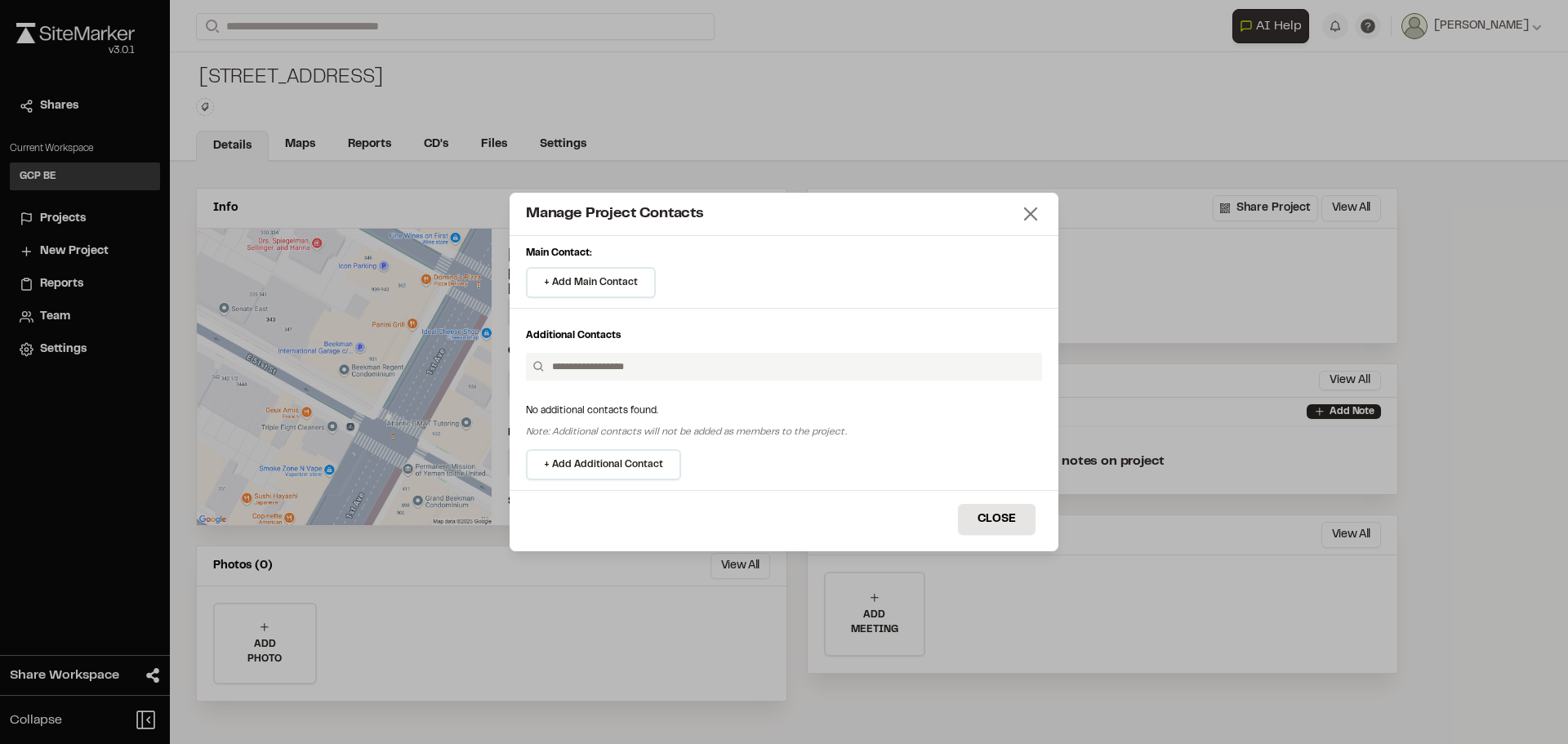 click 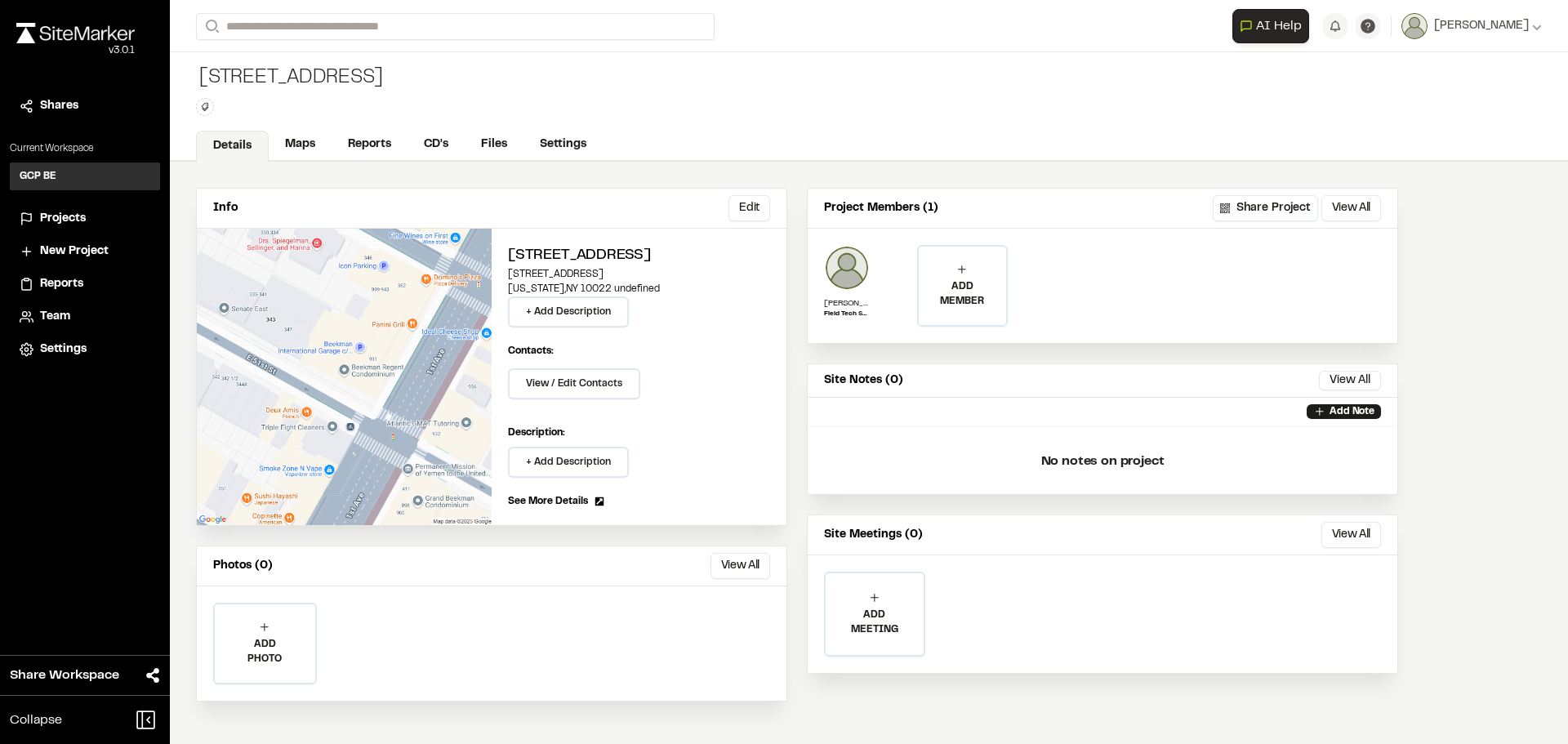 click on "See More Details" at bounding box center [548, 501] 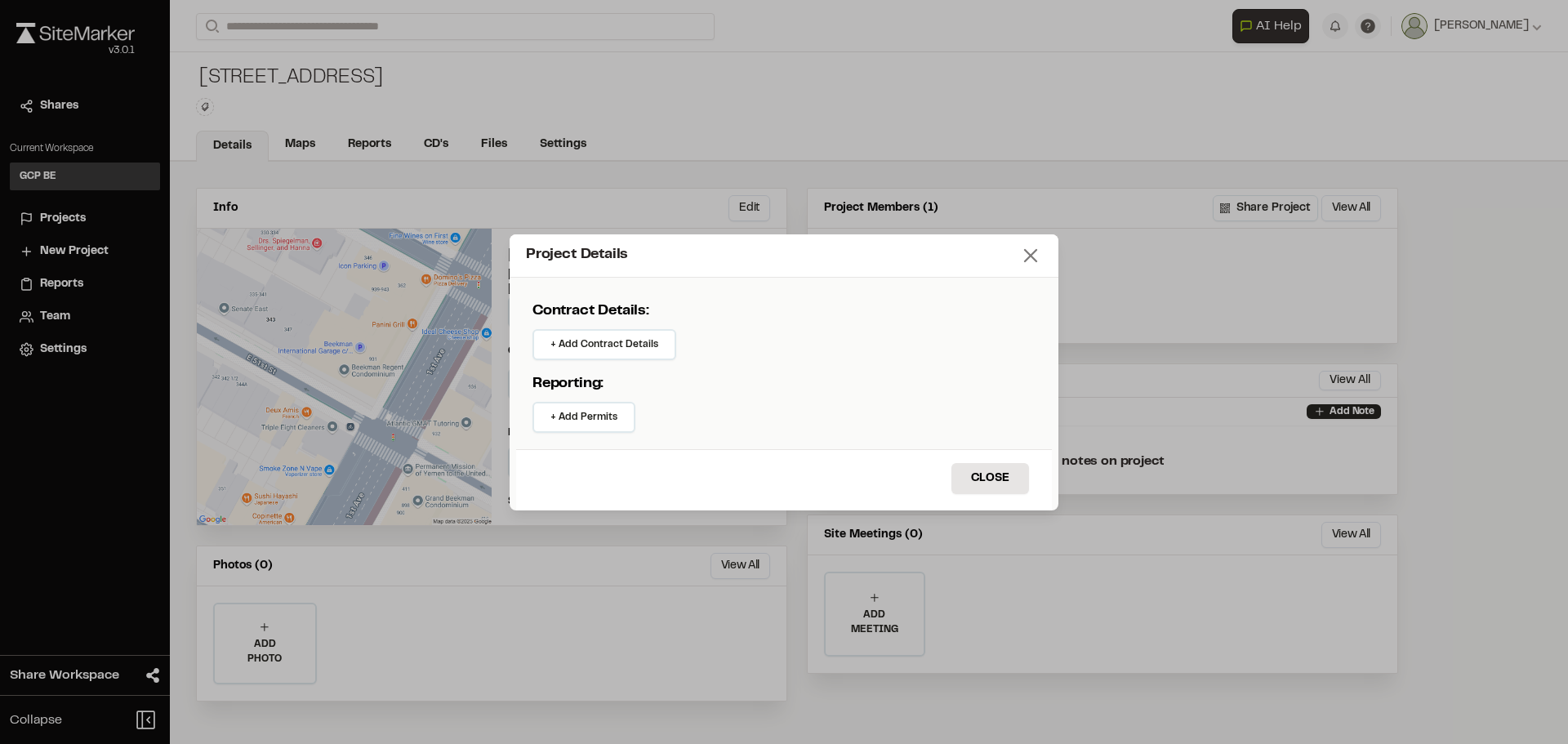 click 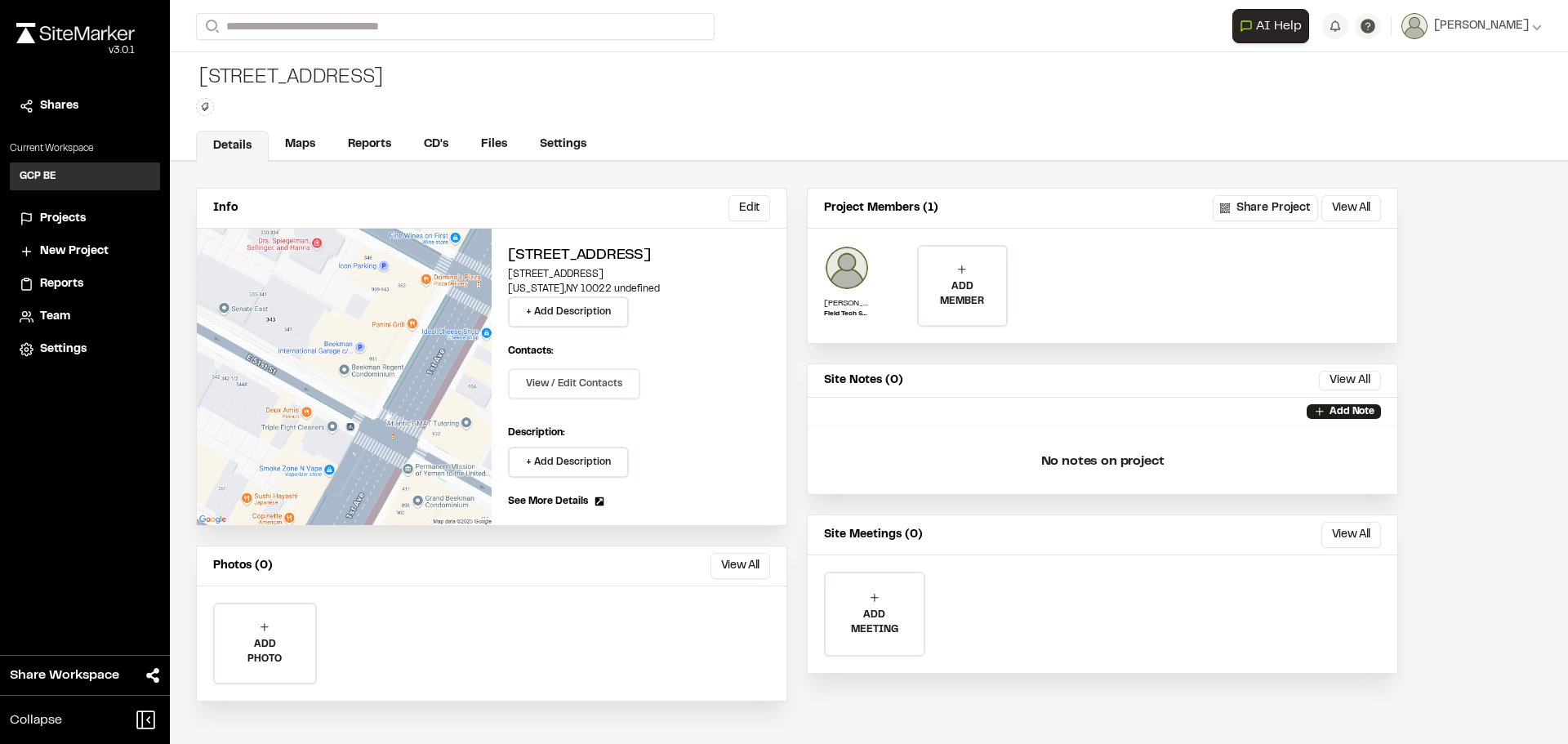 click on "View / Edit Contacts" at bounding box center [574, 384] 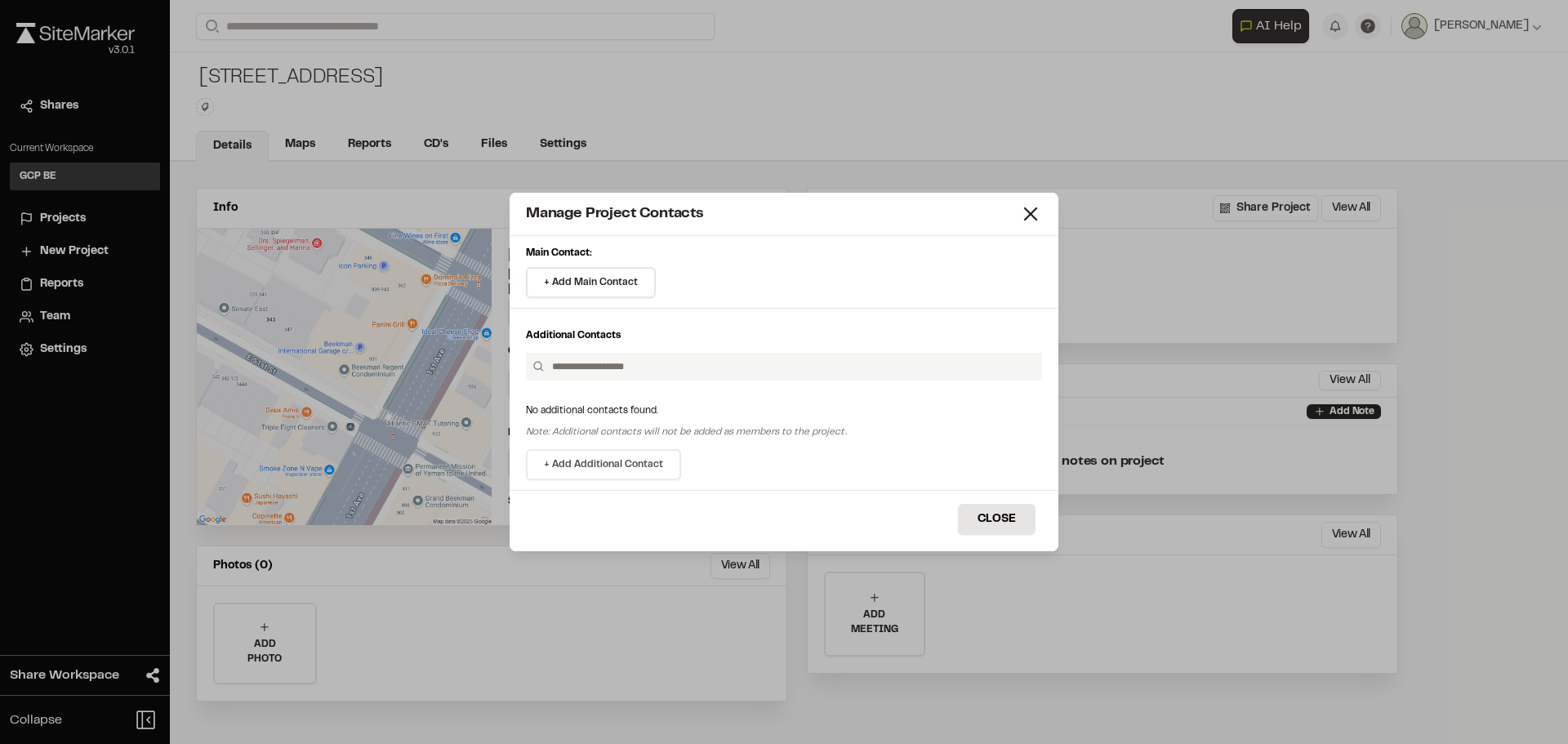 click on "+ Add Additional Contact" at bounding box center (604, 465) 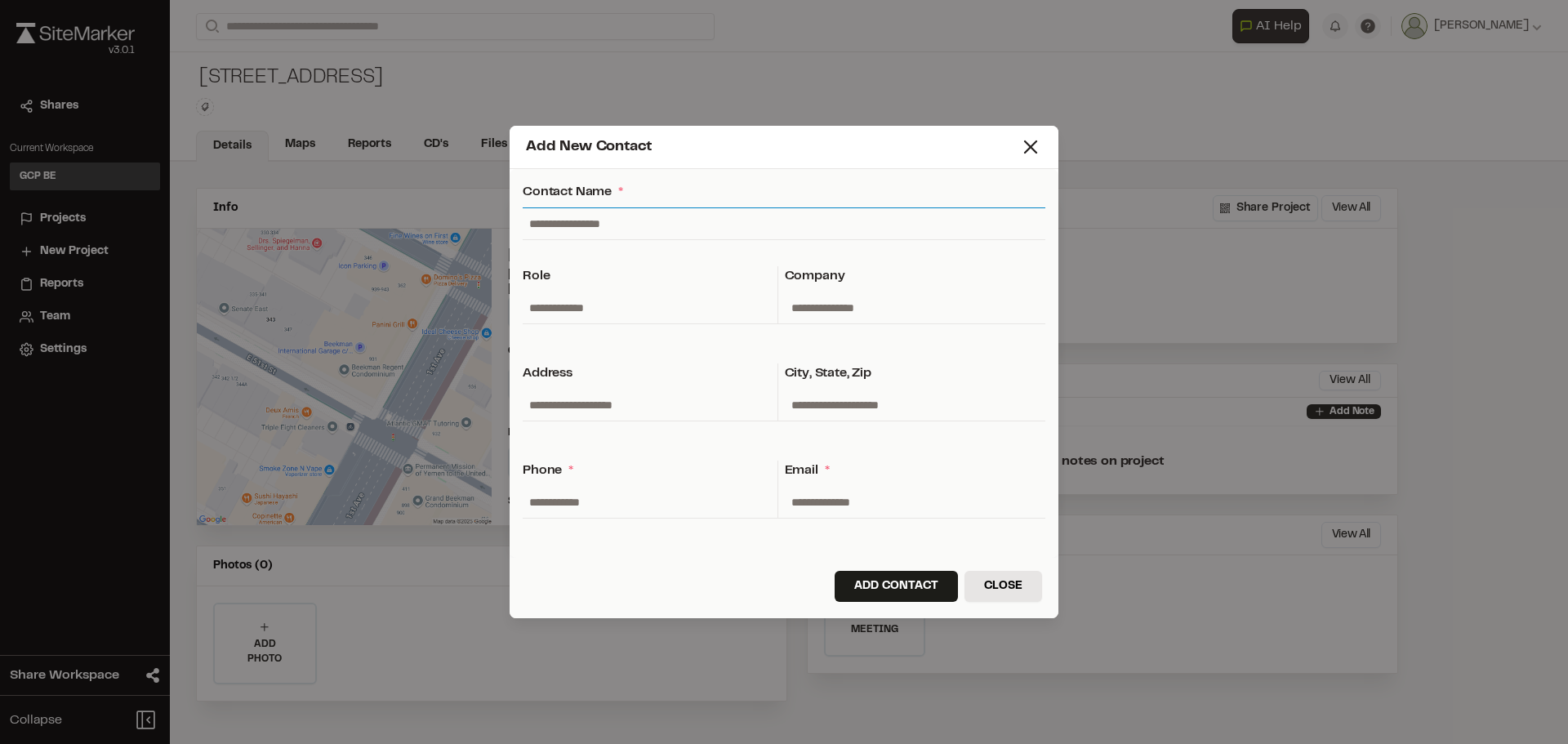 click at bounding box center (784, 224) 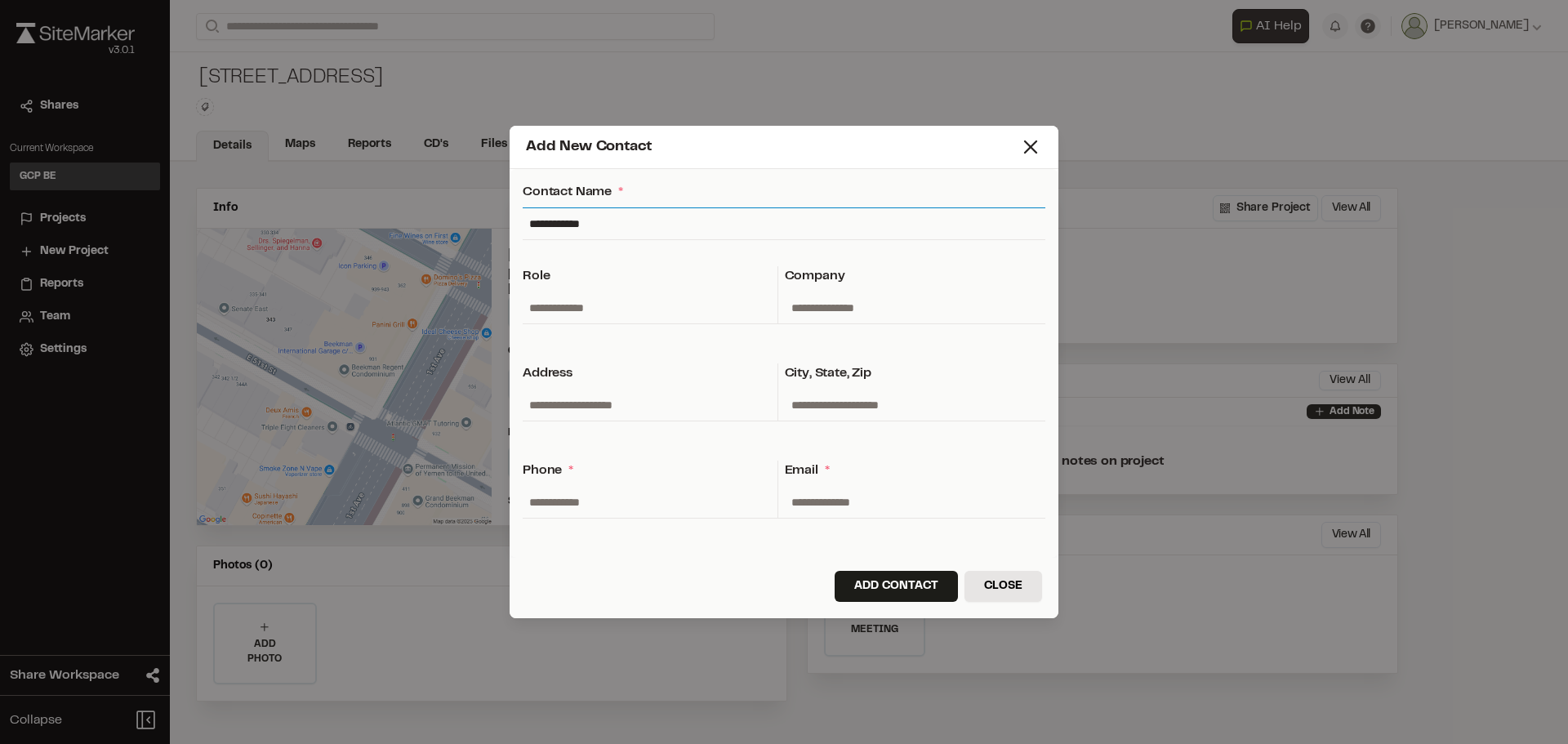 type on "**********" 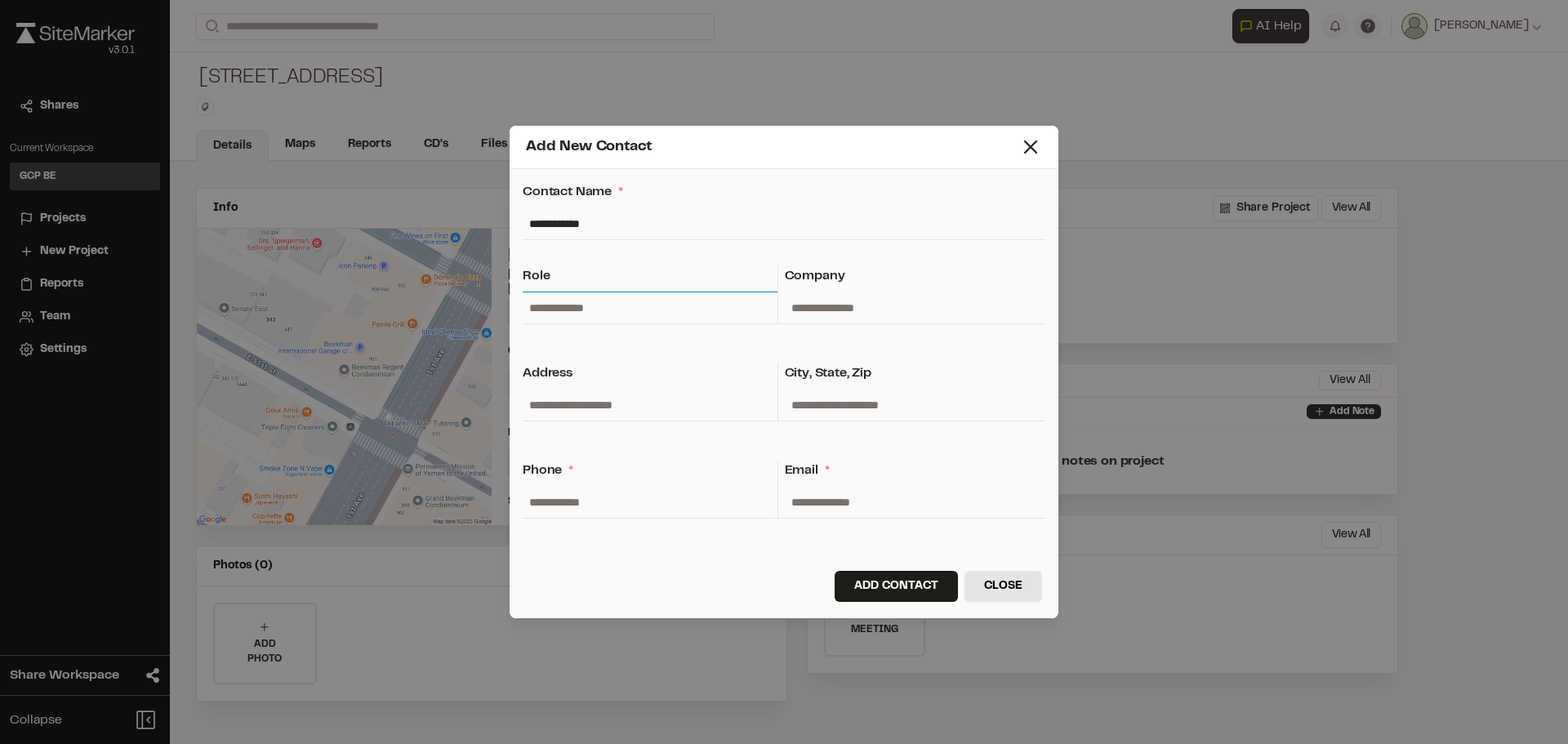 click at bounding box center (650, 308) 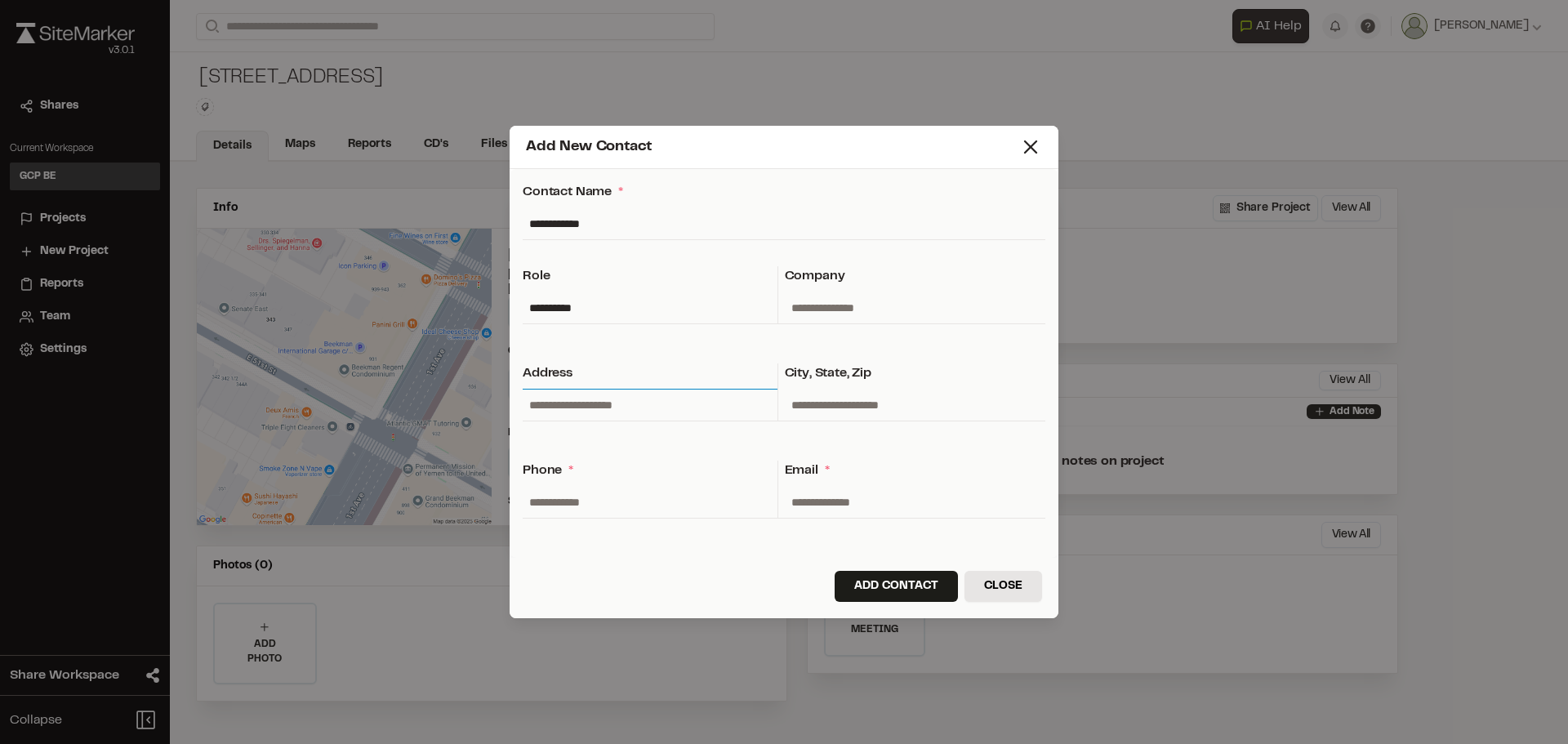 click at bounding box center [650, 405] 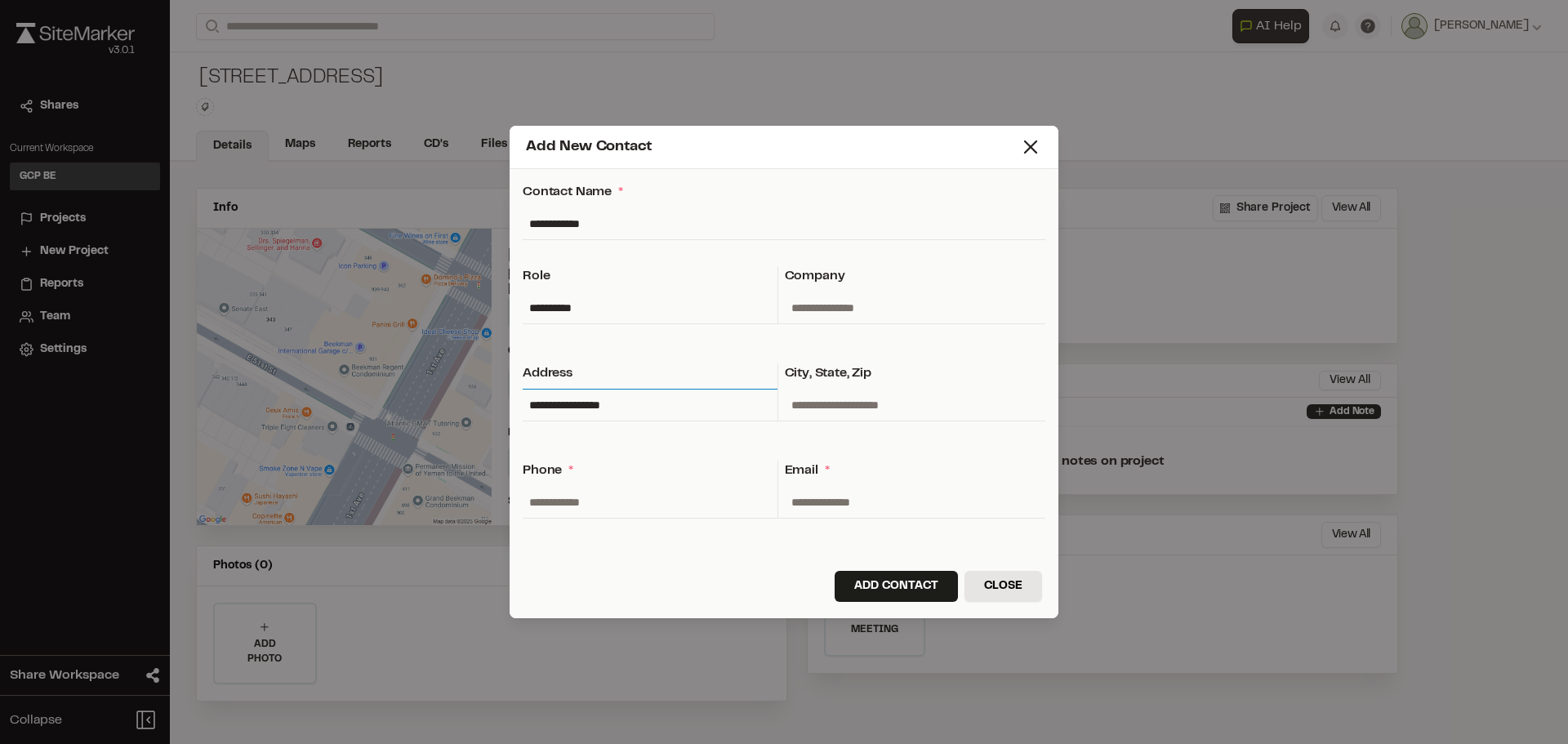 type on "**********" 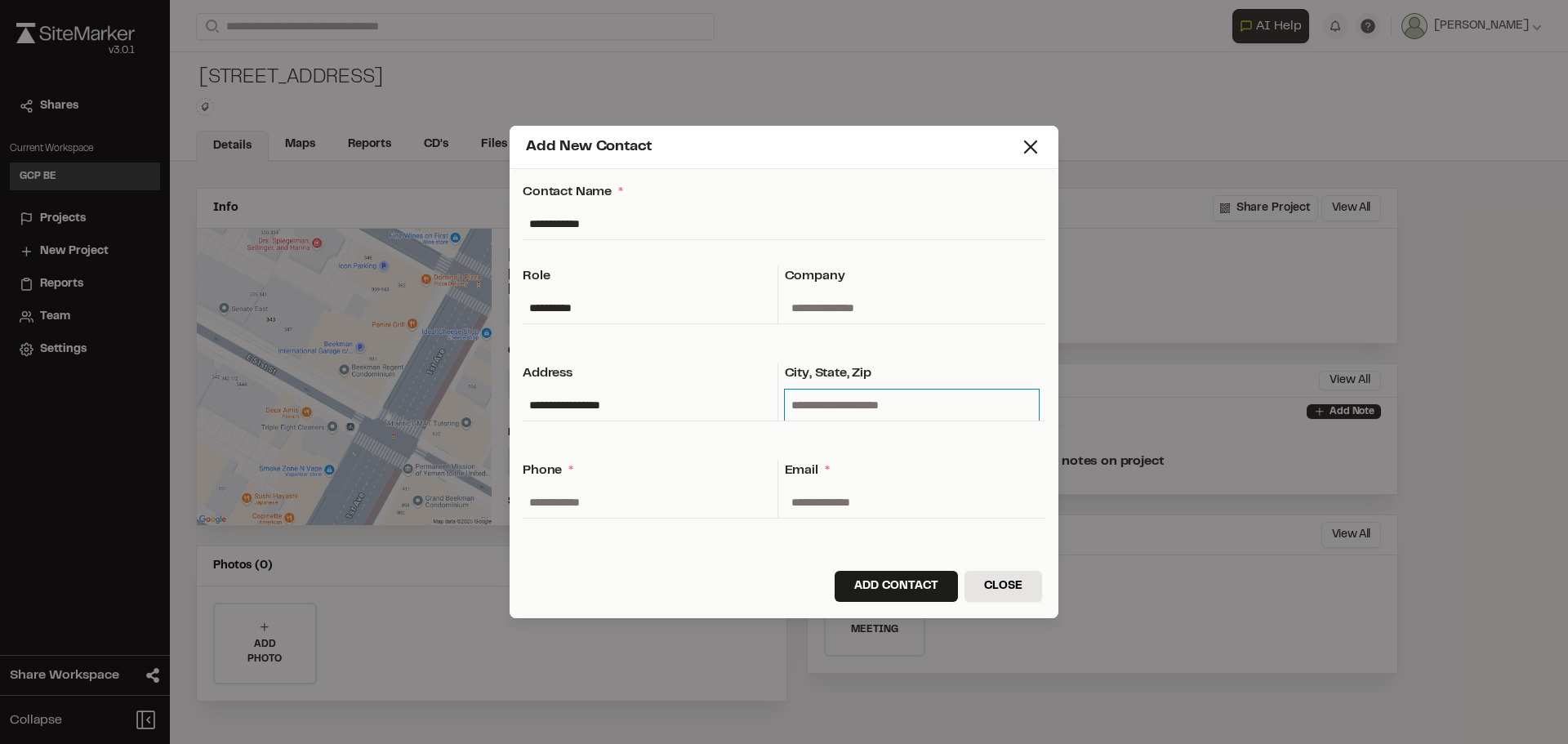 click at bounding box center [912, 405] 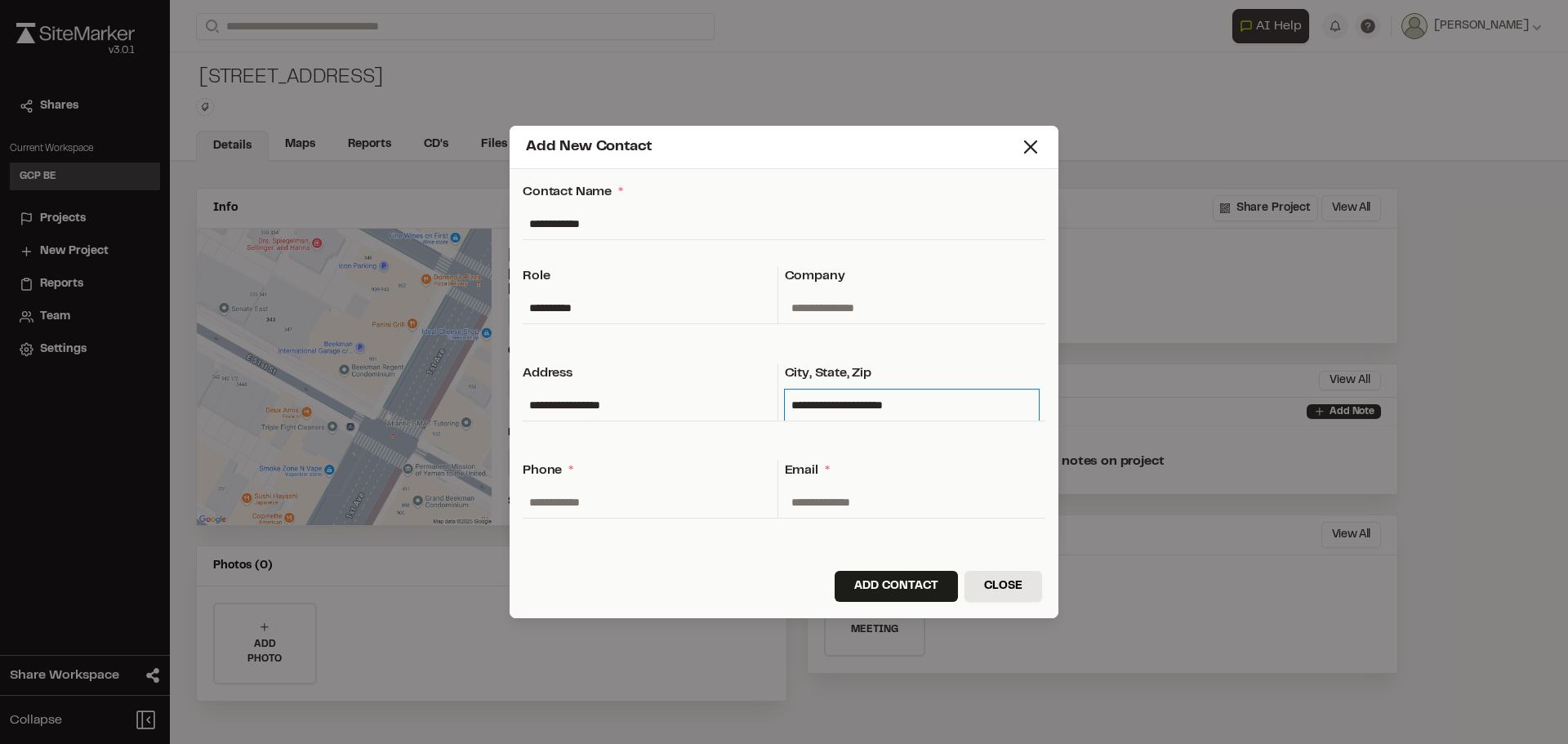 type on "**********" 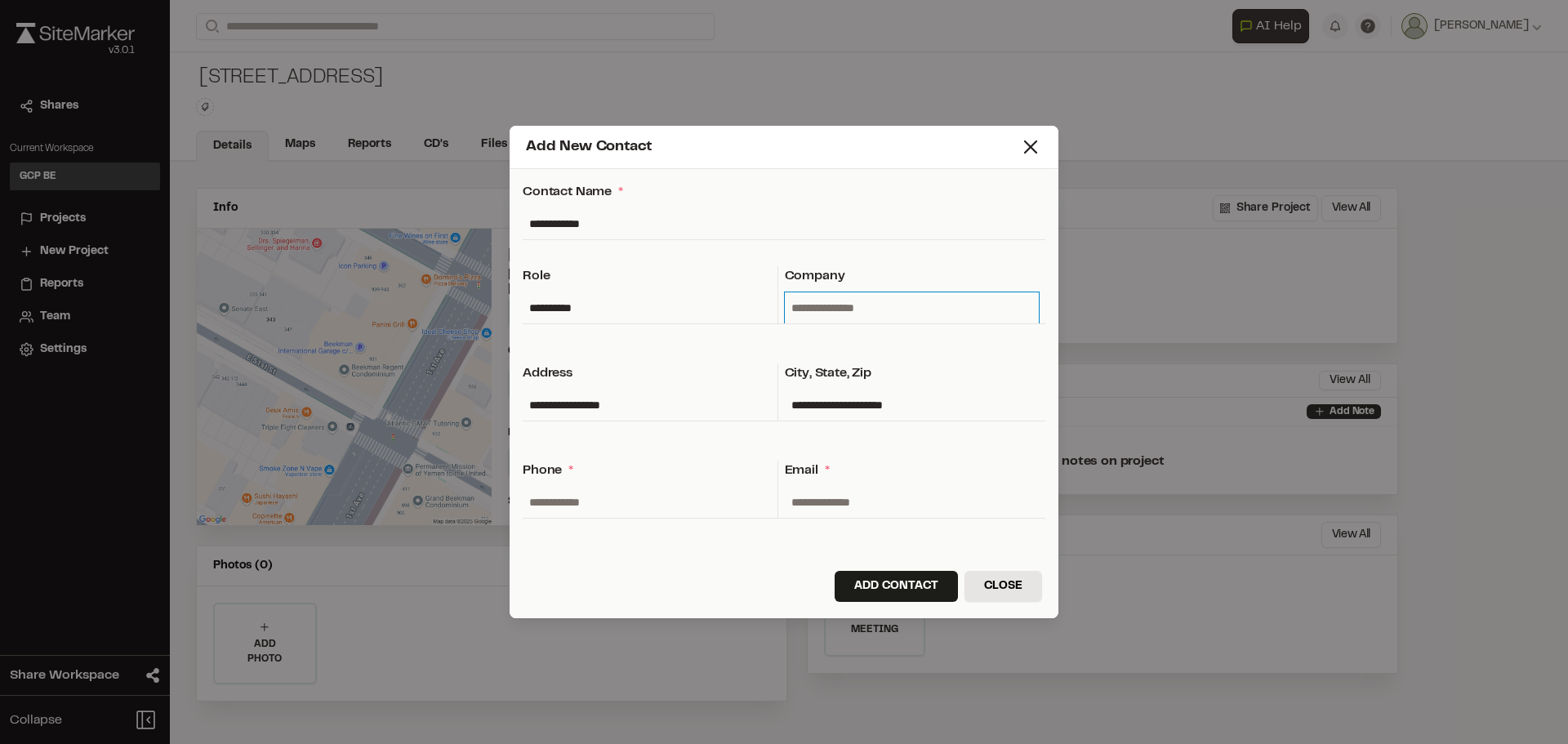 click at bounding box center (912, 308) 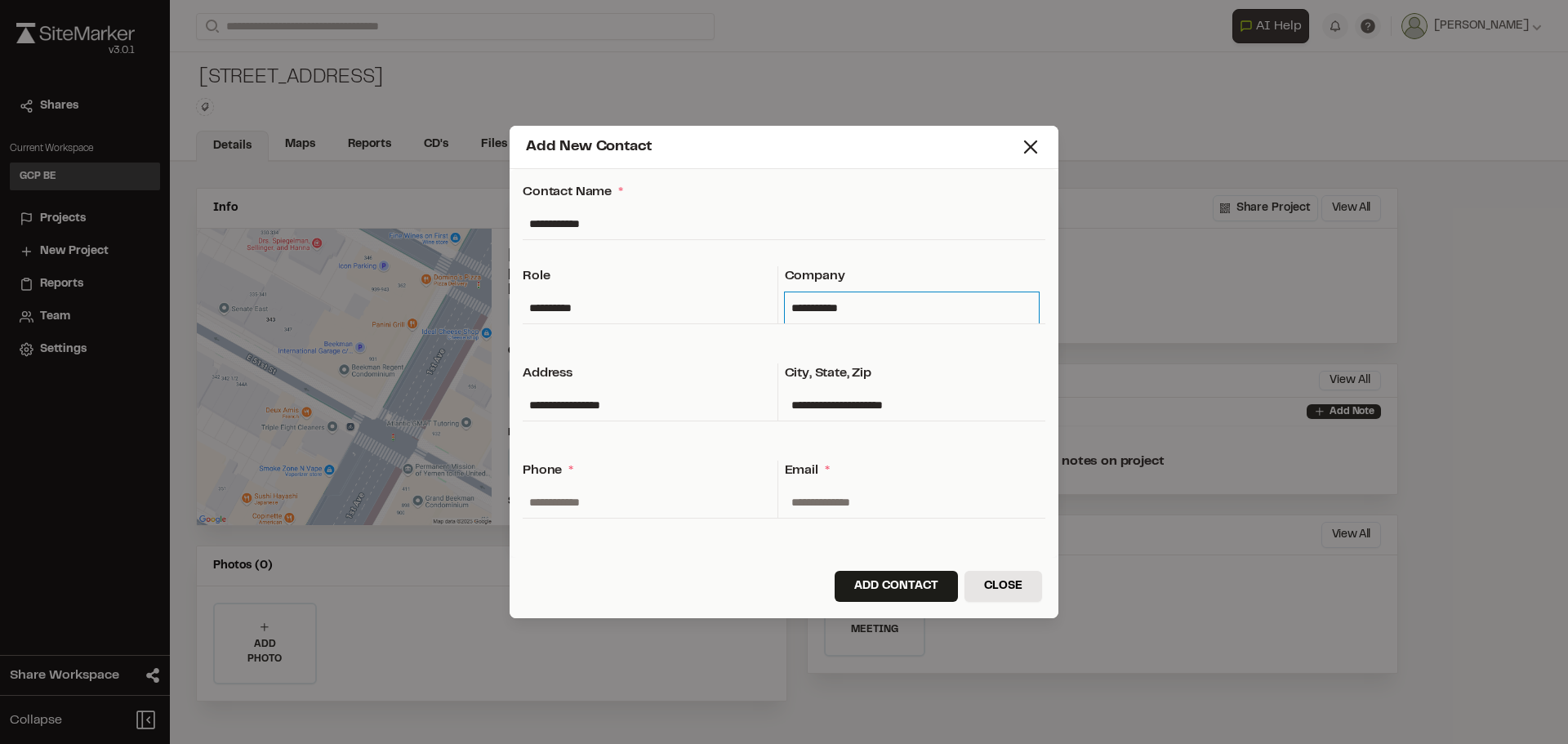 type on "**********" 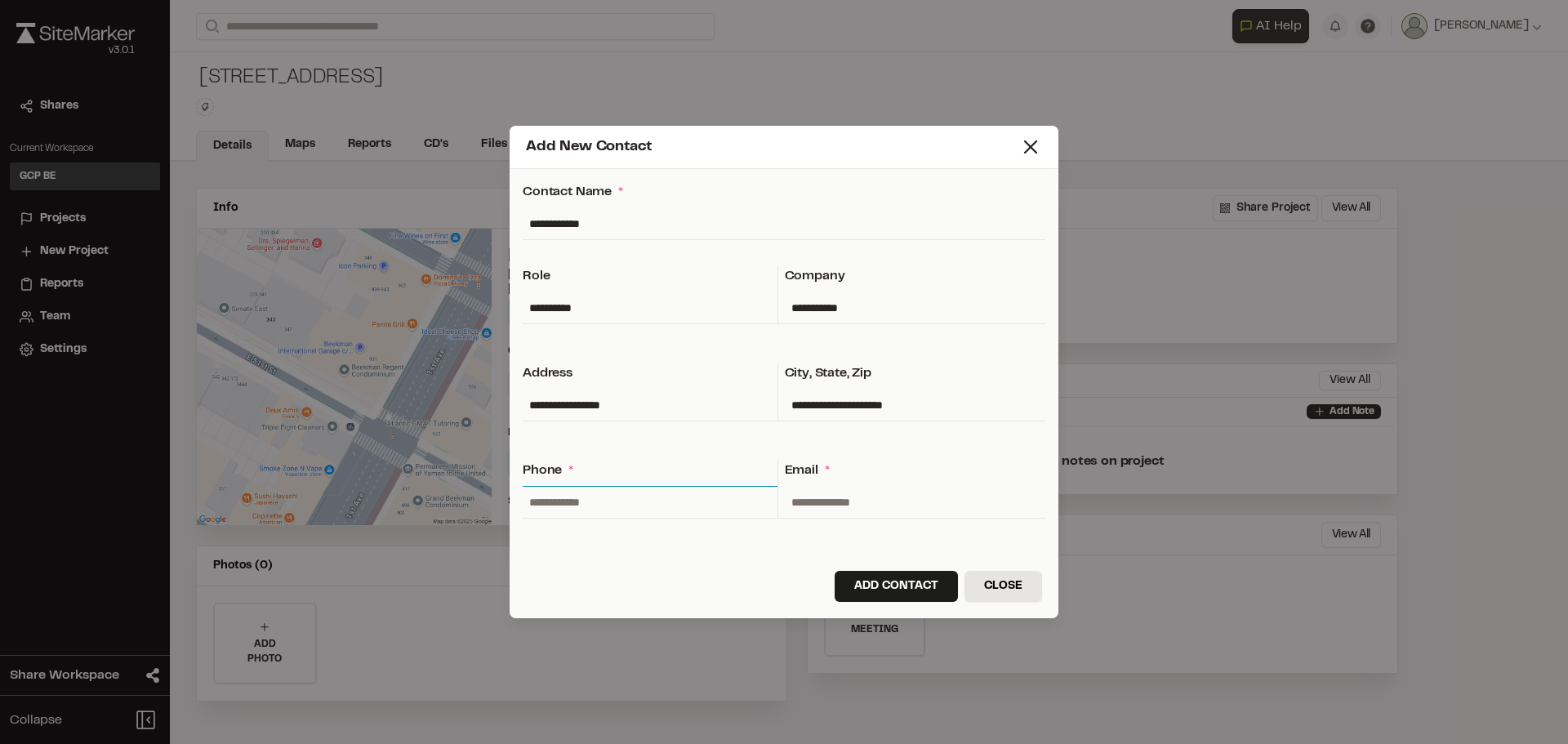 click at bounding box center [650, 502] 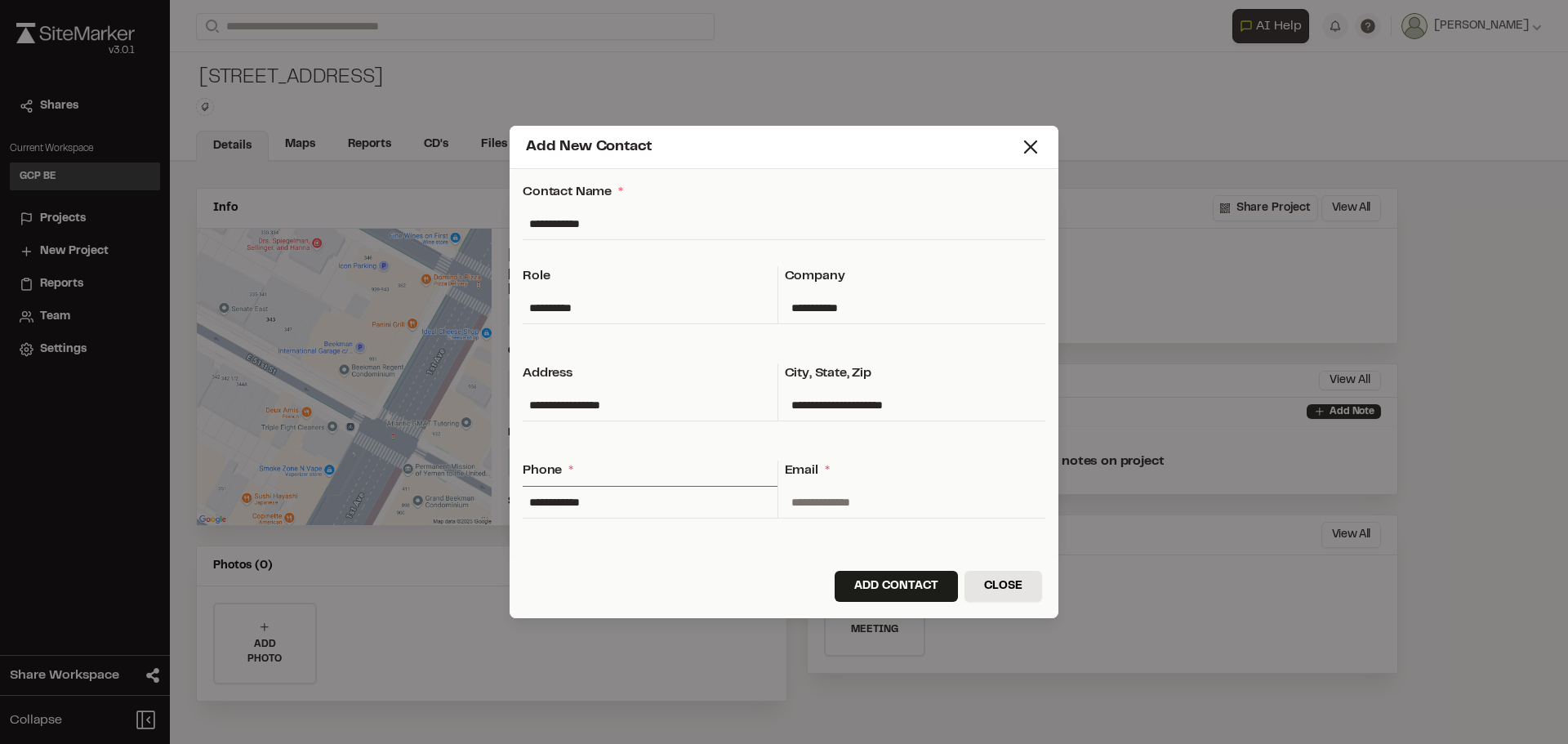 type on "**********" 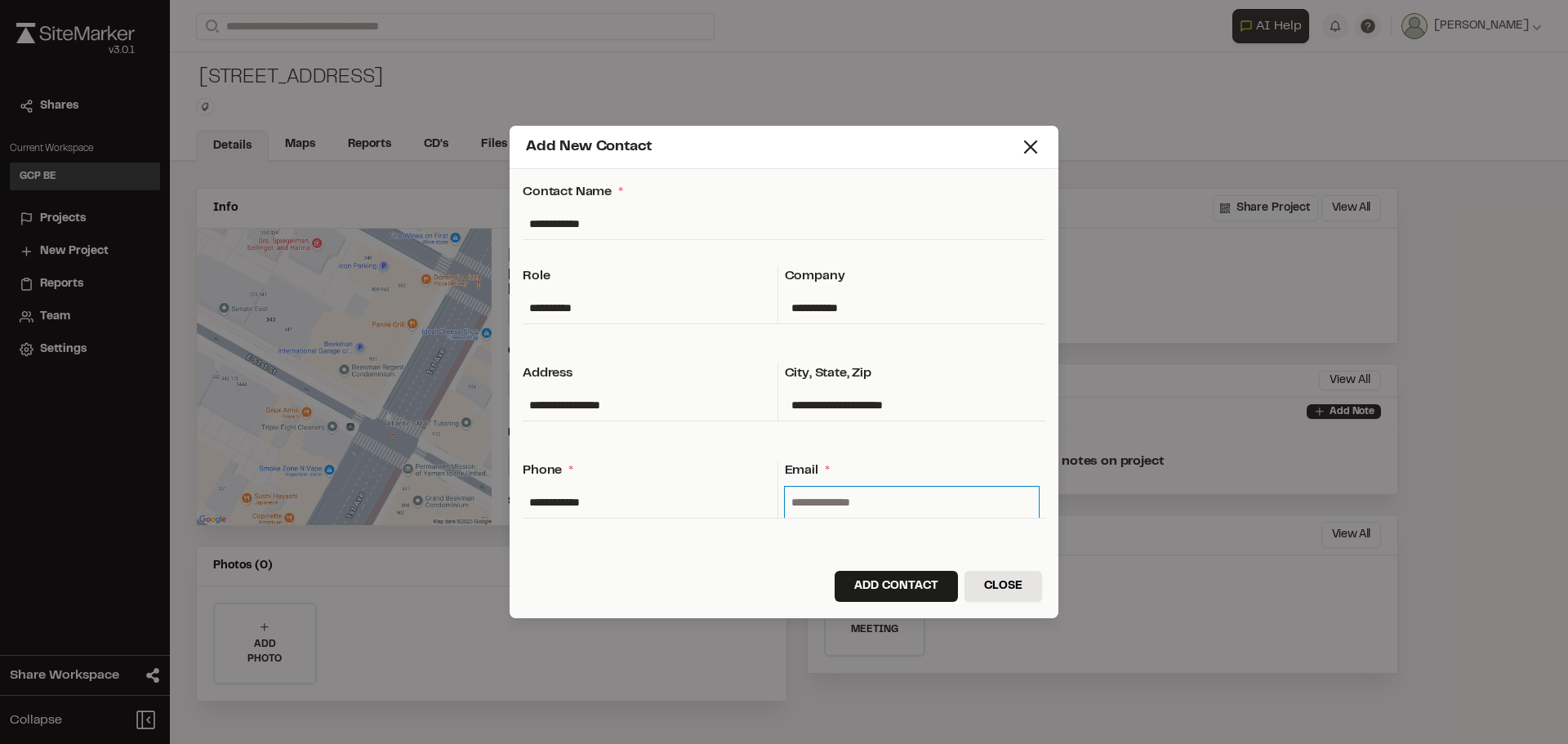 click at bounding box center (912, 502) 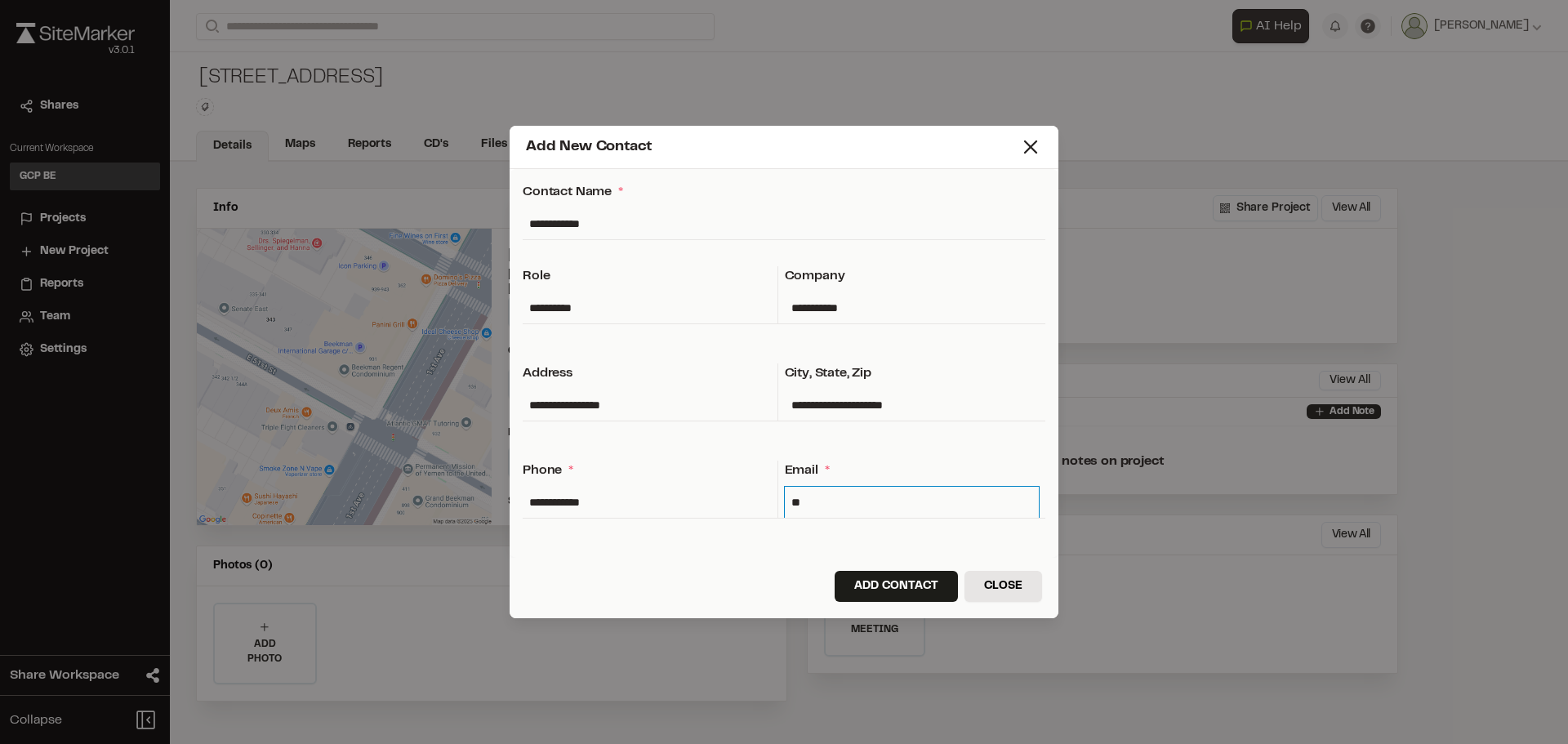 type on "*" 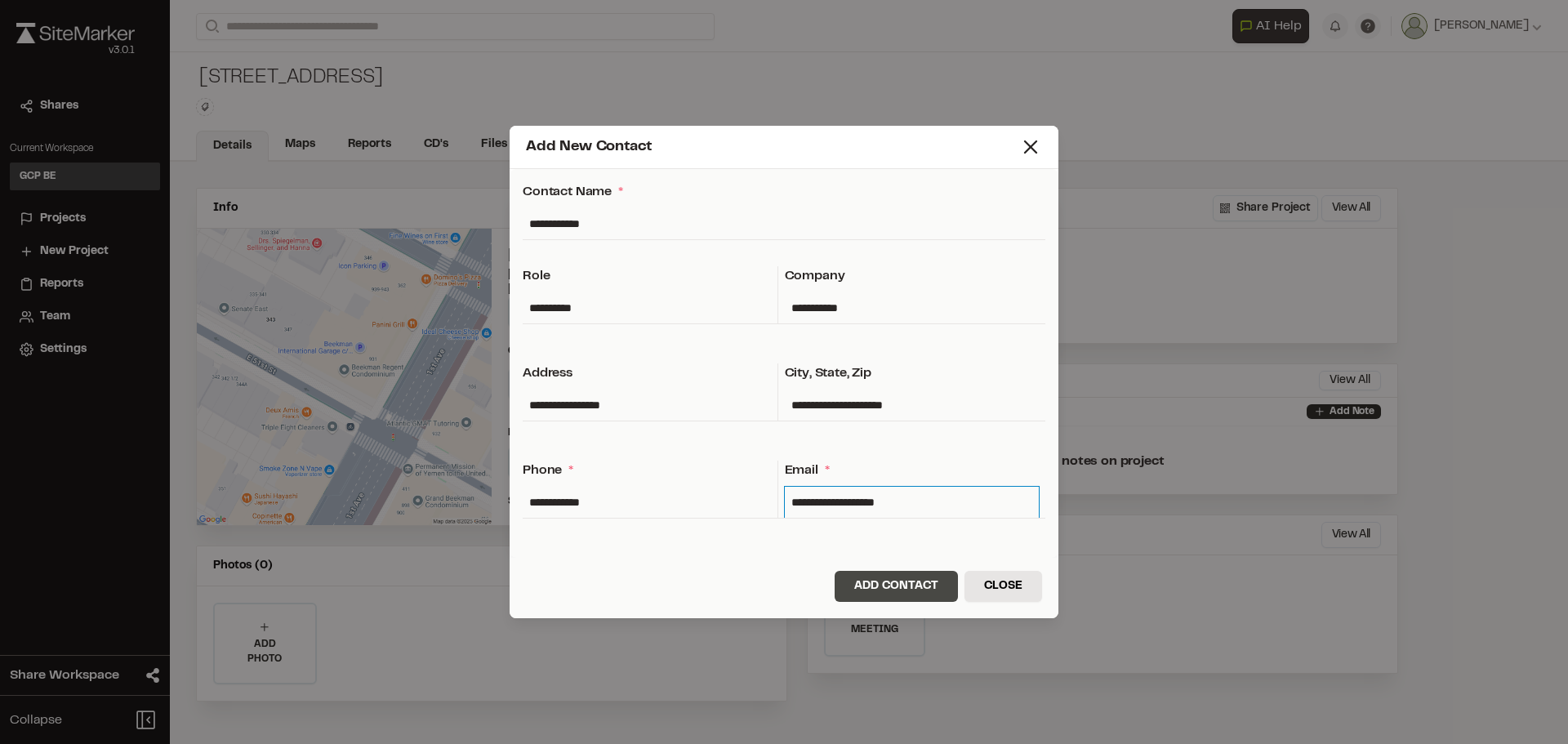 type on "**********" 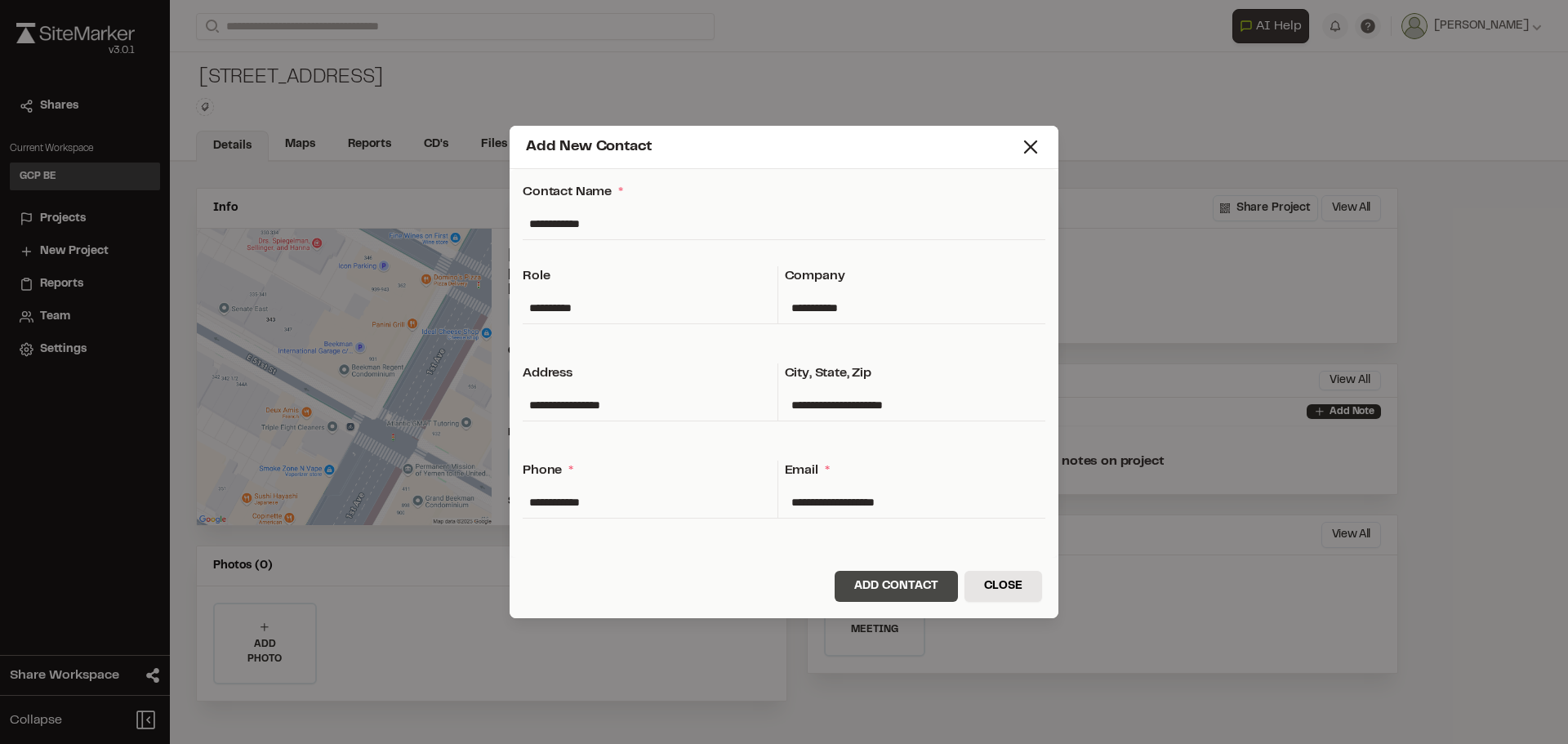 click on "Add Contact" at bounding box center (896, 586) 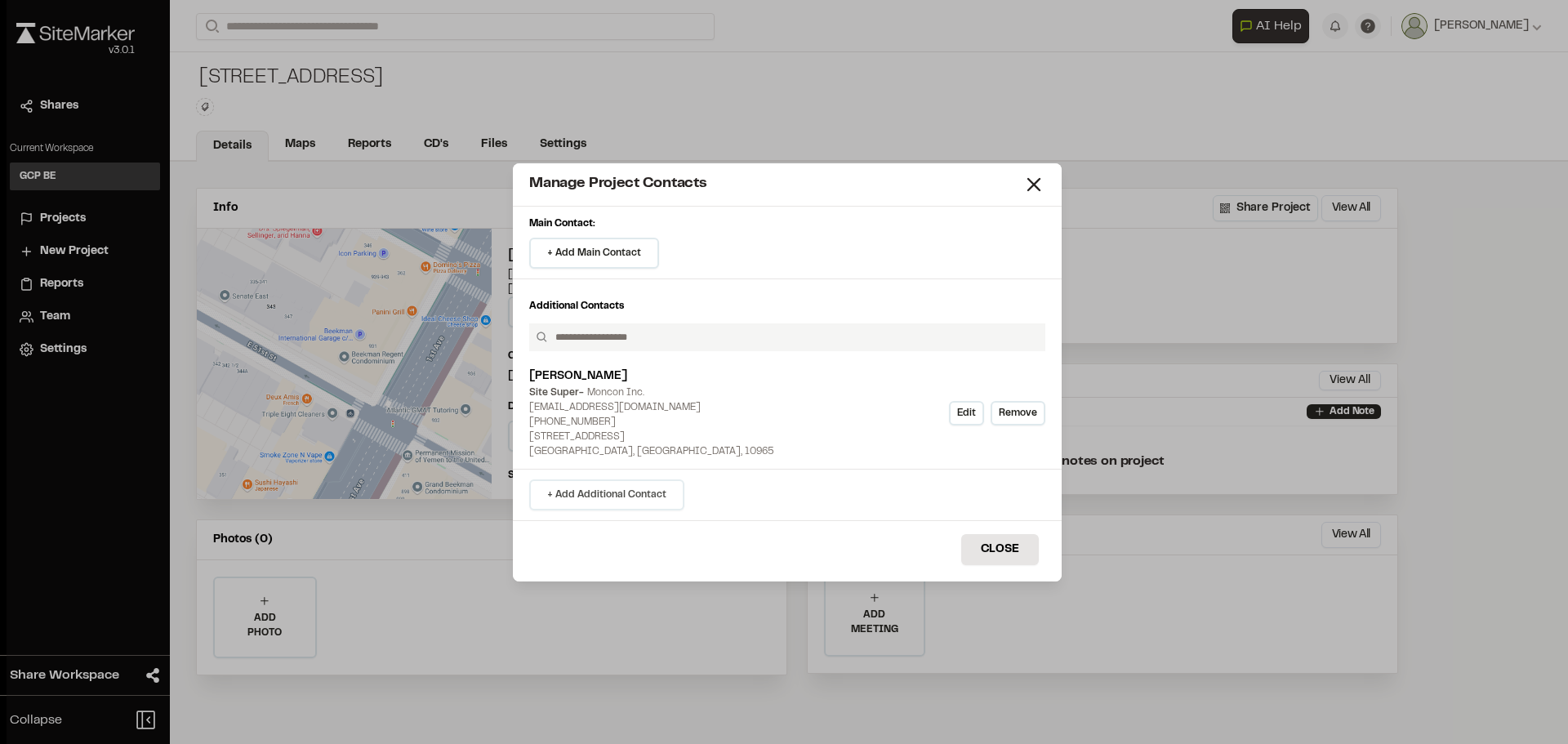 click on "+ Add Additional Contact" at bounding box center (607, 495) 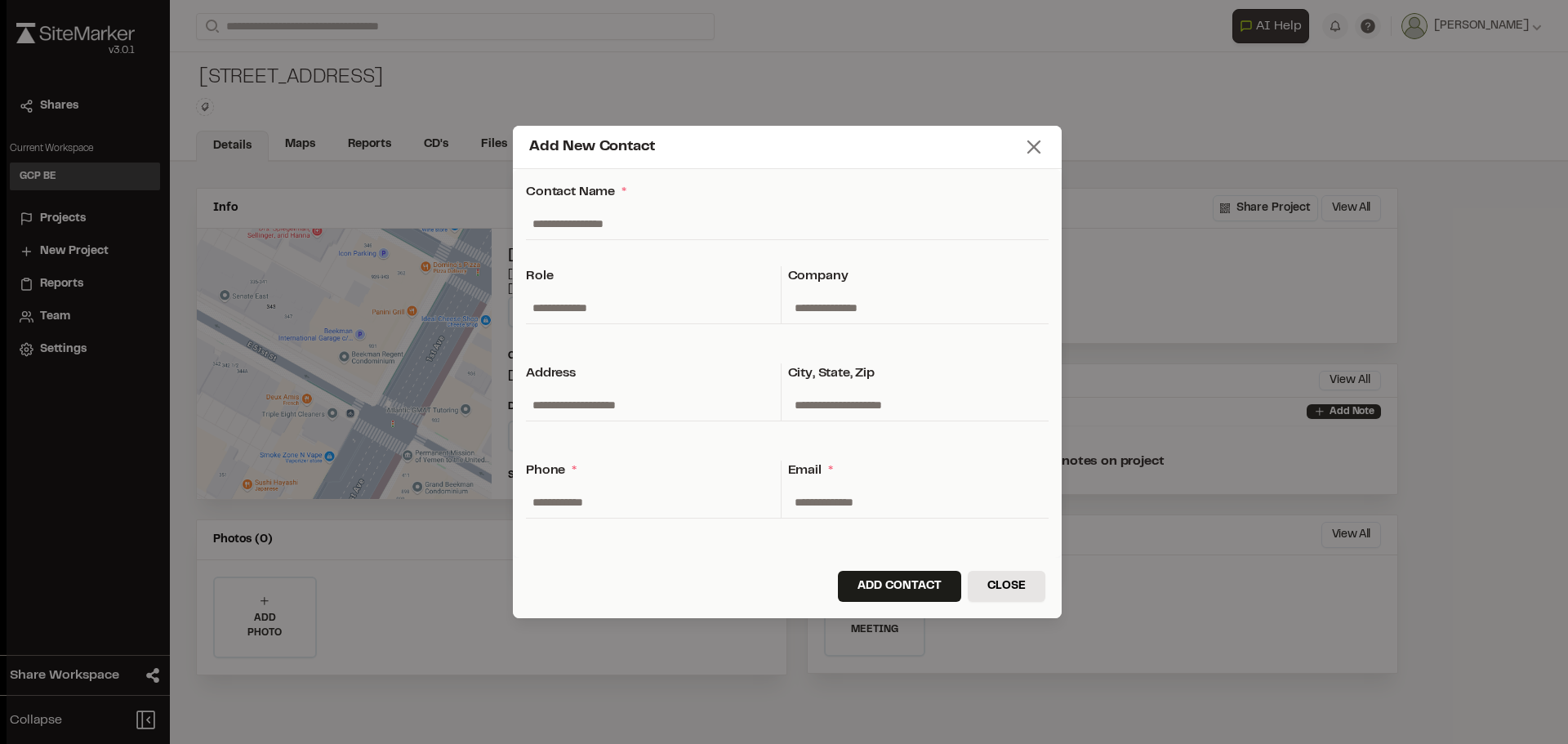 click 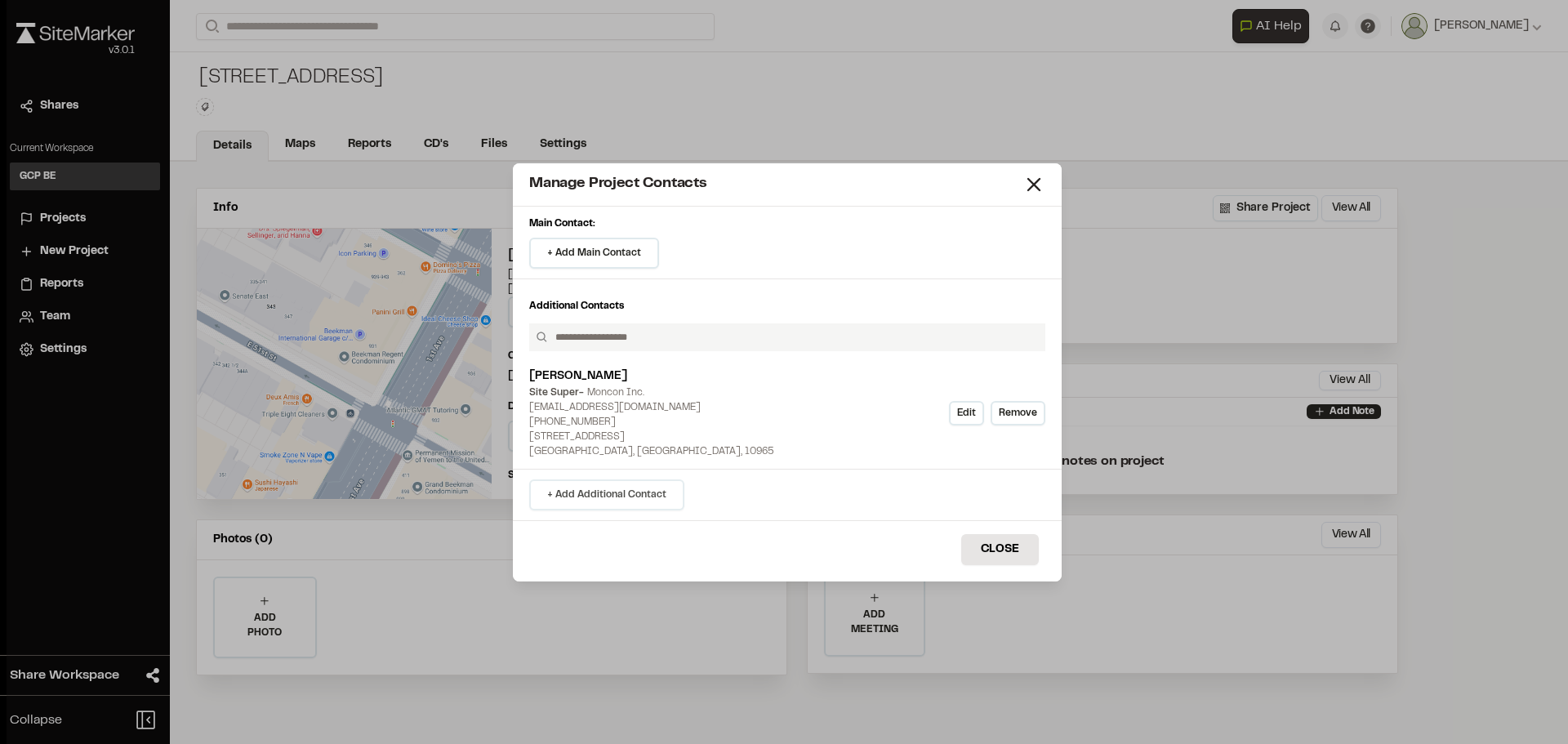 click on "+ Add Additional Contact" at bounding box center [607, 495] 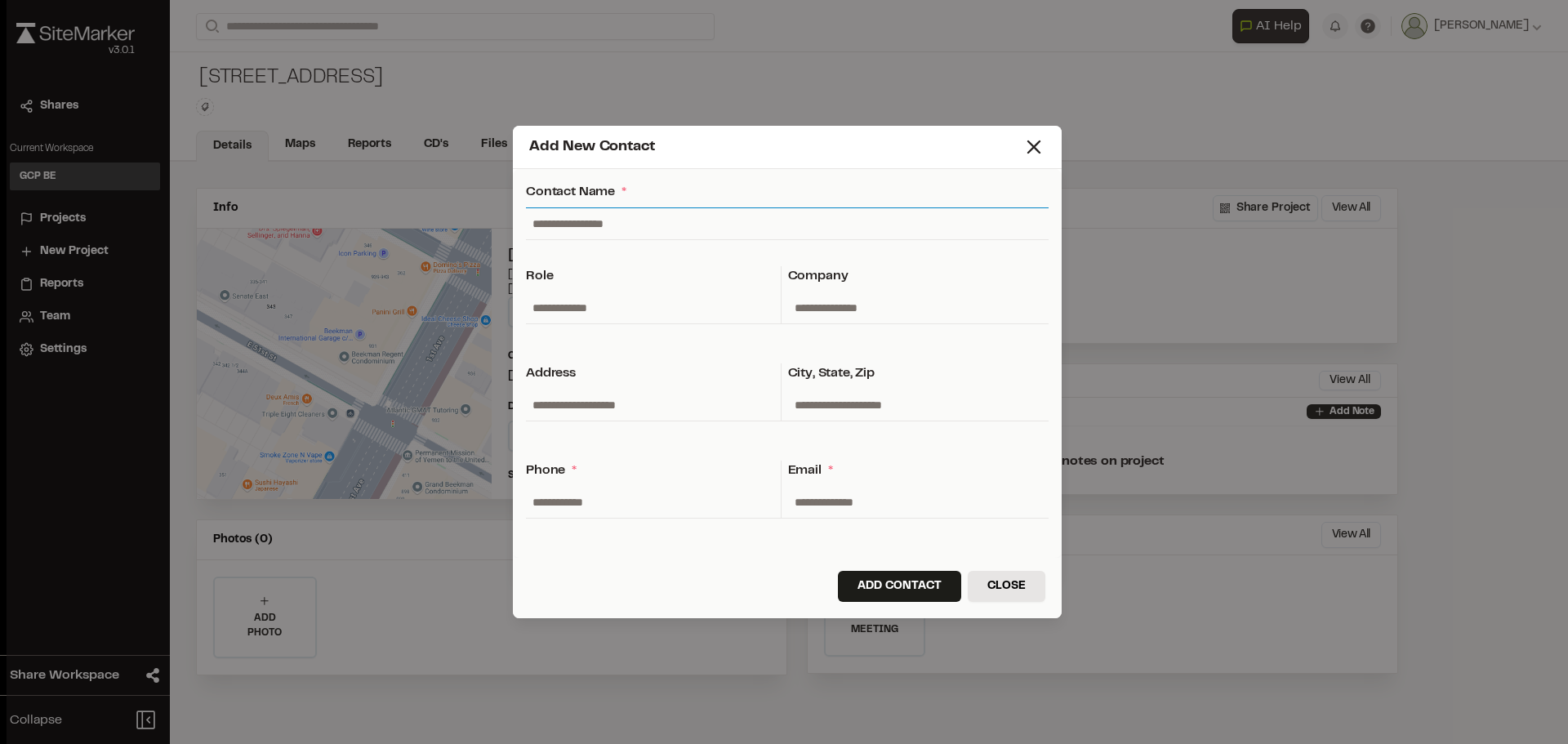 click at bounding box center [787, 224] 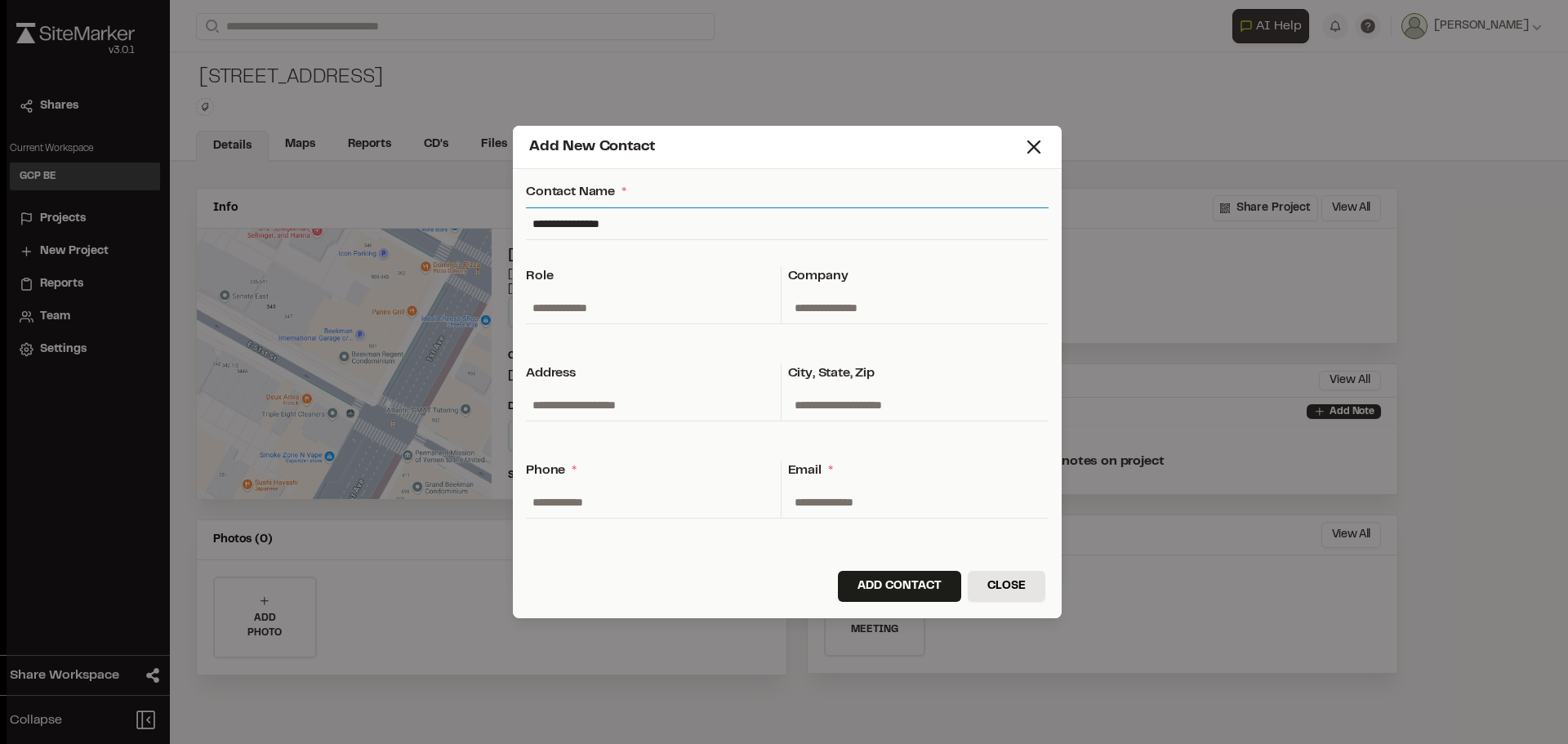 type on "**********" 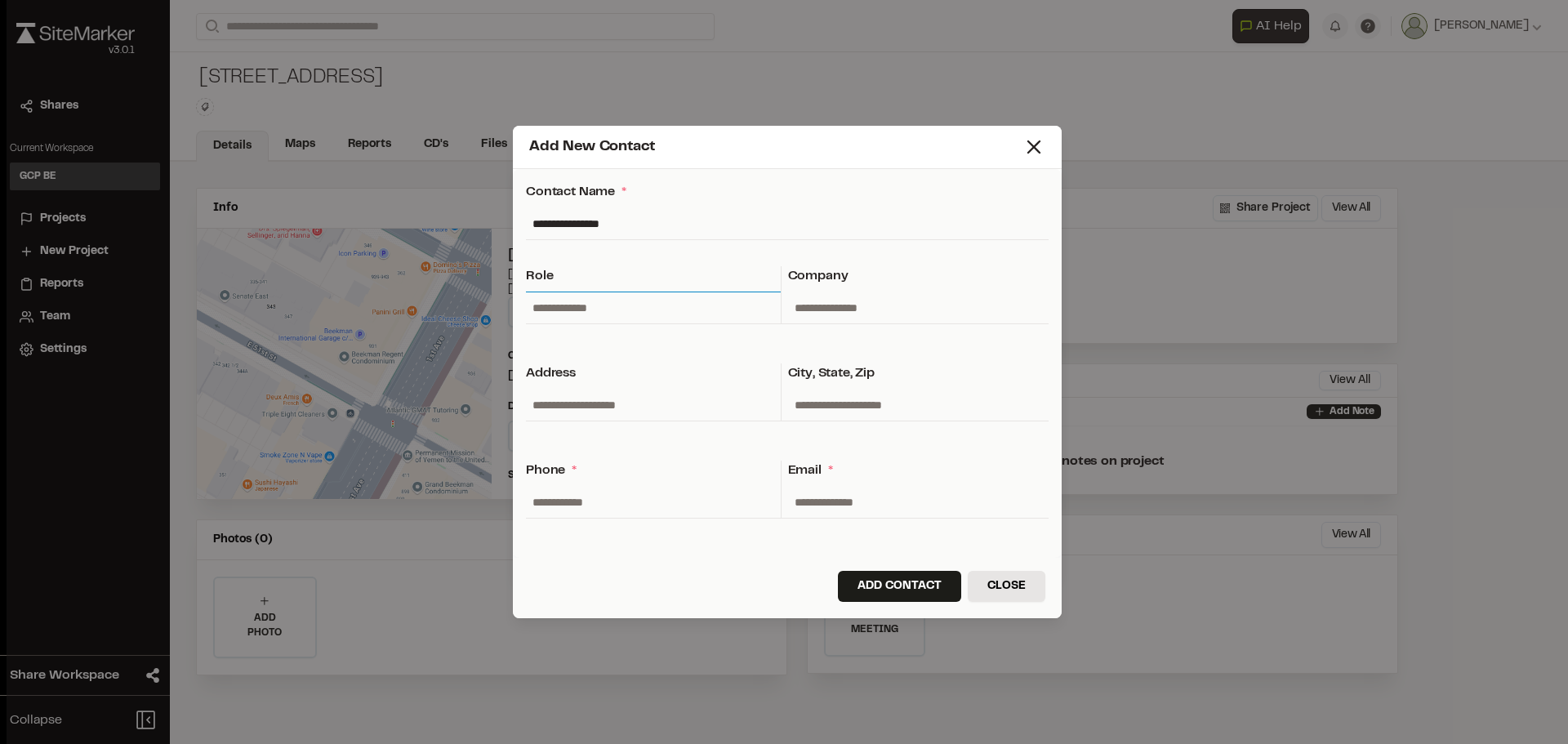 click at bounding box center [653, 308] 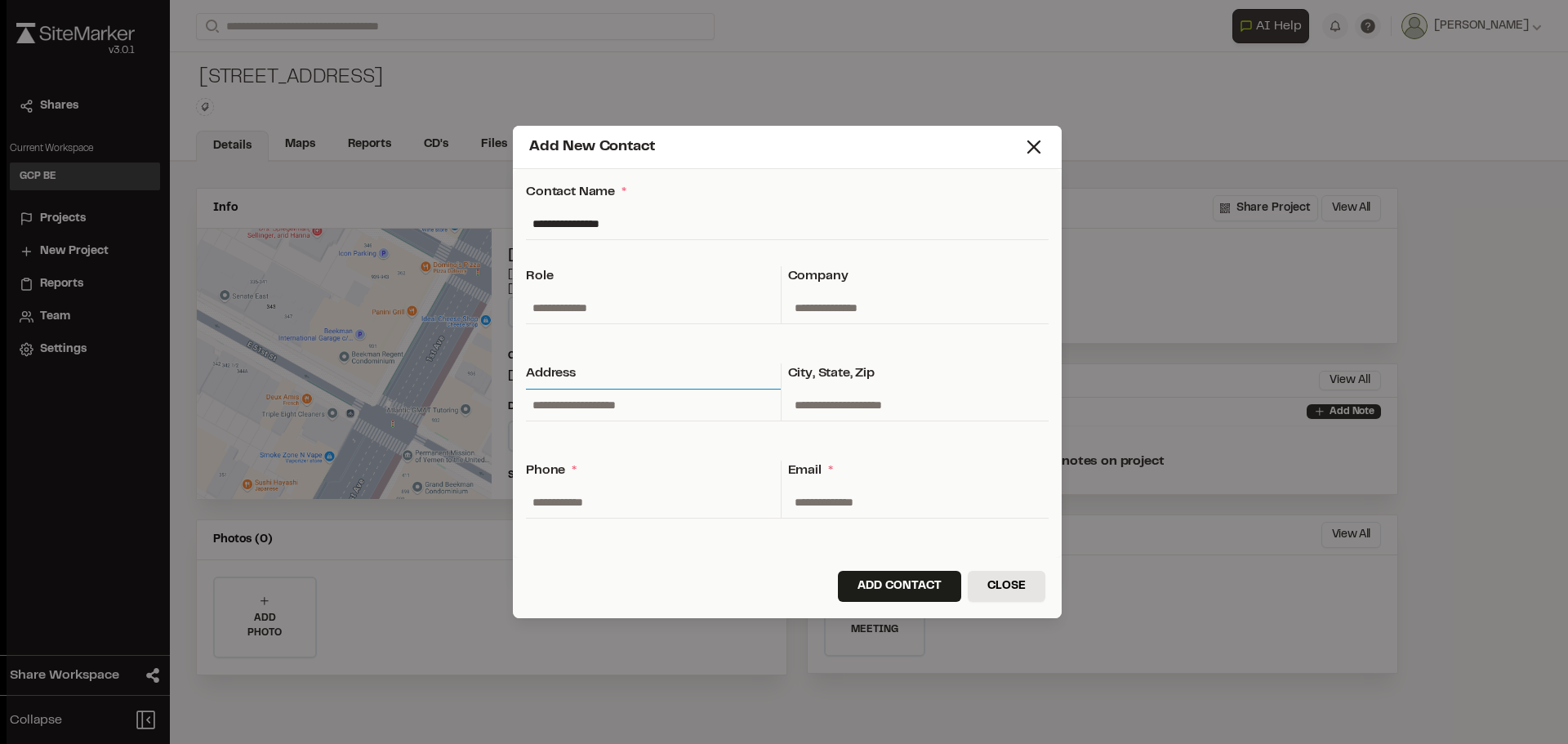 click at bounding box center [653, 405] 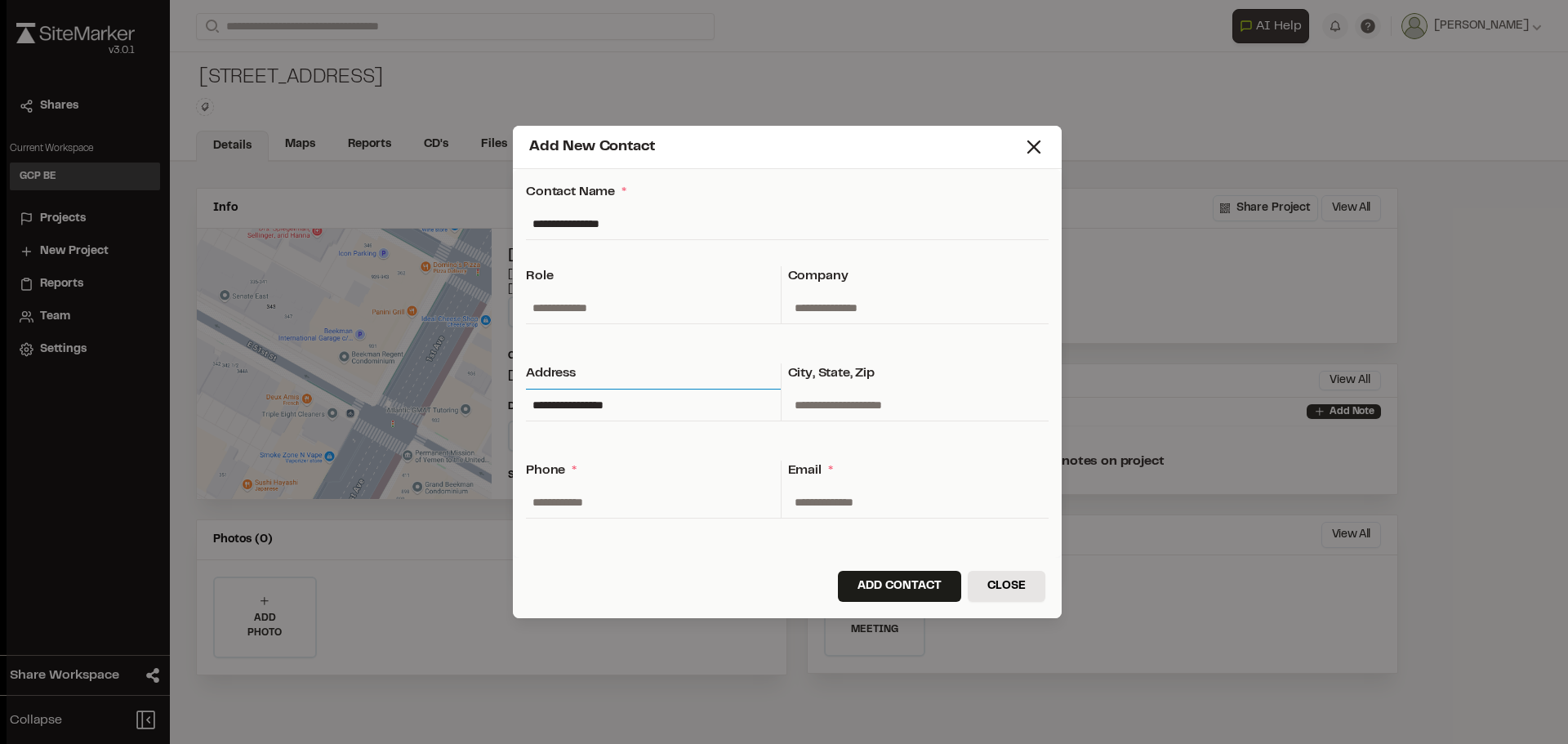 type on "**********" 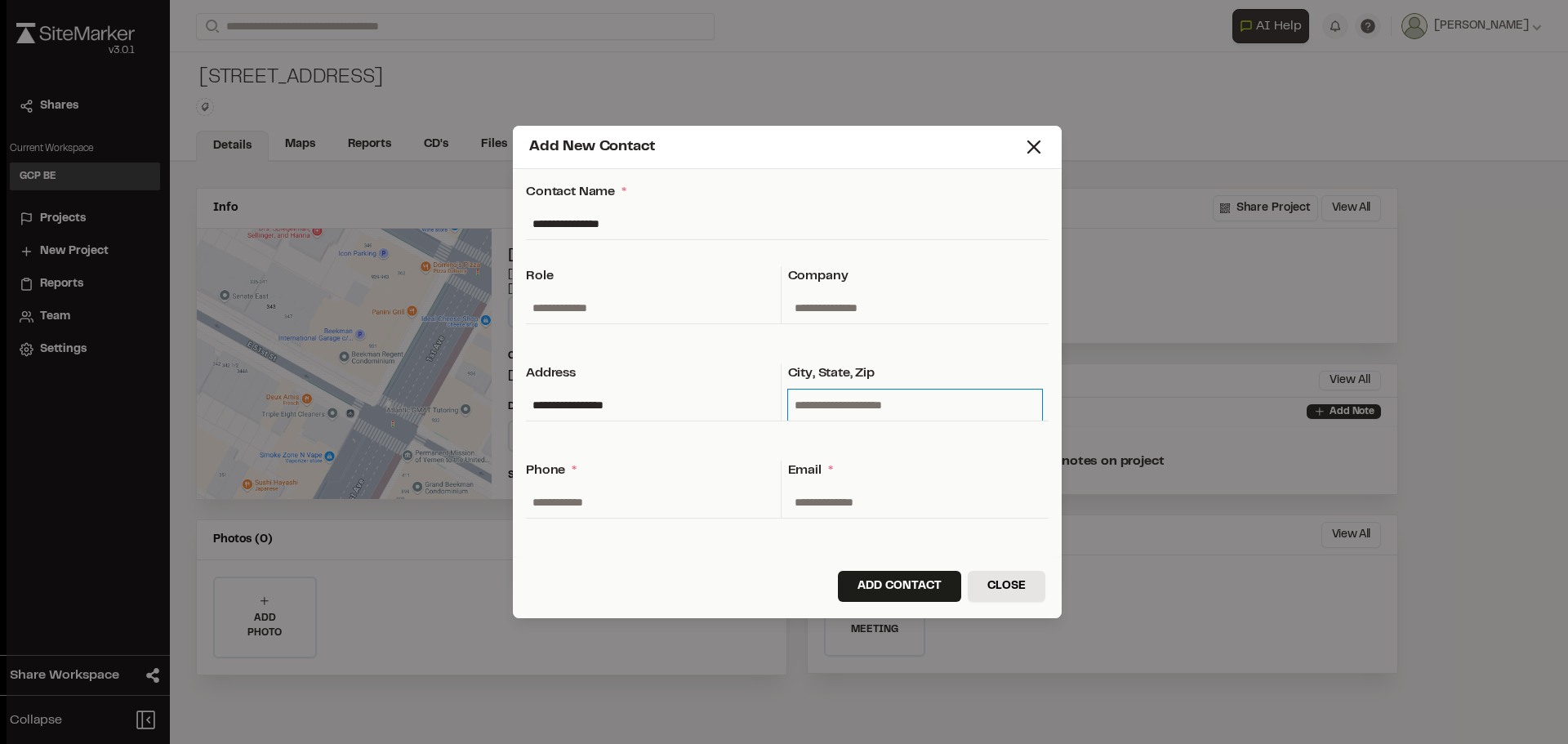 click at bounding box center (915, 405) 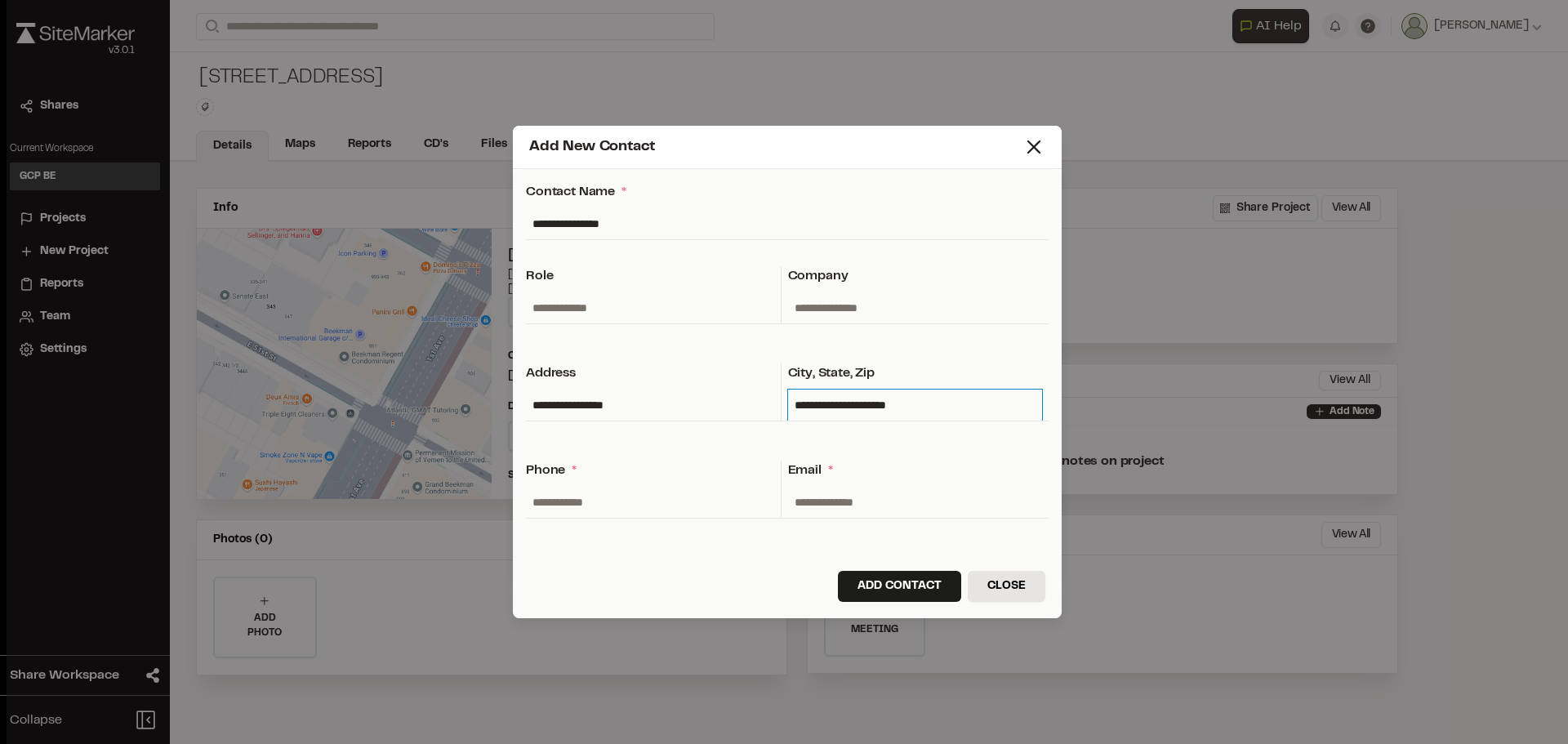 type on "**********" 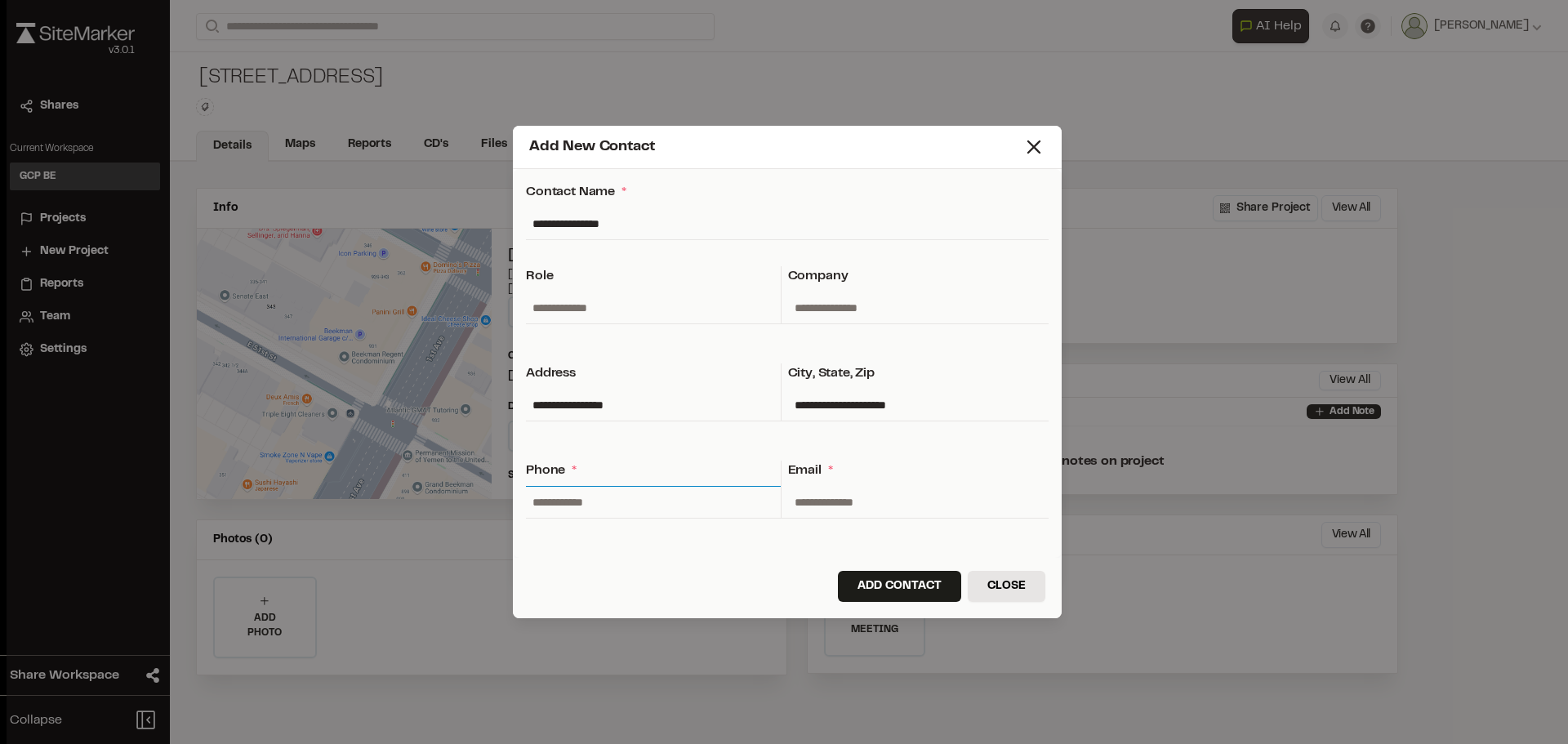 click at bounding box center [653, 502] 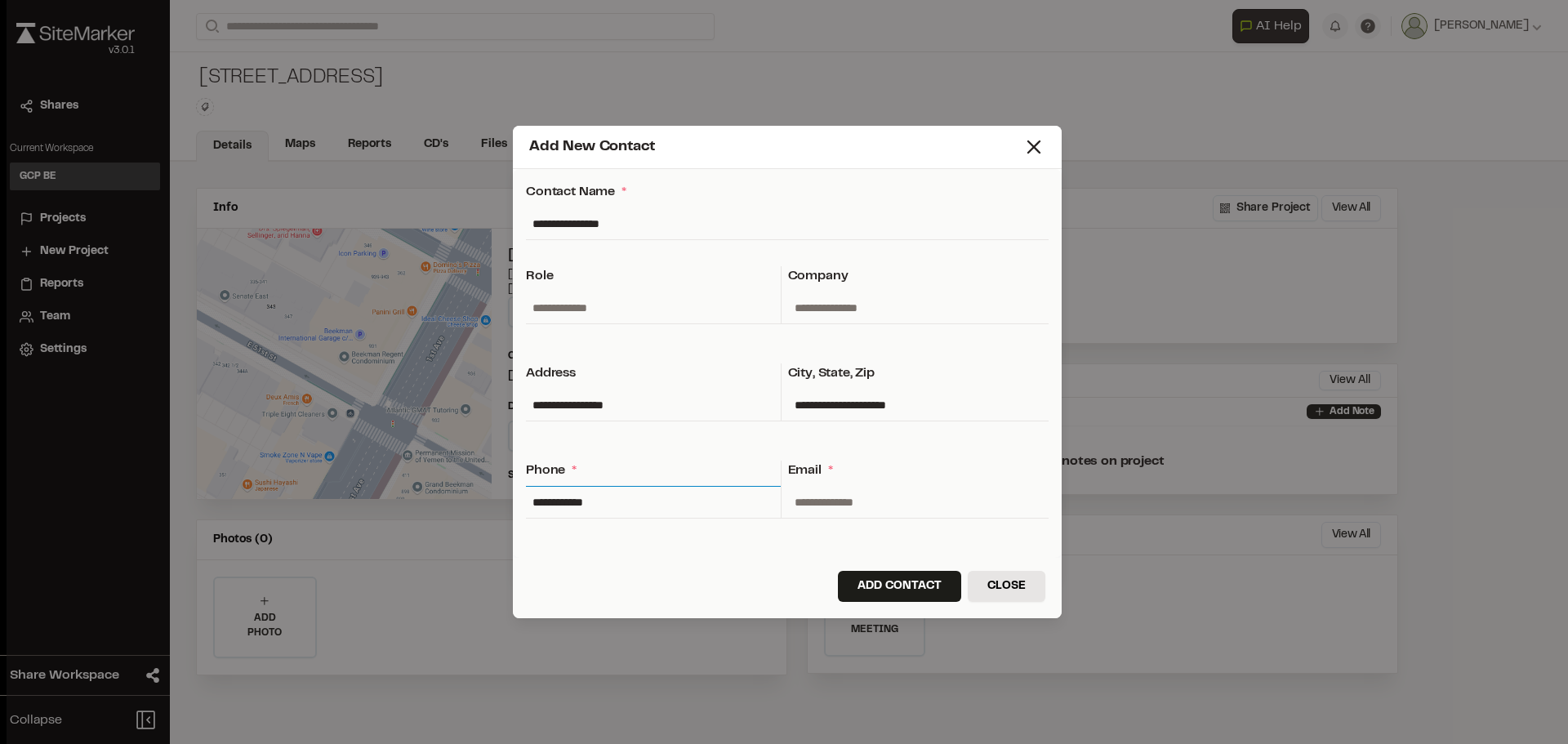 type on "**********" 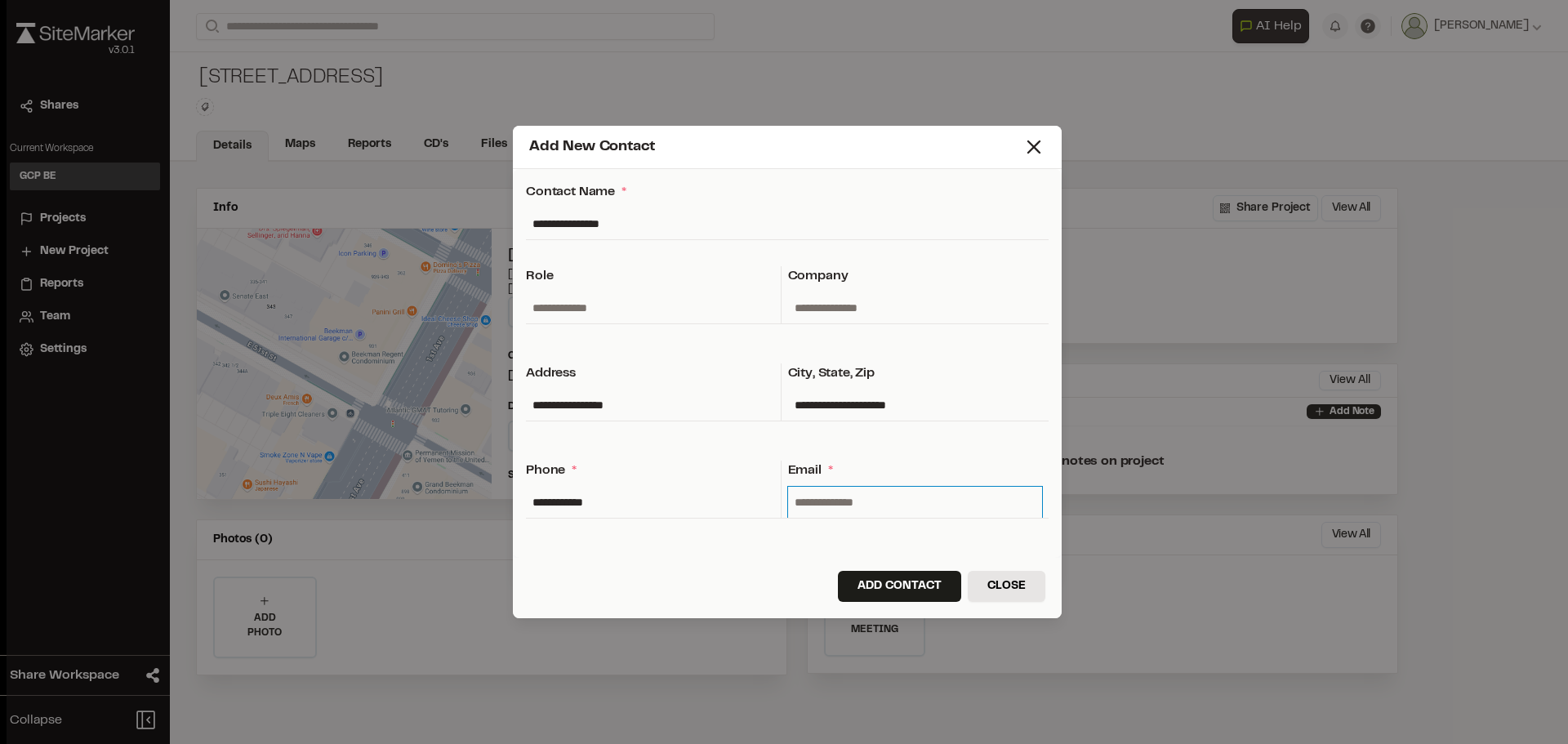 click at bounding box center (915, 502) 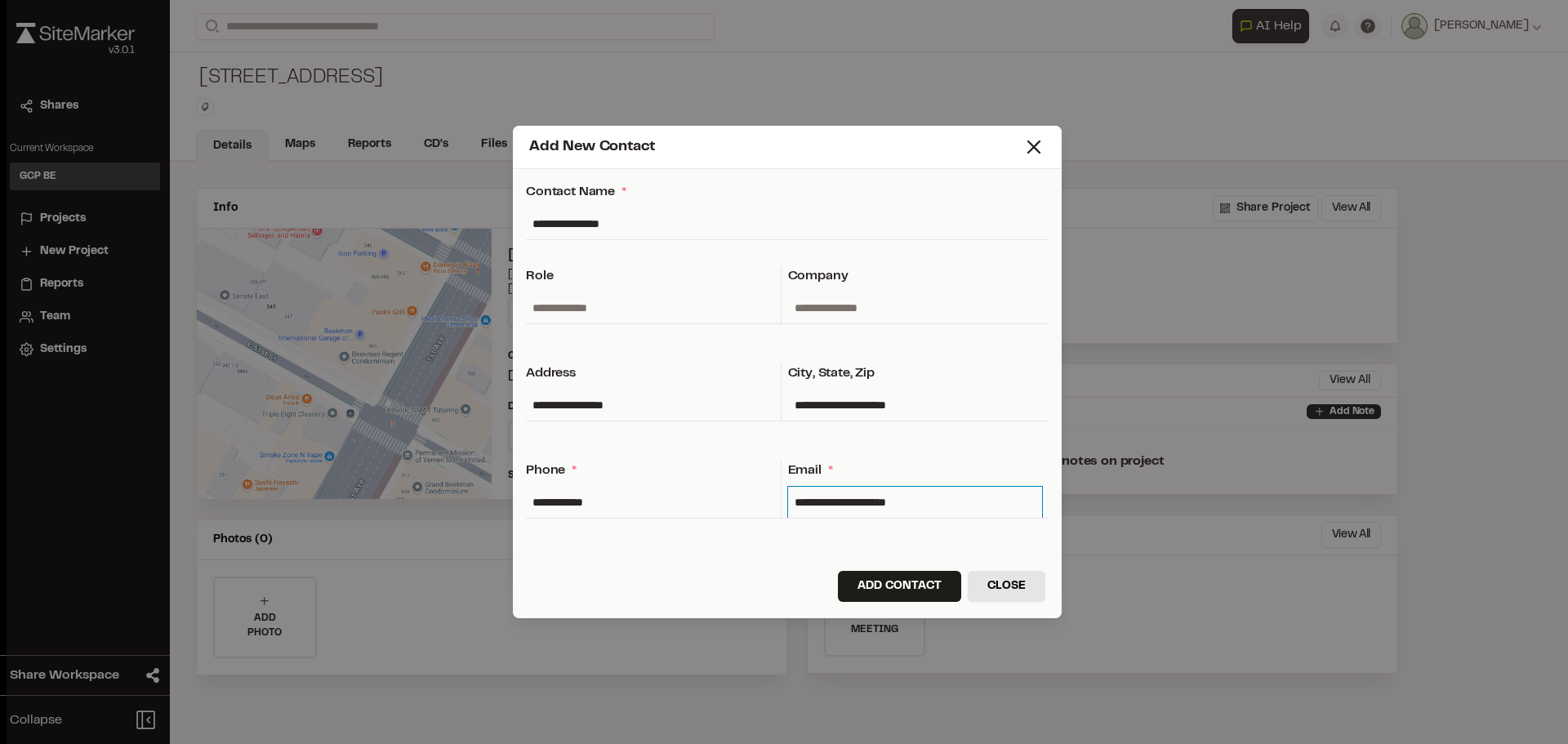 type on "**********" 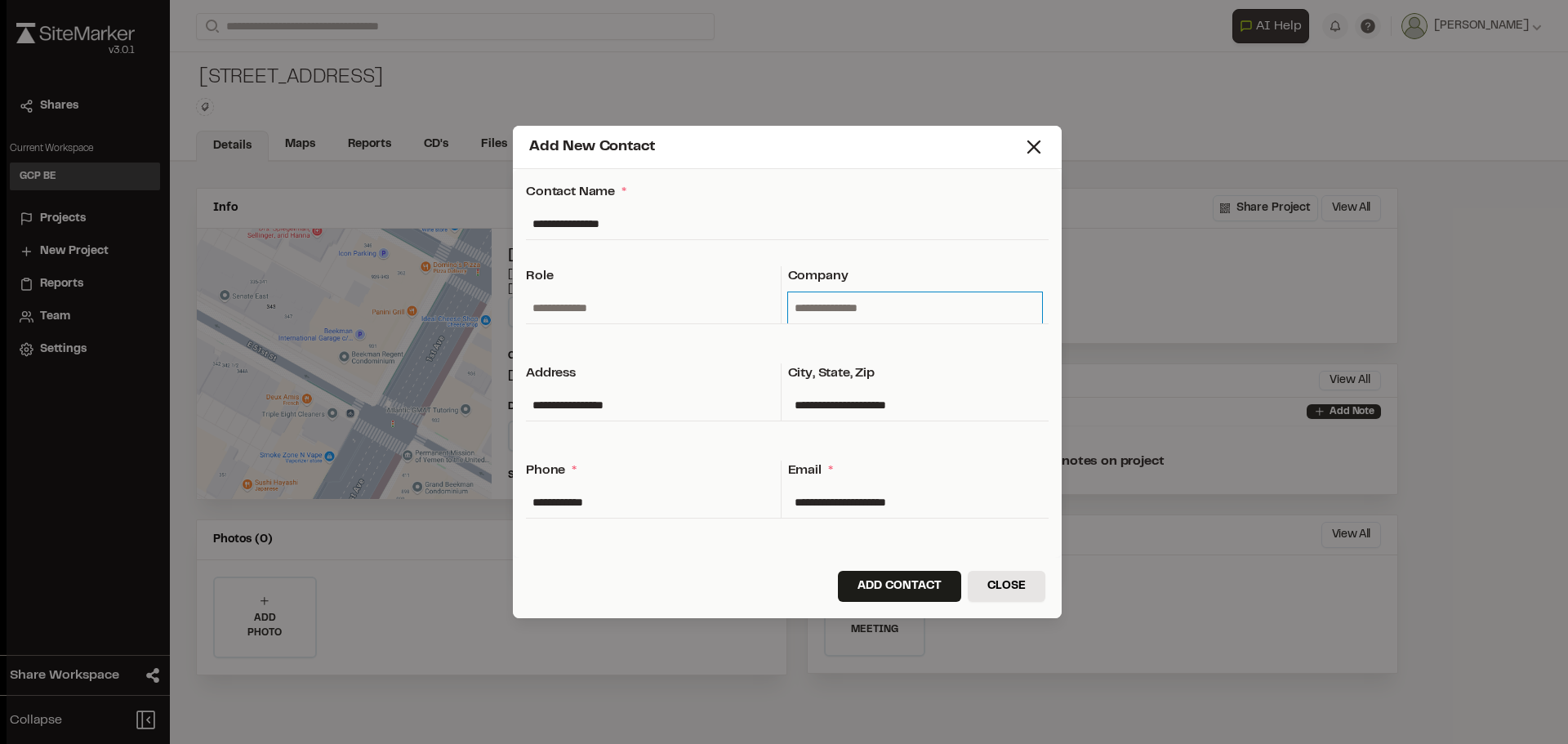click at bounding box center (915, 308) 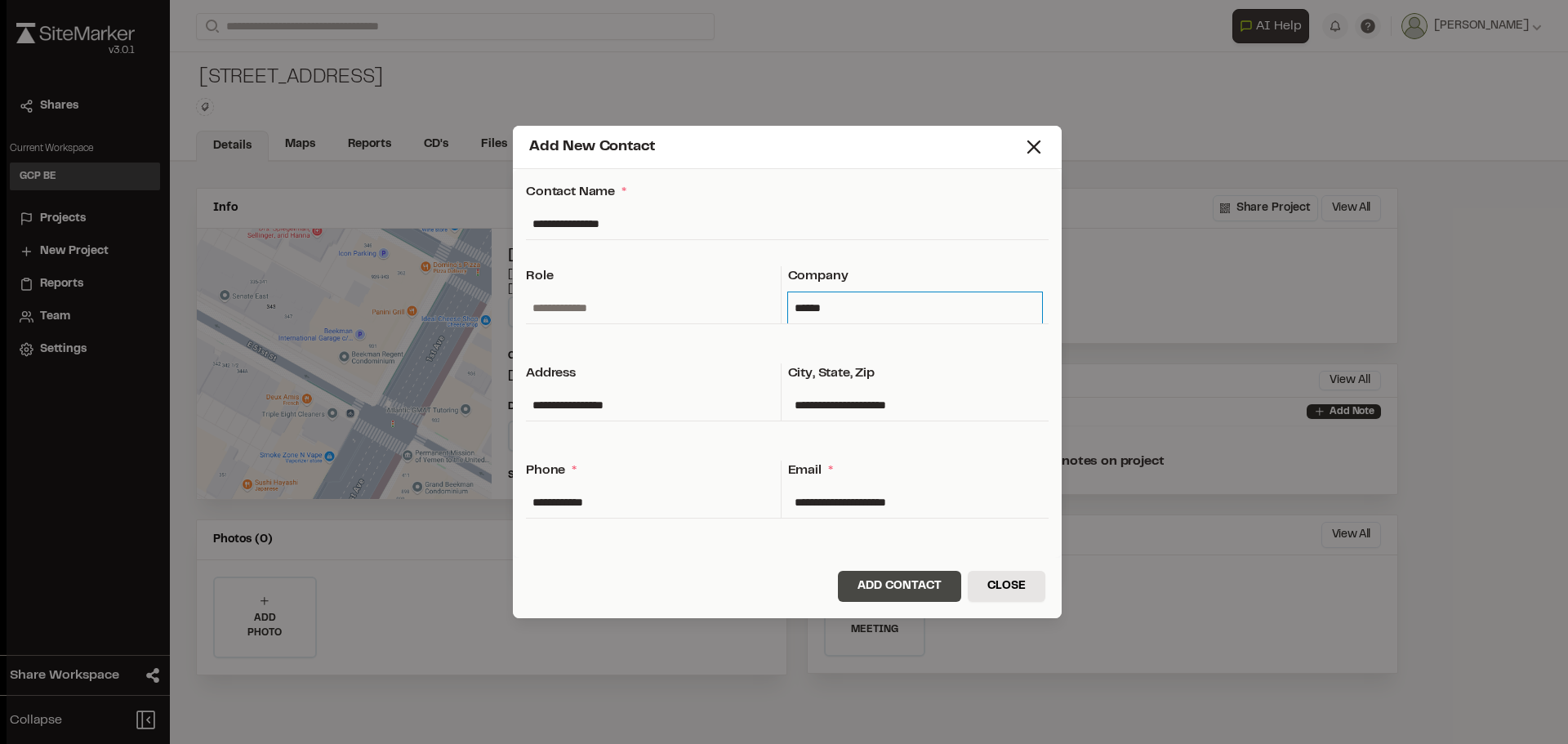 type on "******" 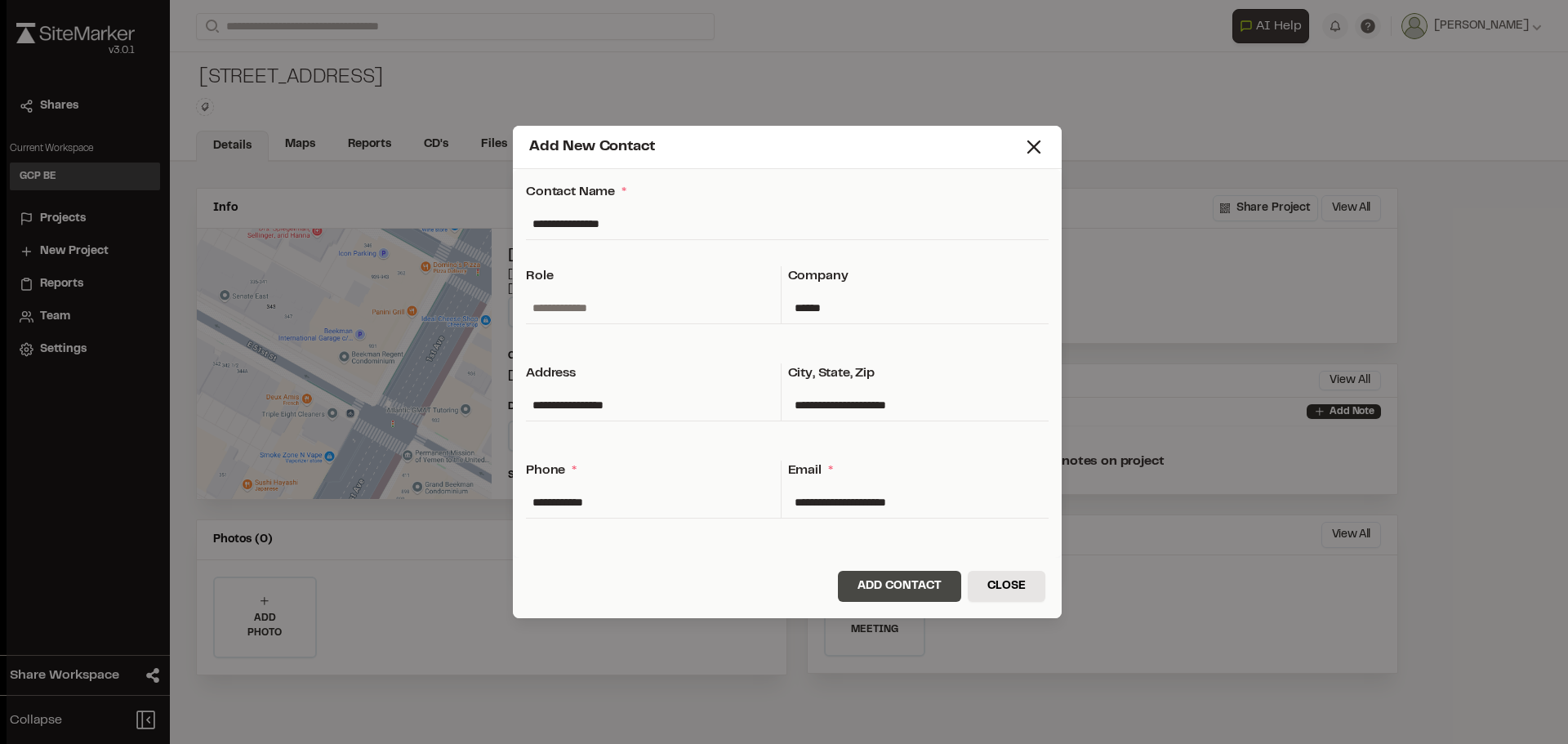 click on "Add Contact" at bounding box center (899, 586) 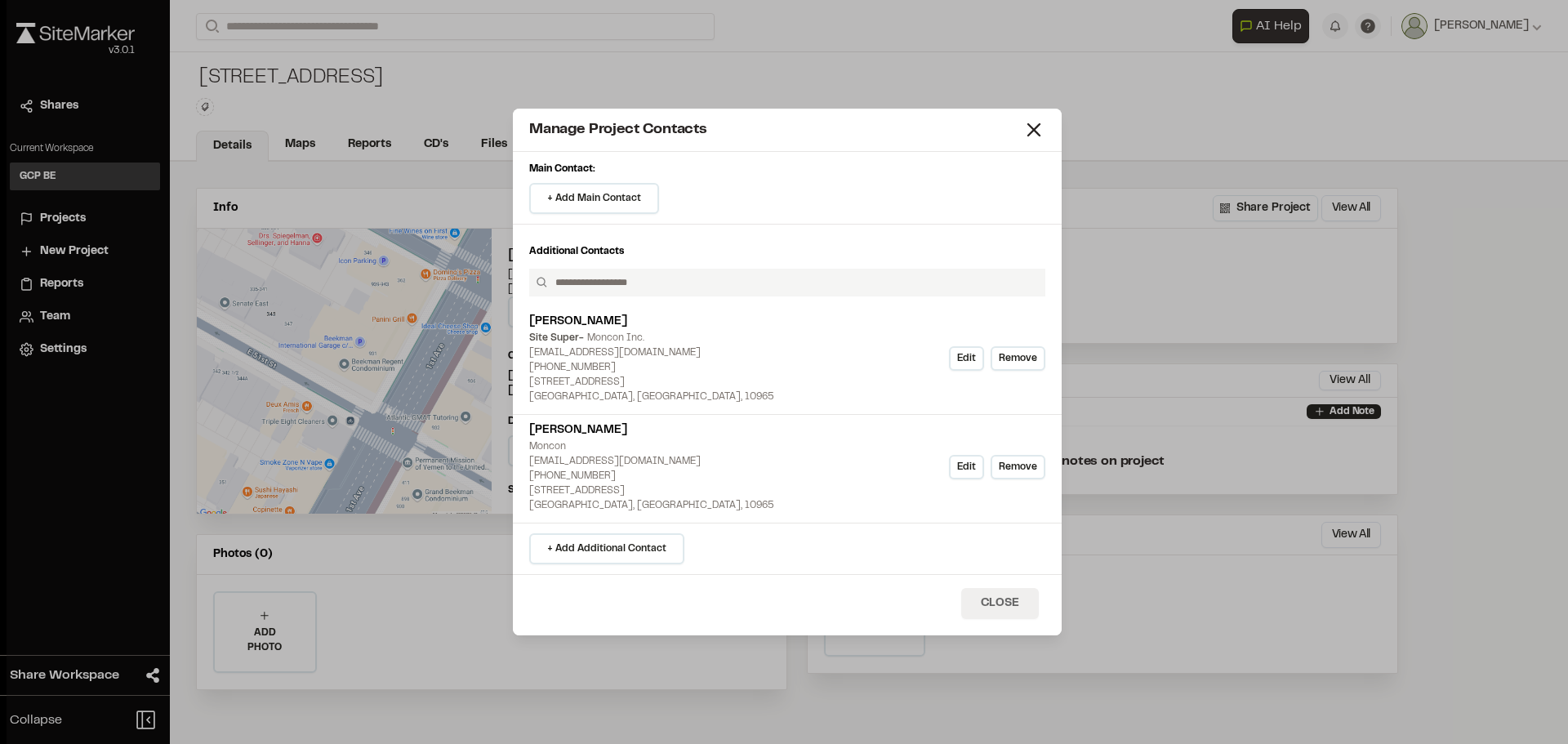 click on "Close" at bounding box center [1000, 604] 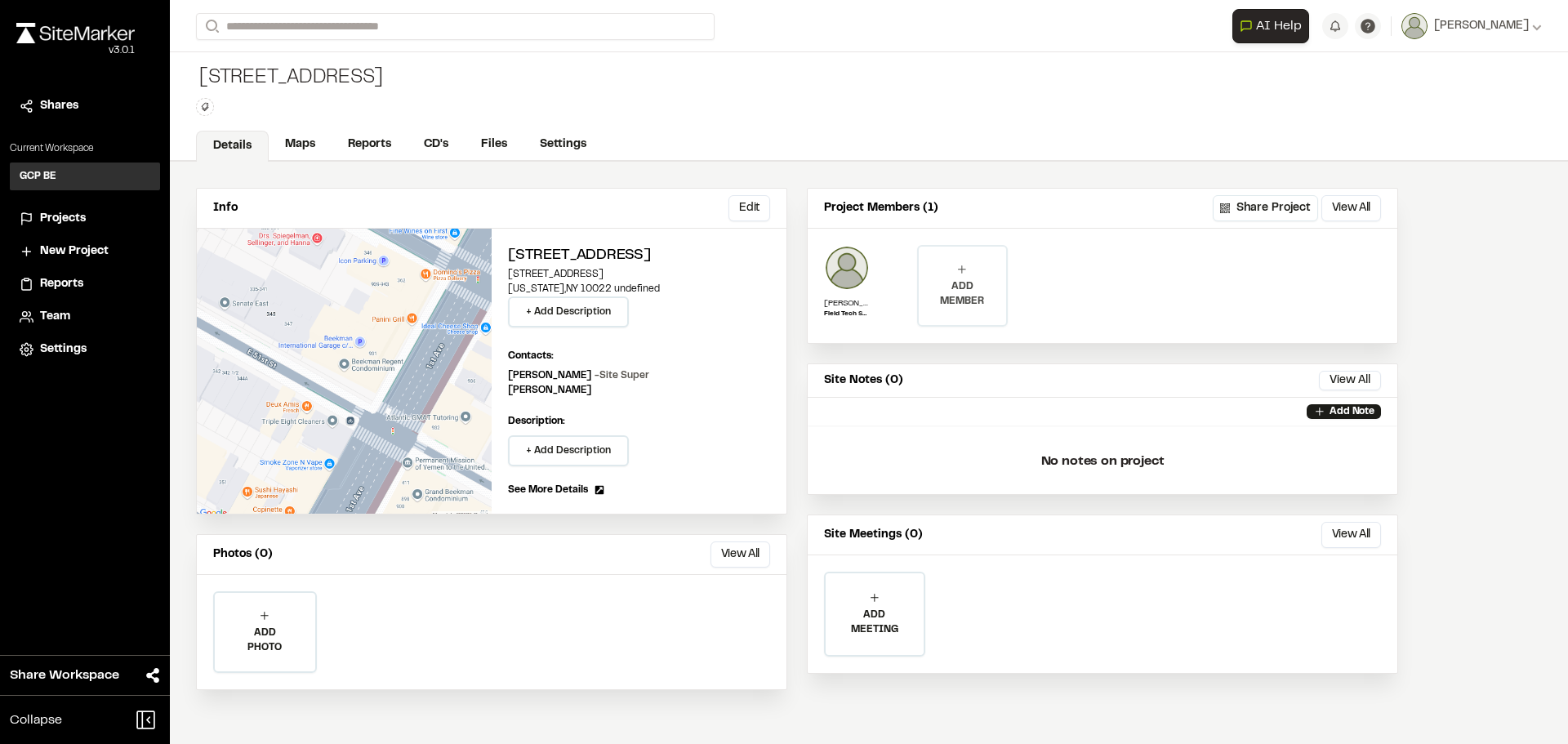 click on "ADD MEMBER" at bounding box center (962, 286) 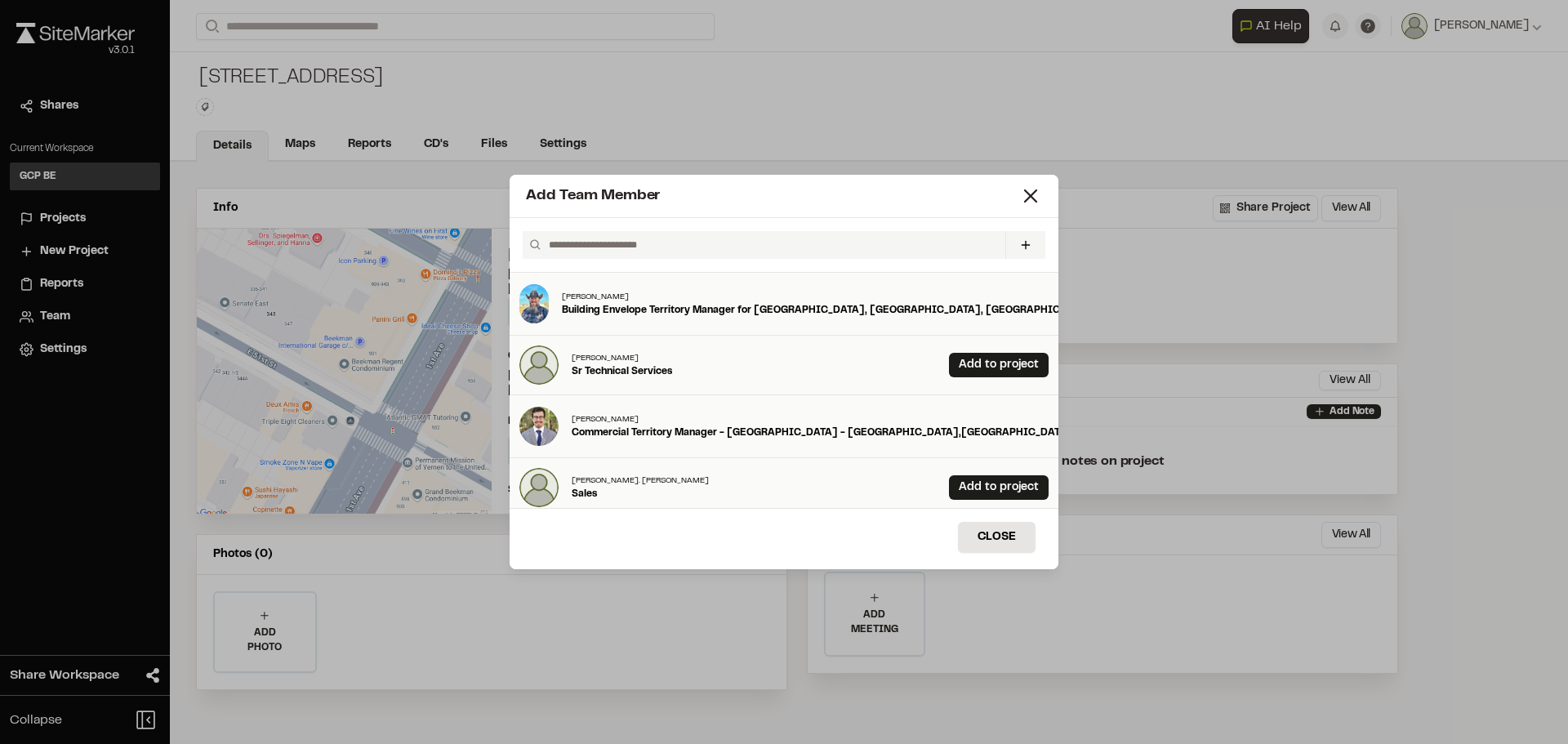 click at bounding box center [770, 245] 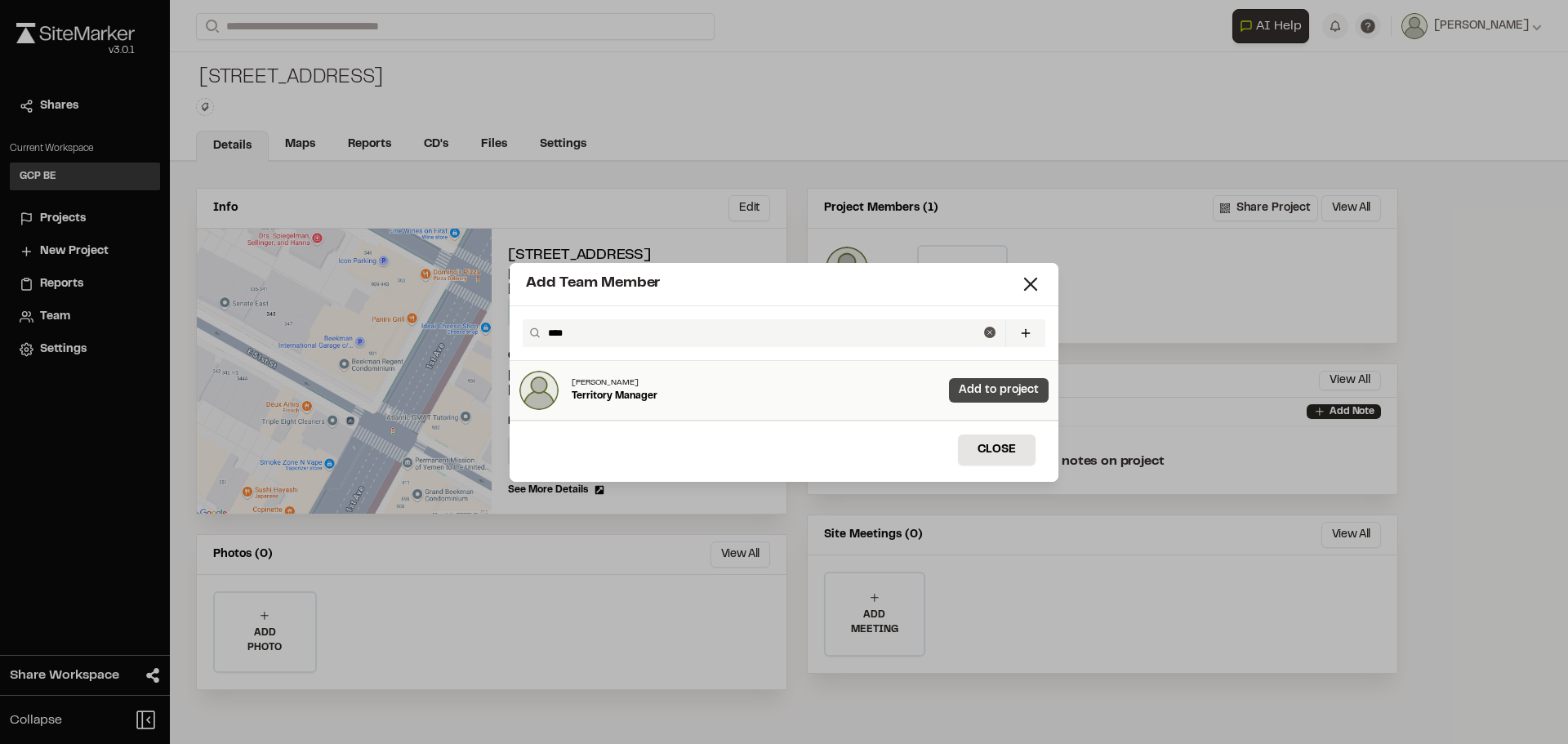 type on "****" 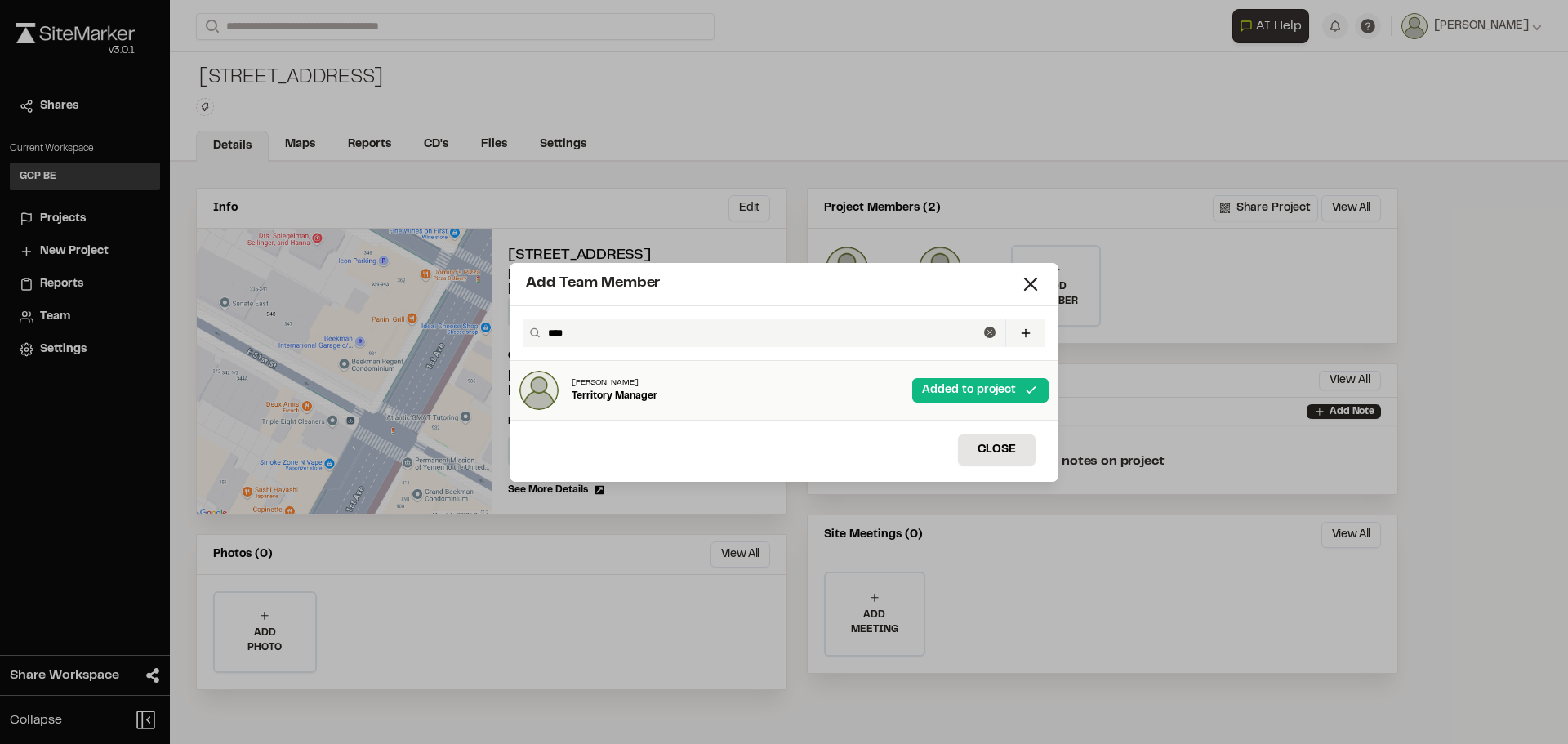 drag, startPoint x: 595, startPoint y: 328, endPoint x: 414, endPoint y: 320, distance: 181.17671 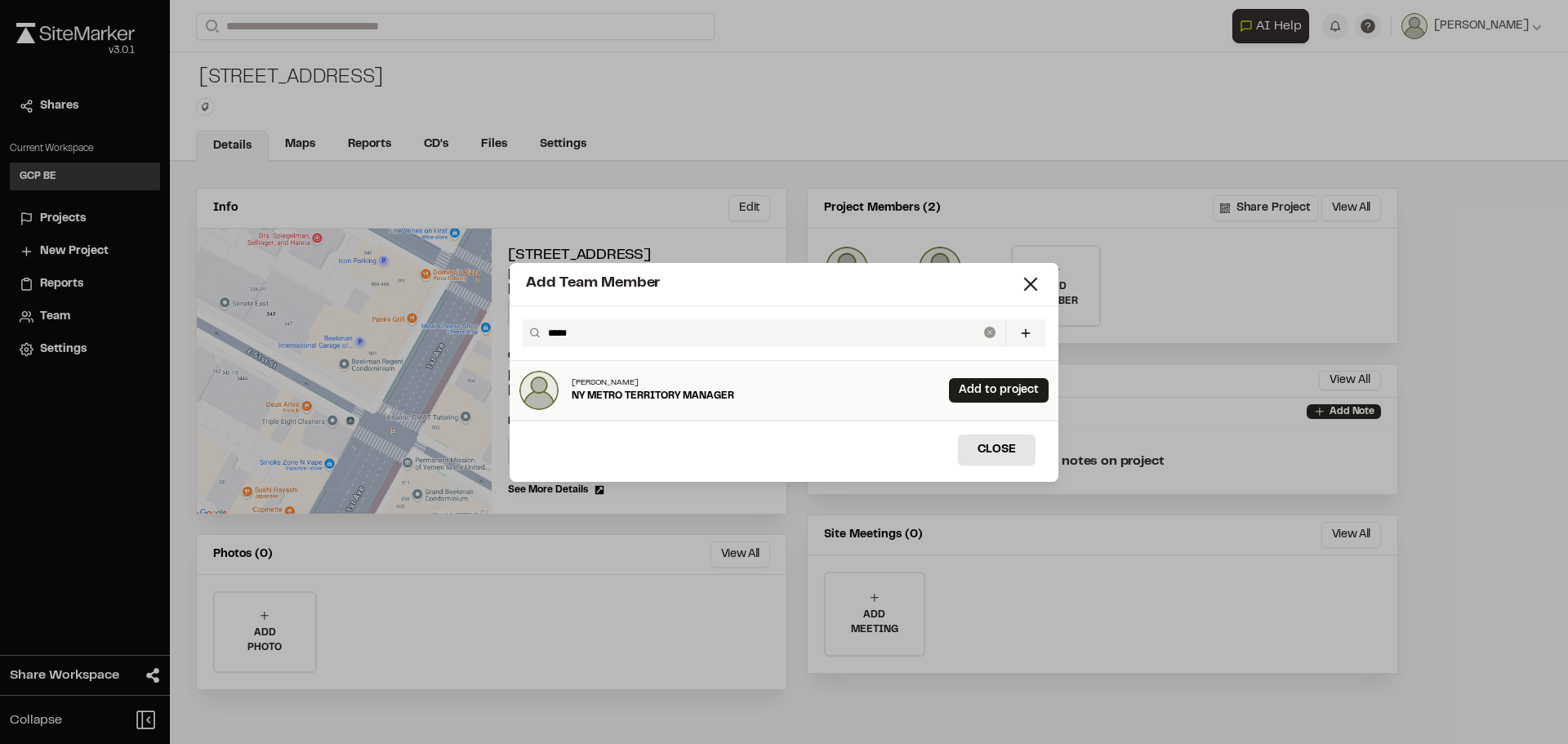 type on "*****" 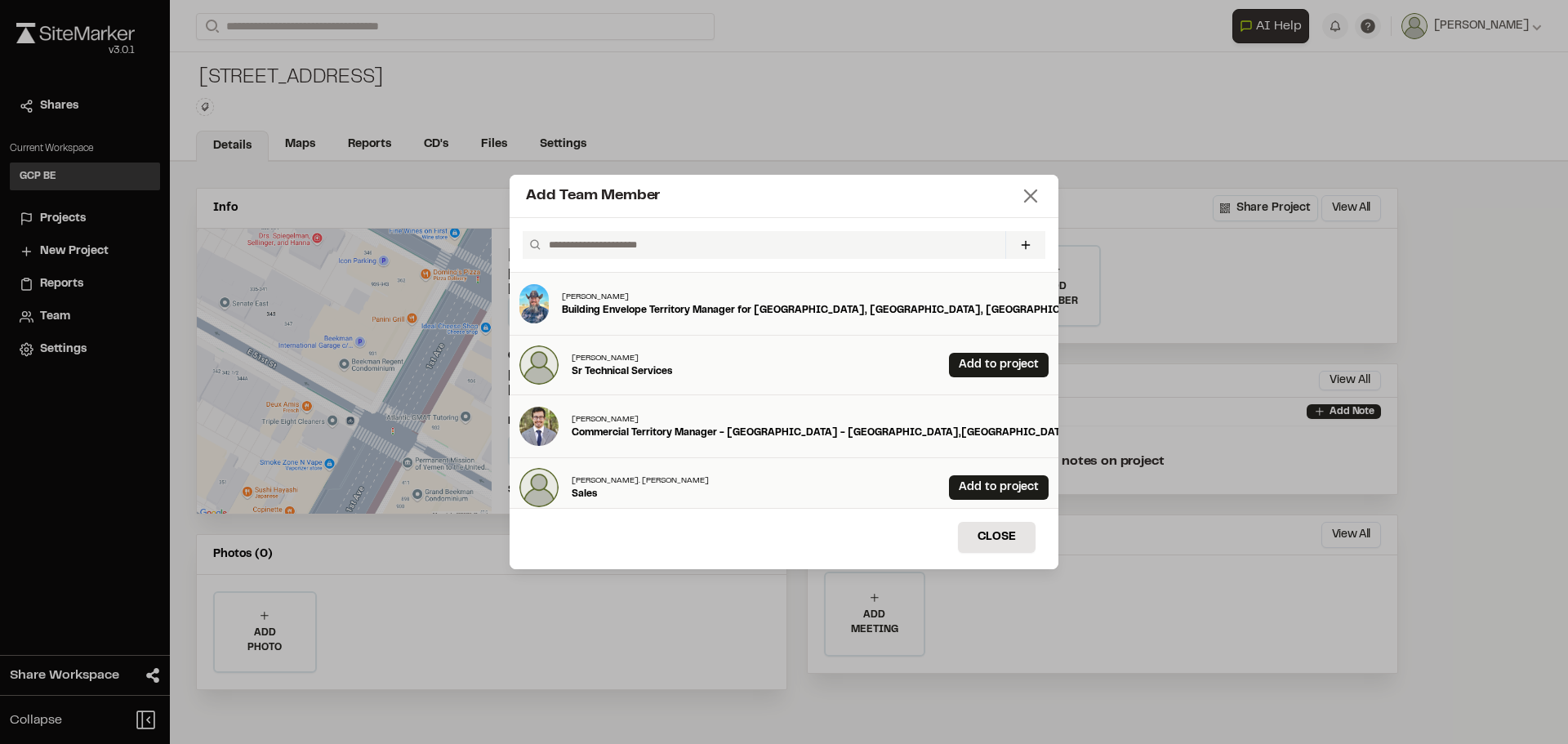 click 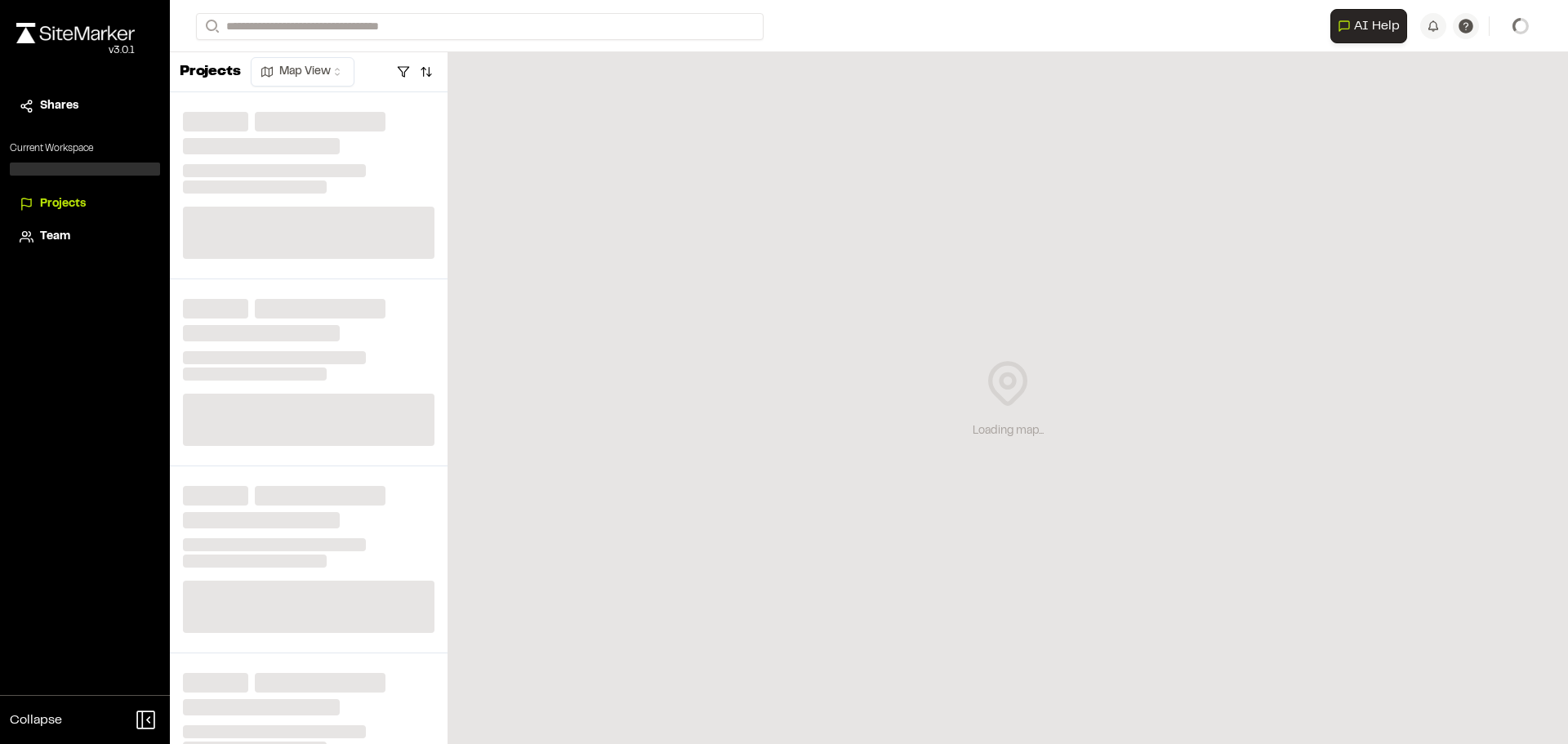 scroll, scrollTop: 0, scrollLeft: 0, axis: both 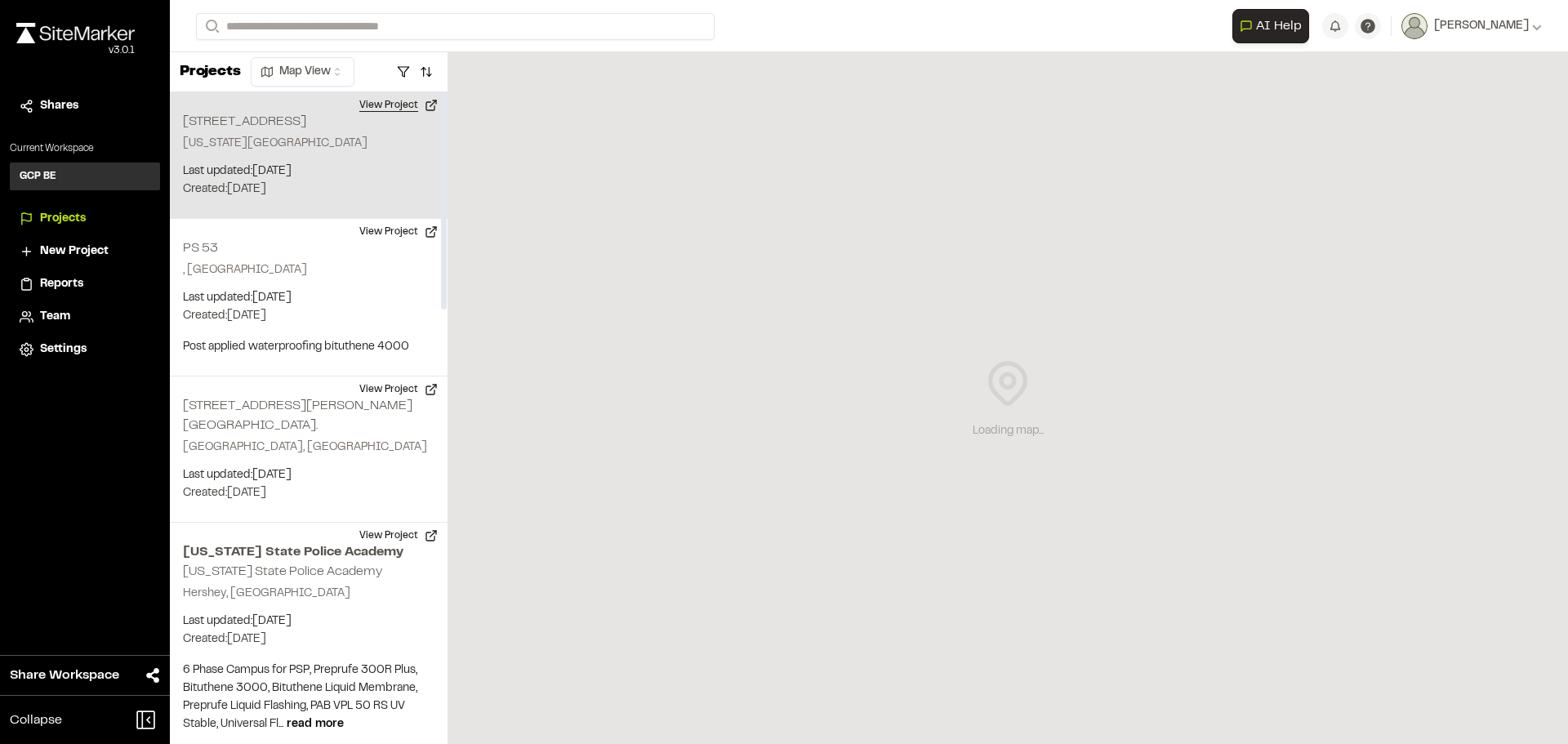 click on "View Project" at bounding box center (399, 105) 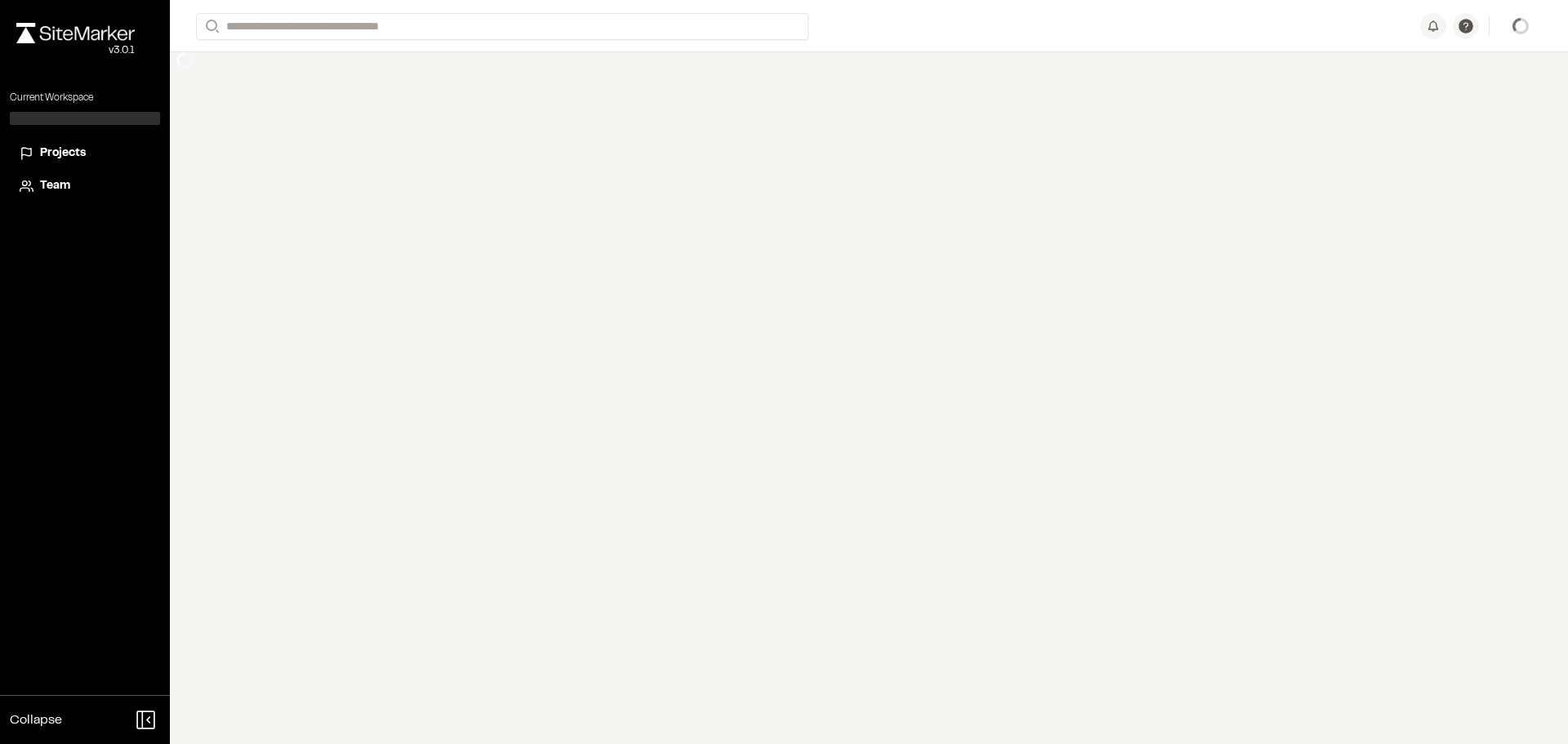 scroll, scrollTop: 0, scrollLeft: 0, axis: both 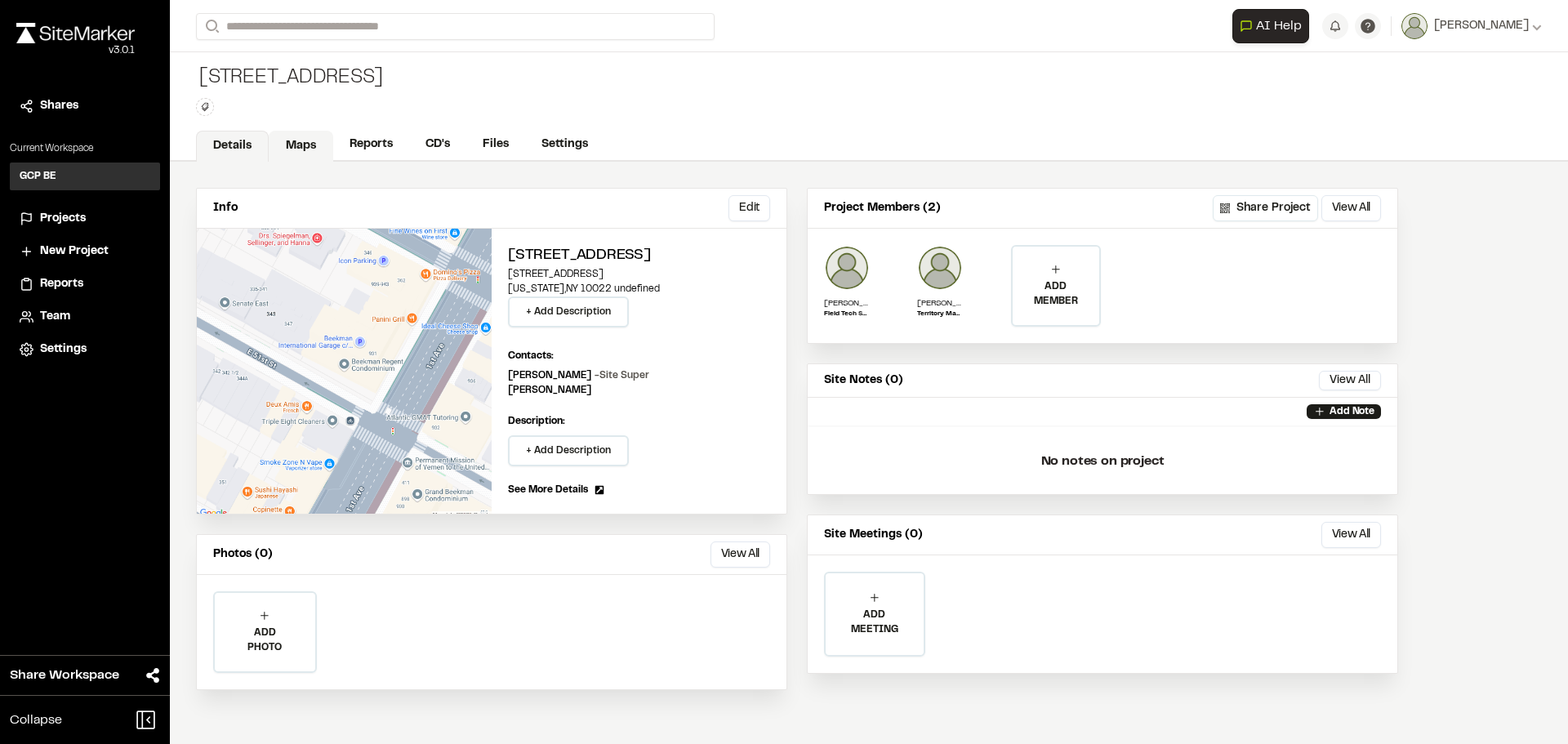 click on "Maps" at bounding box center [301, 146] 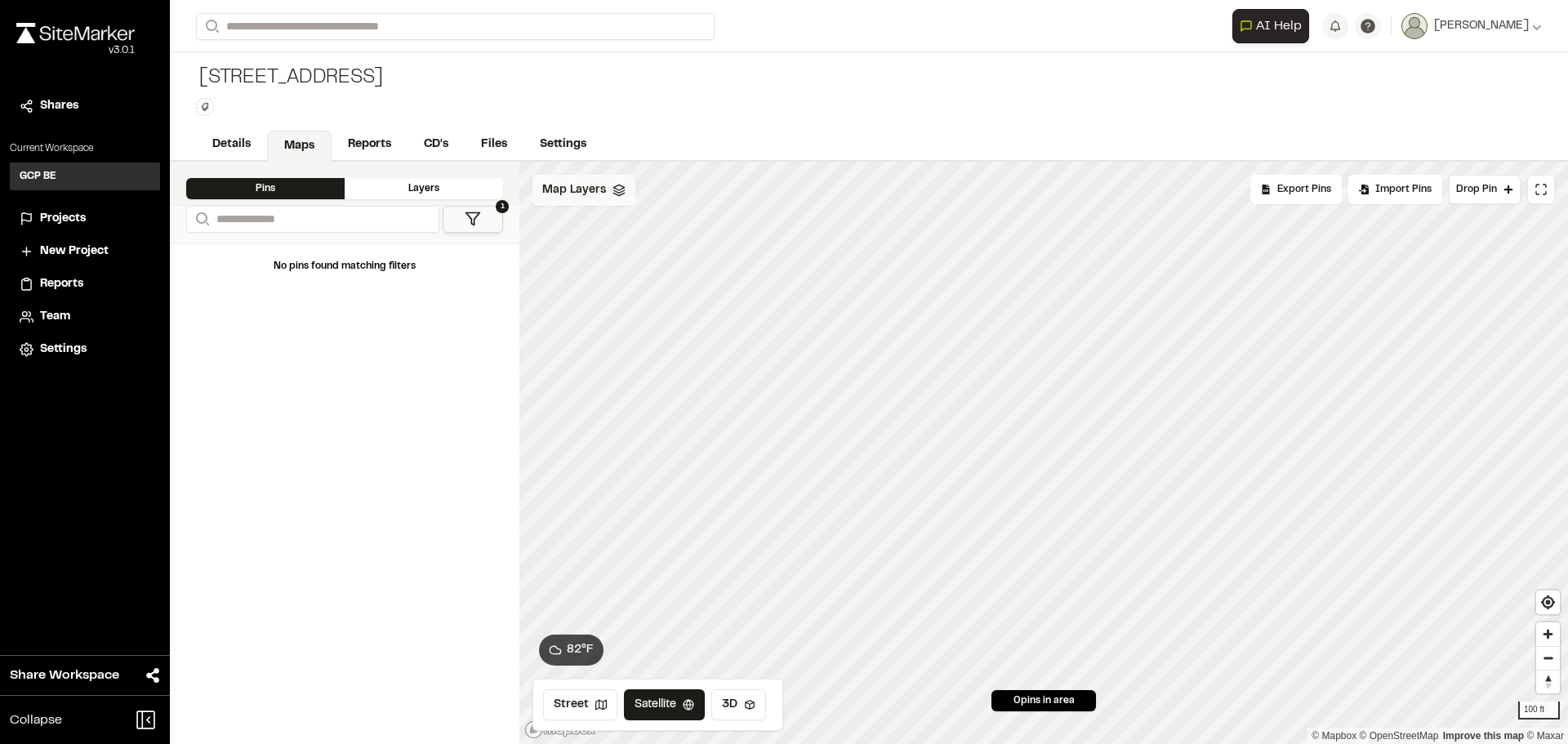 click on "Map Layers" at bounding box center [574, 190] 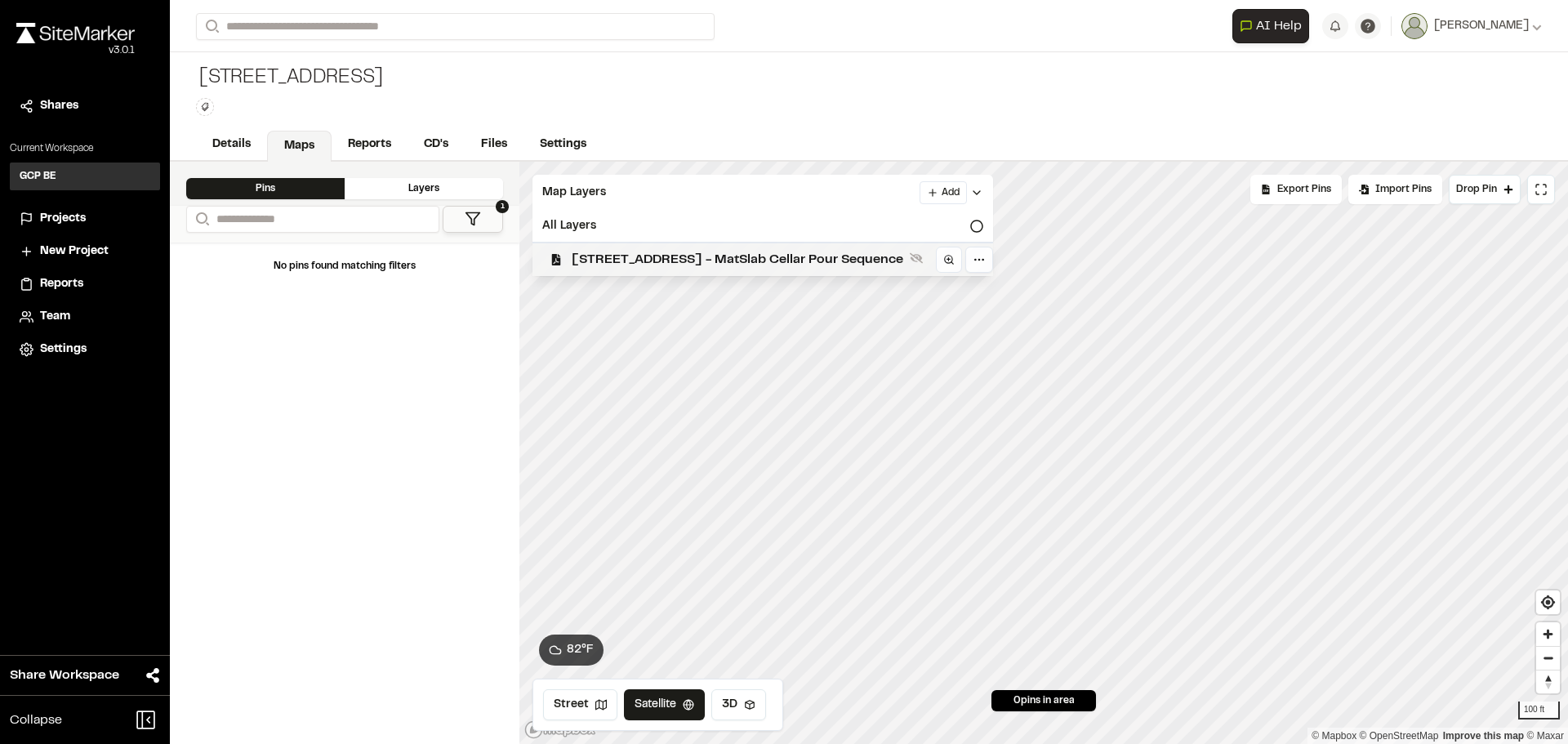 click on "401 East 51st Street - MatSlab Cellar Pour Sequence" at bounding box center (737, 260) 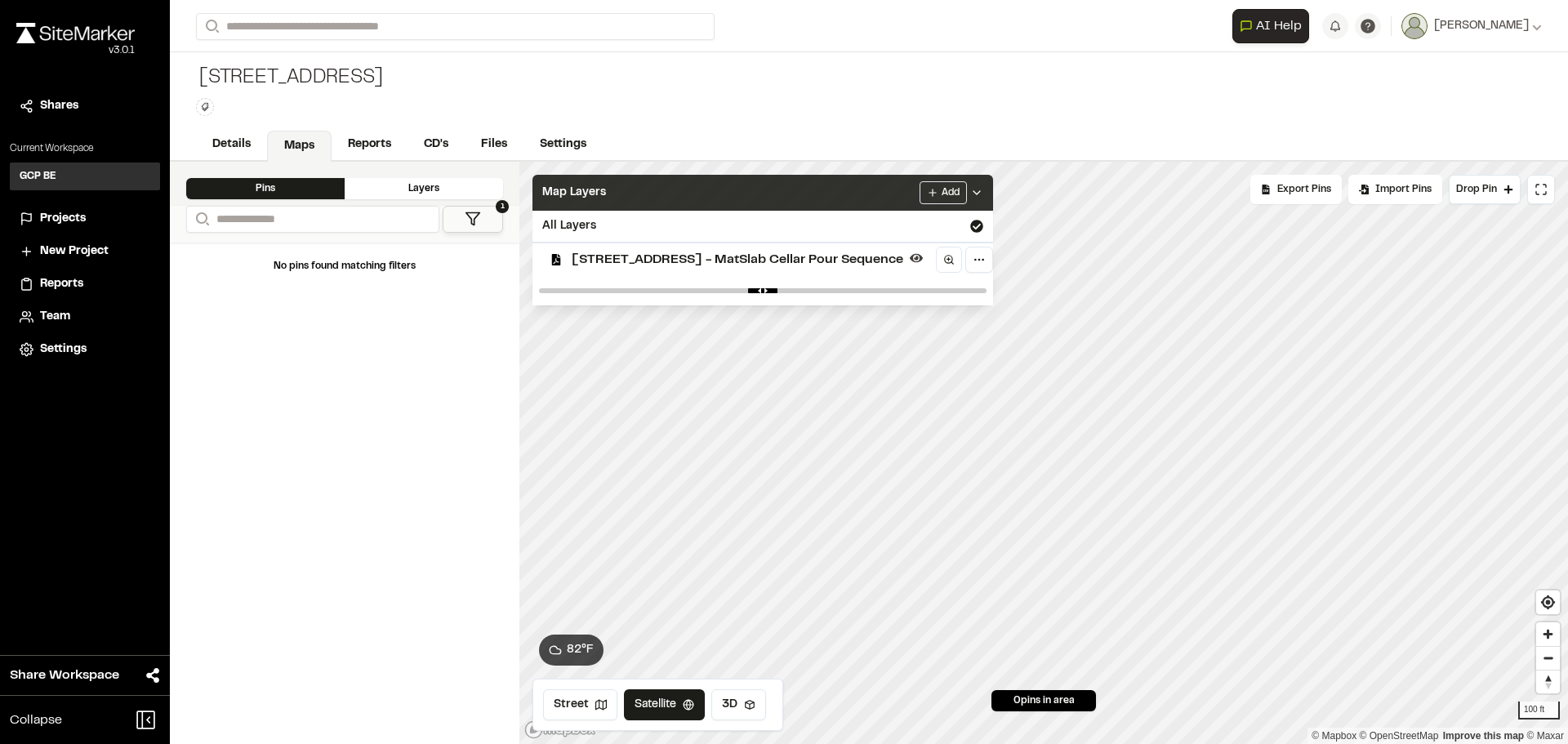 click 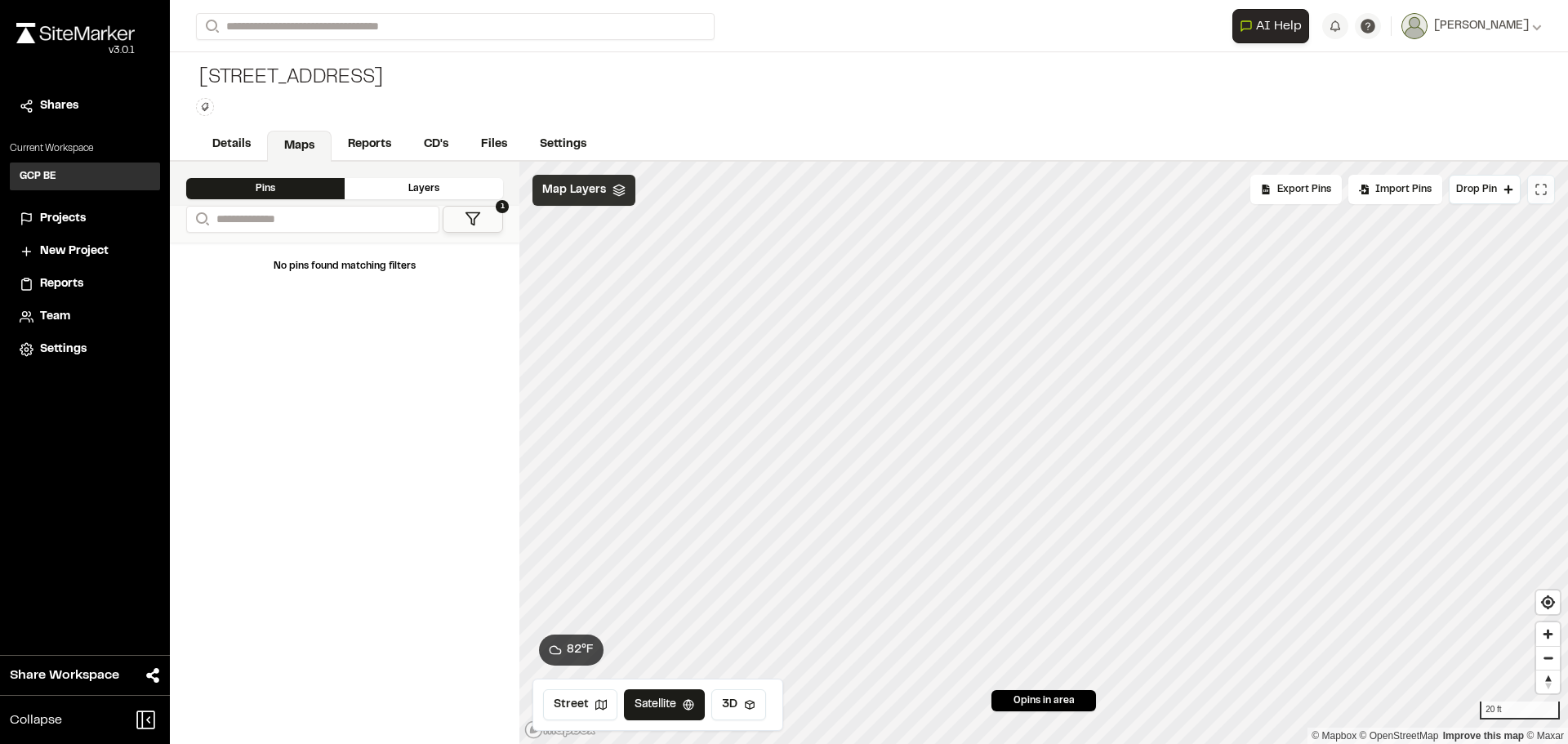 click at bounding box center [1541, 189] 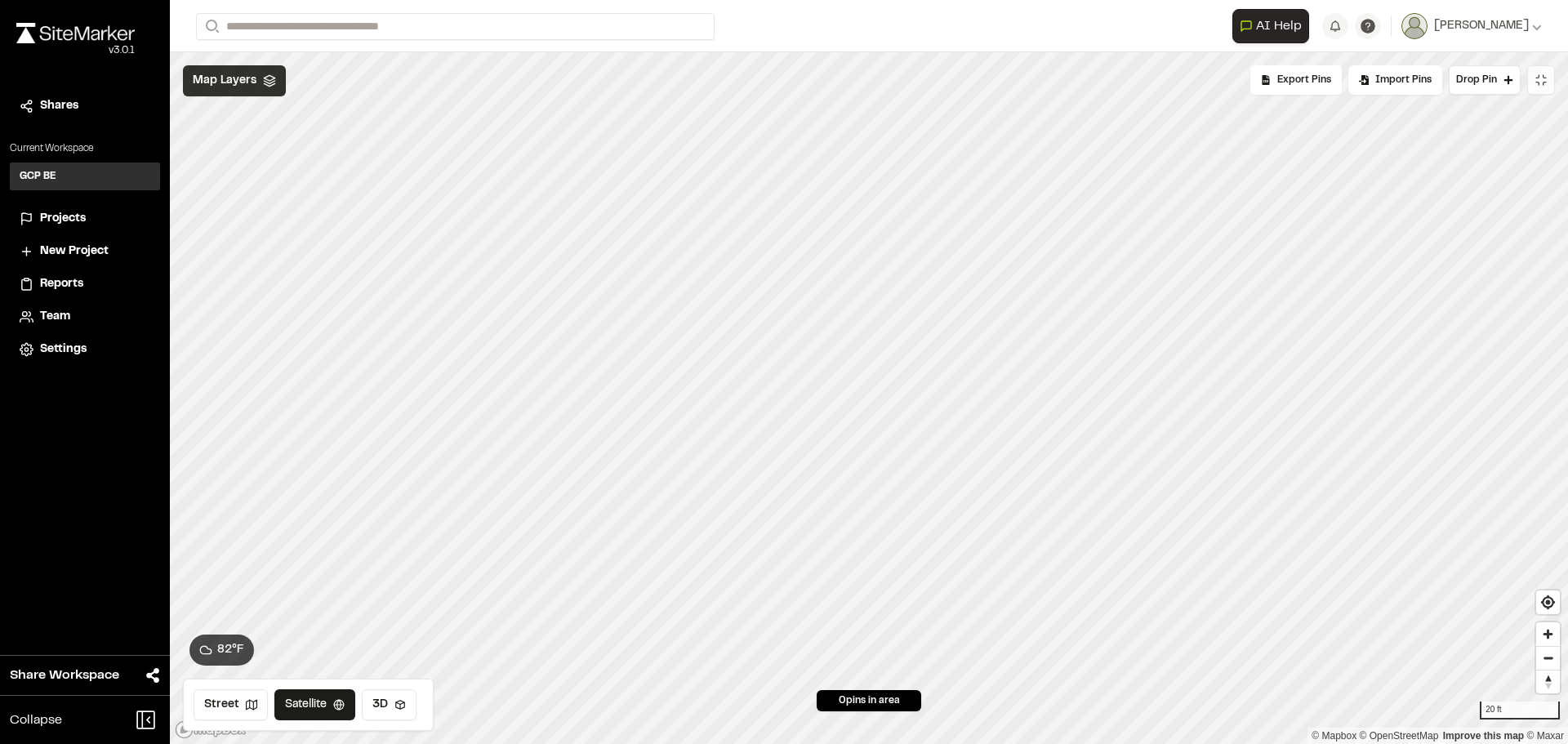 click at bounding box center (1541, 80) 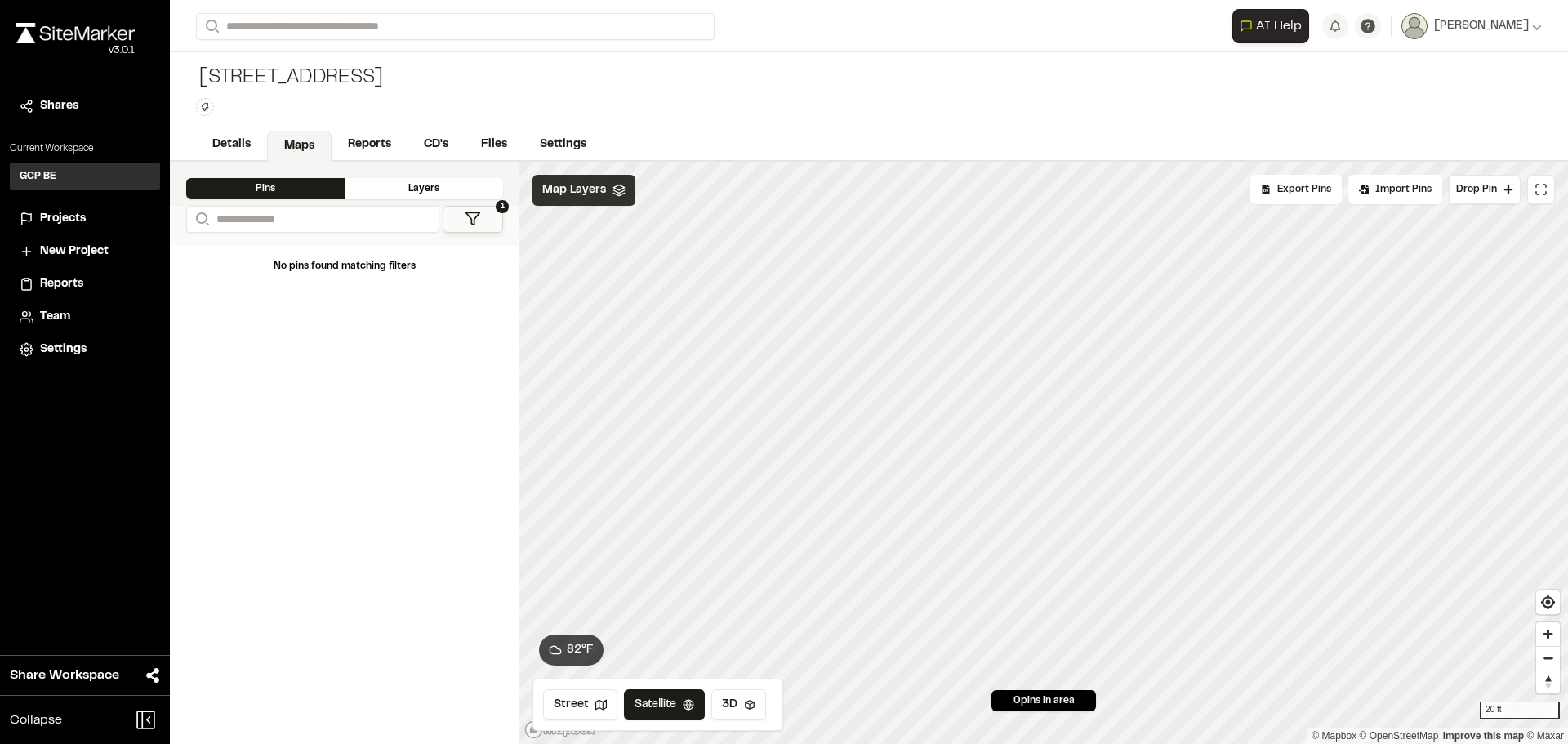 click on "Map Layers" at bounding box center (574, 190) 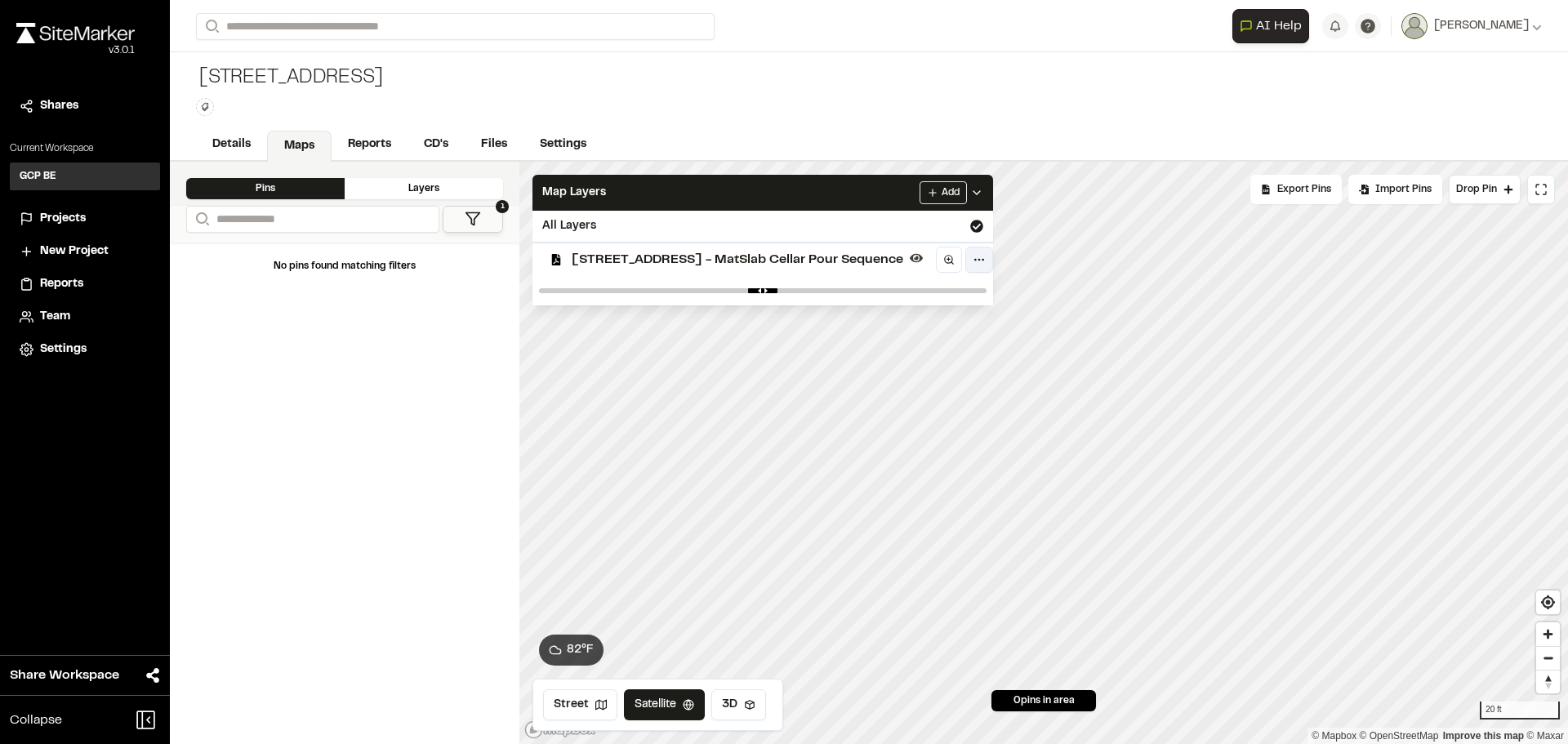 click on "**********" at bounding box center [784, 372] 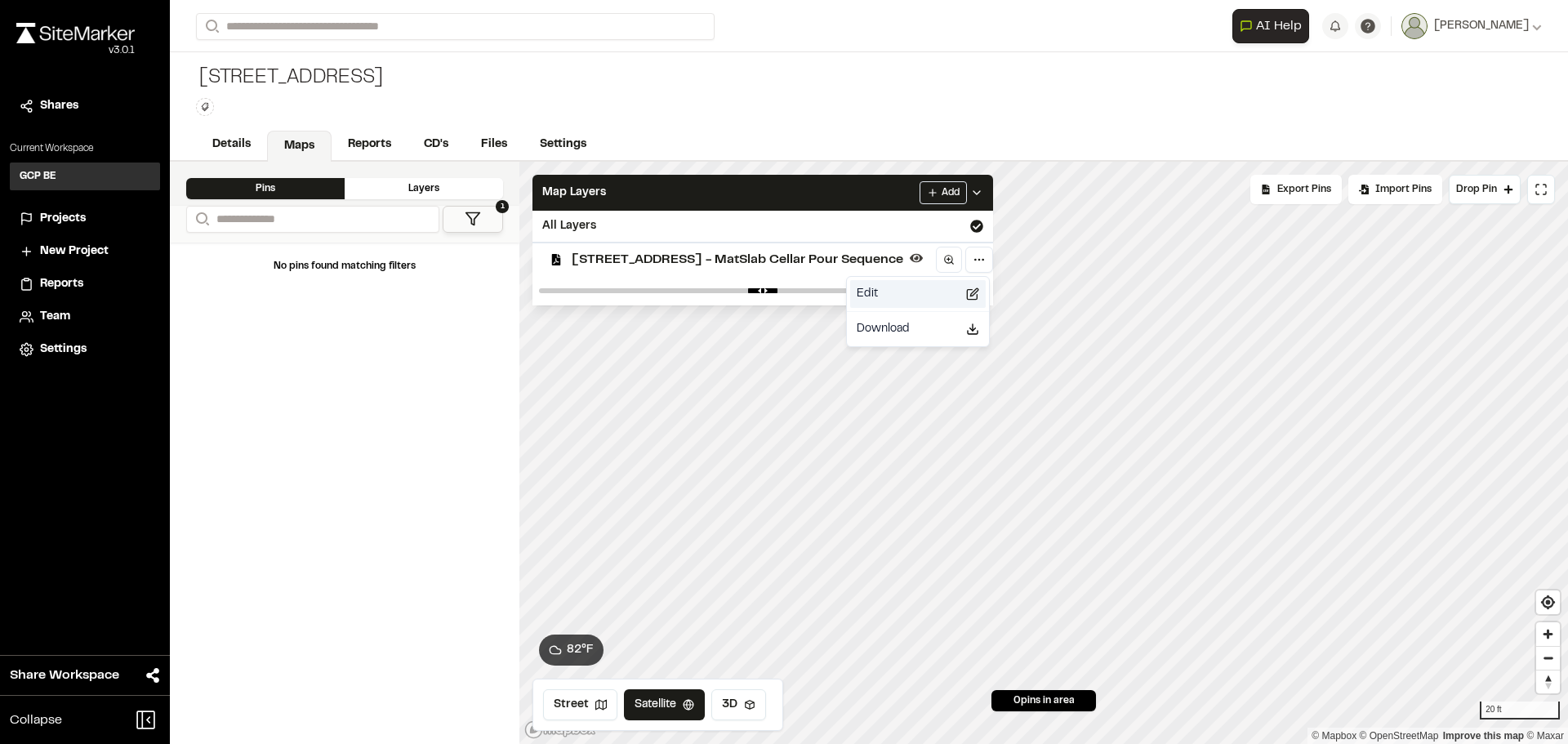 click on "Edit" at bounding box center (918, 294) 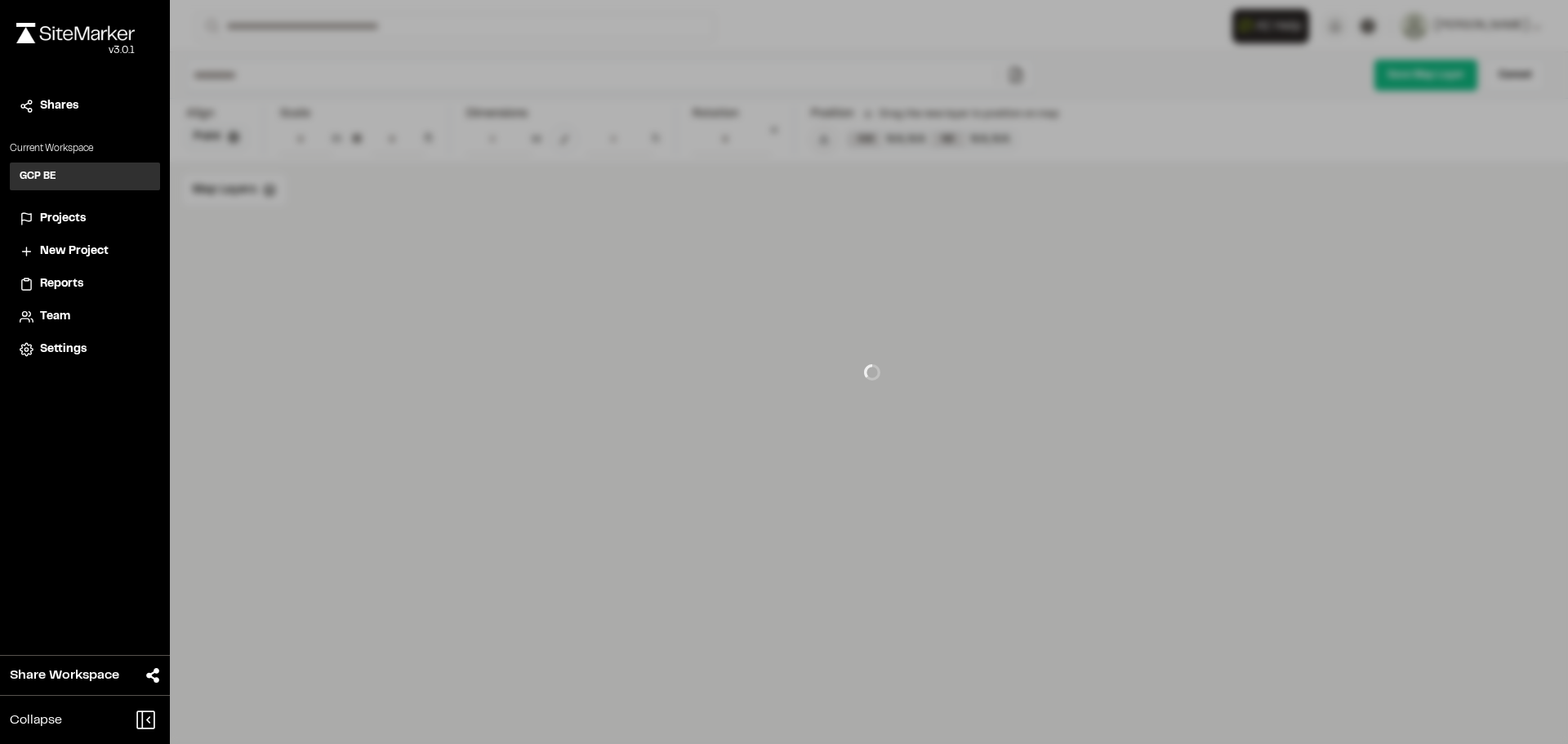 type on "**********" 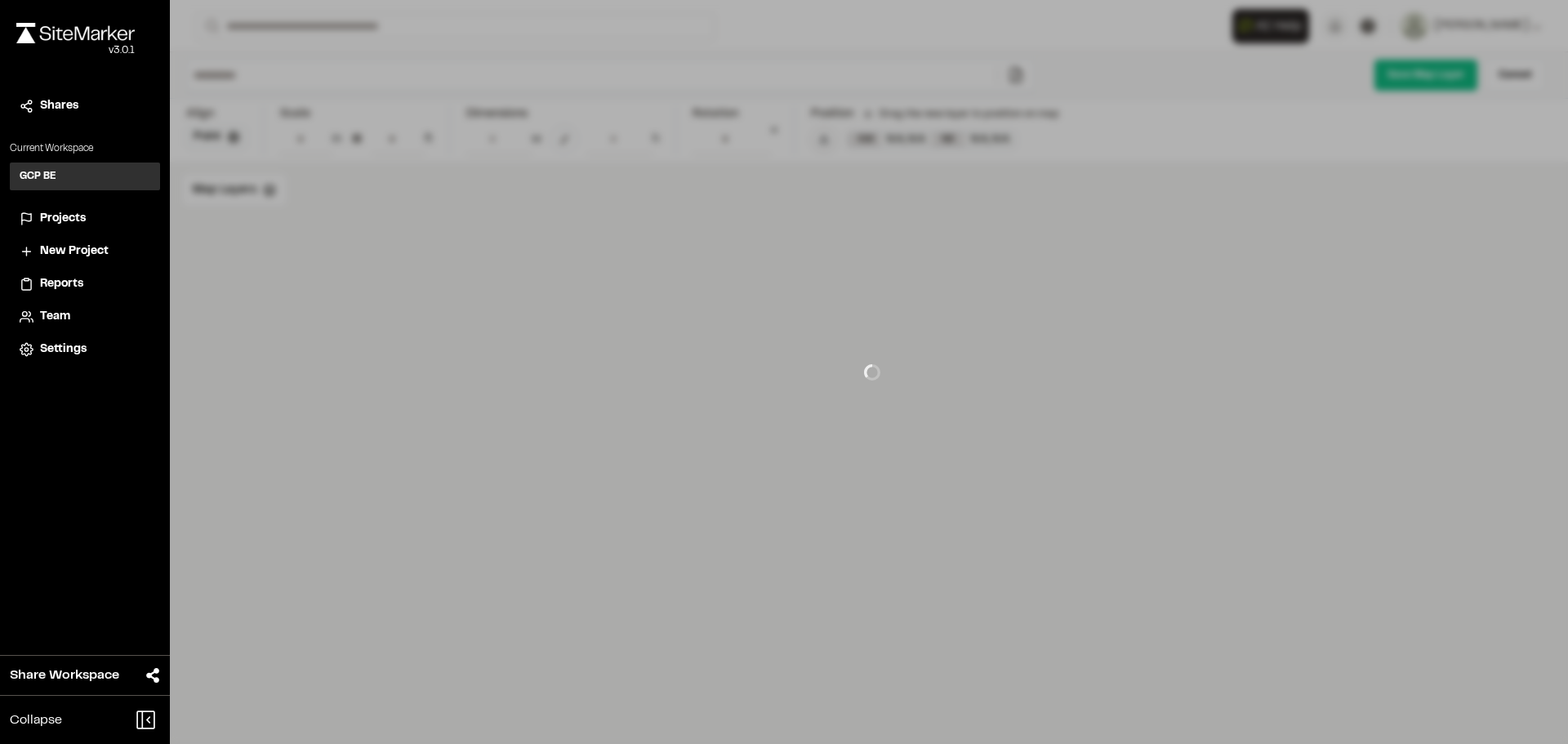 type on "*" 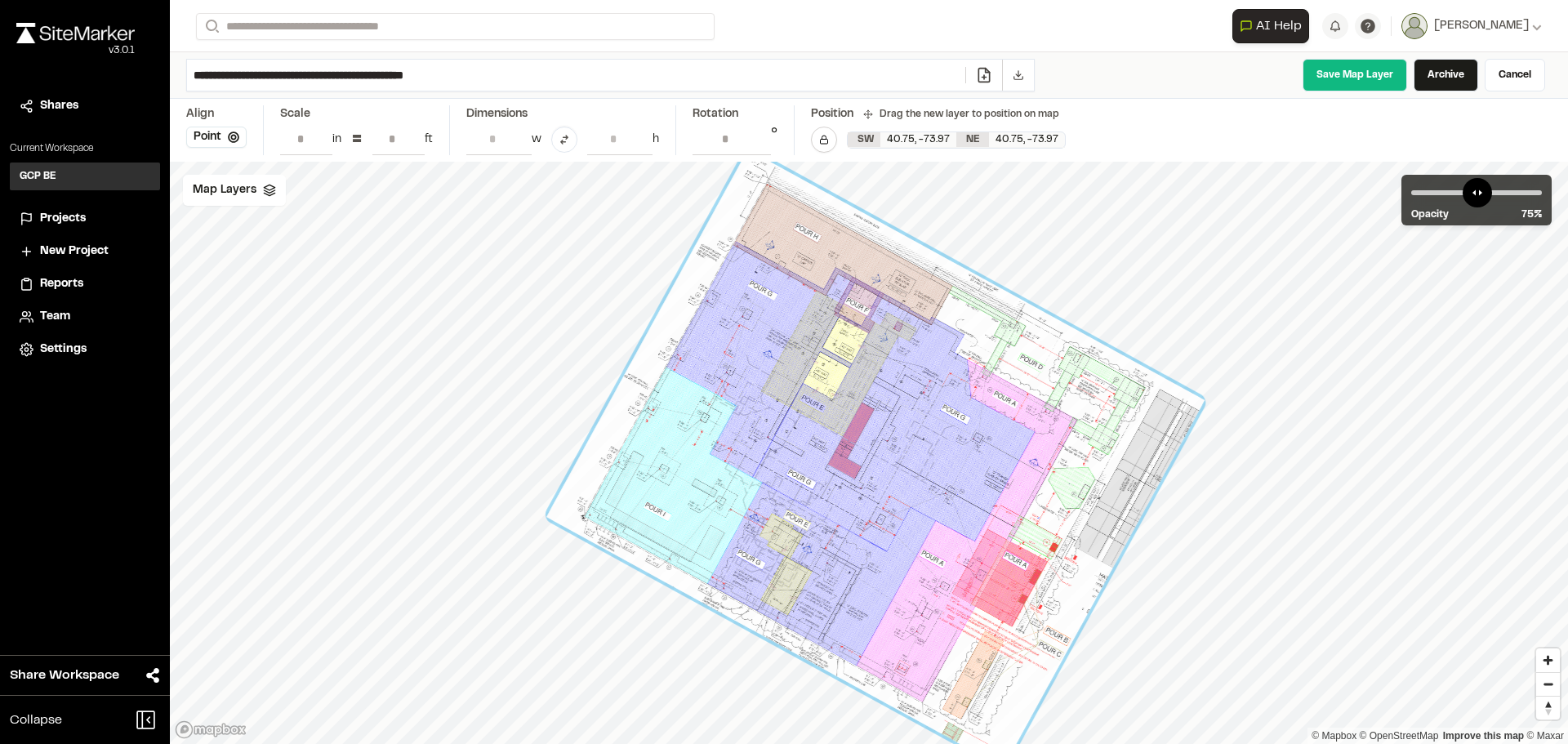 click at bounding box center [875, 458] 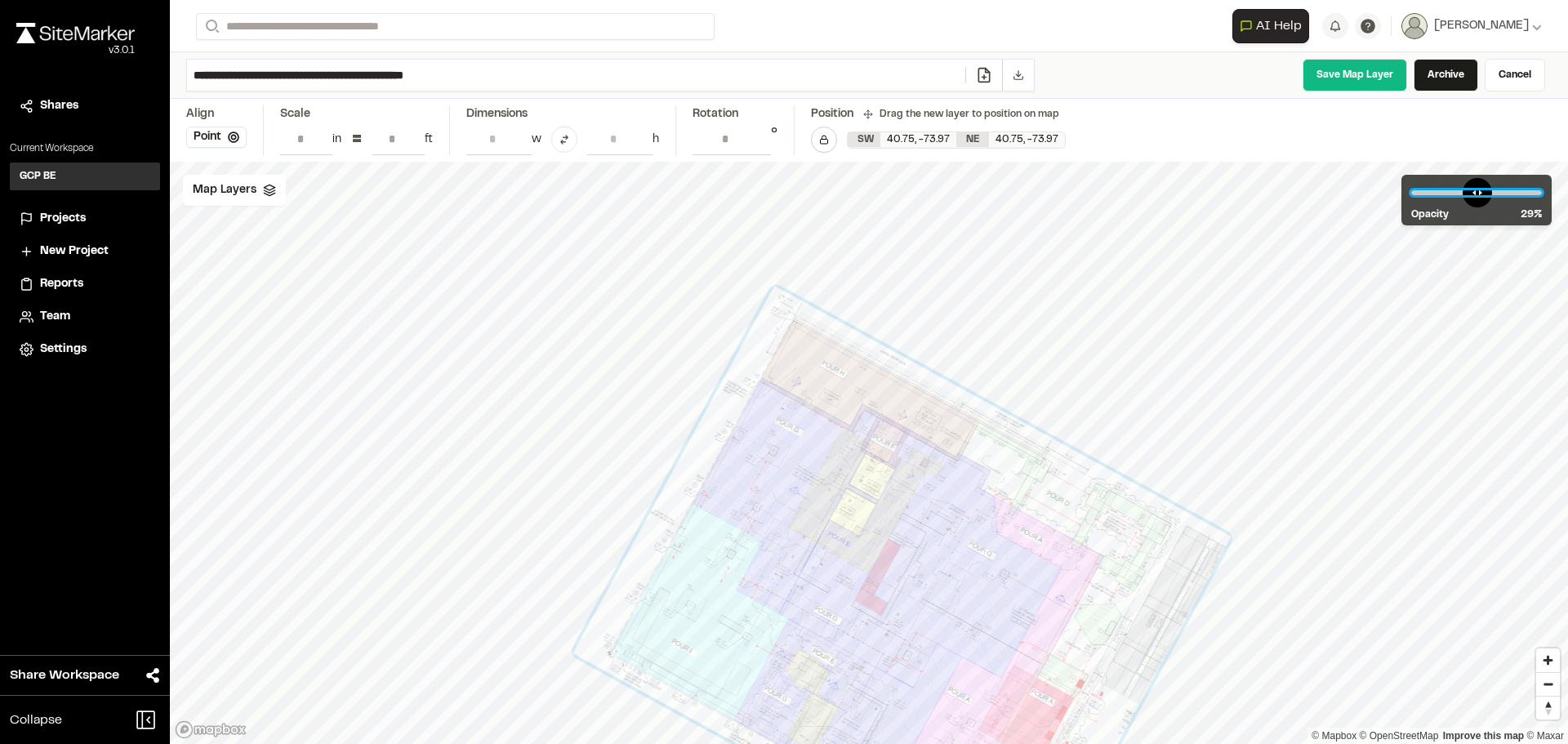 drag, startPoint x: 1502, startPoint y: 189, endPoint x: 1454, endPoint y: 193, distance: 48.166378 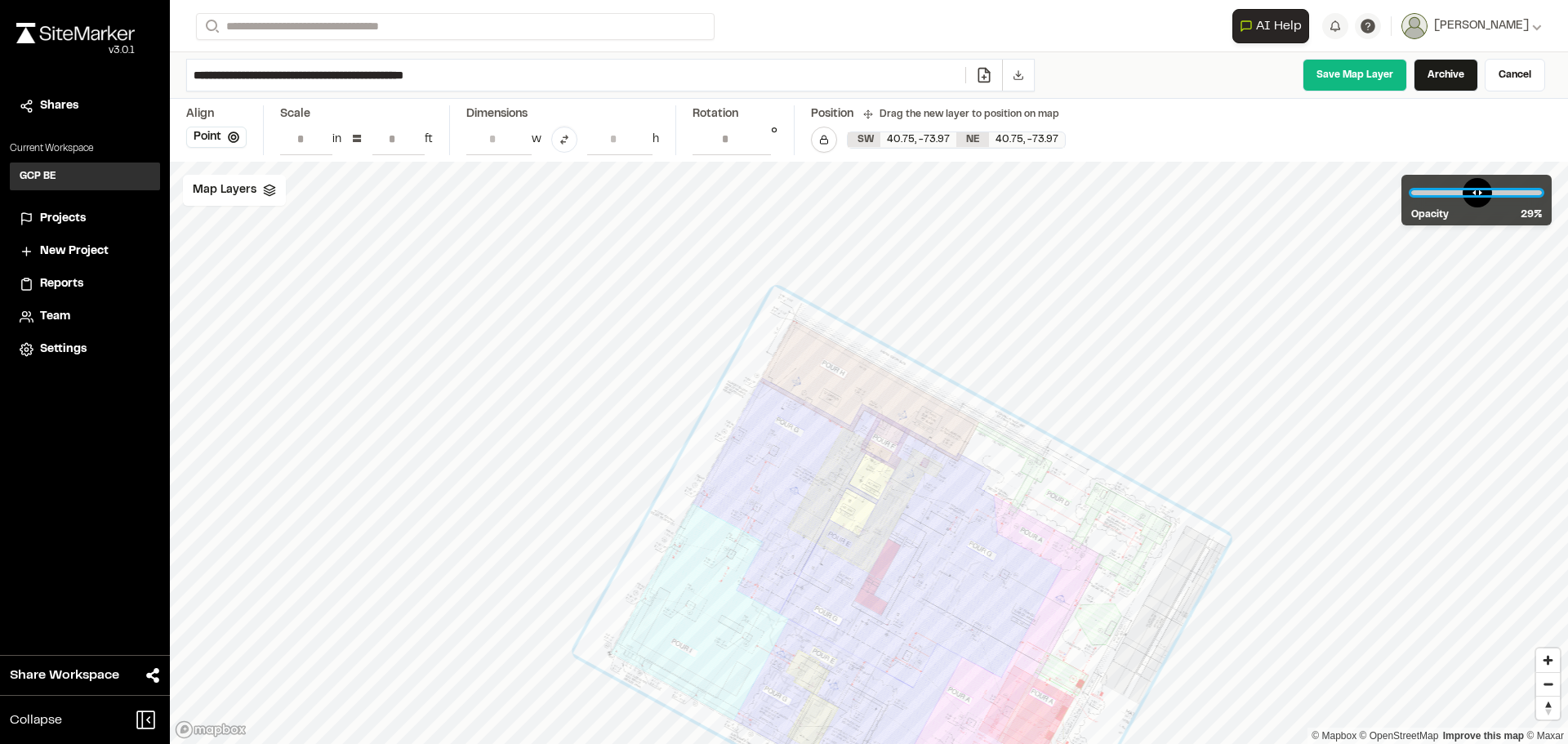 type on "**" 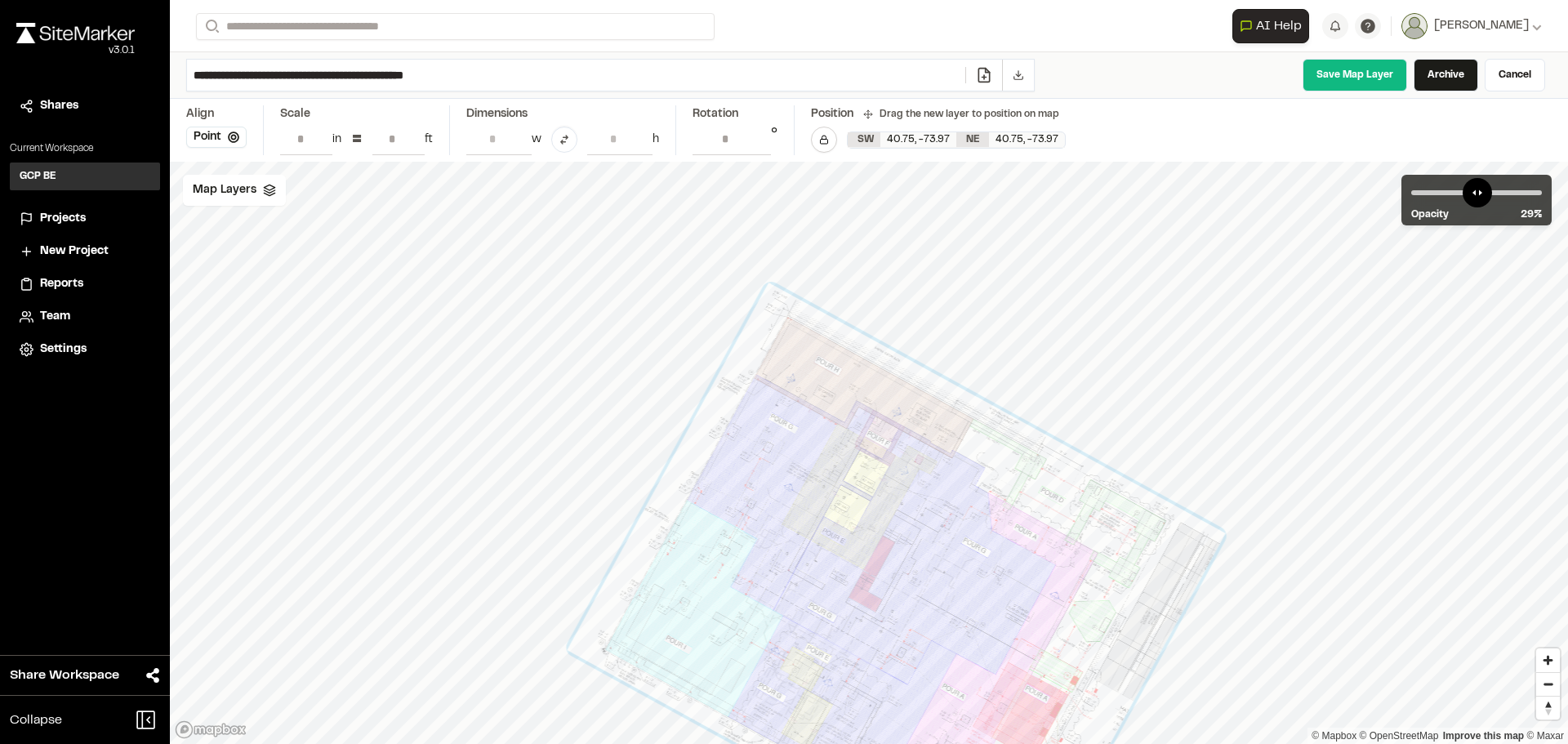 click at bounding box center (896, 591) 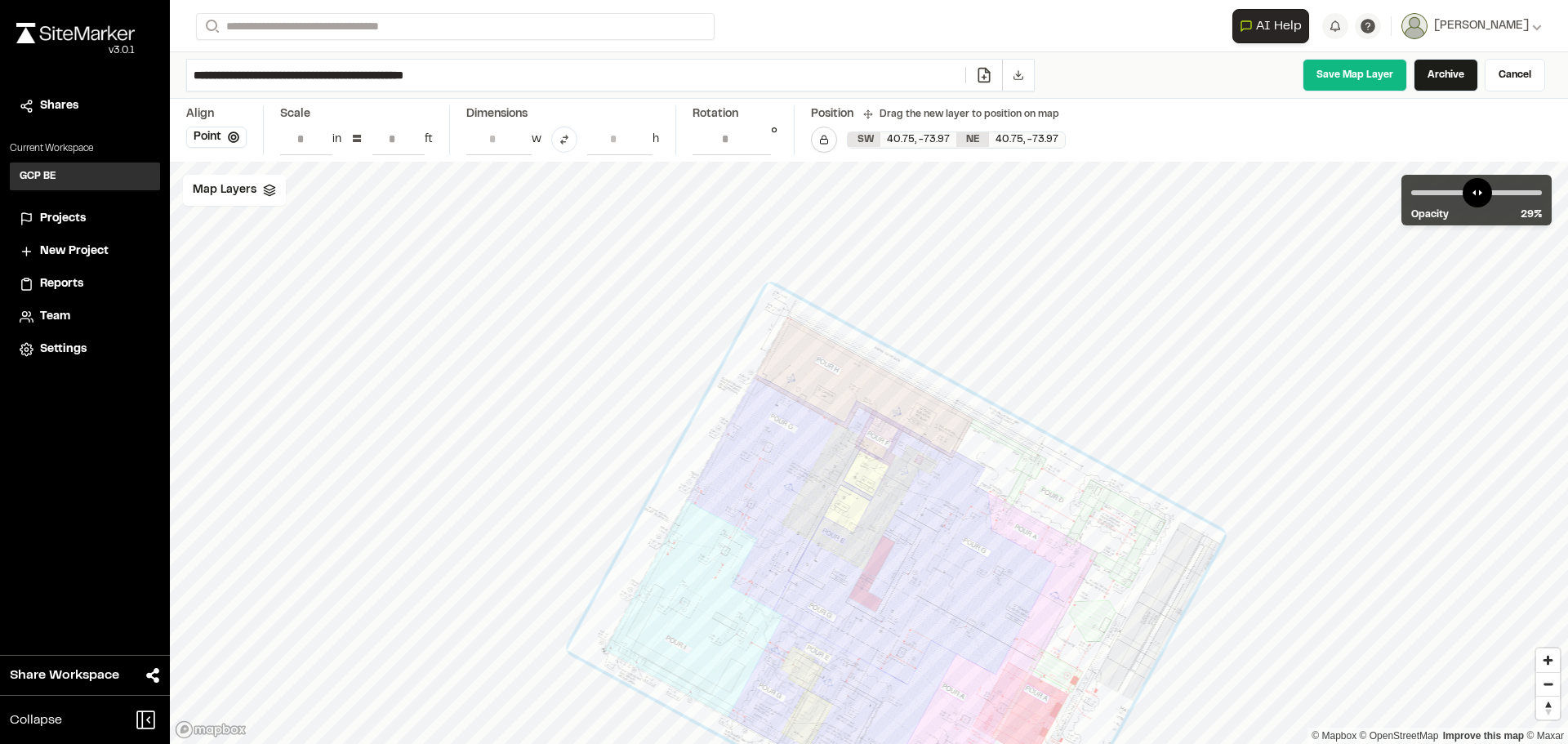 type on "**" 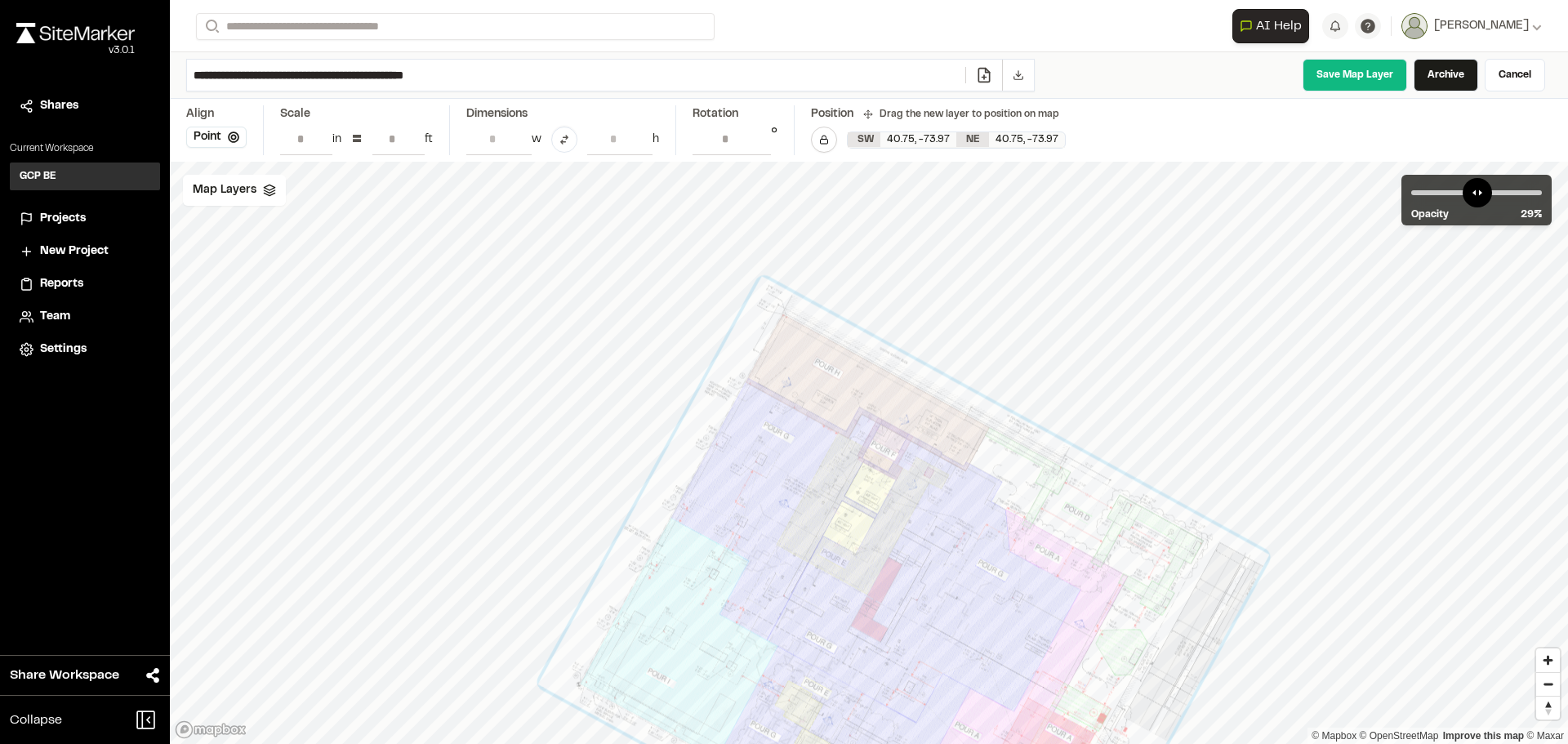 drag, startPoint x: 838, startPoint y: 502, endPoint x: 845, endPoint y: 530, distance: 28.86174 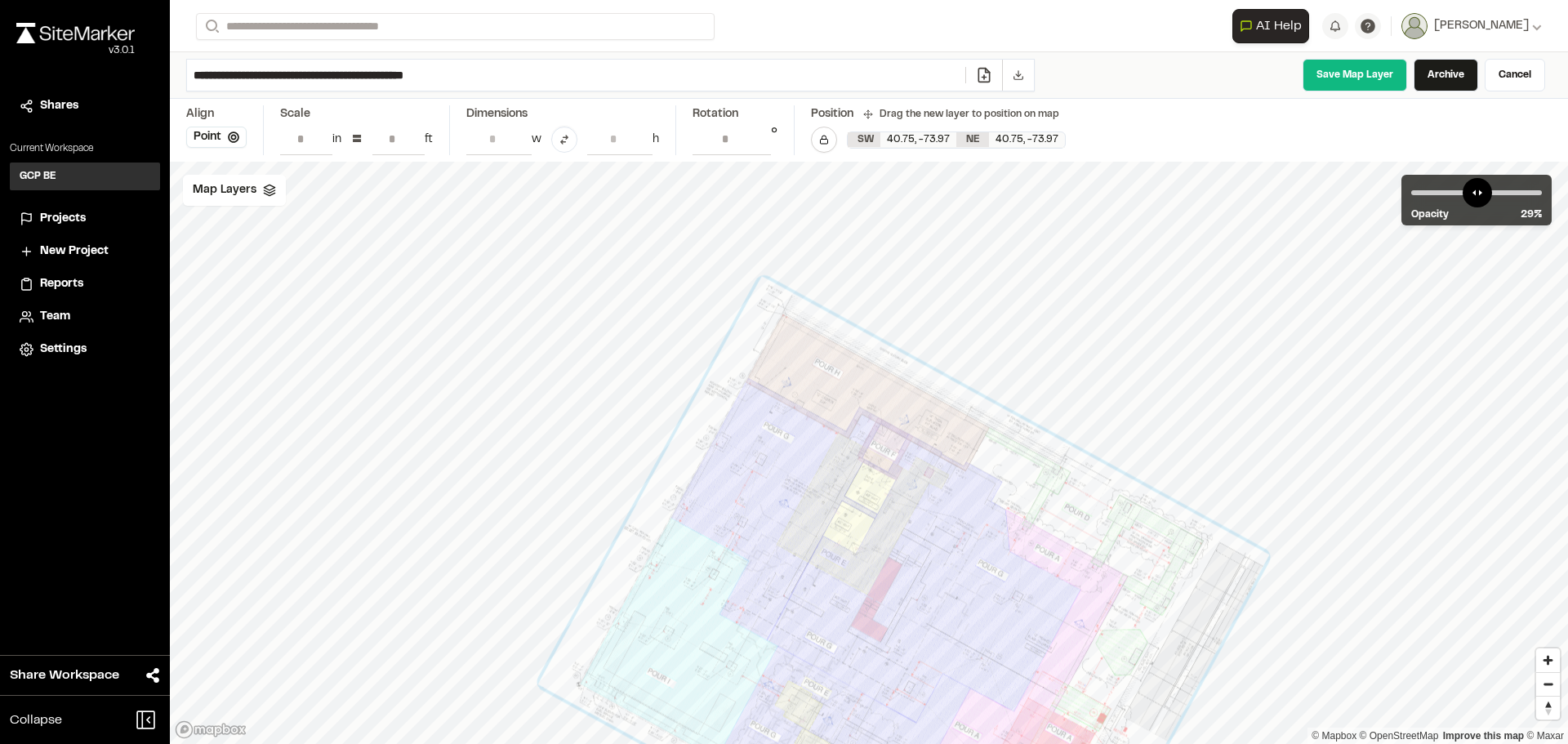 click at bounding box center (903, 619) 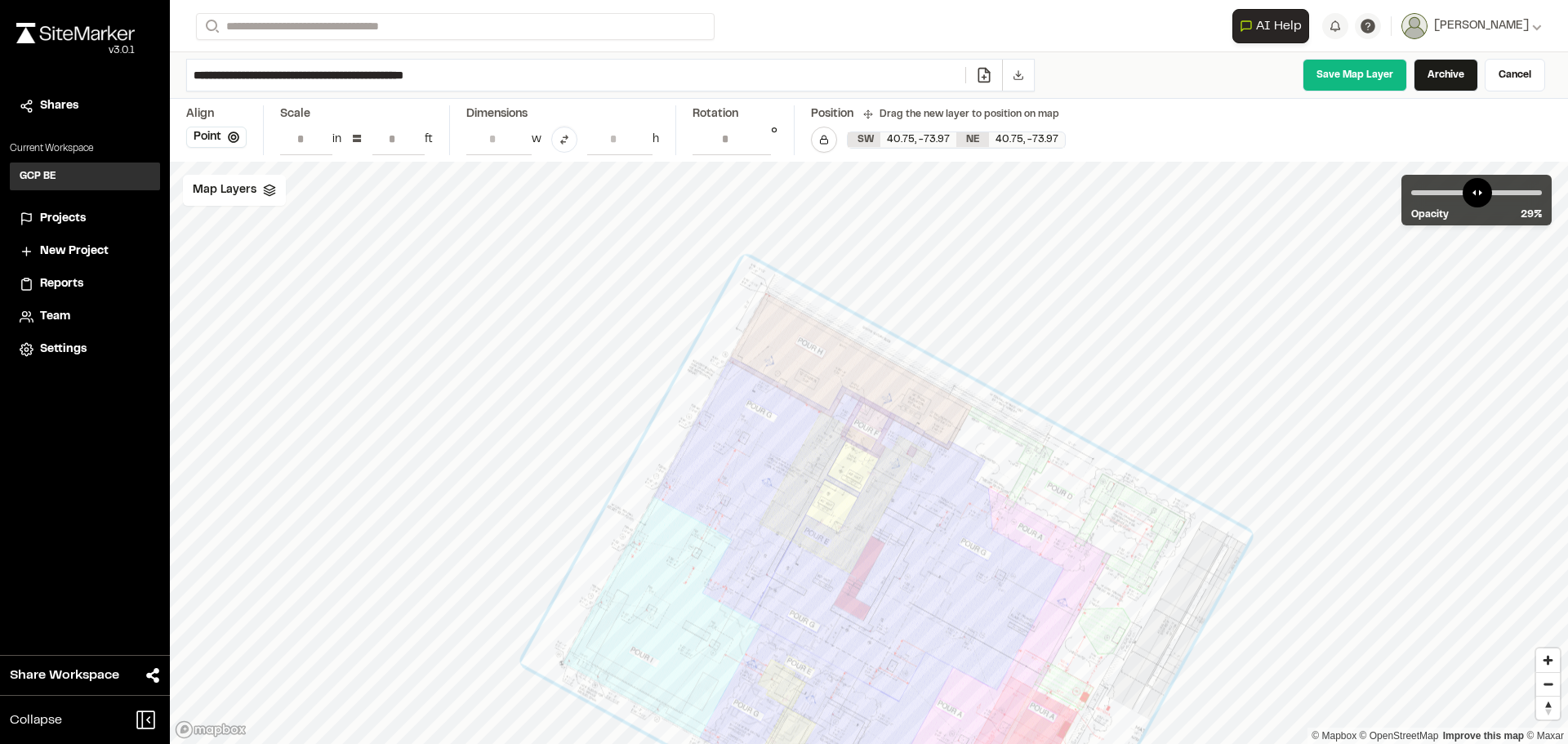 type on "*" 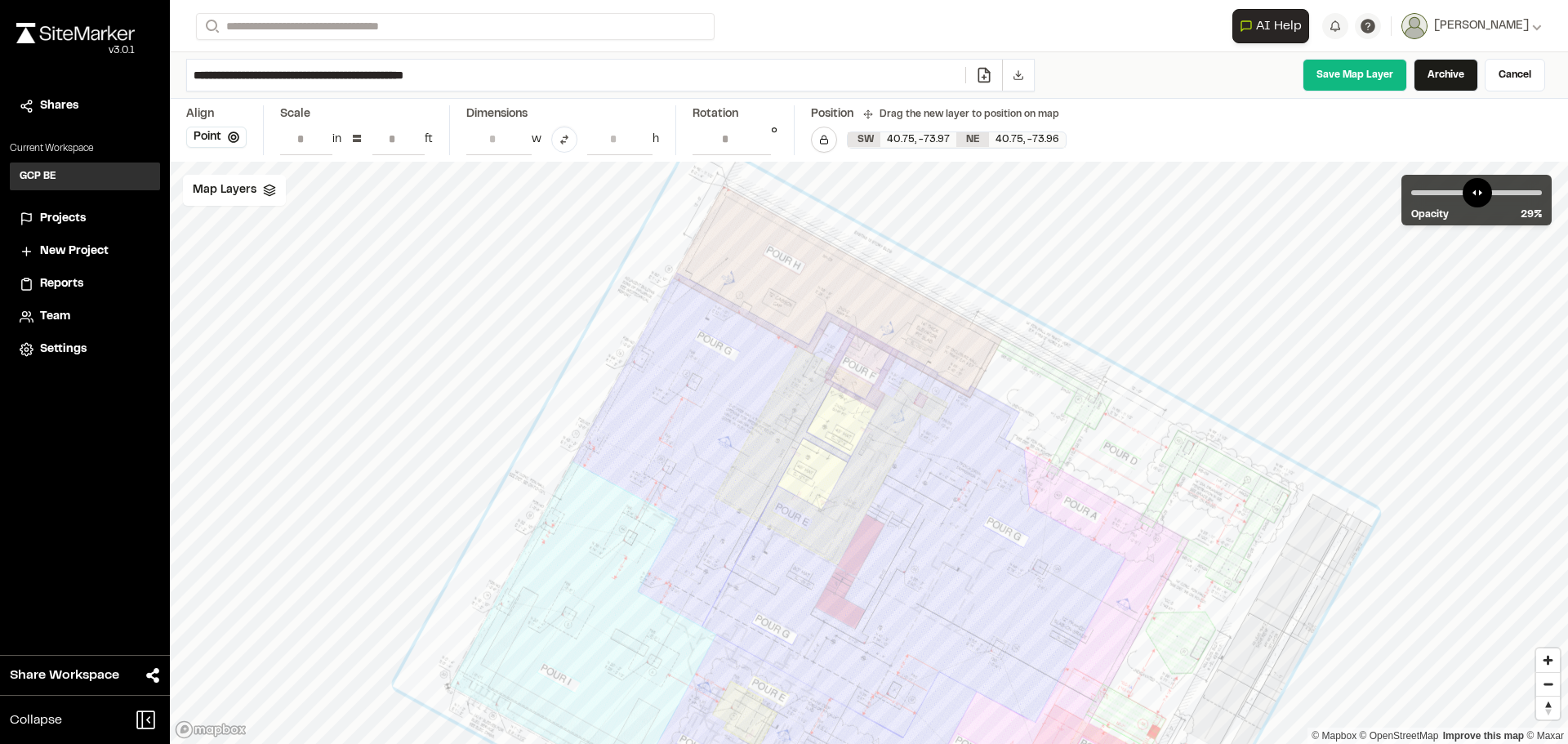 click on "*" at bounding box center [399, 139] 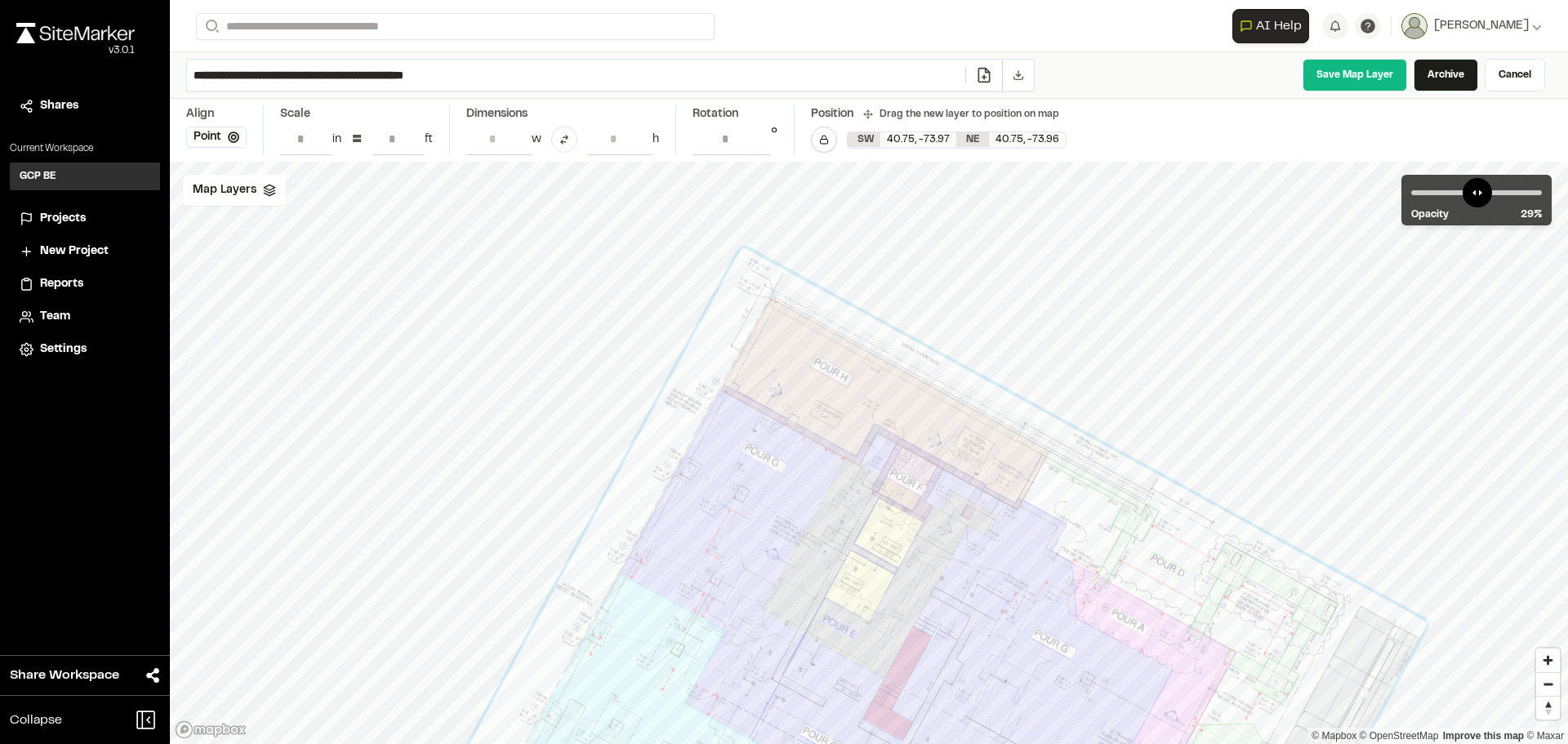 drag, startPoint x: 828, startPoint y: 470, endPoint x: 848, endPoint y: 549, distance: 81.49233 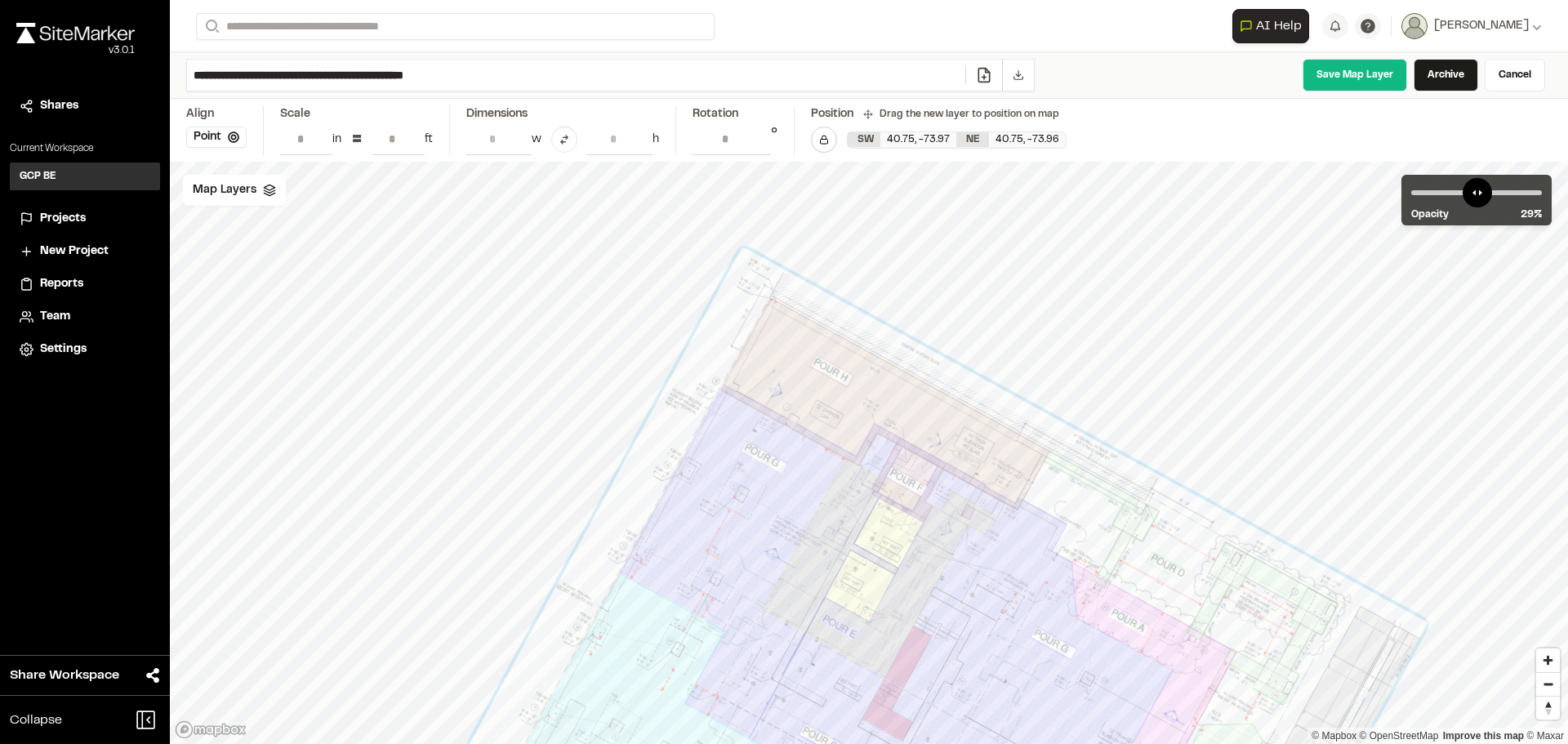 click at bounding box center [933, 710] 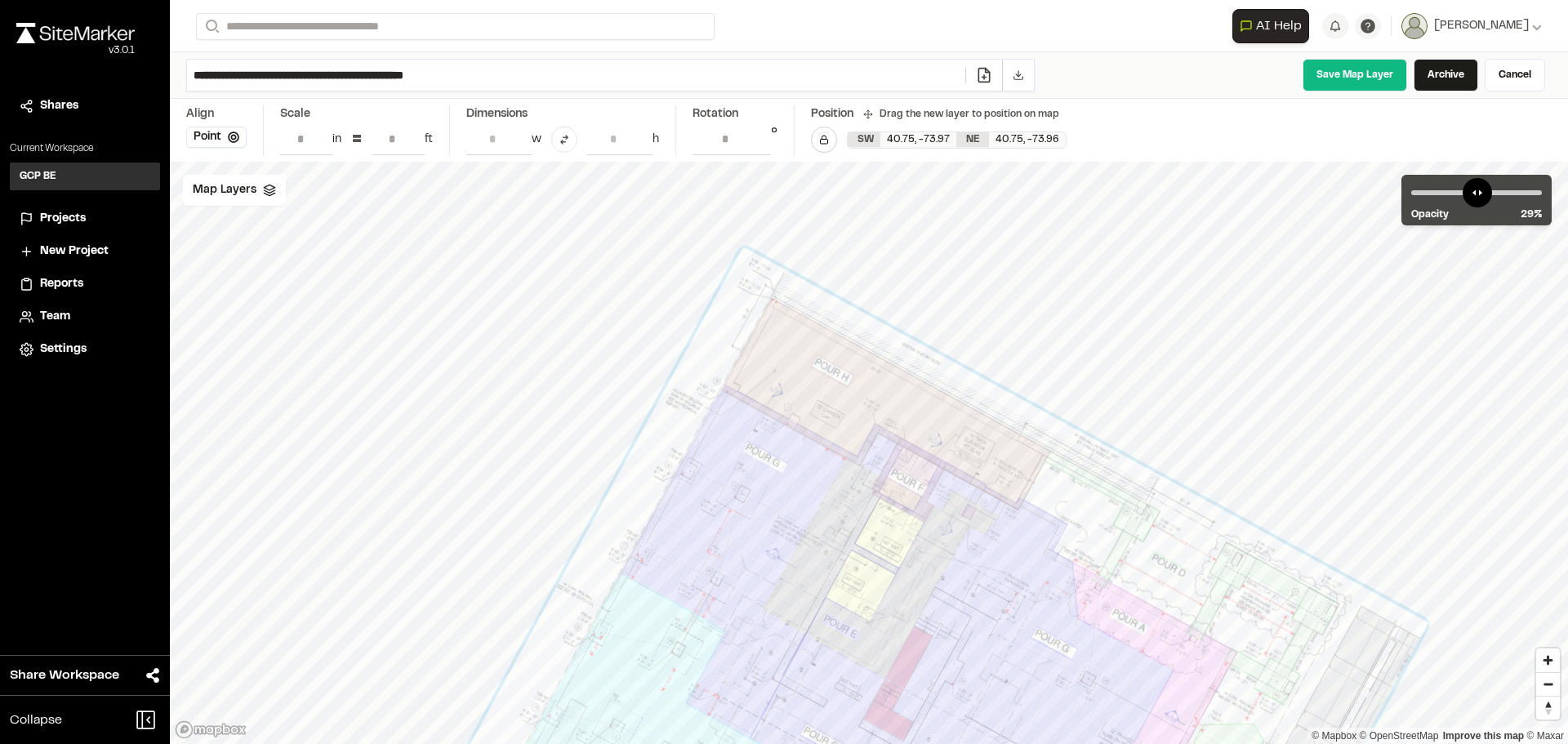 click on "*" at bounding box center [399, 139] 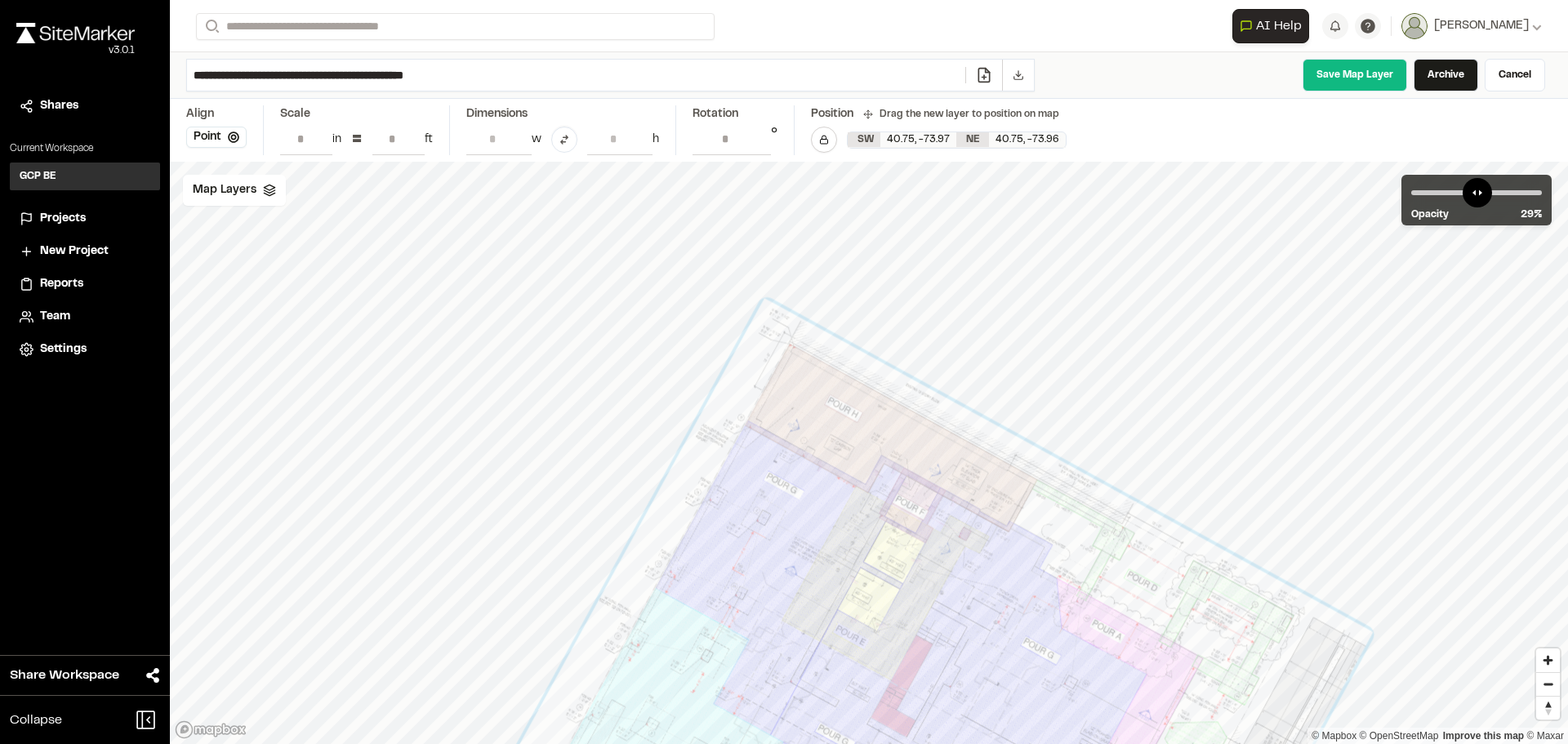 click on "*" at bounding box center [399, 139] 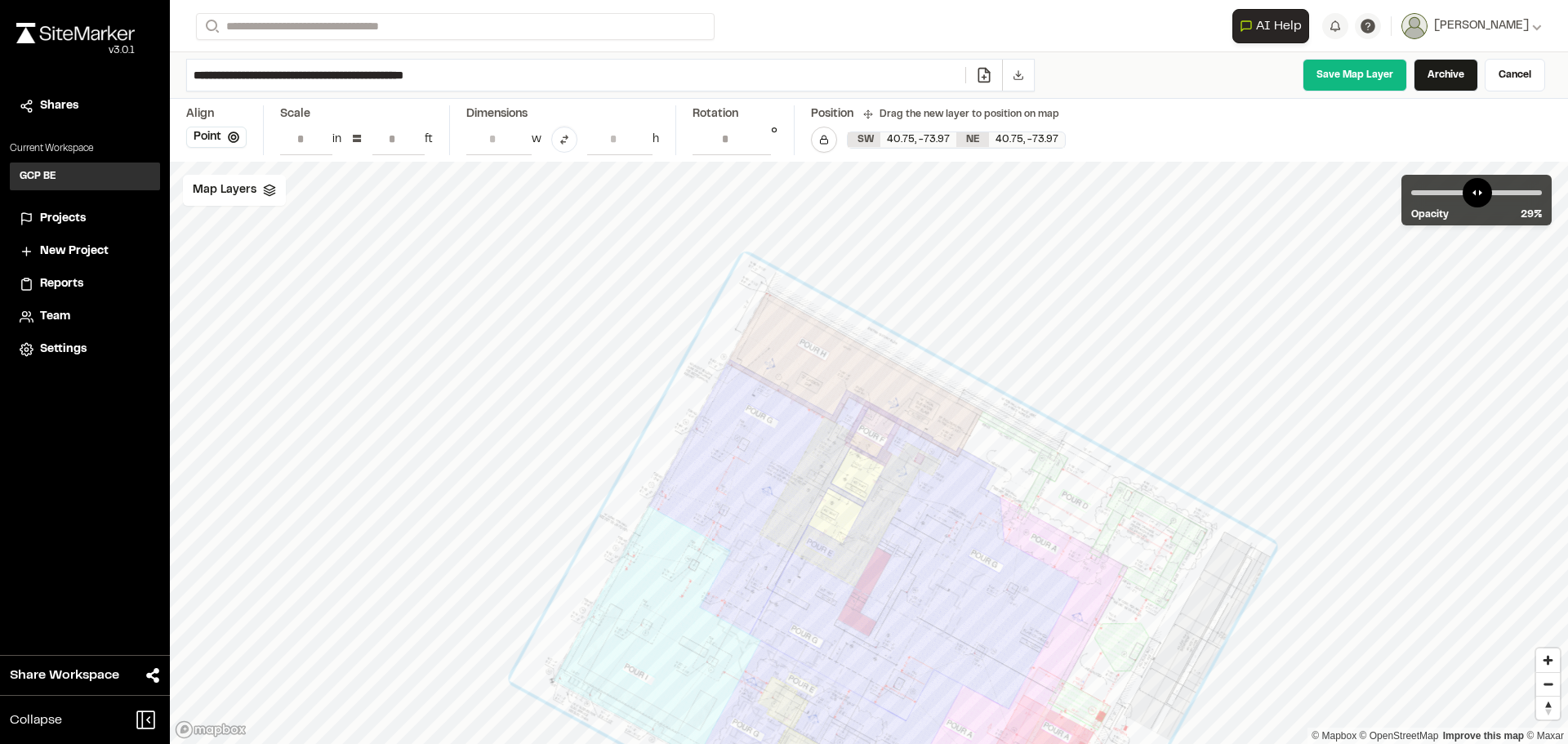 drag, startPoint x: 871, startPoint y: 613, endPoint x: 834, endPoint y: 525, distance: 95.46203 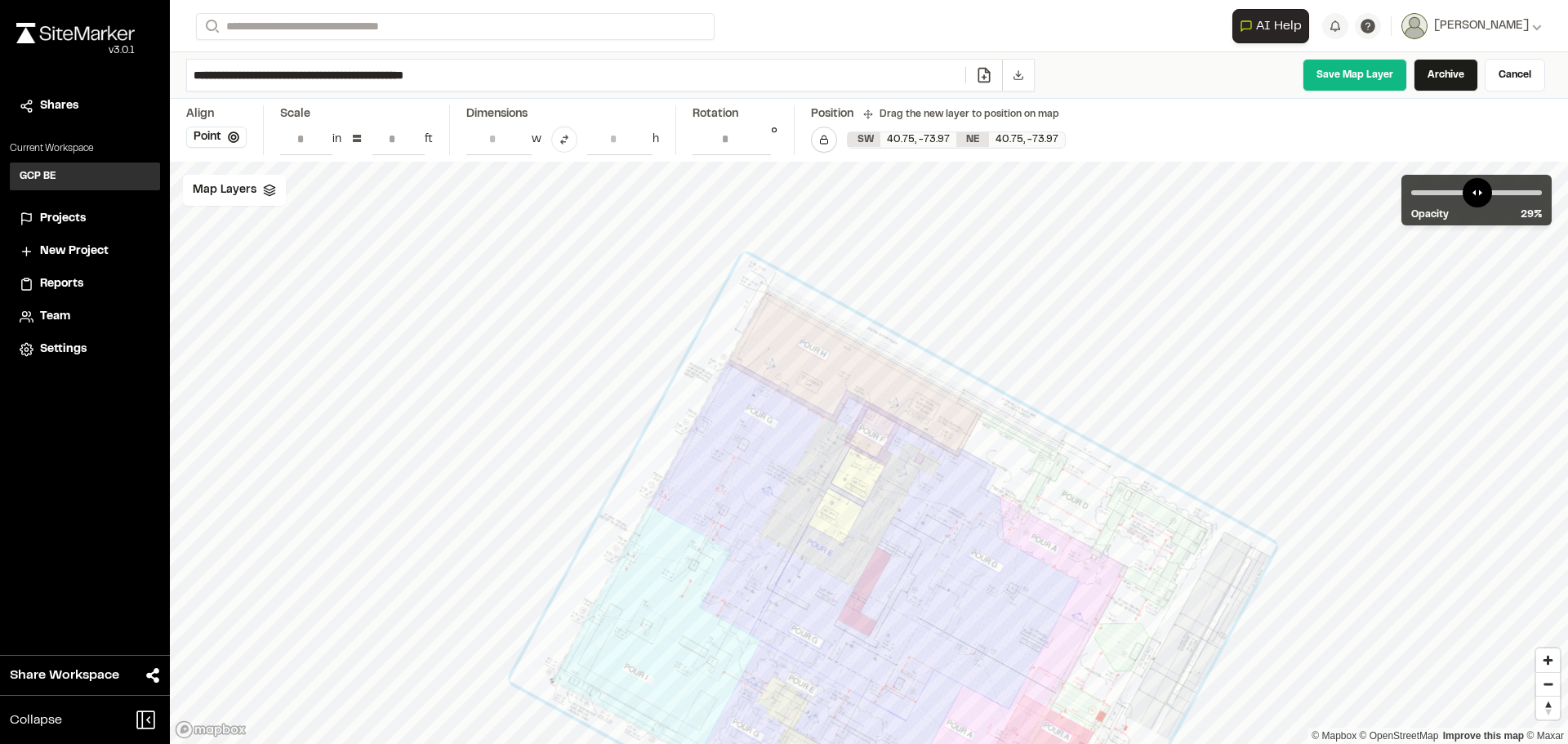 click at bounding box center [893, 613] 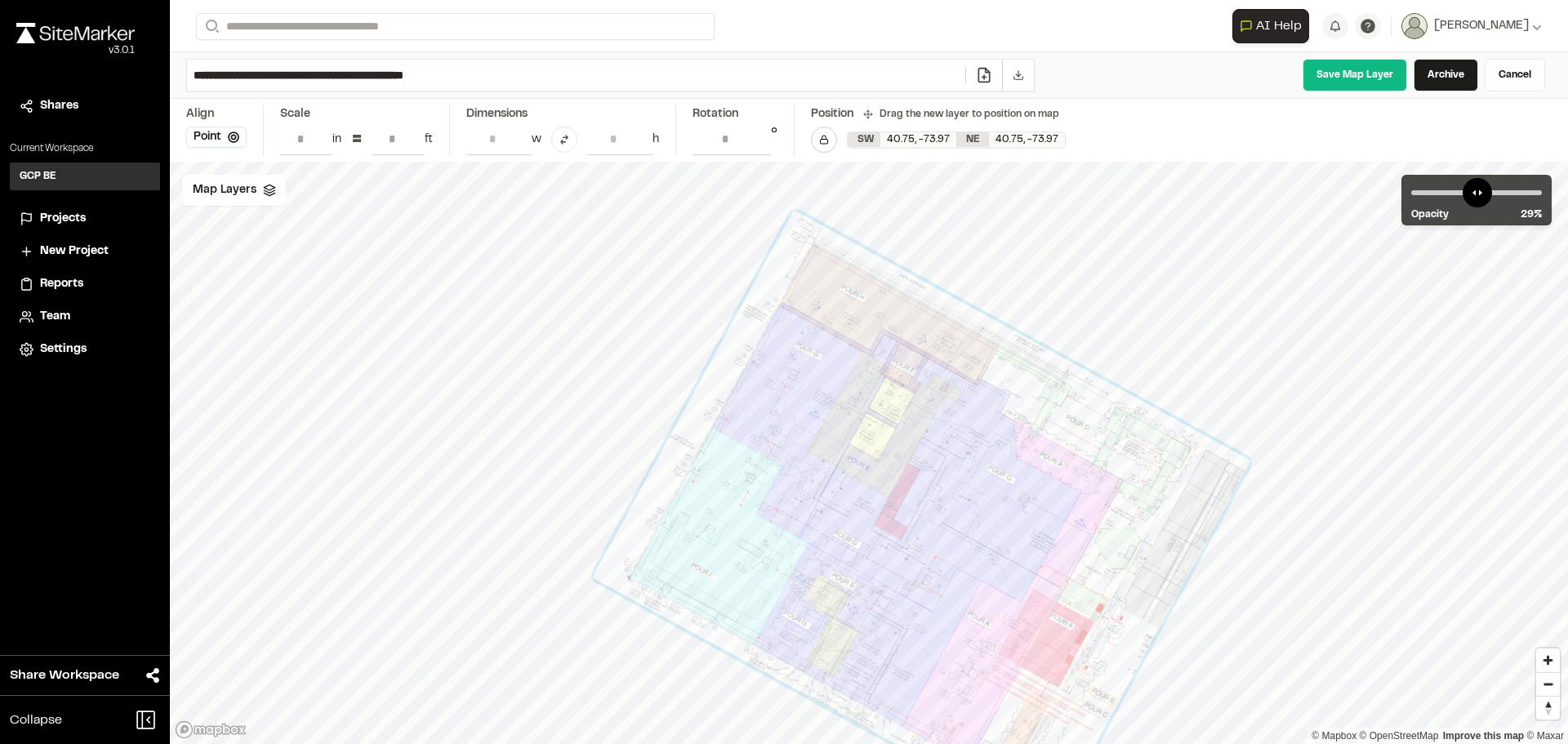type on "*" 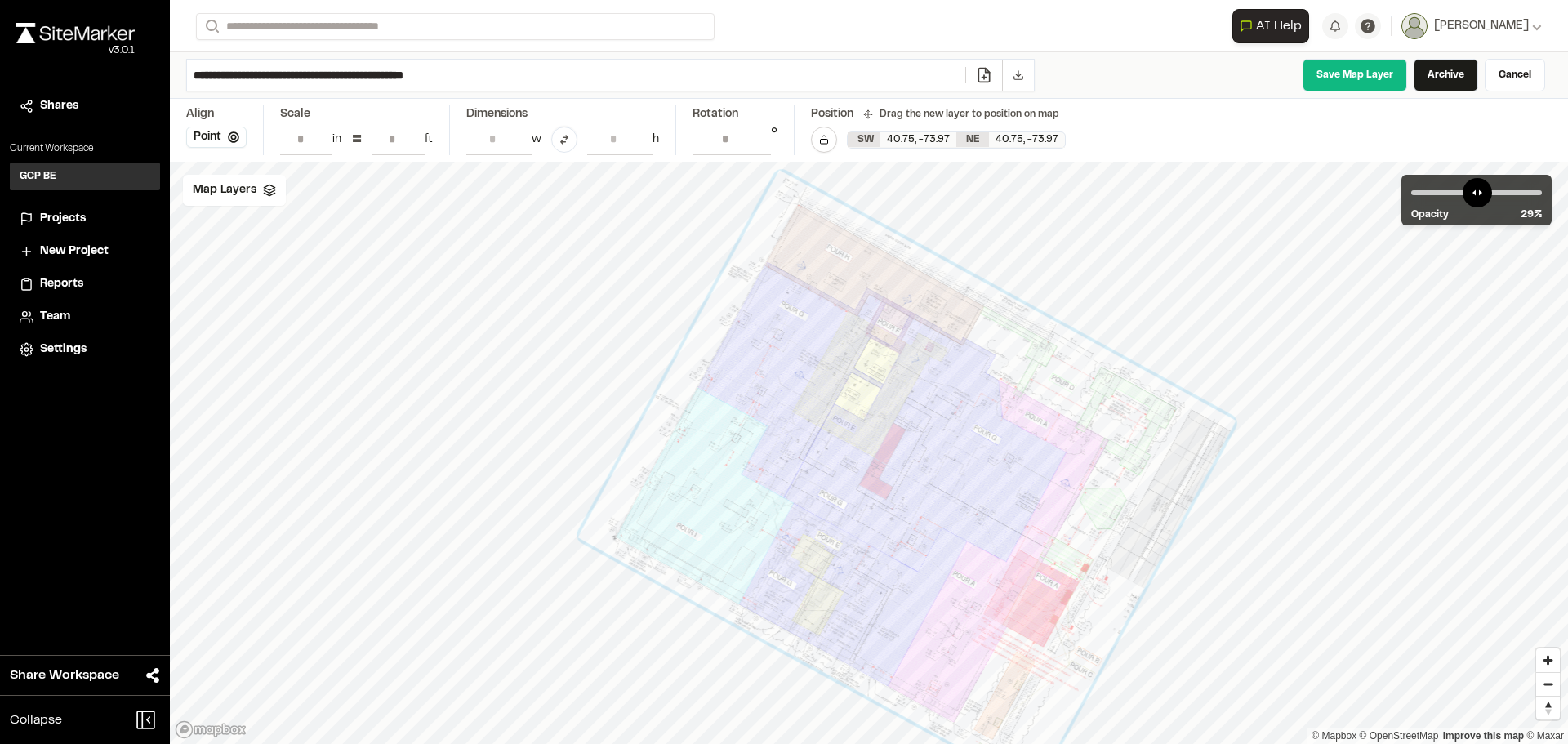 drag, startPoint x: 1044, startPoint y: 553, endPoint x: 1029, endPoint y: 514, distance: 41.785165 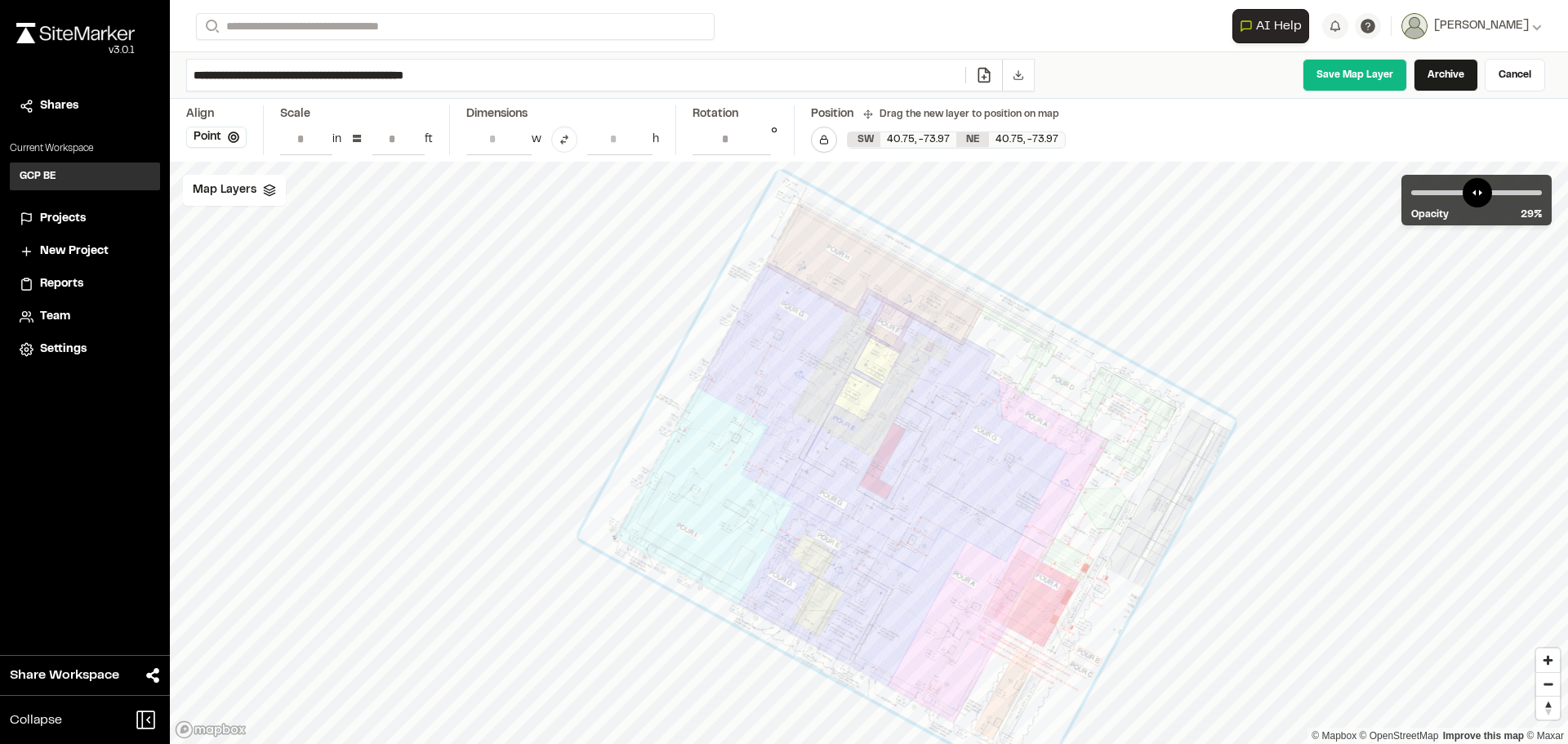 click at bounding box center [906, 479] 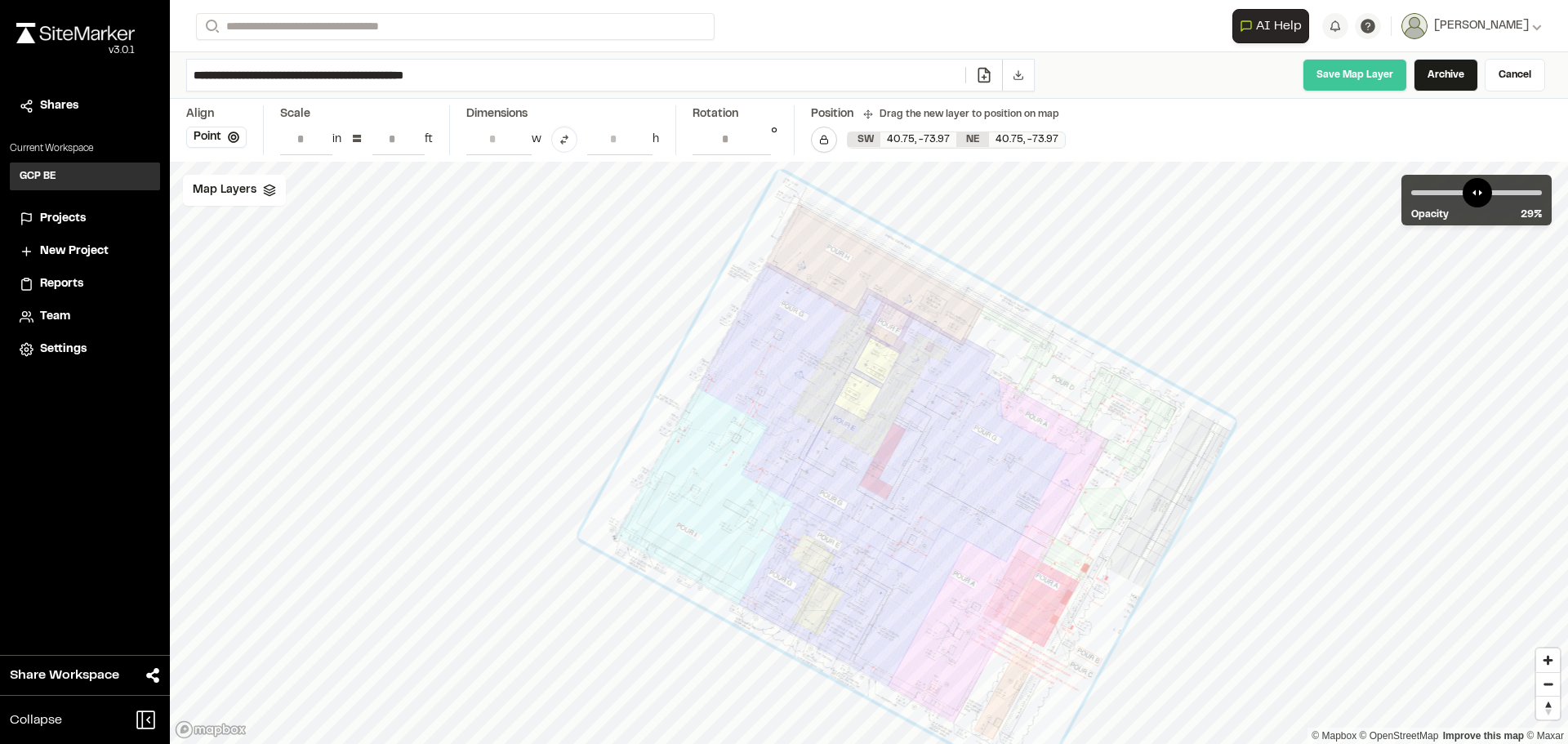 click on "Save Map Layer" at bounding box center [1355, 75] 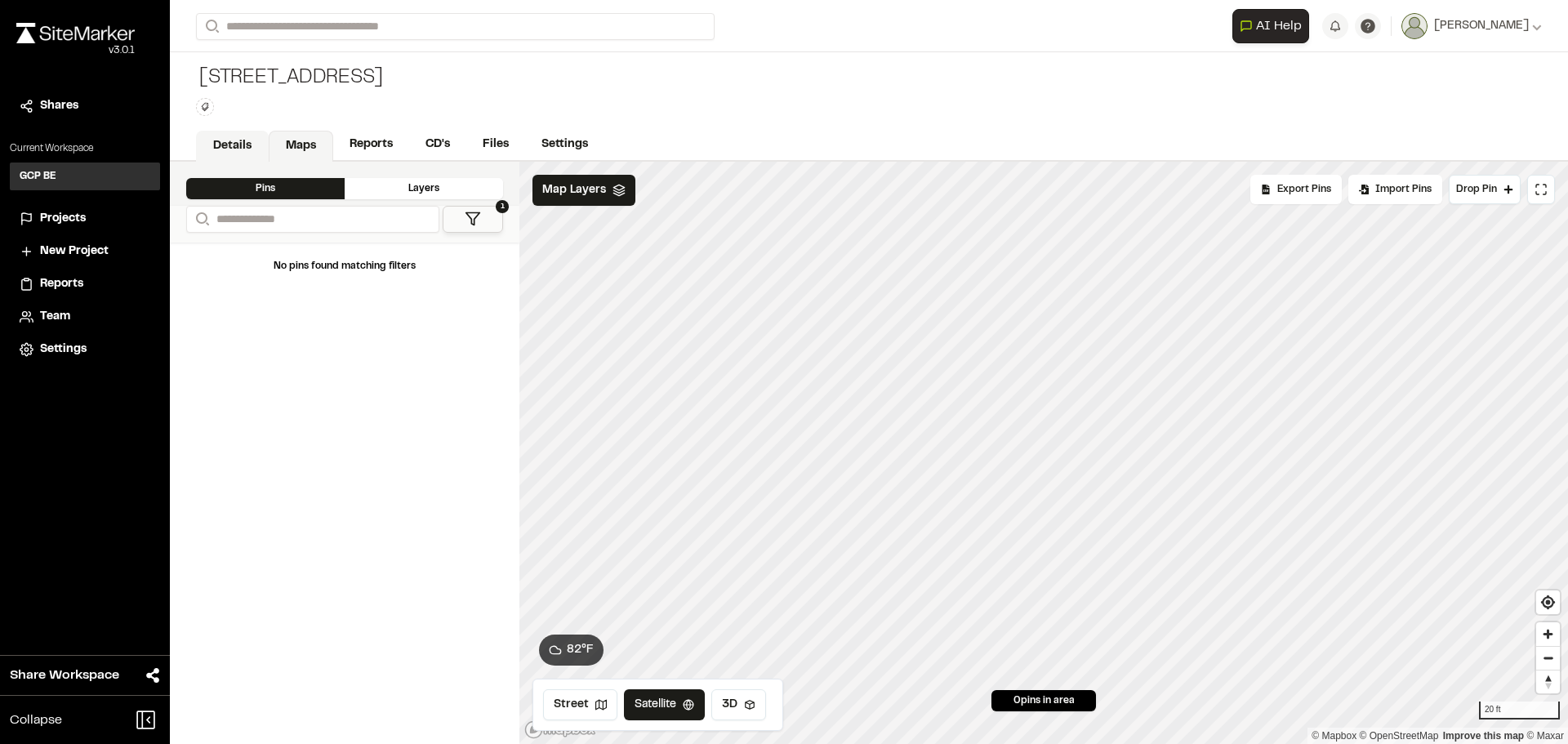 click on "Details" at bounding box center (232, 146) 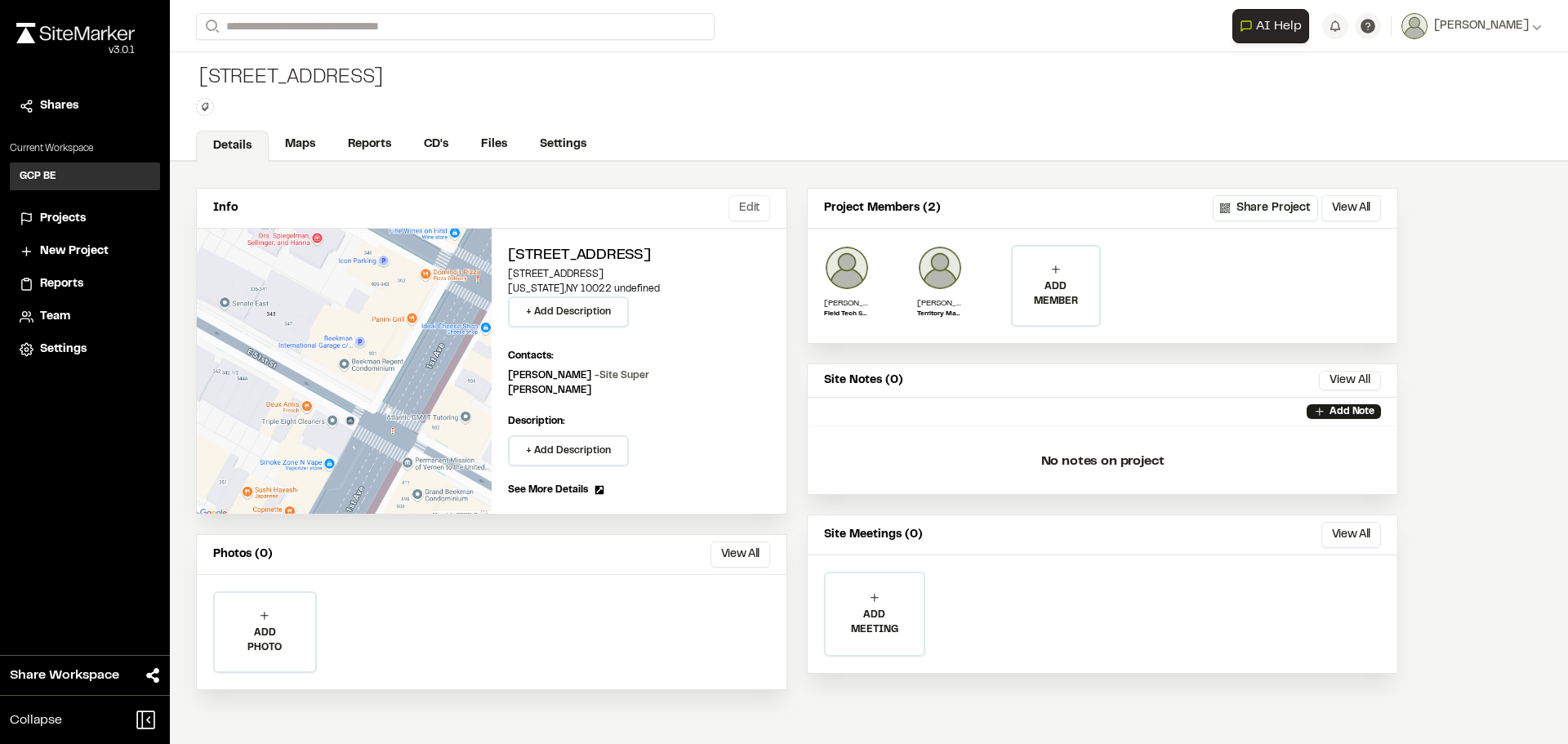 click on "Edit" at bounding box center [749, 208] 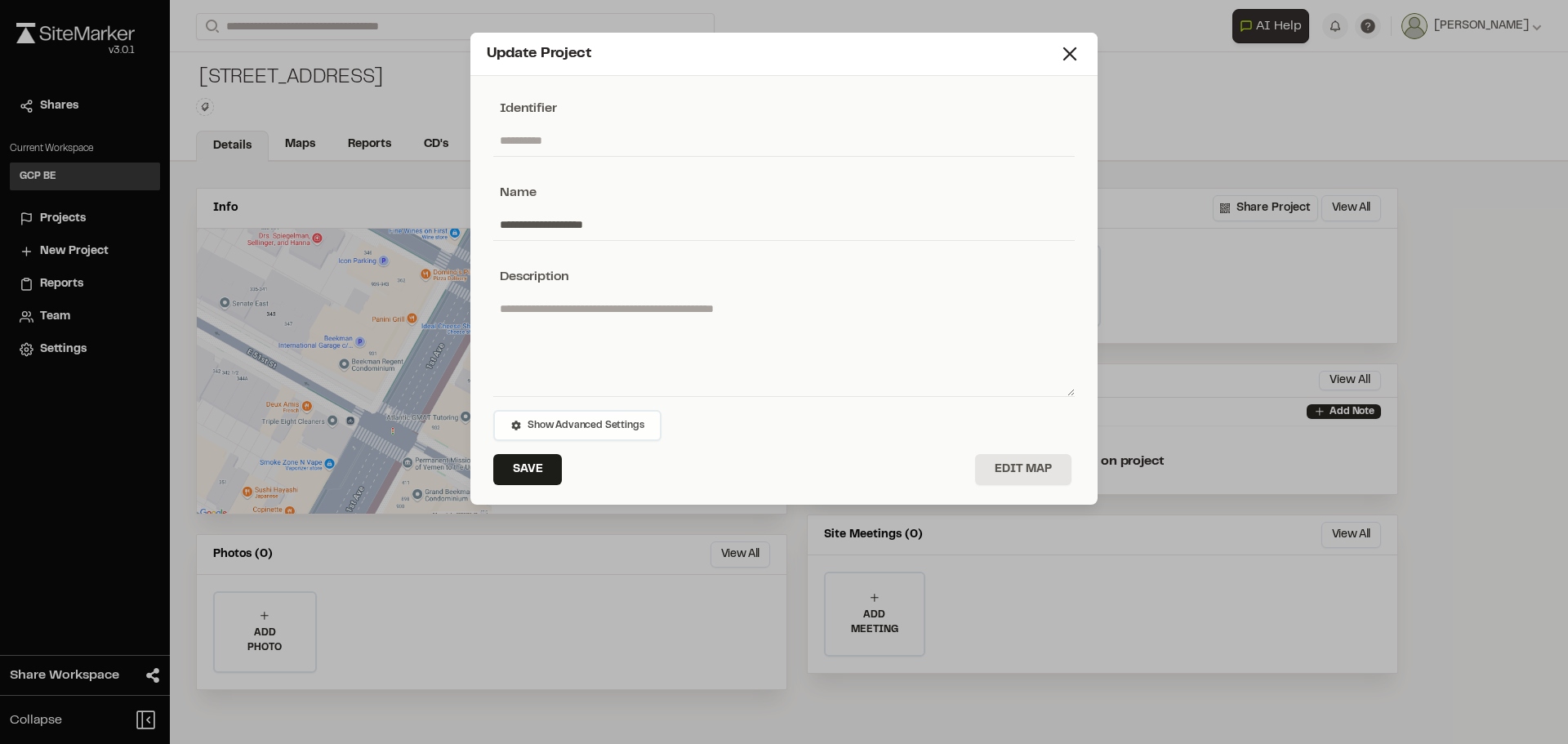 click on "Show Advanced Settings" at bounding box center [577, 425] 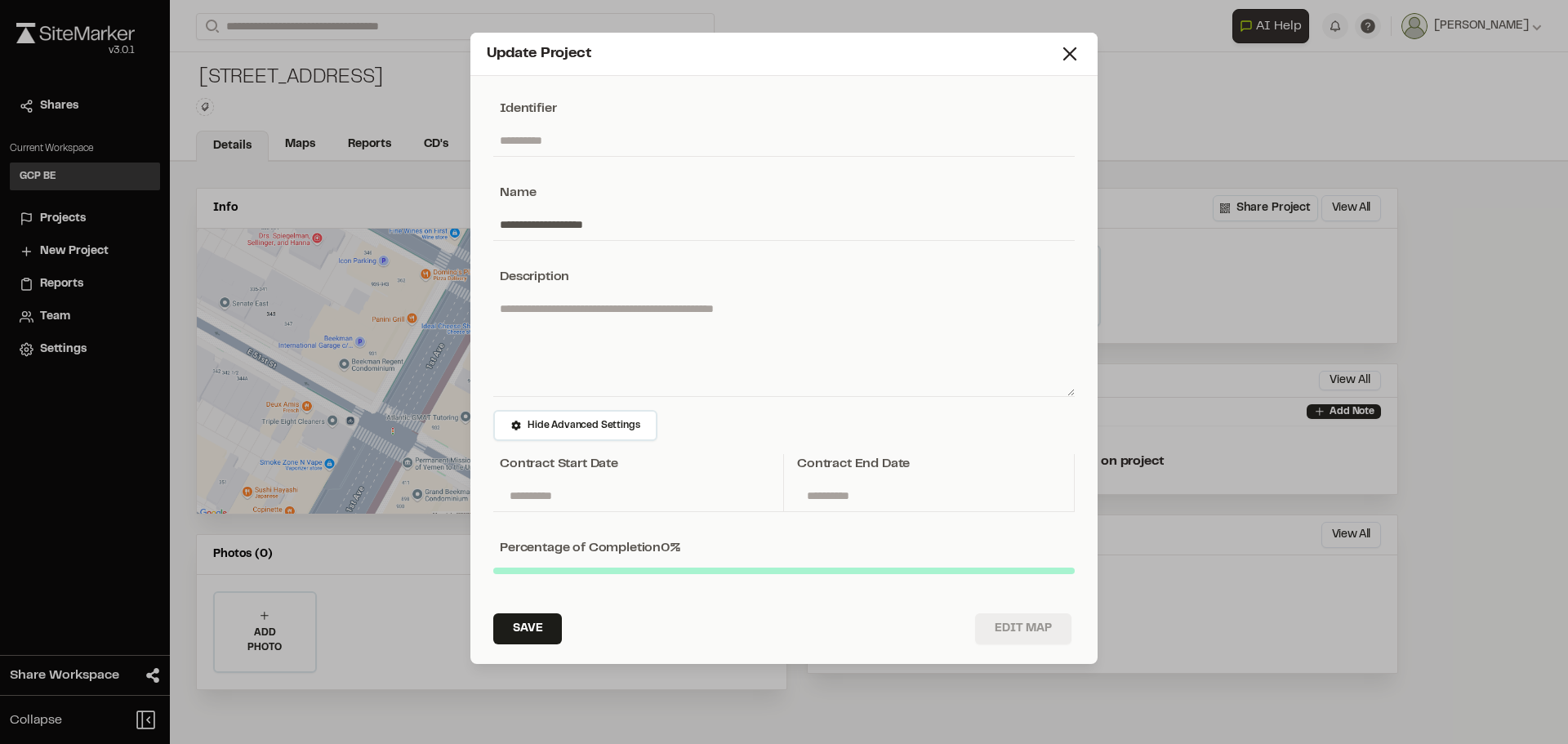 click on "Edit Map" at bounding box center (1023, 629) 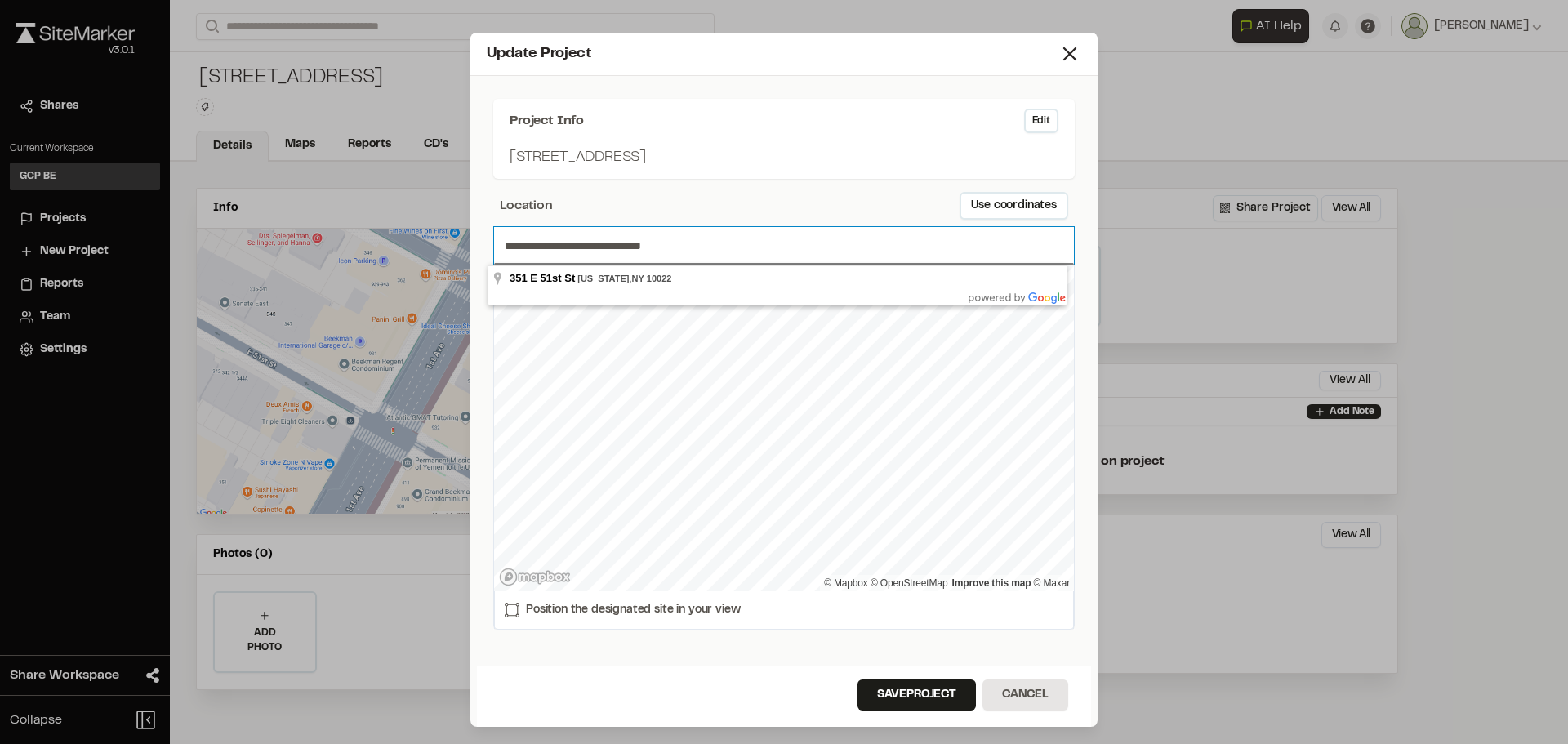 drag, startPoint x: 515, startPoint y: 244, endPoint x: 468, endPoint y: 242, distance: 47.042534 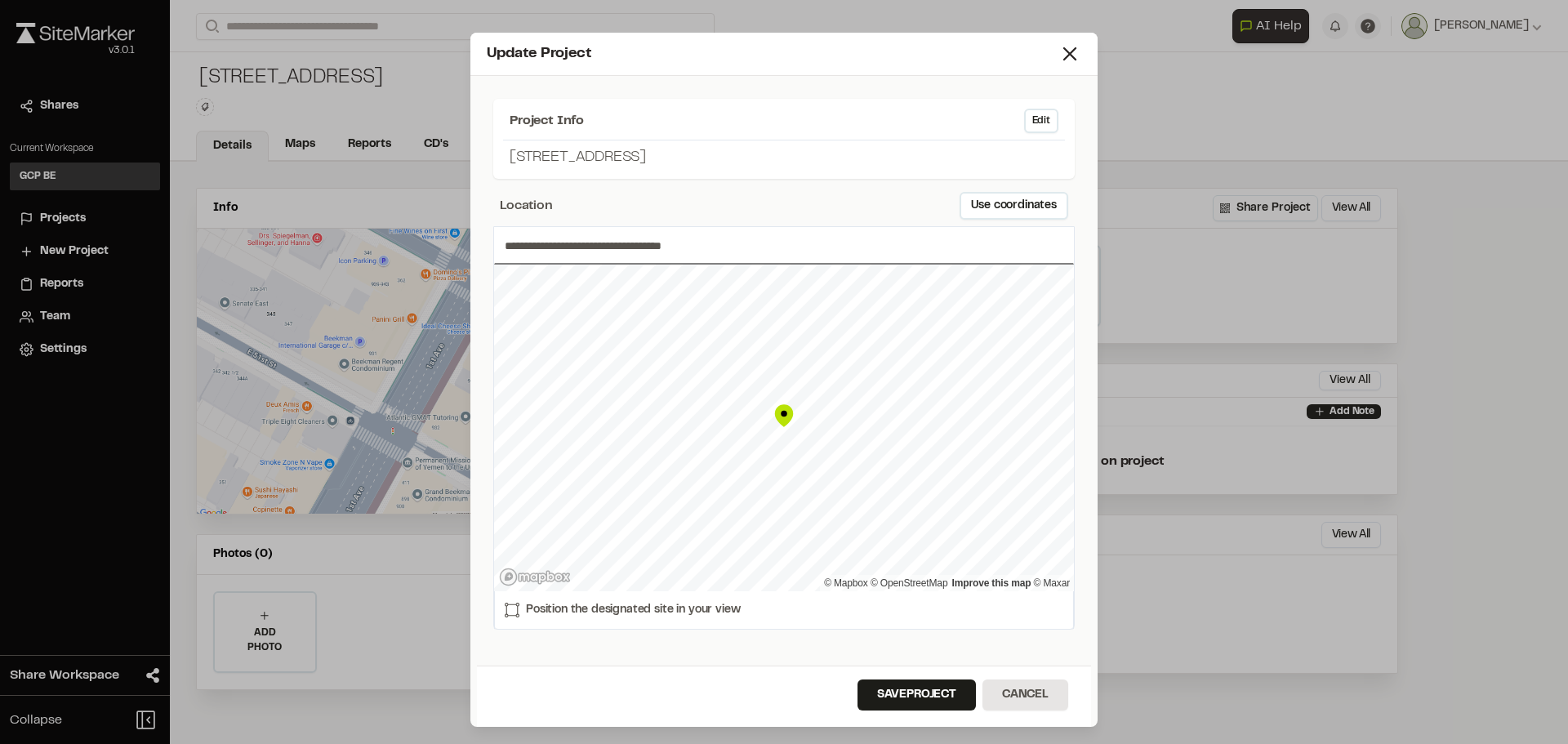 type on "**********" 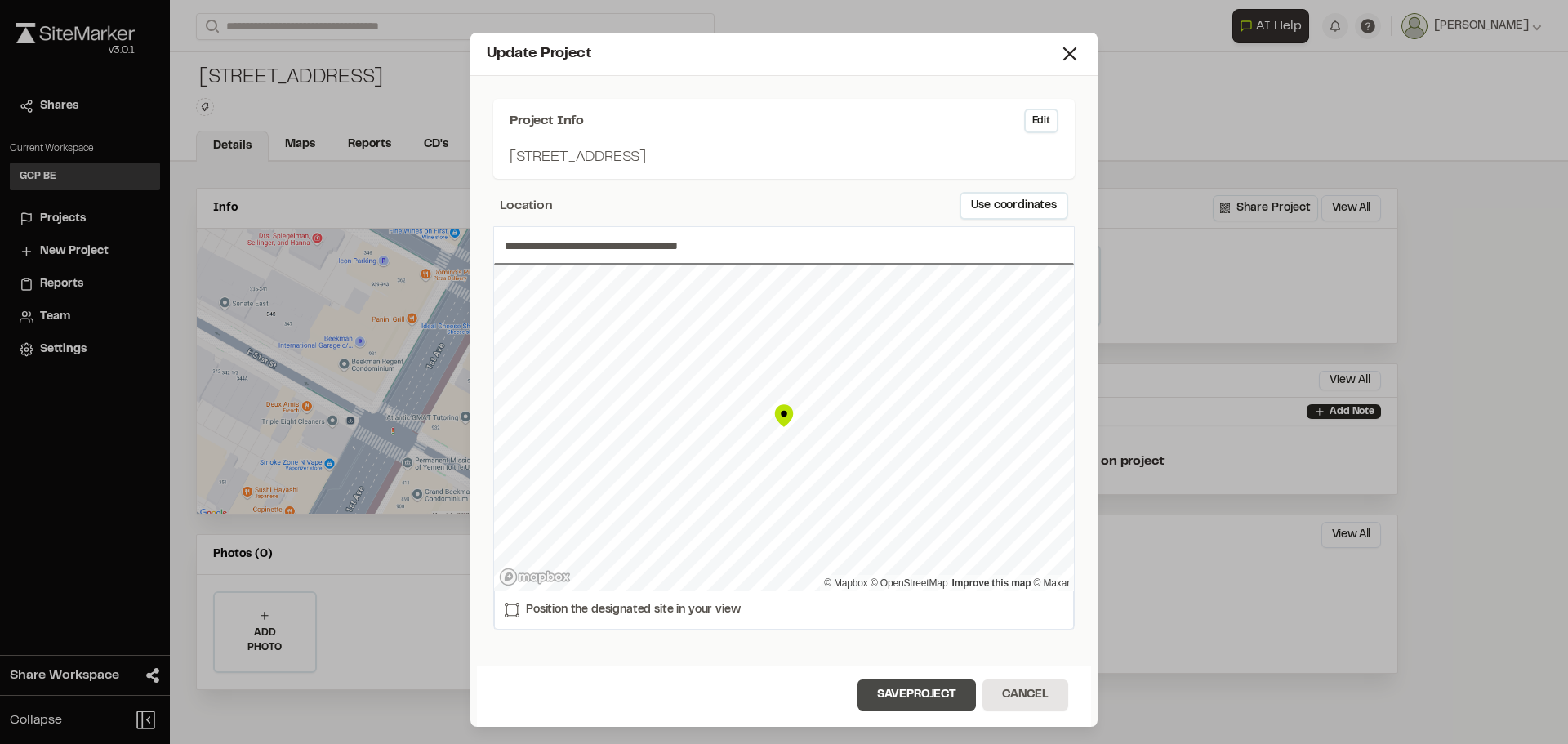 click on "Save  Project" at bounding box center [916, 695] 